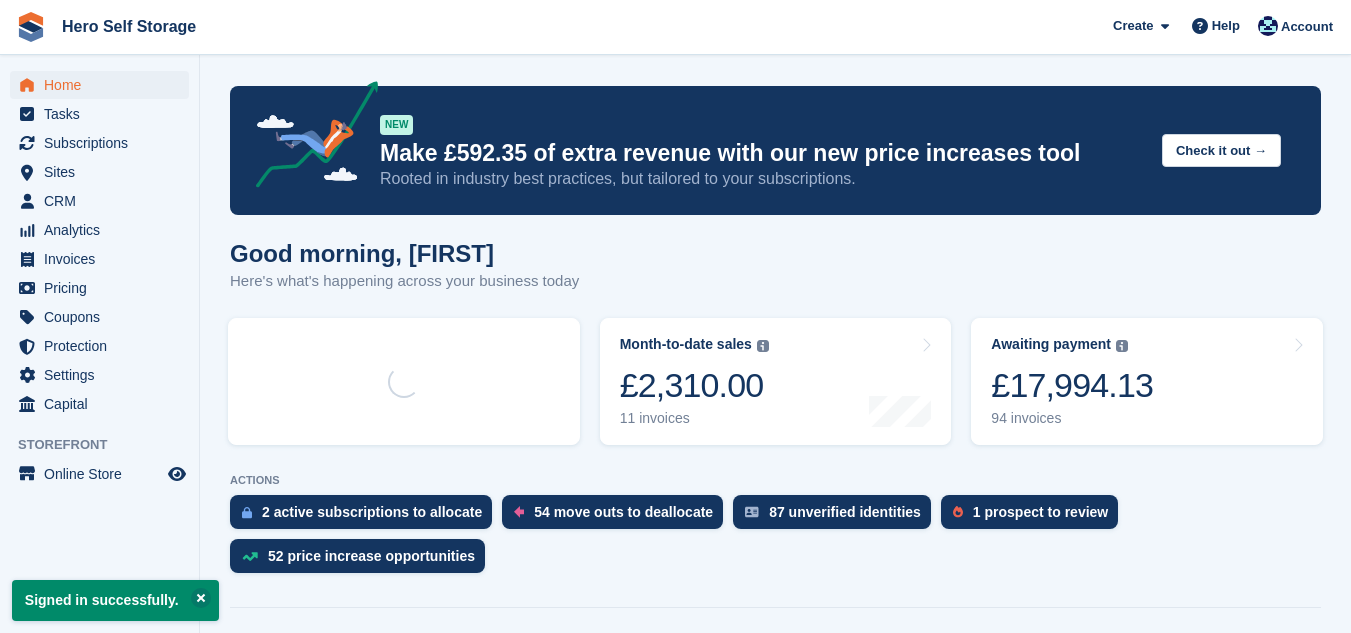 scroll, scrollTop: 0, scrollLeft: 0, axis: both 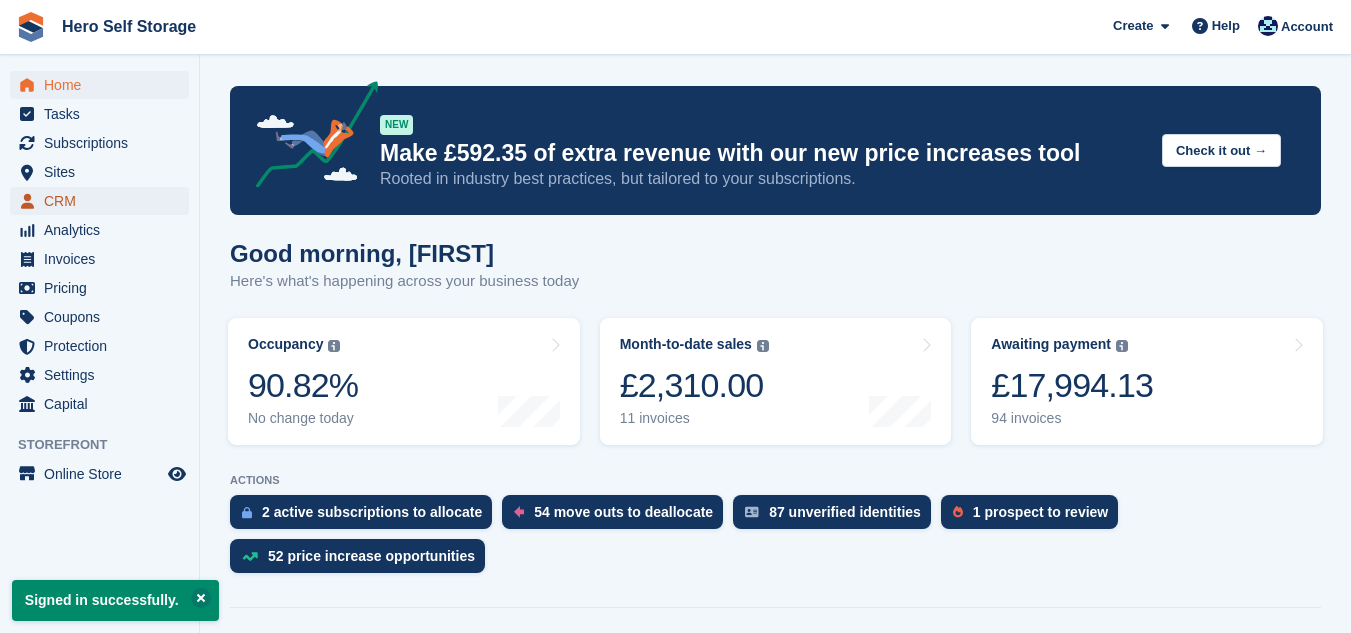 click on "CRM" at bounding box center [104, 201] 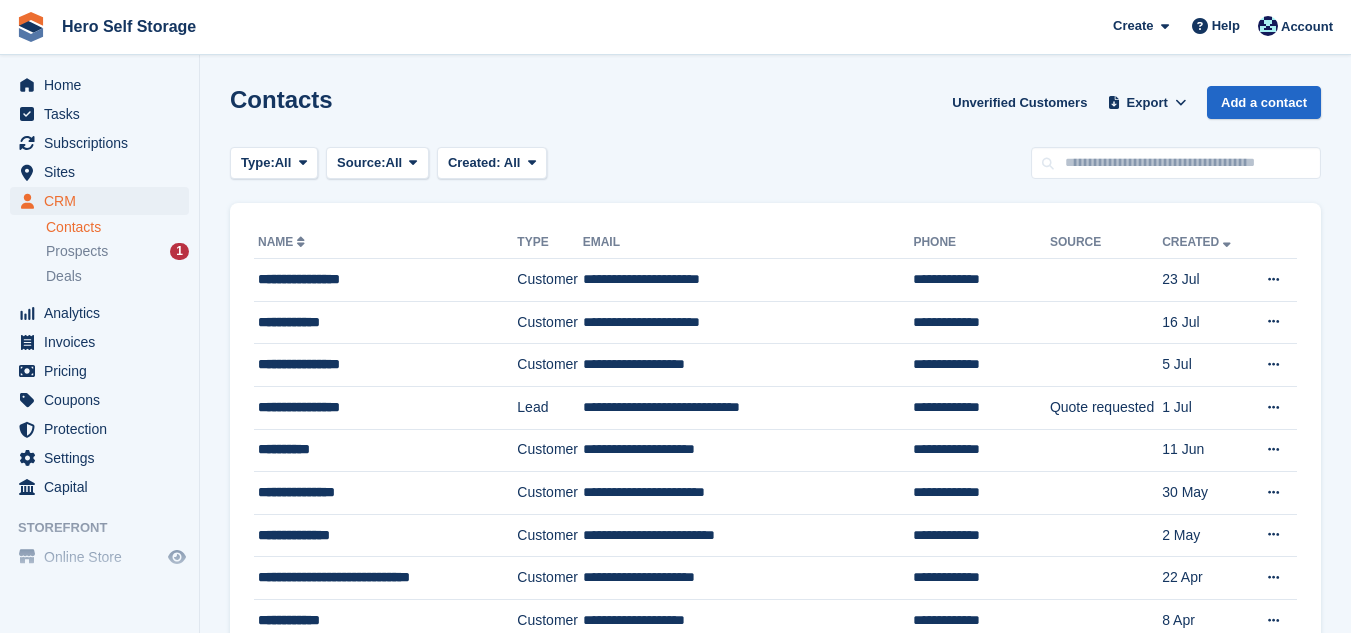 scroll, scrollTop: 0, scrollLeft: 0, axis: both 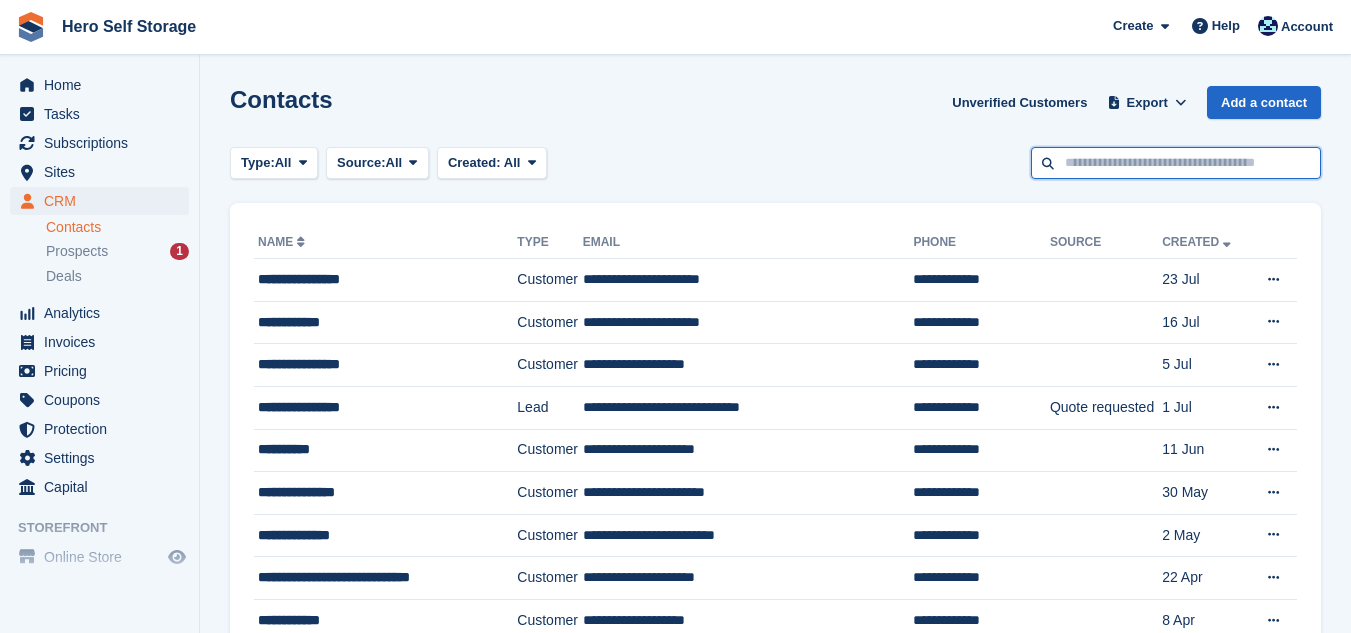 click at bounding box center [1176, 163] 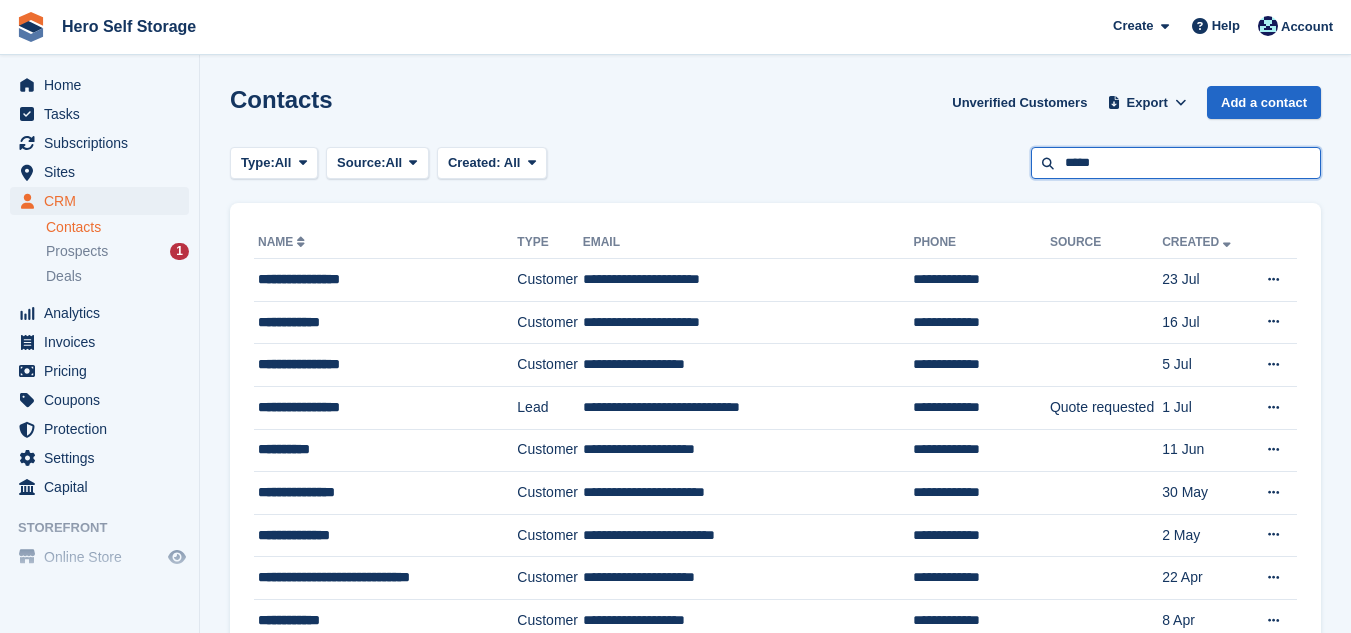 type on "*****" 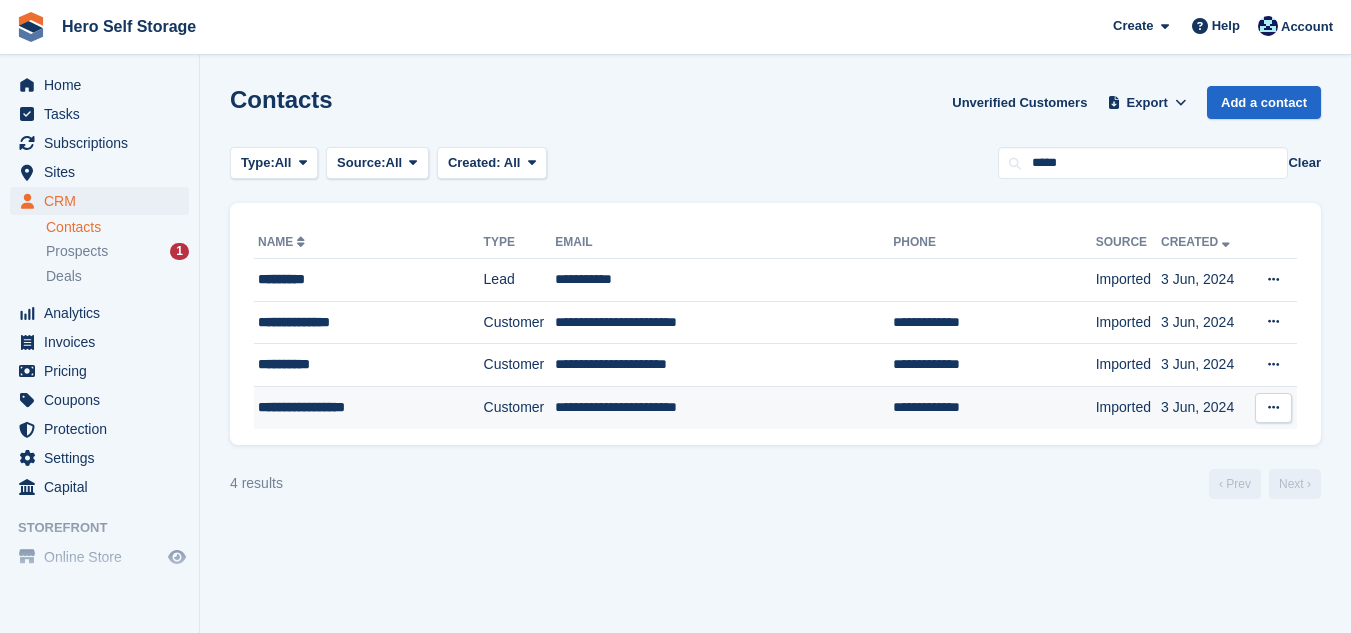 click on "**********" at bounding box center (724, 407) 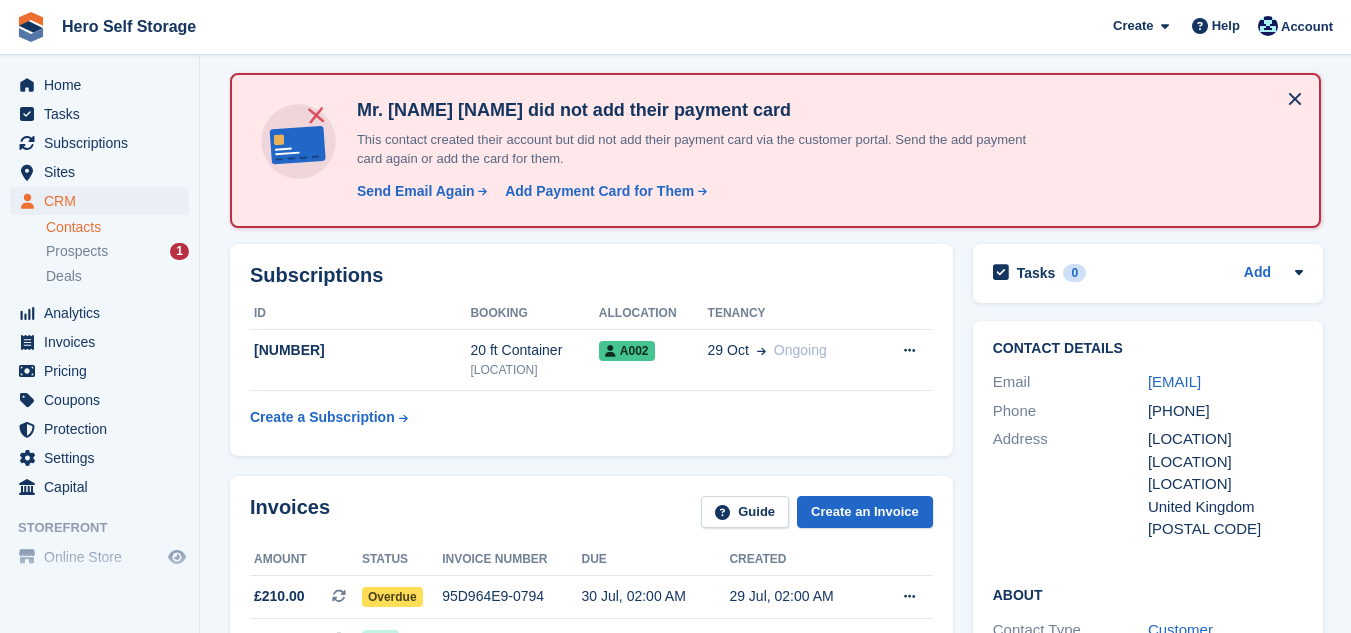 scroll, scrollTop: 80, scrollLeft: 0, axis: vertical 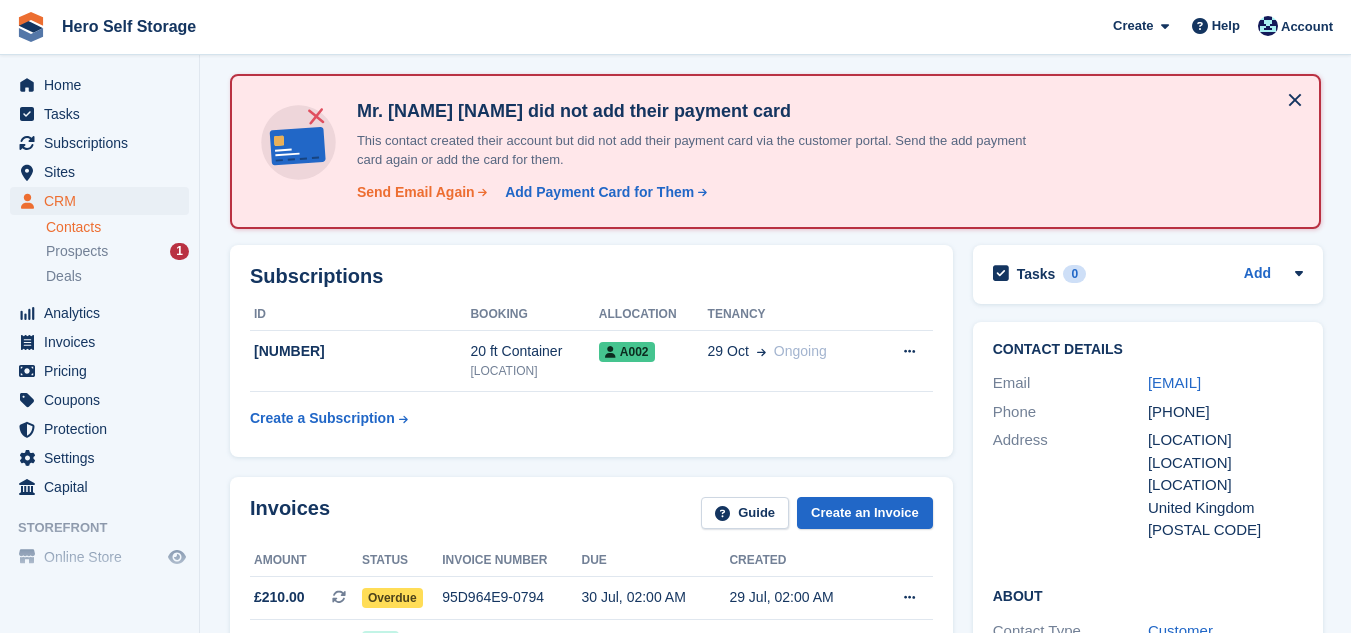 click on "Send Email Again" at bounding box center (416, 192) 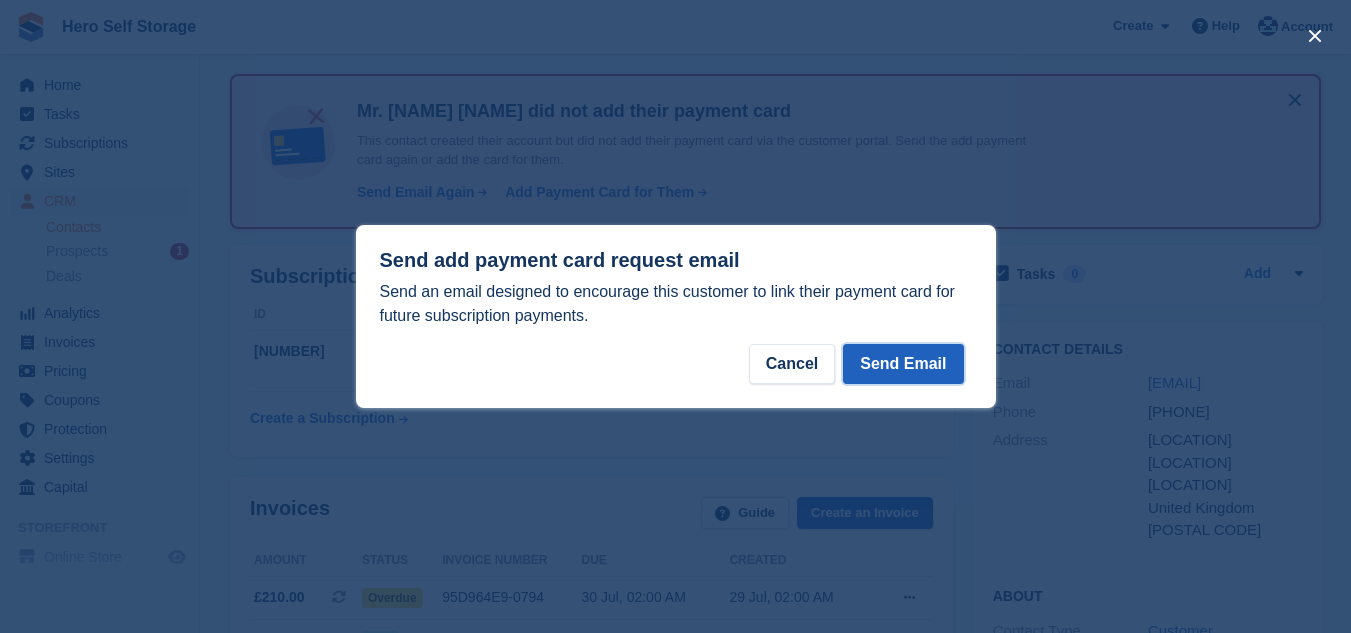 click on "Send Email" at bounding box center [903, 364] 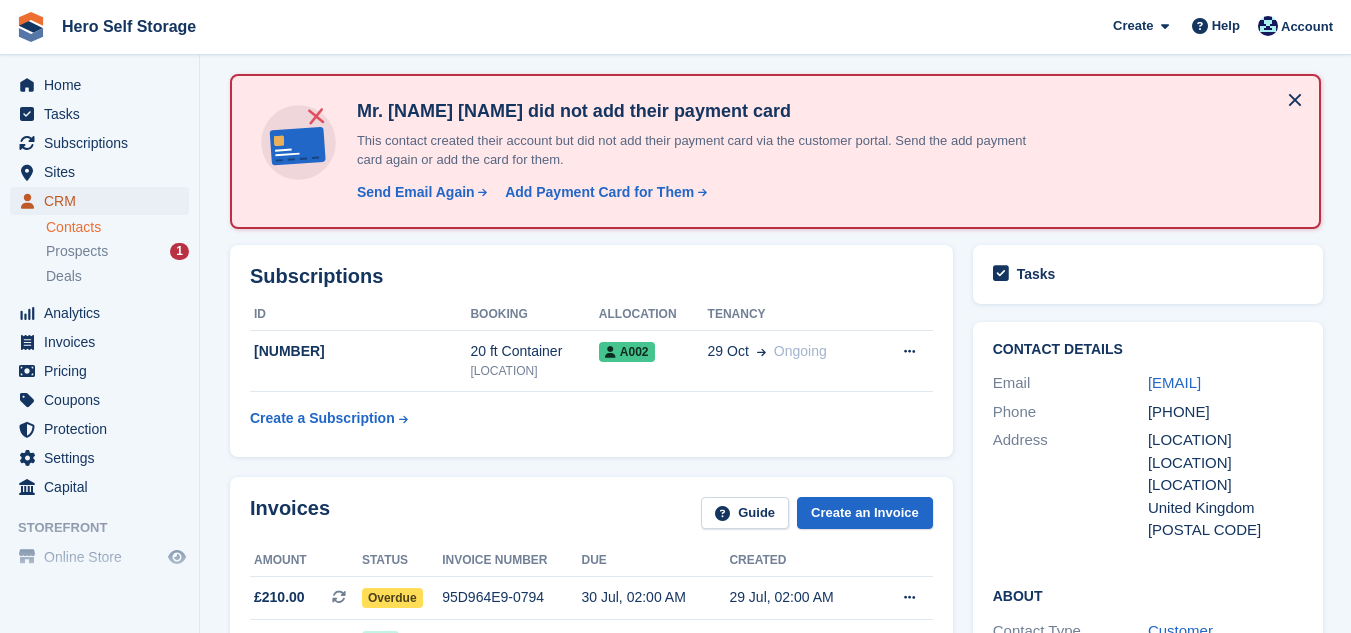 click on "CRM" at bounding box center (104, 201) 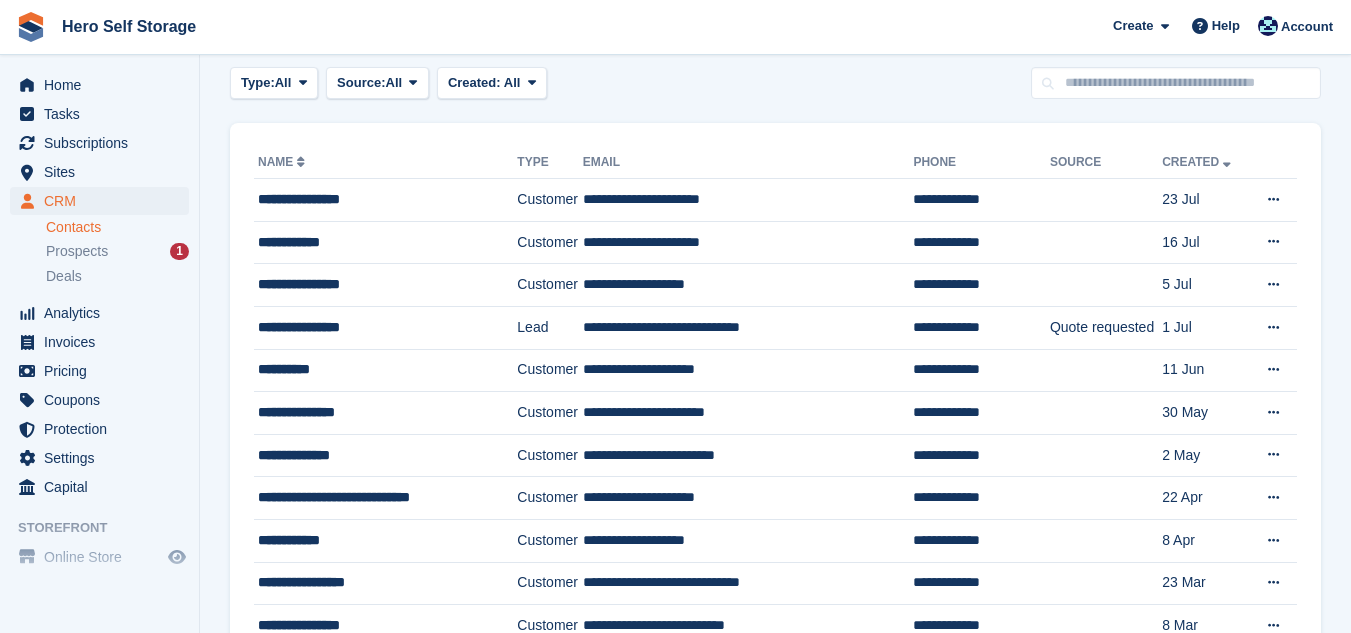 scroll, scrollTop: 0, scrollLeft: 0, axis: both 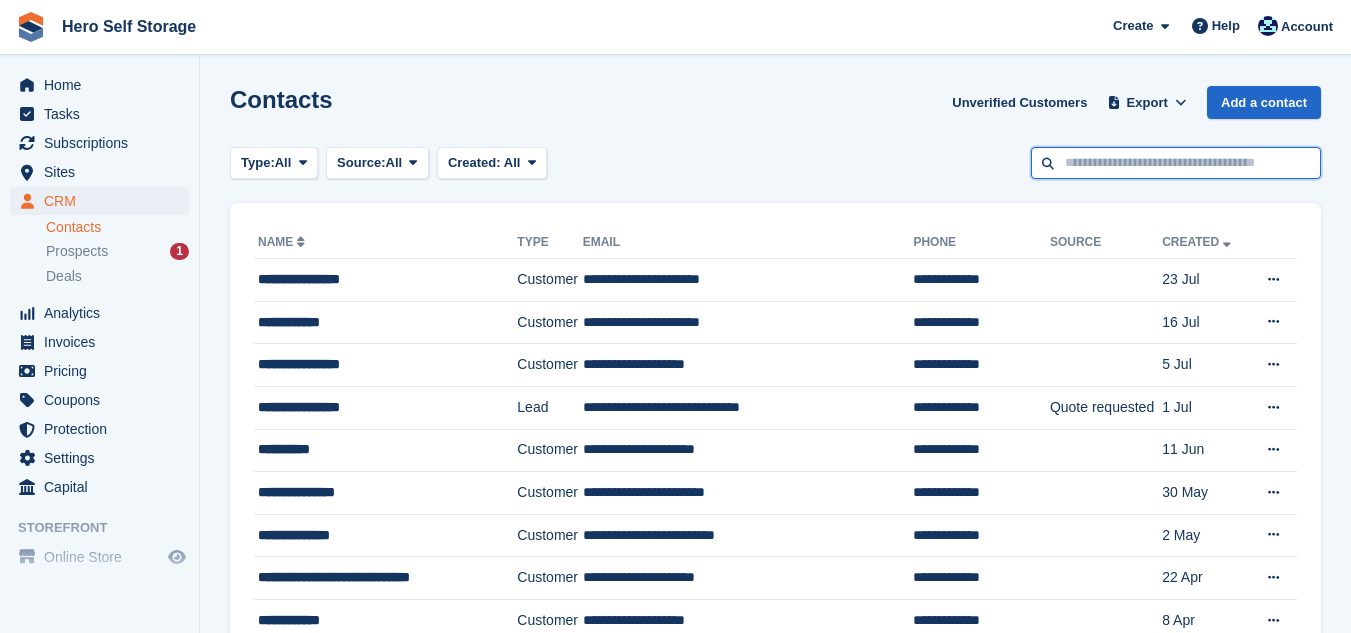 click at bounding box center [1176, 163] 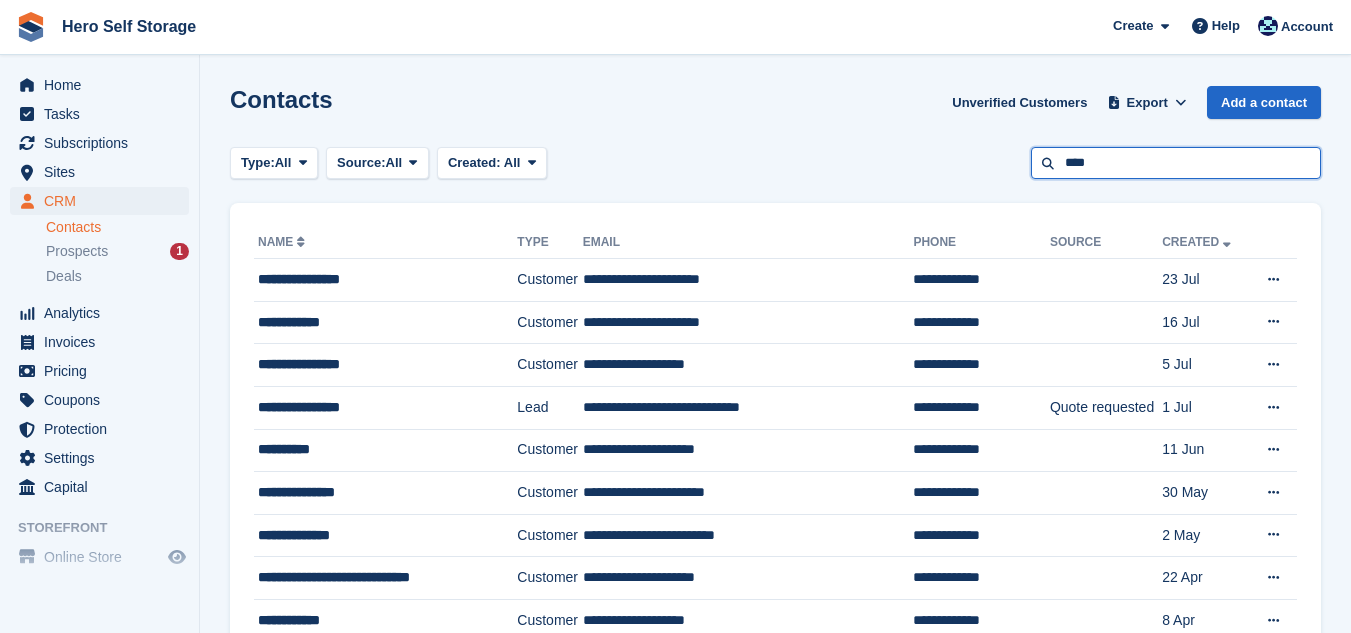 type on "****" 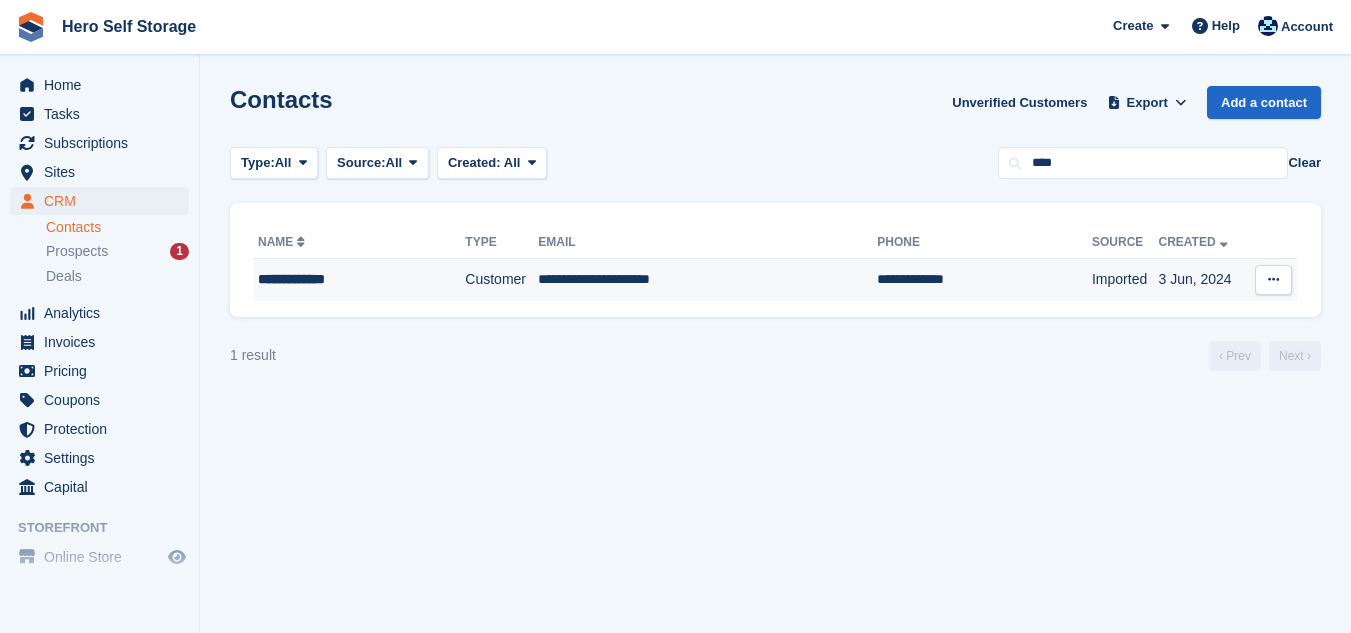 click on "**********" at bounding box center (707, 280) 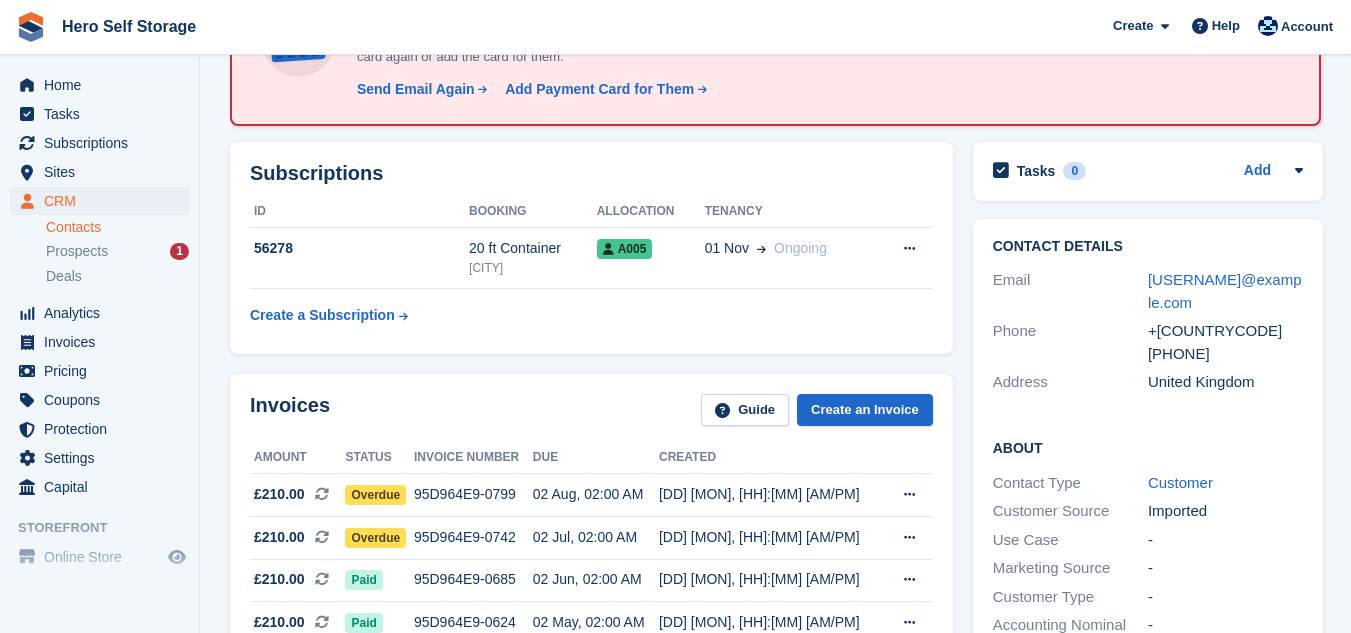 scroll, scrollTop: 200, scrollLeft: 0, axis: vertical 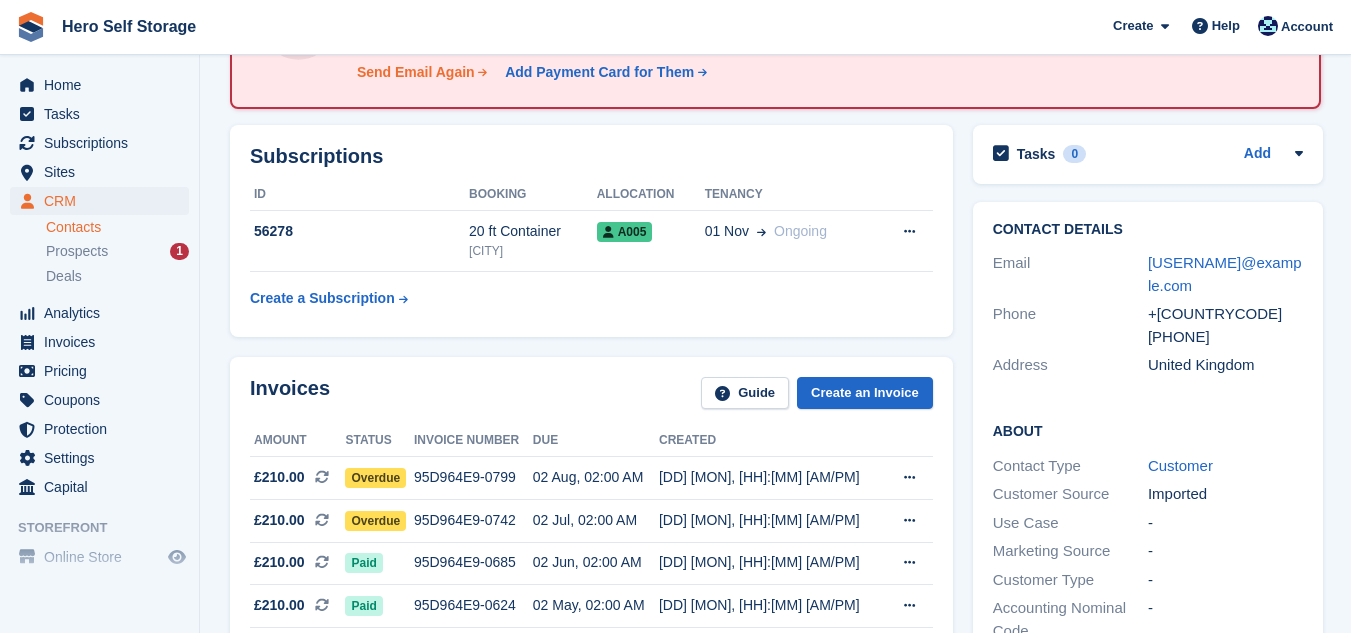 click on "Send Email Again" at bounding box center (416, 72) 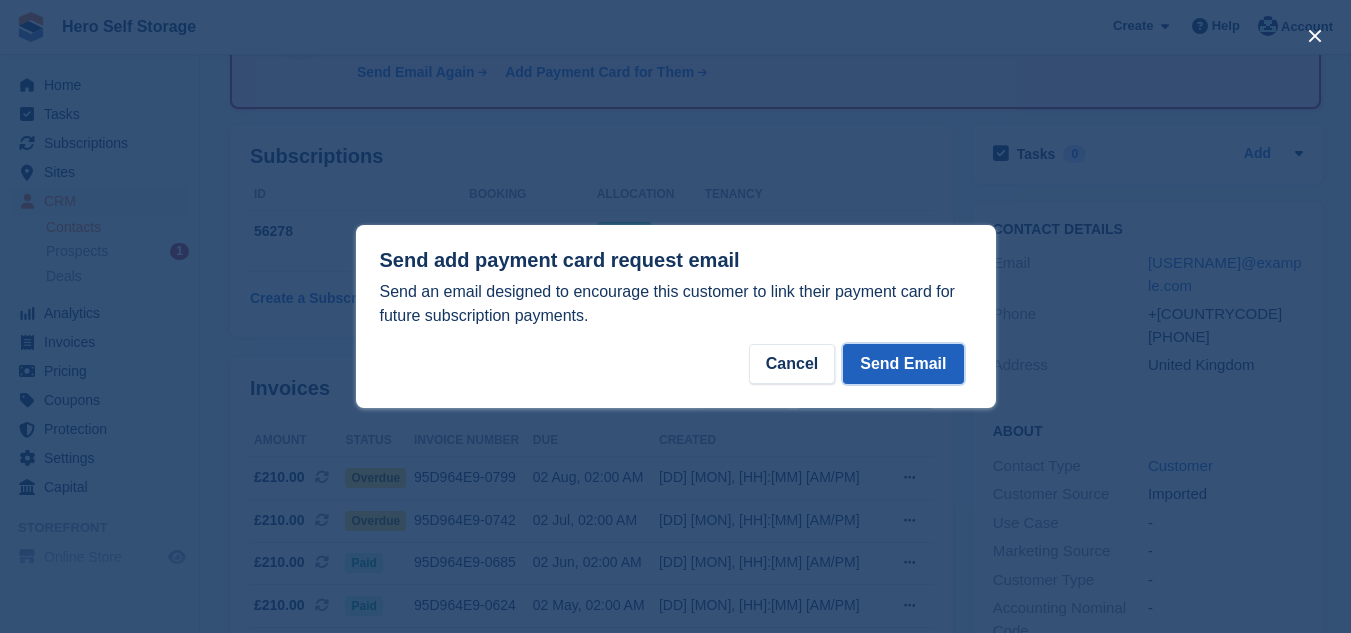 click on "Send Email" at bounding box center [903, 364] 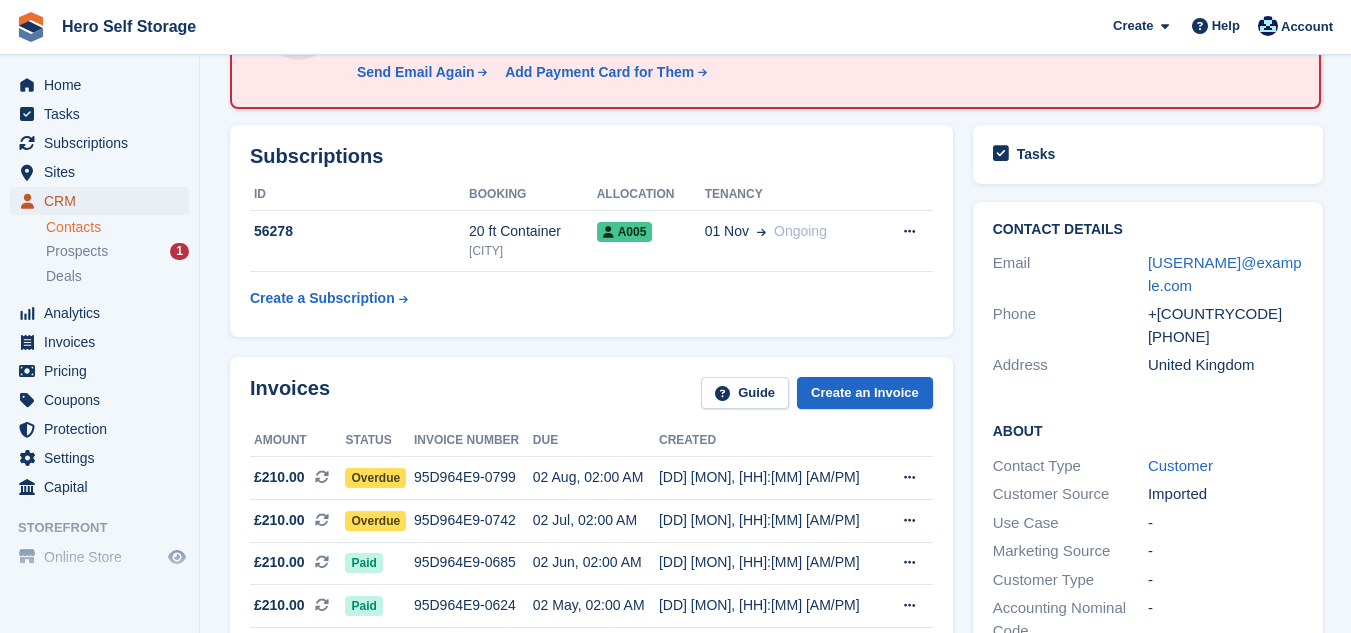 click on "CRM" at bounding box center [104, 201] 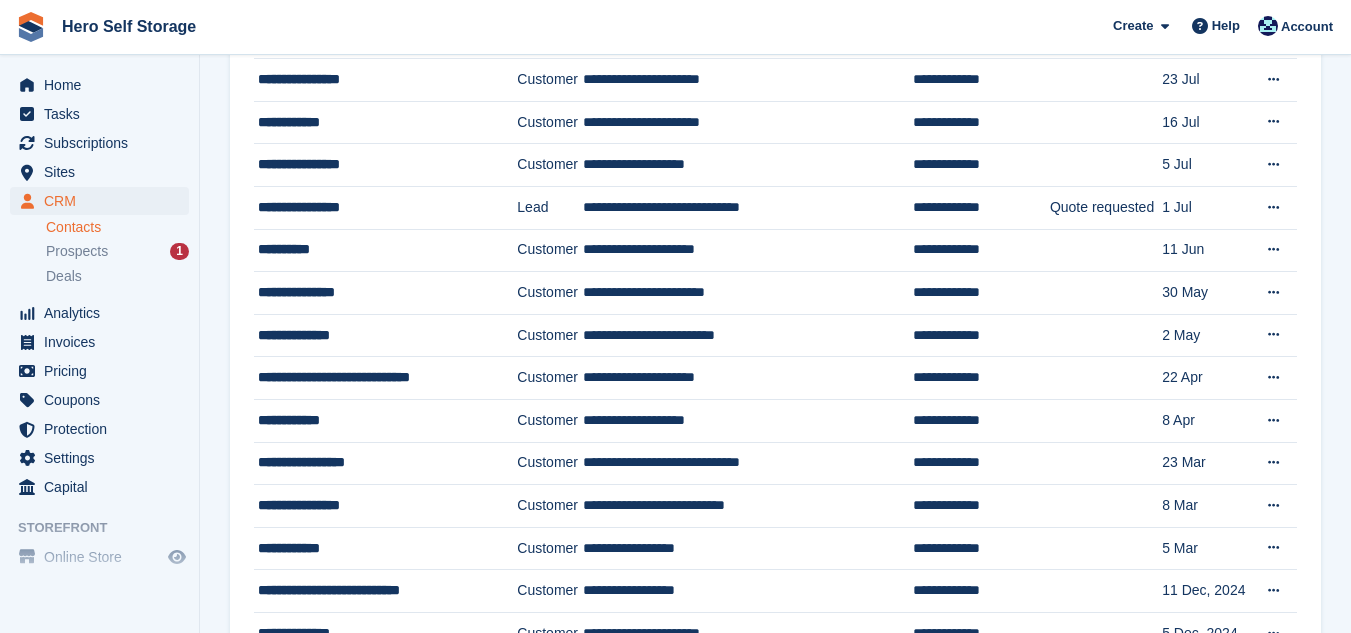 scroll, scrollTop: 0, scrollLeft: 0, axis: both 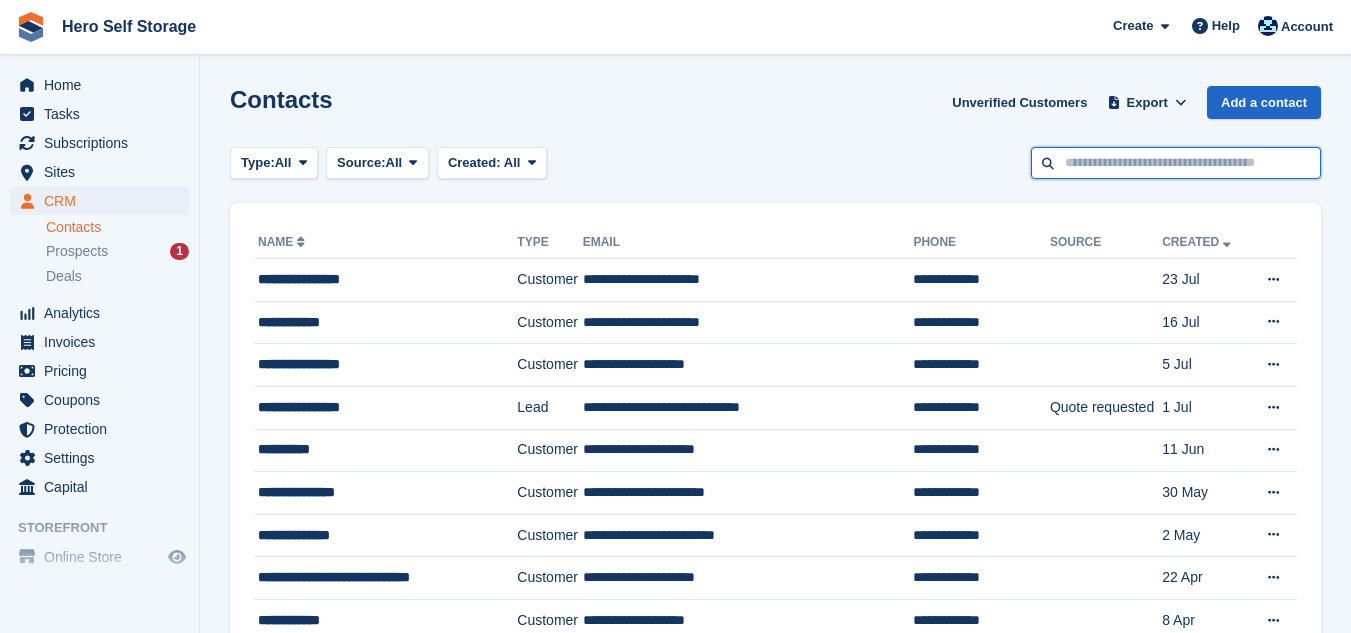 click at bounding box center (1176, 163) 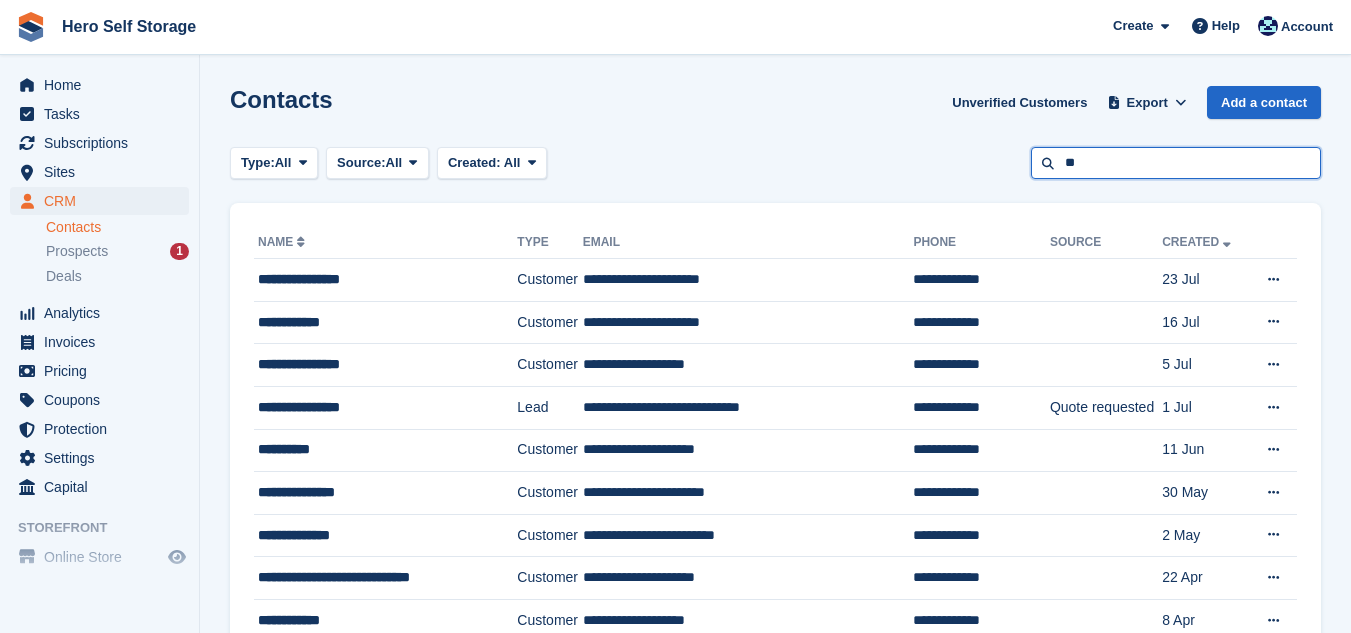 type on "**" 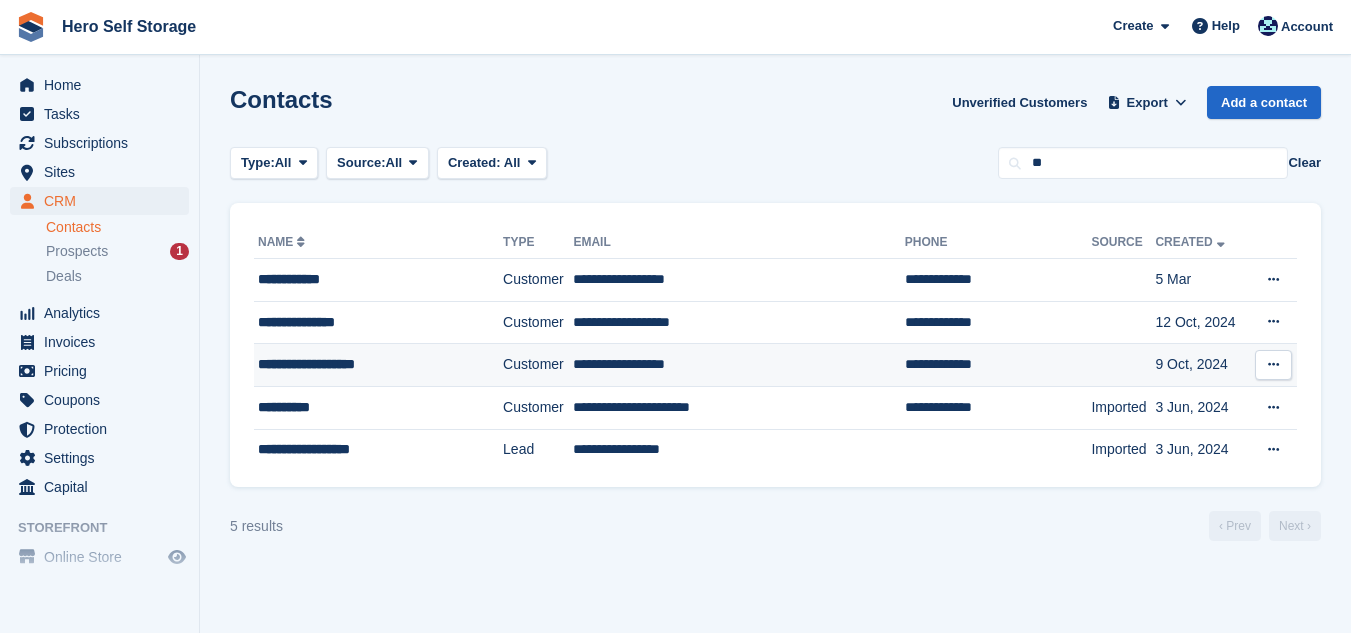 click on "**********" at bounding box center [738, 365] 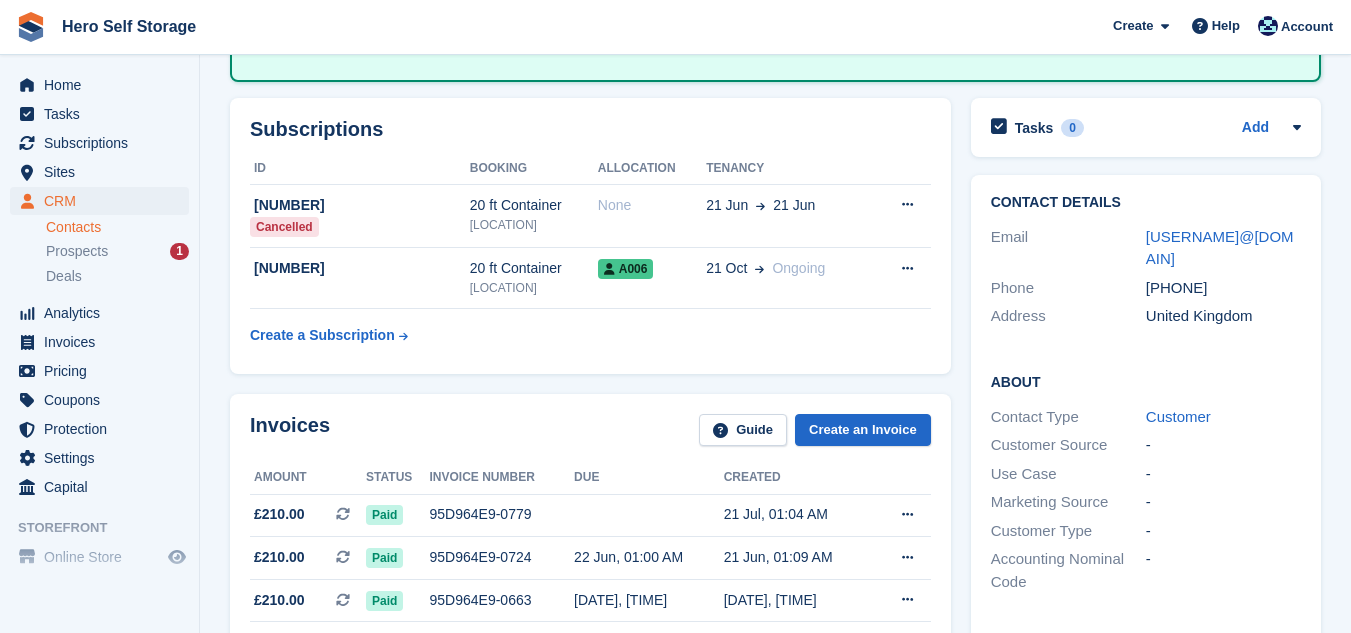 scroll, scrollTop: 400, scrollLeft: 0, axis: vertical 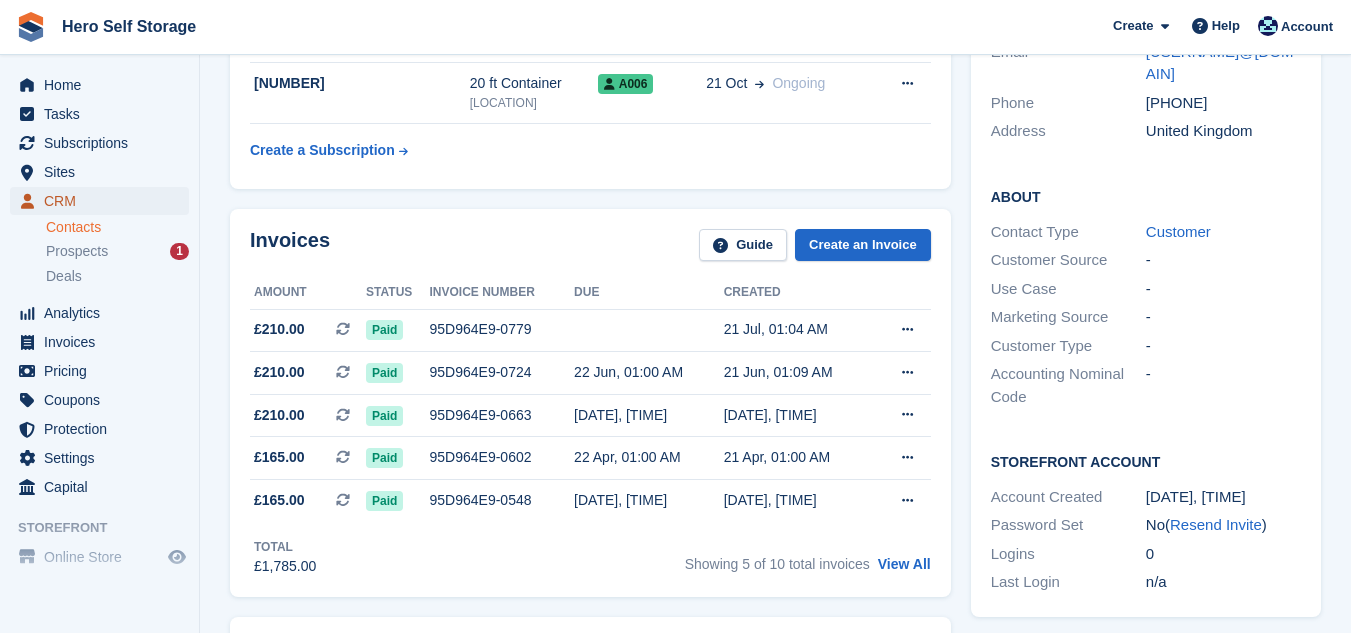 click on "CRM" at bounding box center [104, 201] 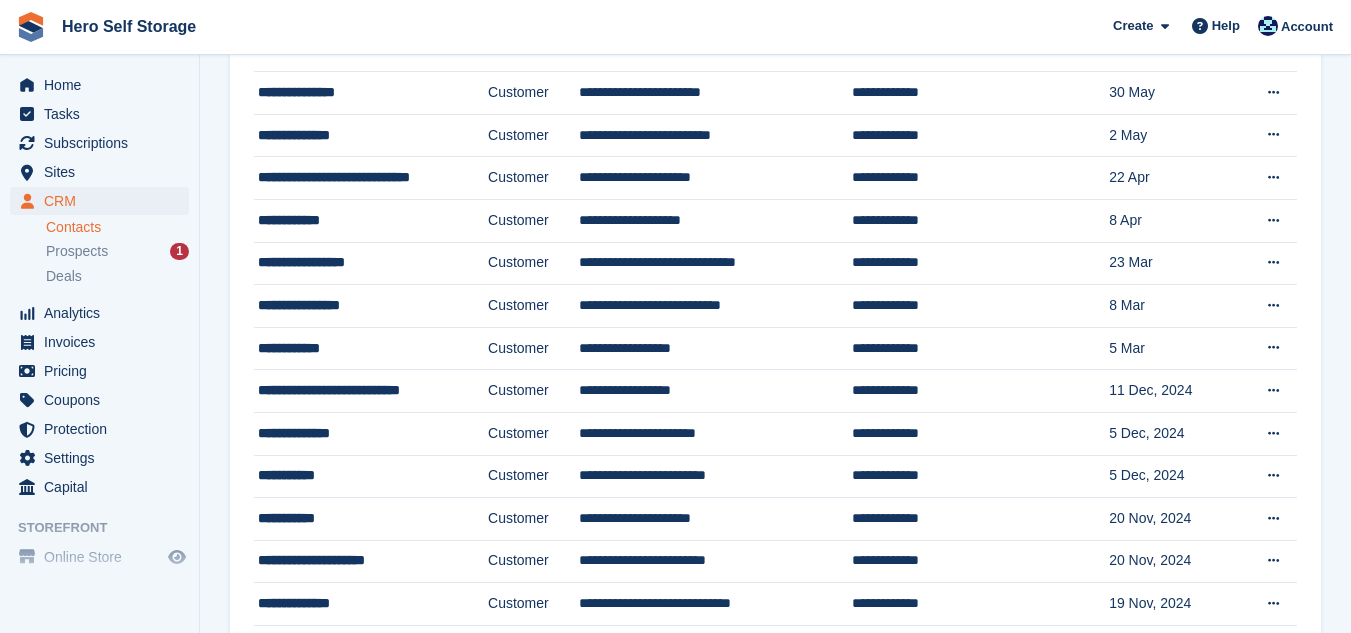 scroll, scrollTop: 0, scrollLeft: 0, axis: both 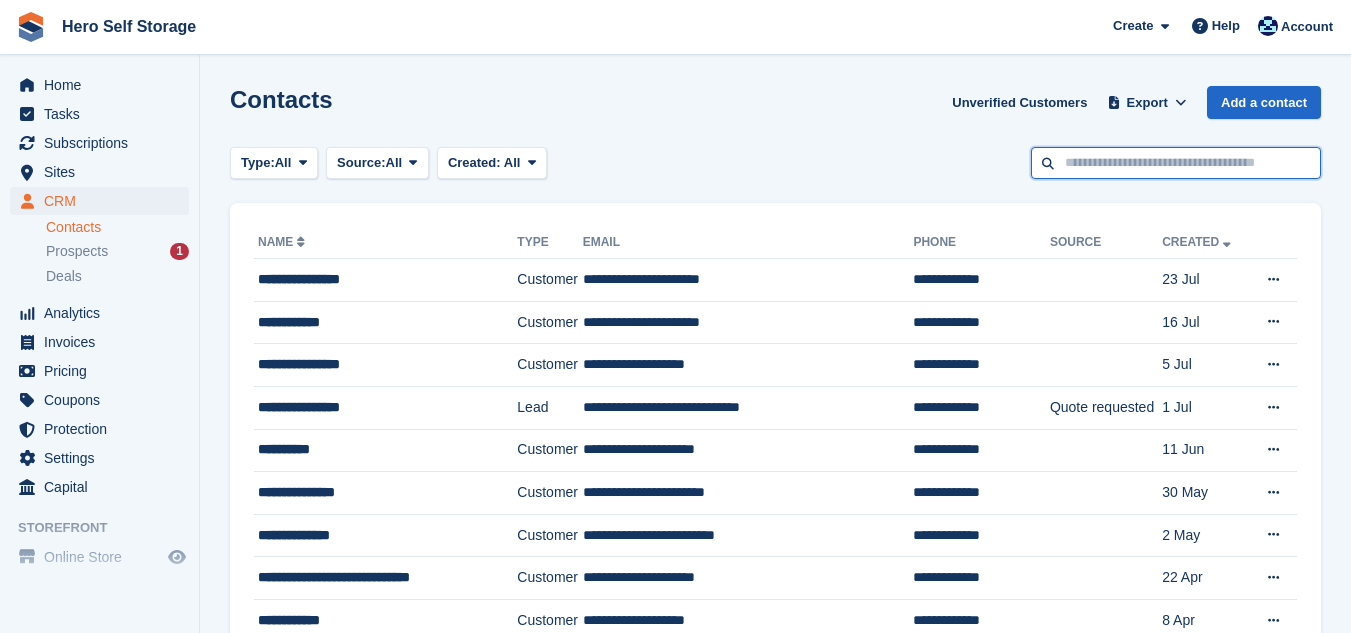 click at bounding box center (1176, 163) 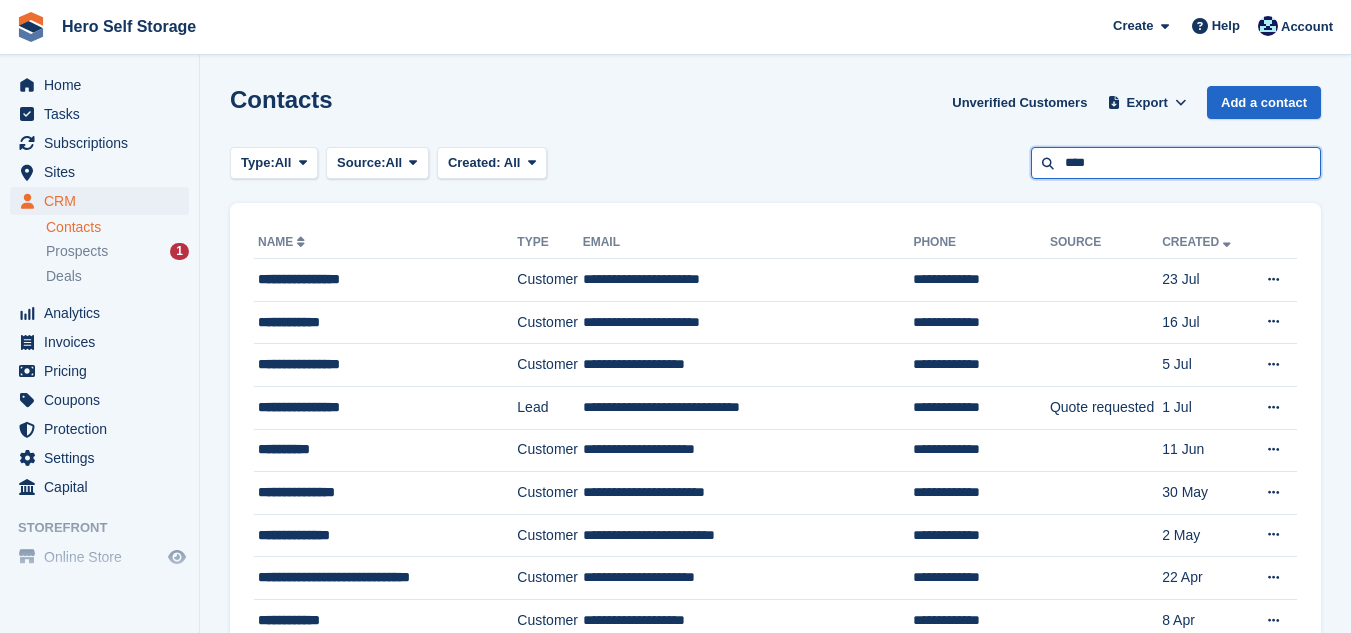 type on "****" 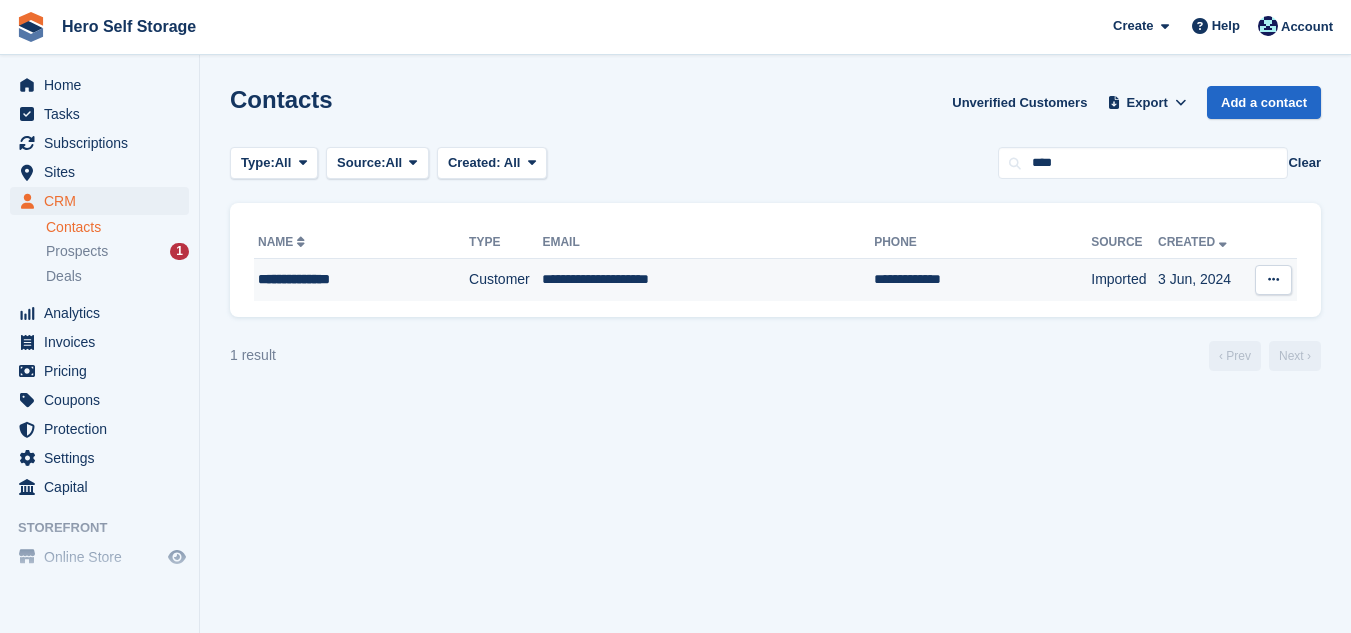 click on "**********" at bounding box center (708, 280) 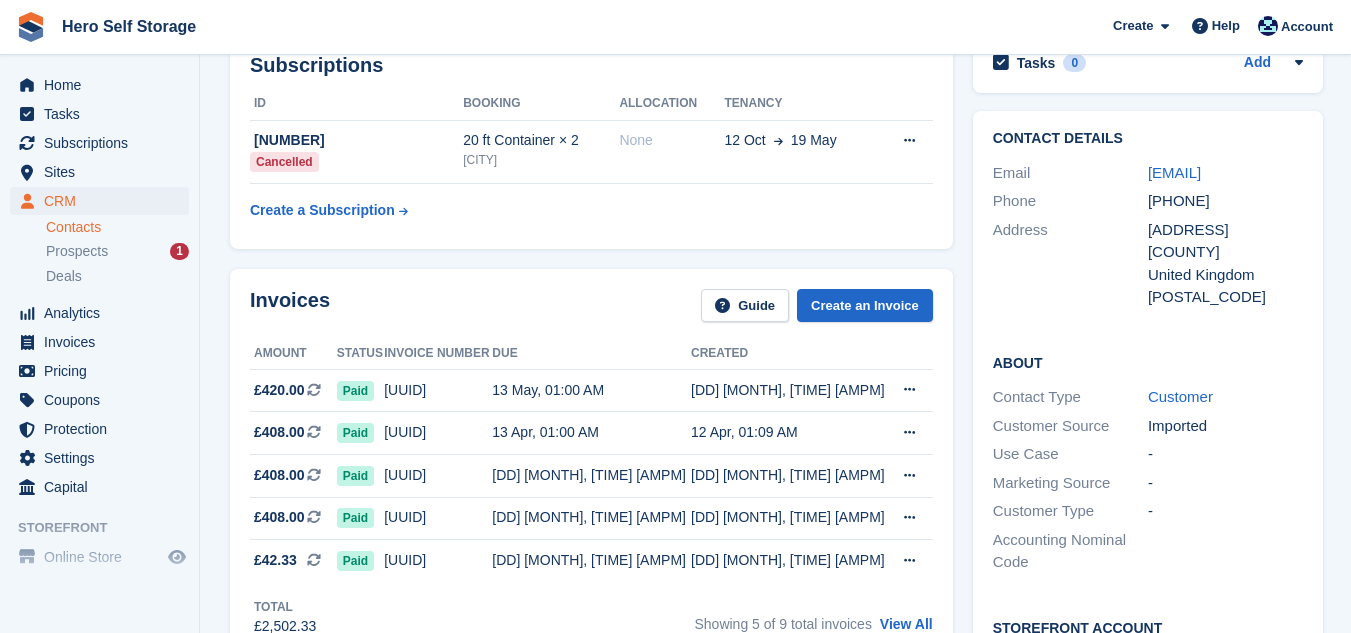 scroll, scrollTop: 240, scrollLeft: 0, axis: vertical 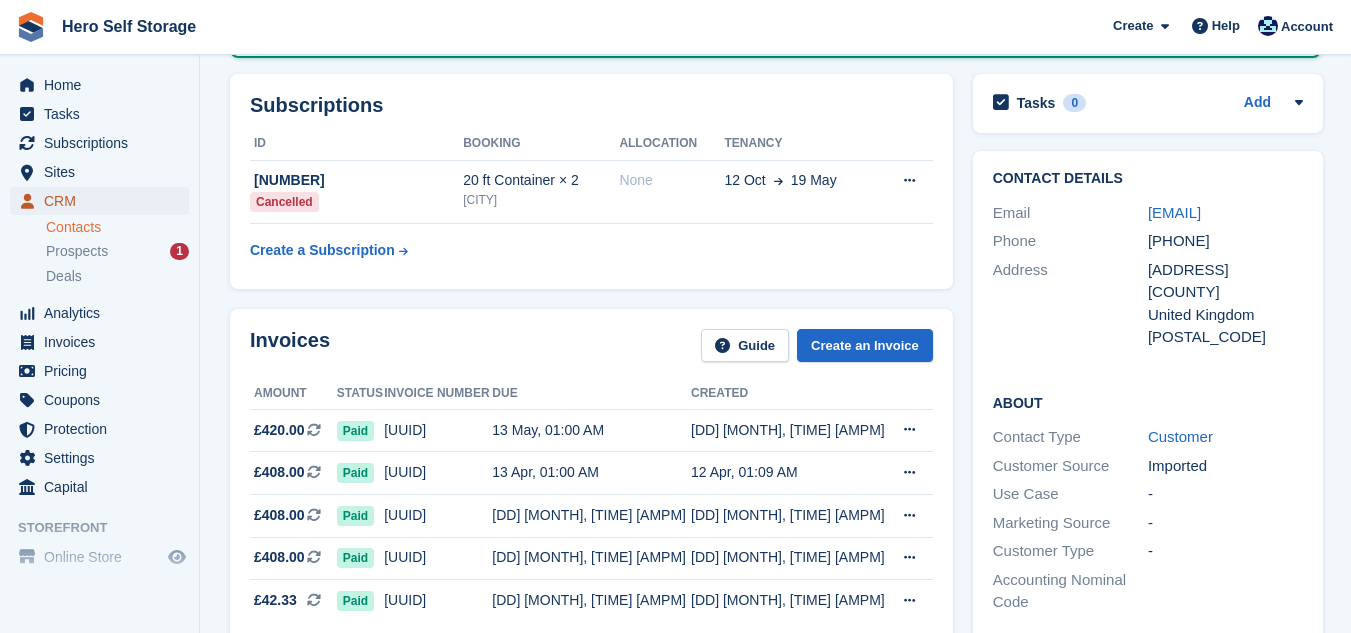 click on "CRM" at bounding box center [104, 201] 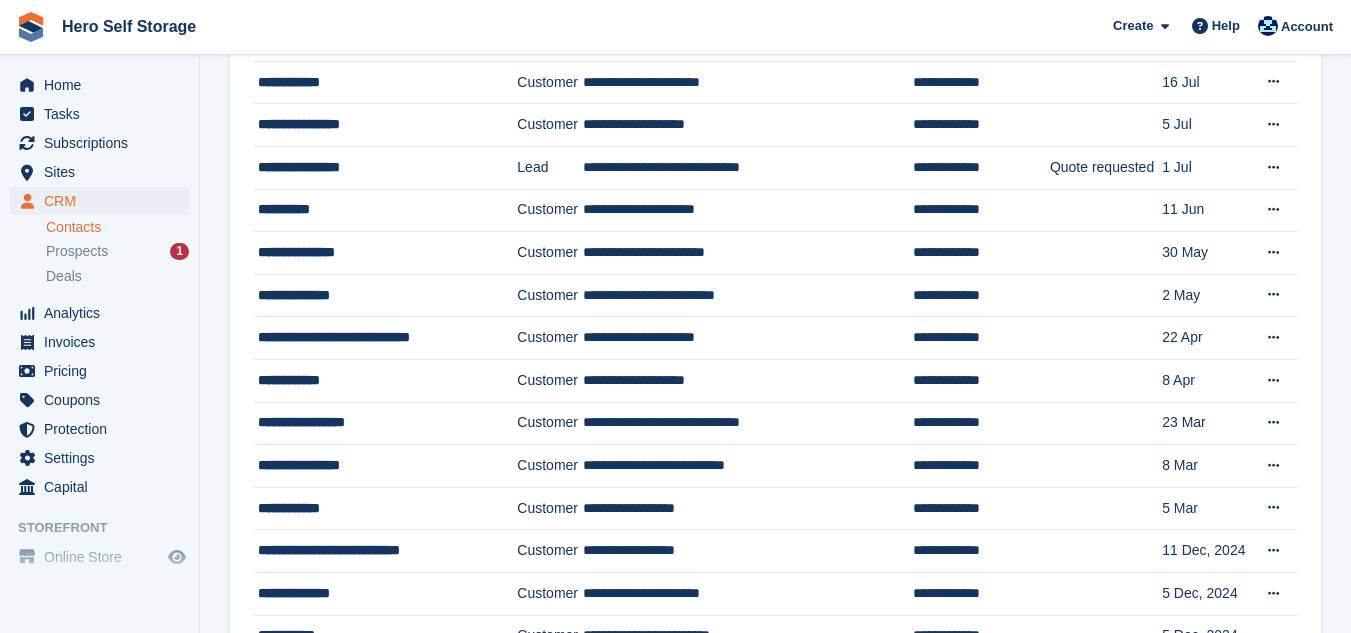 scroll, scrollTop: 0, scrollLeft: 0, axis: both 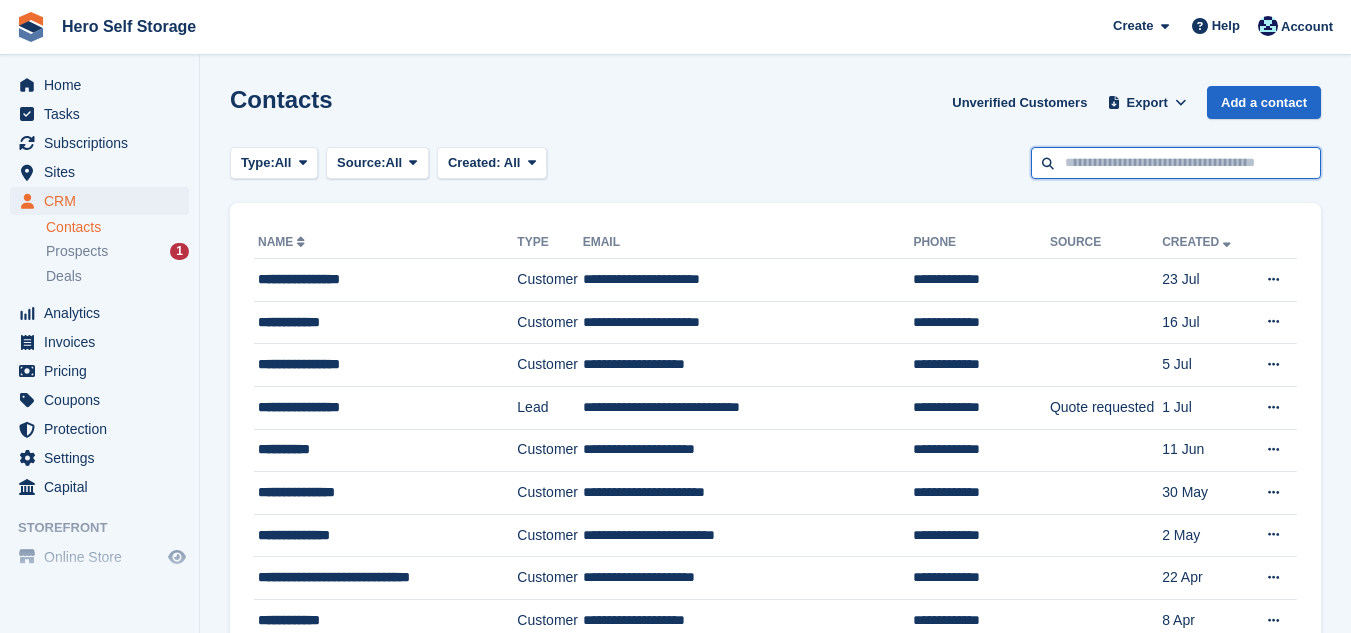 click at bounding box center [1176, 163] 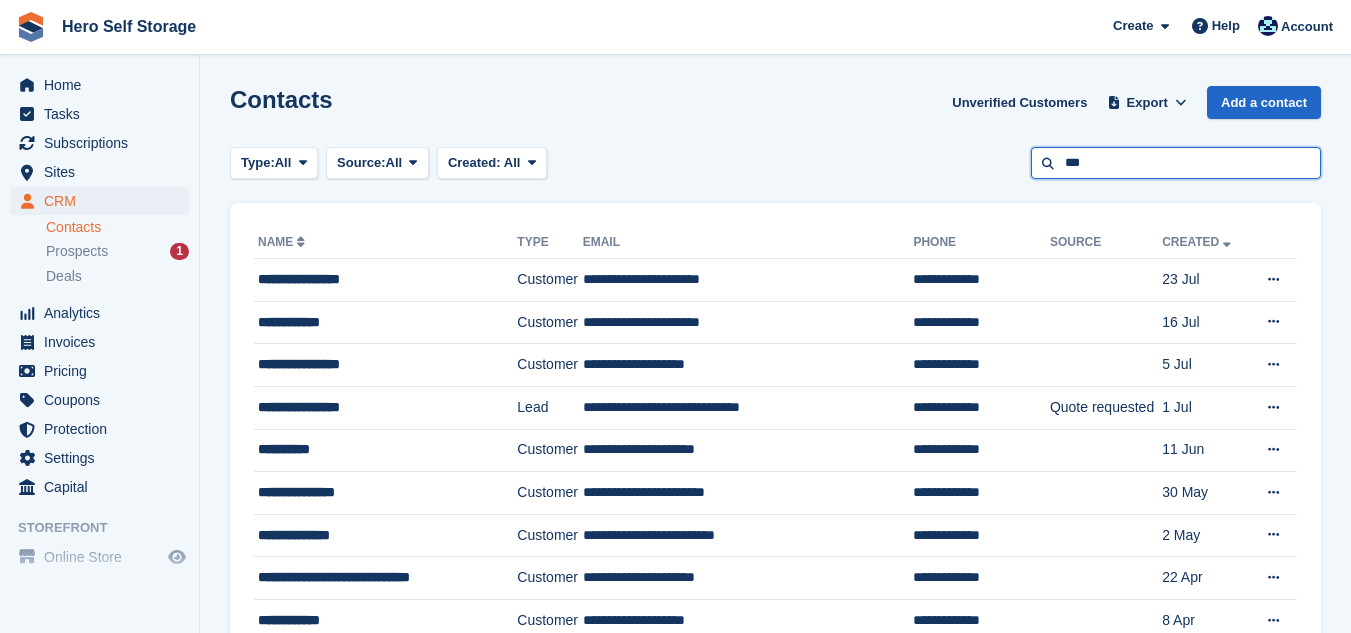 type on "***" 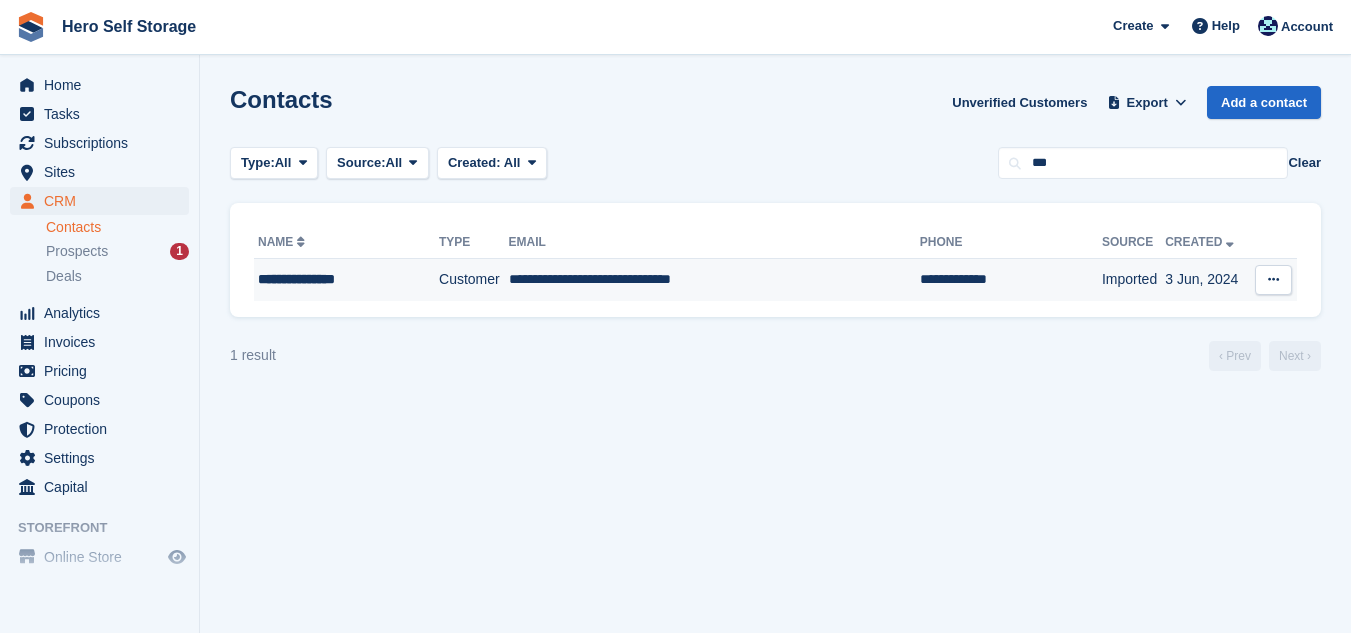 click on "**********" at bounding box center [714, 280] 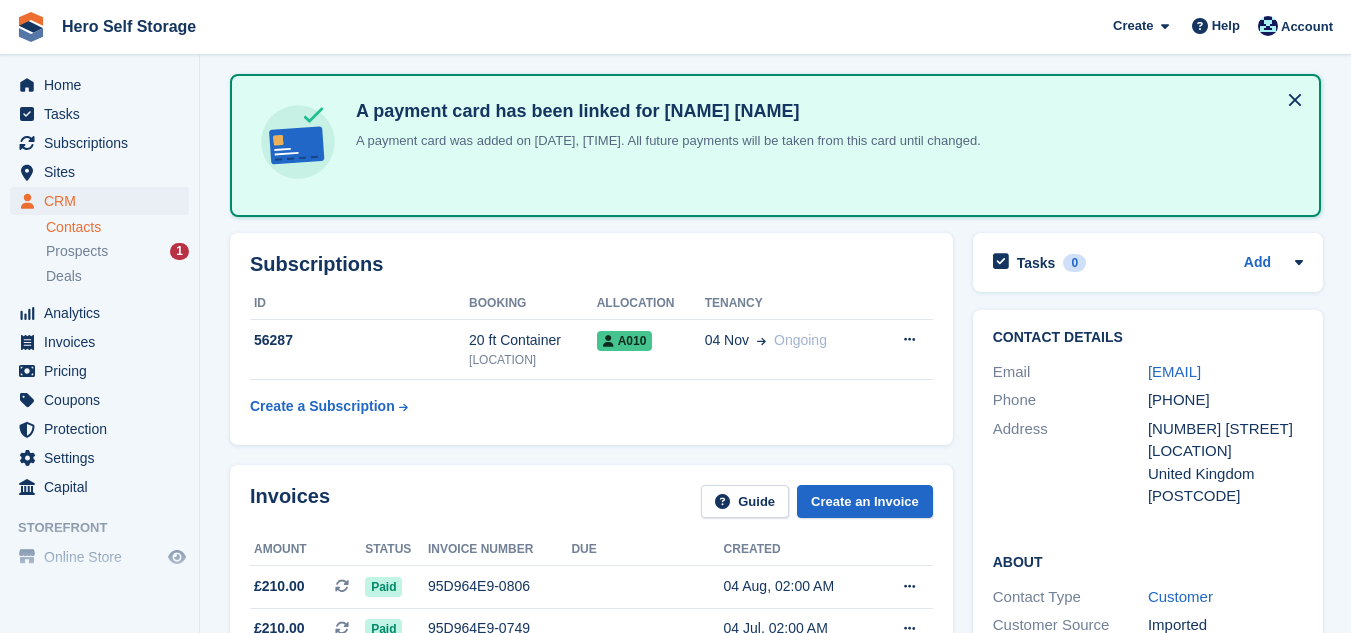 scroll, scrollTop: 120, scrollLeft: 0, axis: vertical 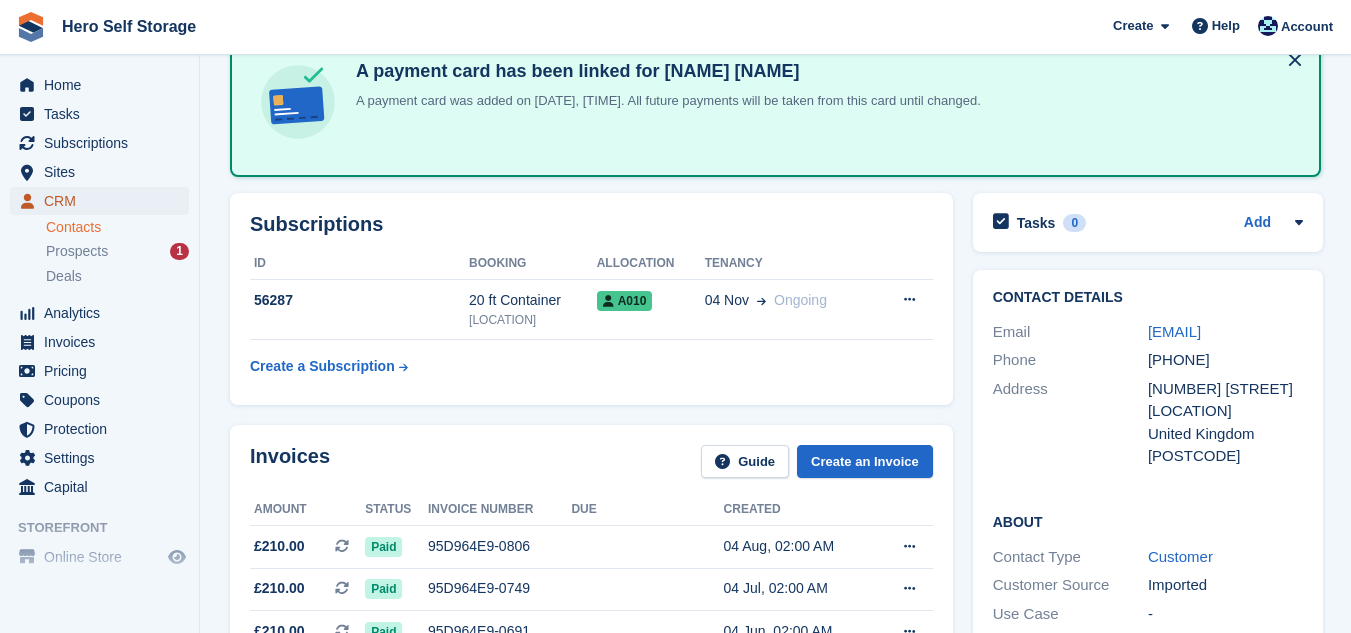 click on "CRM" at bounding box center [104, 201] 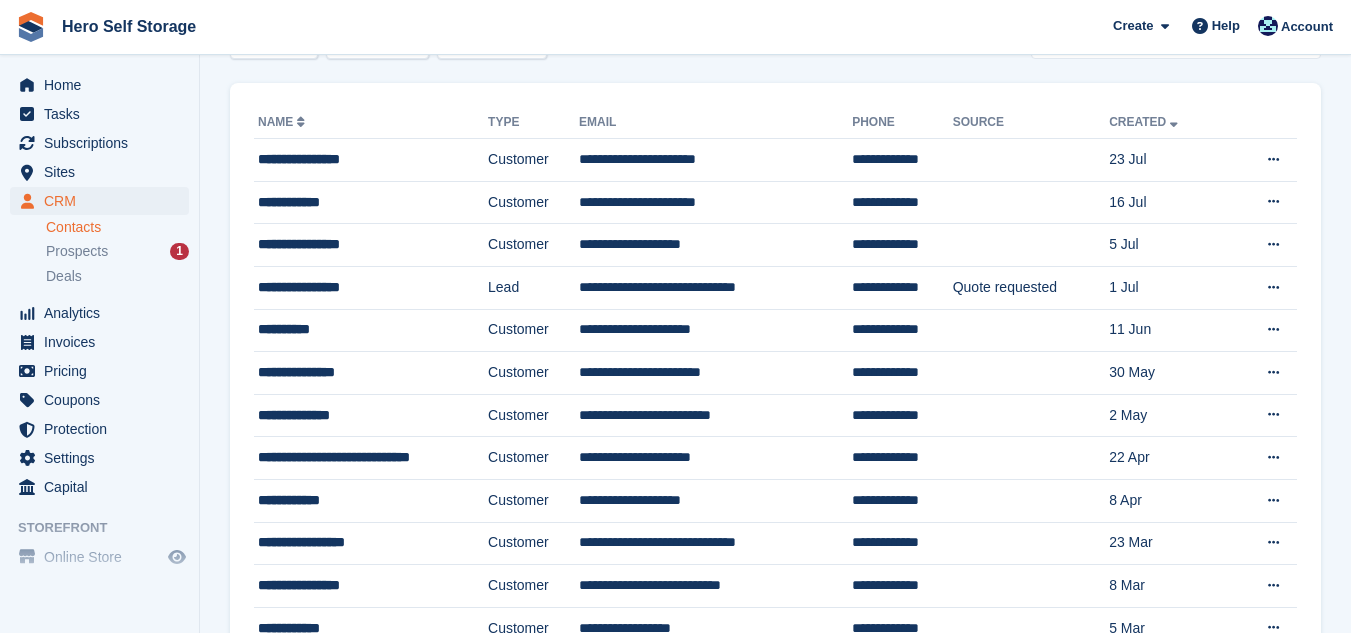 scroll, scrollTop: 0, scrollLeft: 0, axis: both 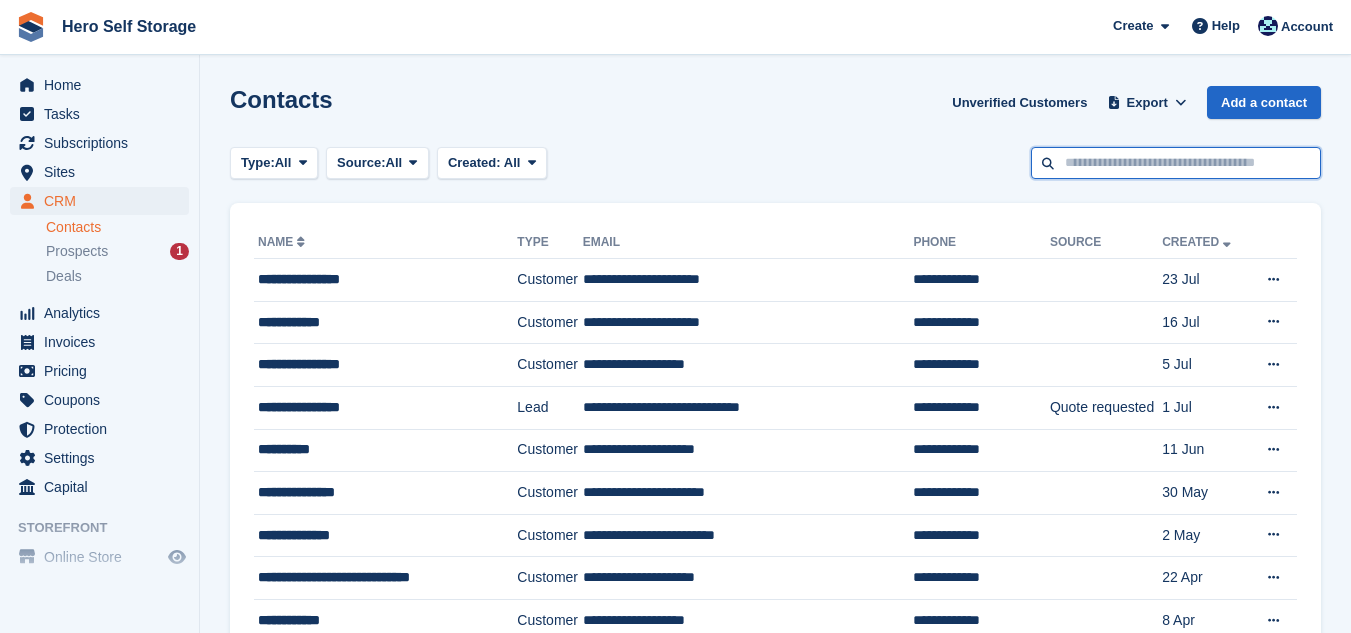 click at bounding box center (1176, 163) 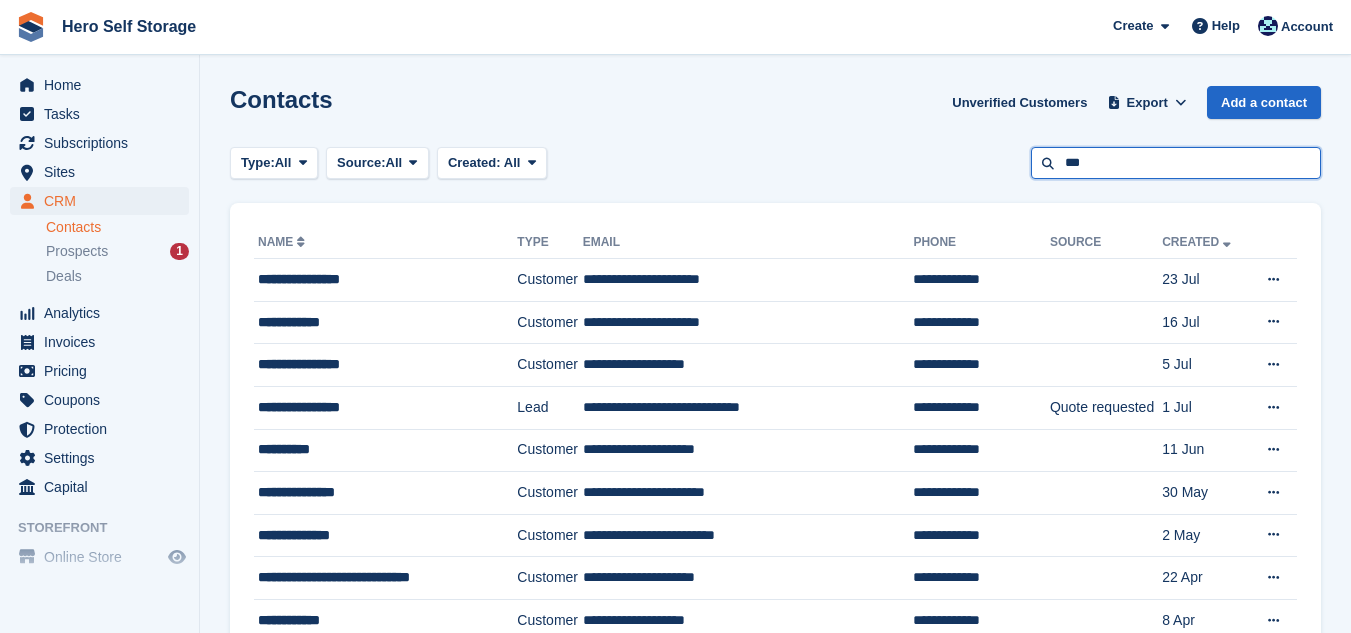 type on "***" 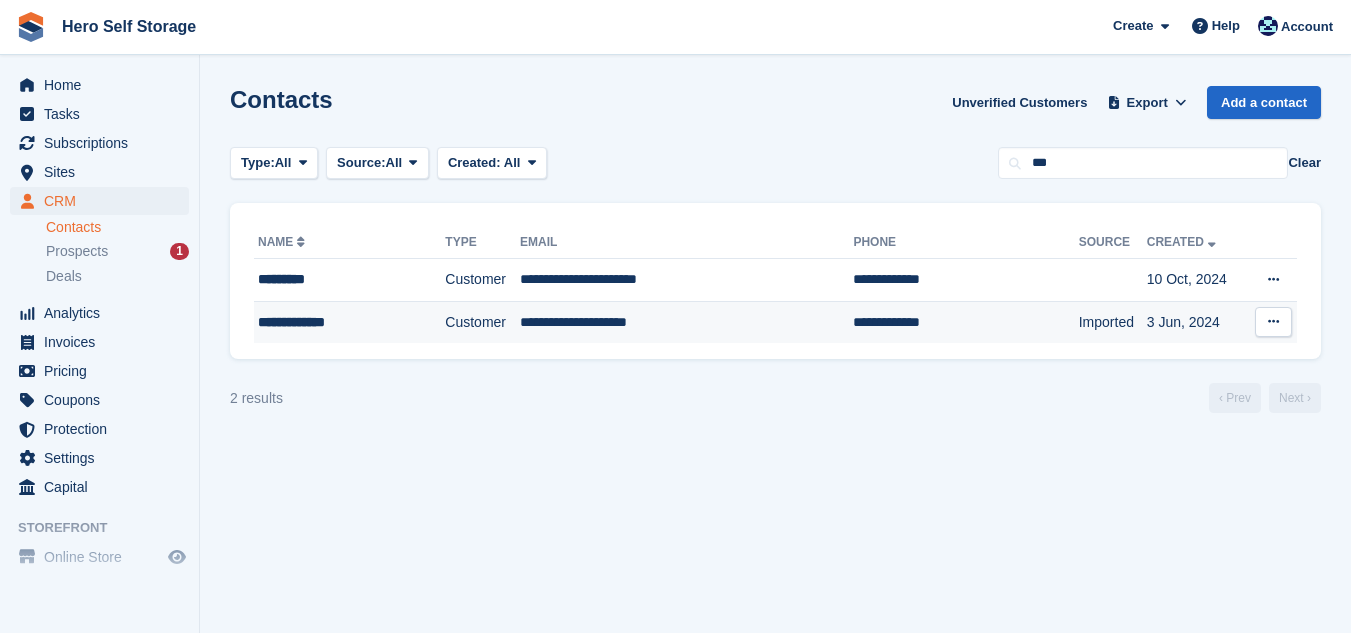 click on "**********" at bounding box center [686, 322] 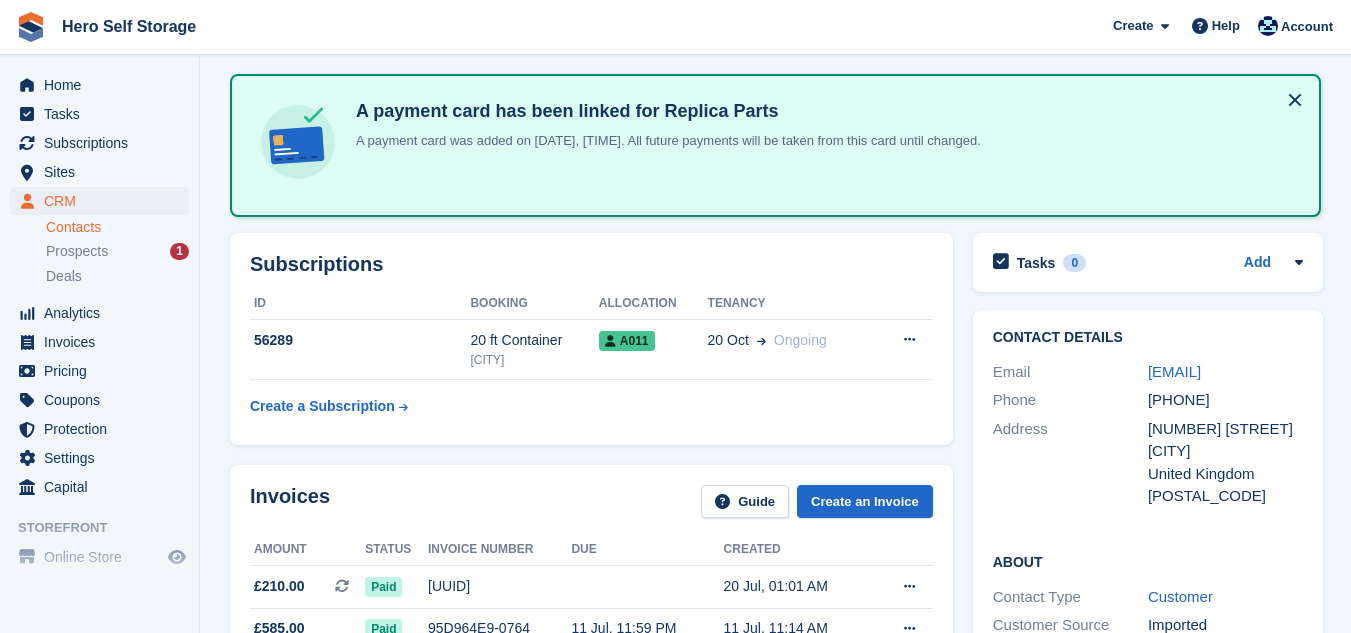 scroll, scrollTop: 120, scrollLeft: 0, axis: vertical 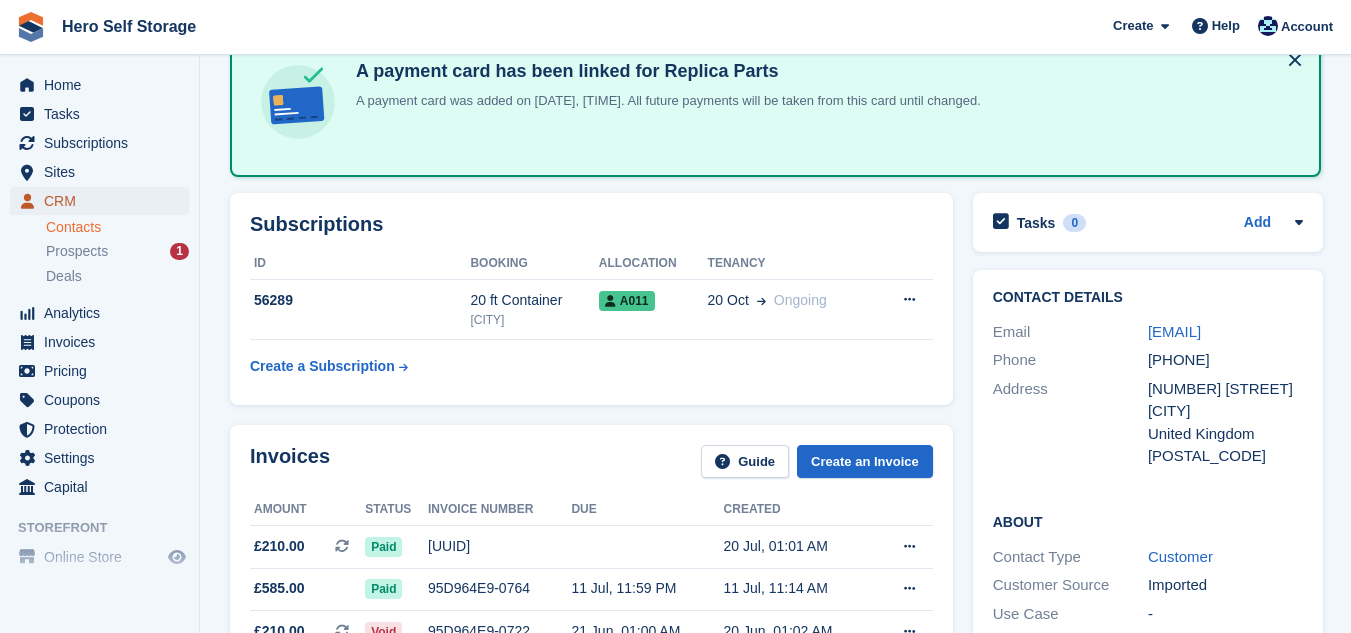 click on "CRM" at bounding box center [104, 201] 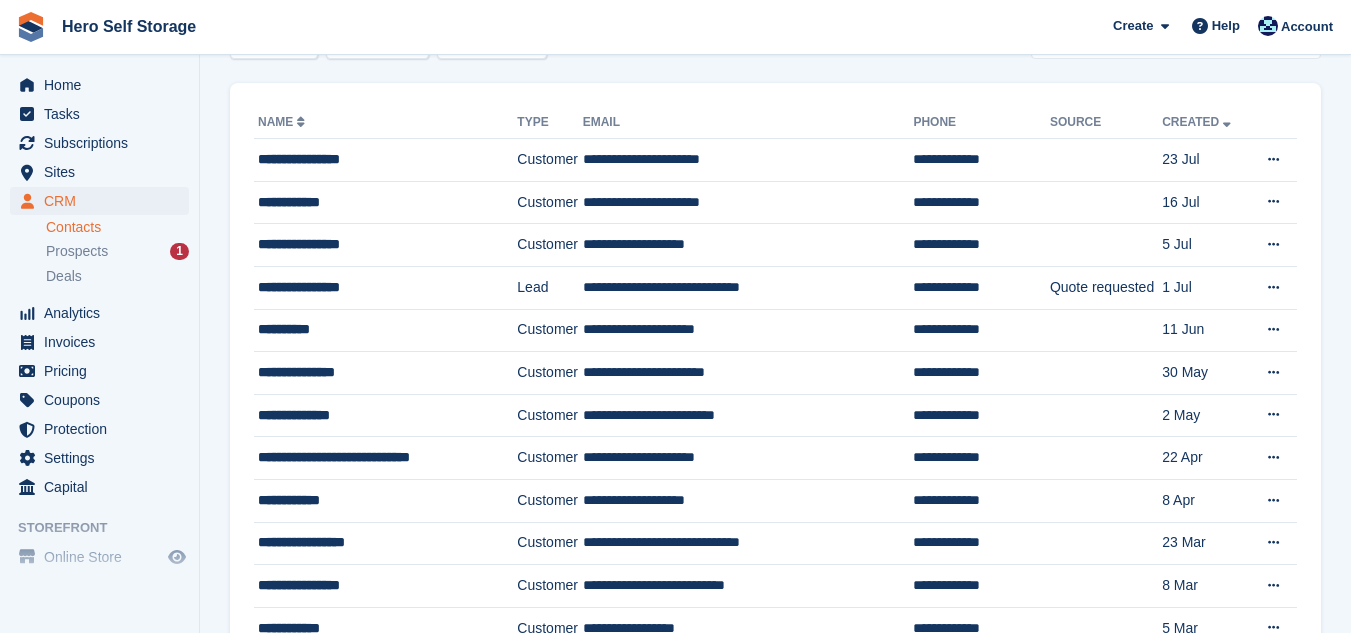 scroll, scrollTop: 0, scrollLeft: 0, axis: both 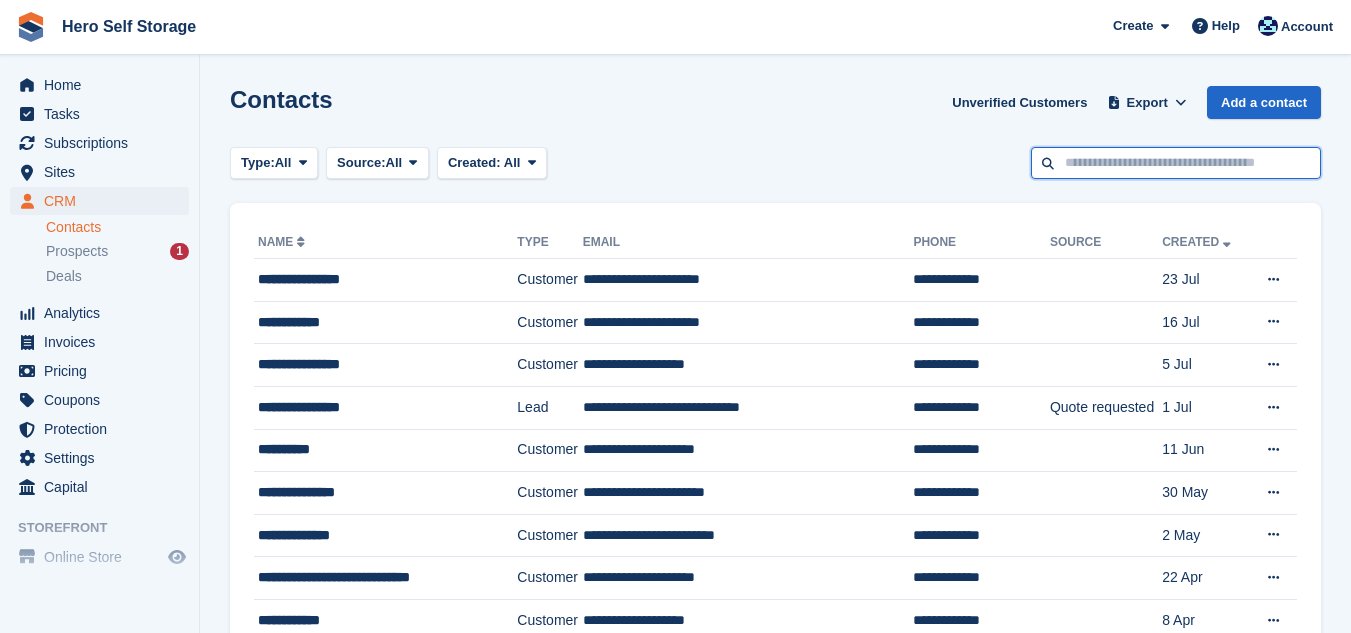 click at bounding box center [1176, 163] 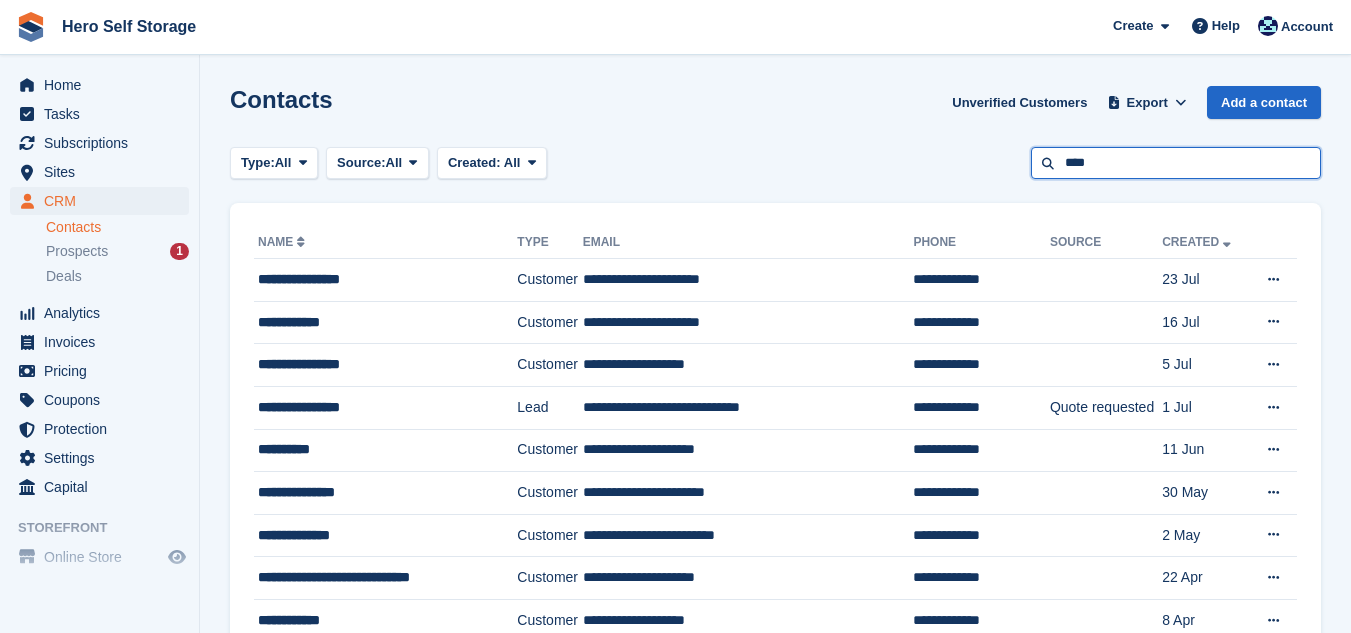 type on "****" 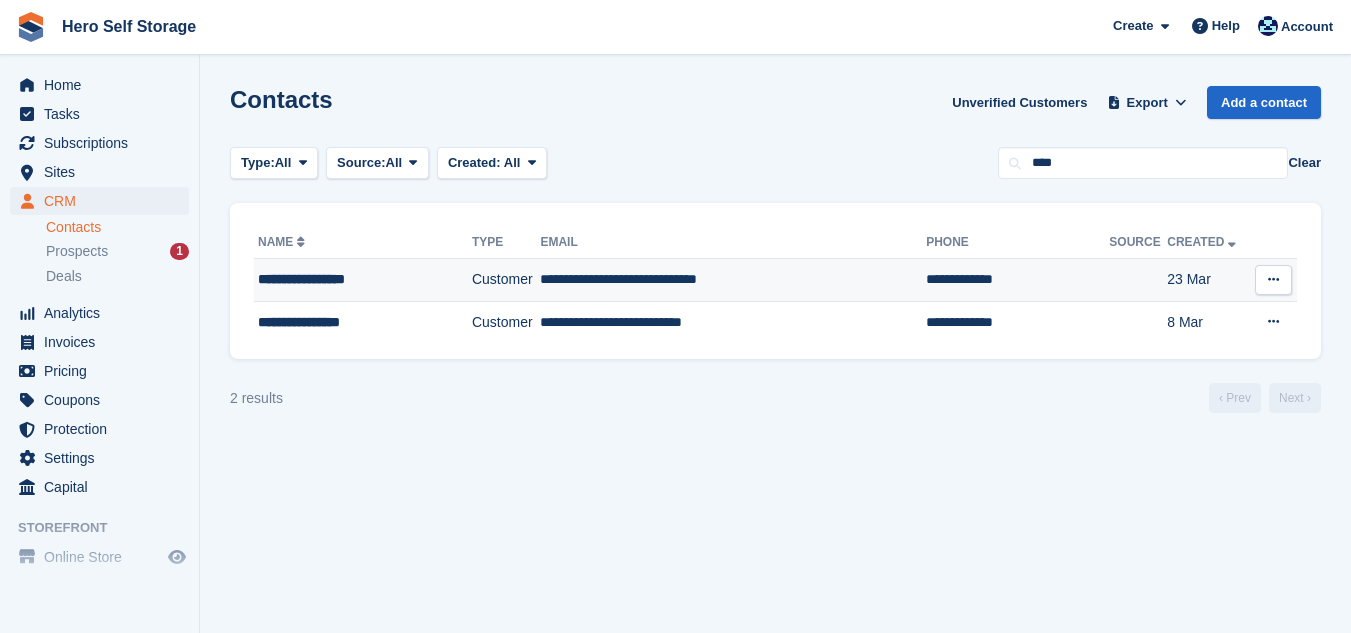 click on "**********" at bounding box center (733, 280) 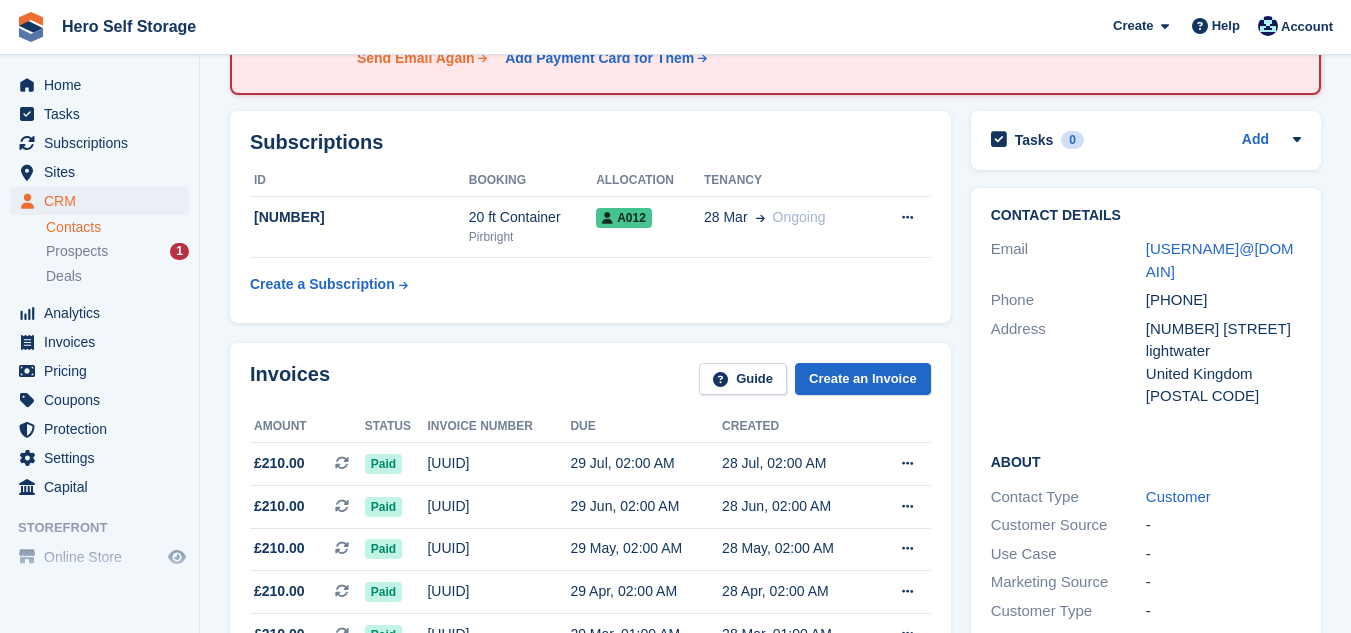 scroll, scrollTop: 120, scrollLeft: 0, axis: vertical 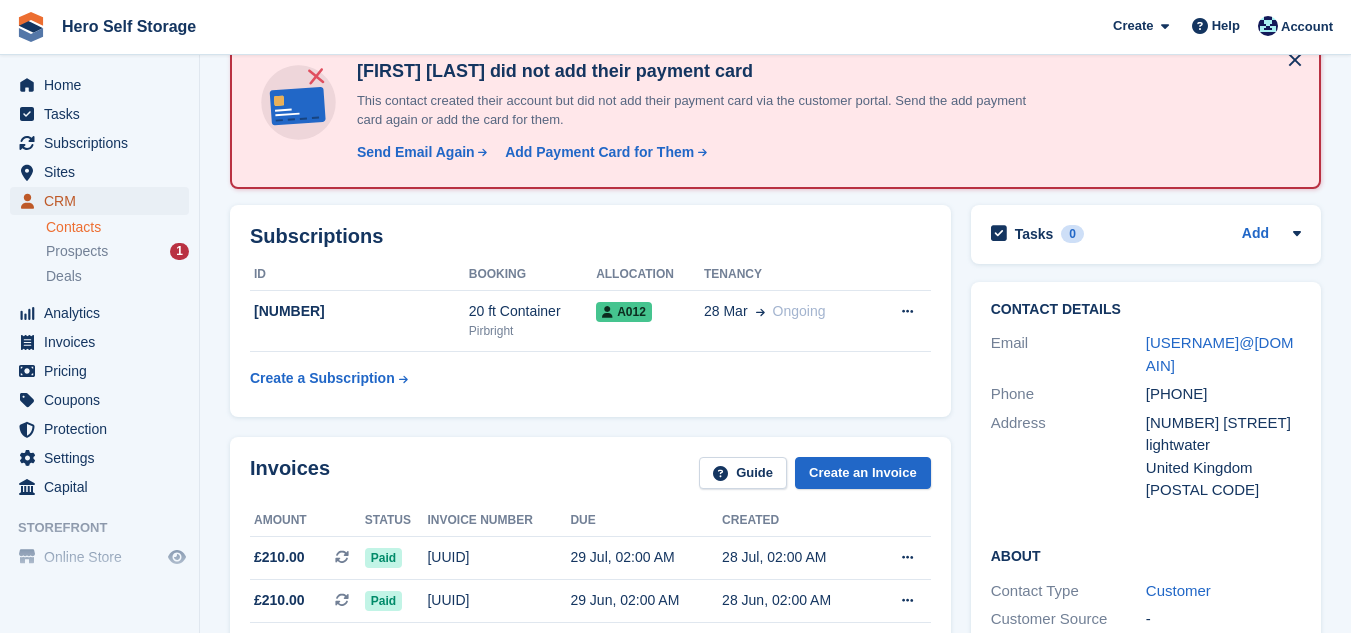 click on "CRM" at bounding box center [104, 201] 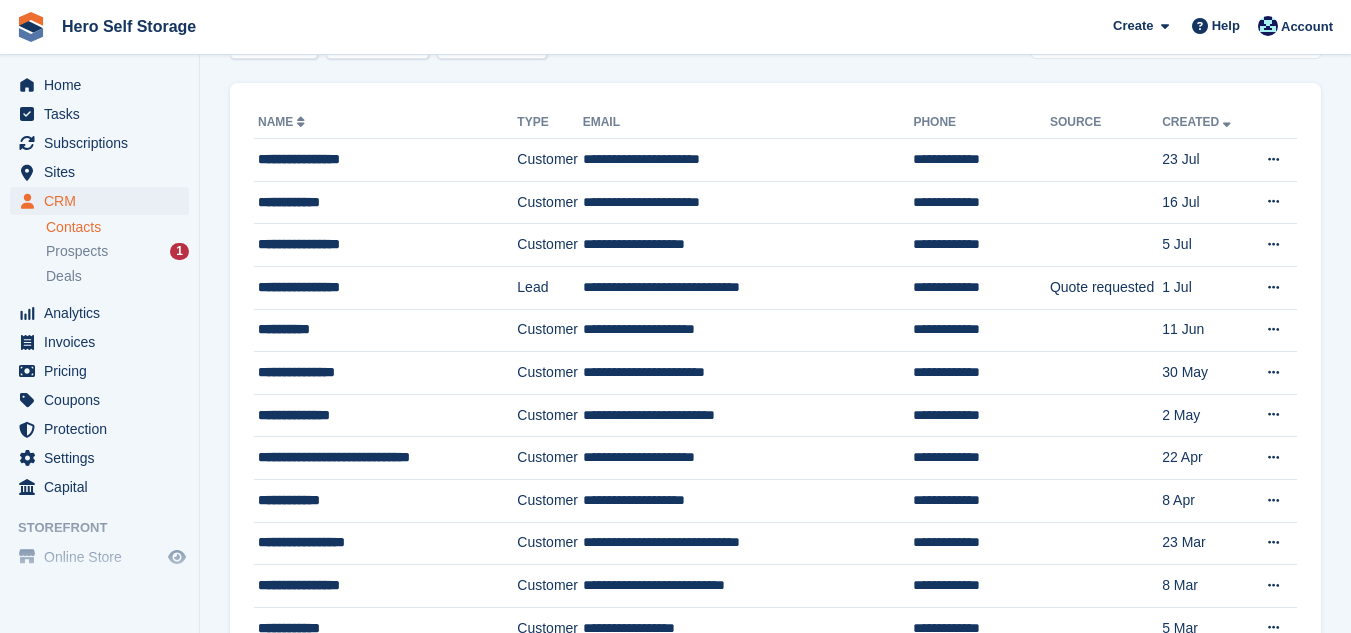 scroll, scrollTop: 0, scrollLeft: 0, axis: both 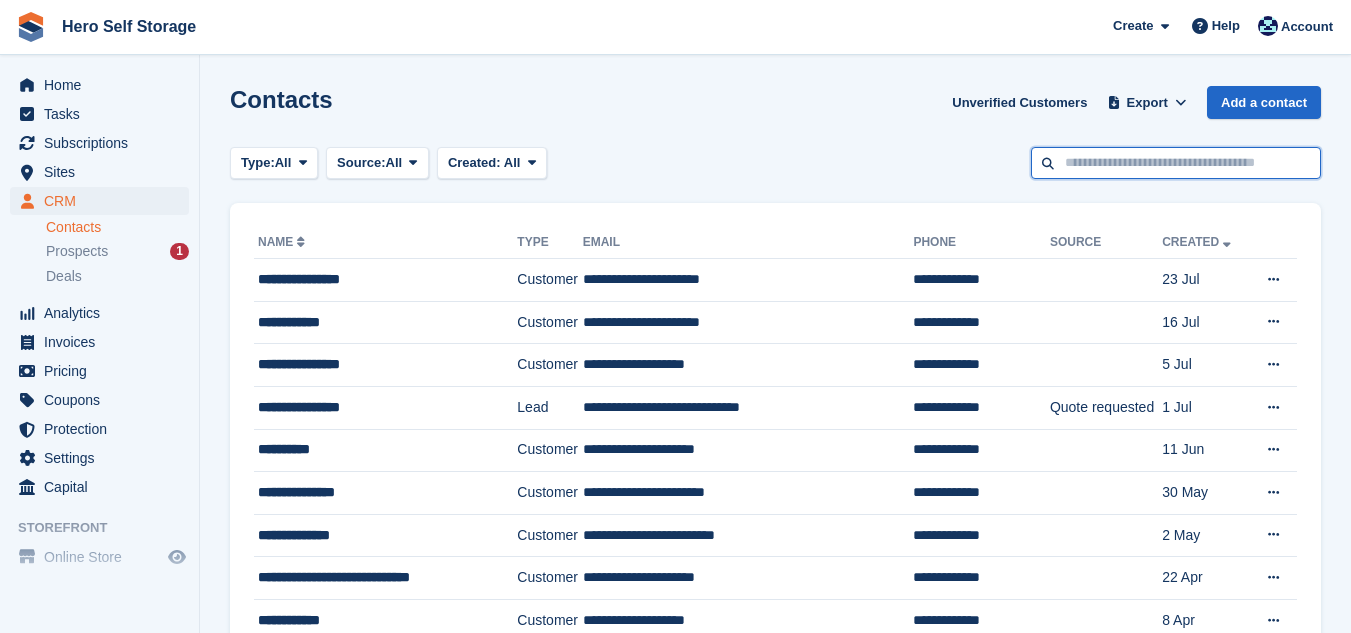 click at bounding box center [1176, 163] 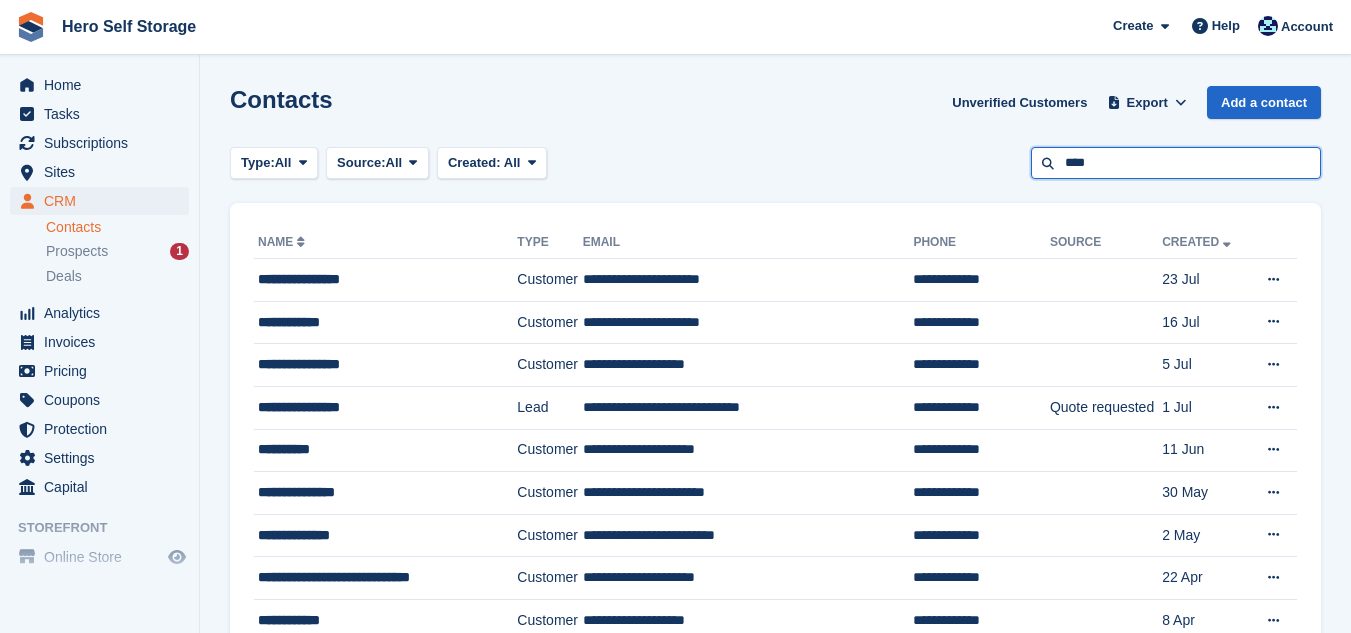 type on "****" 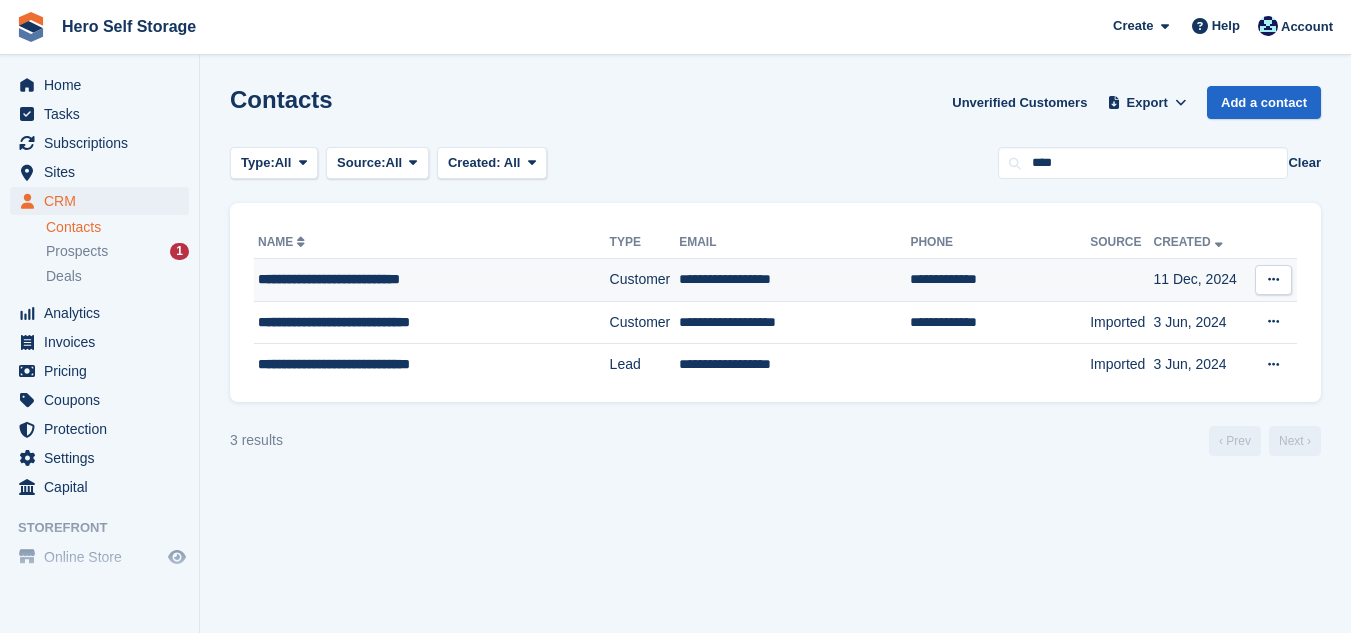 click on "**********" at bounding box center (794, 280) 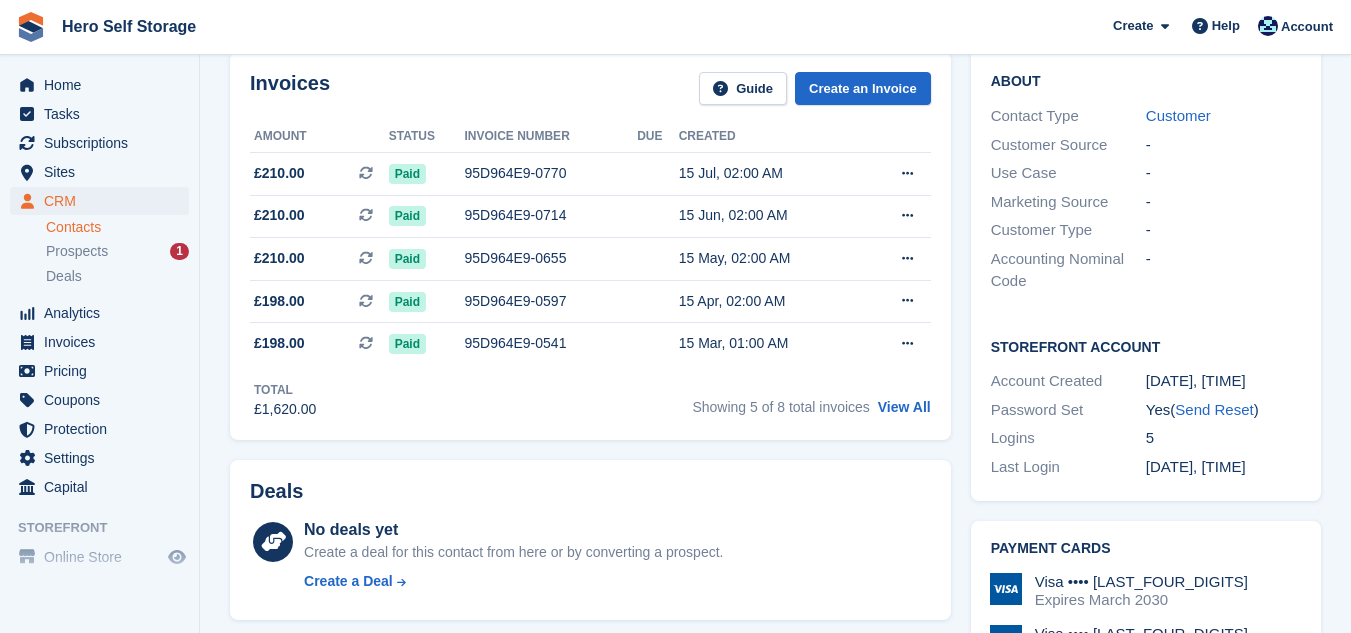 scroll, scrollTop: 497, scrollLeft: 0, axis: vertical 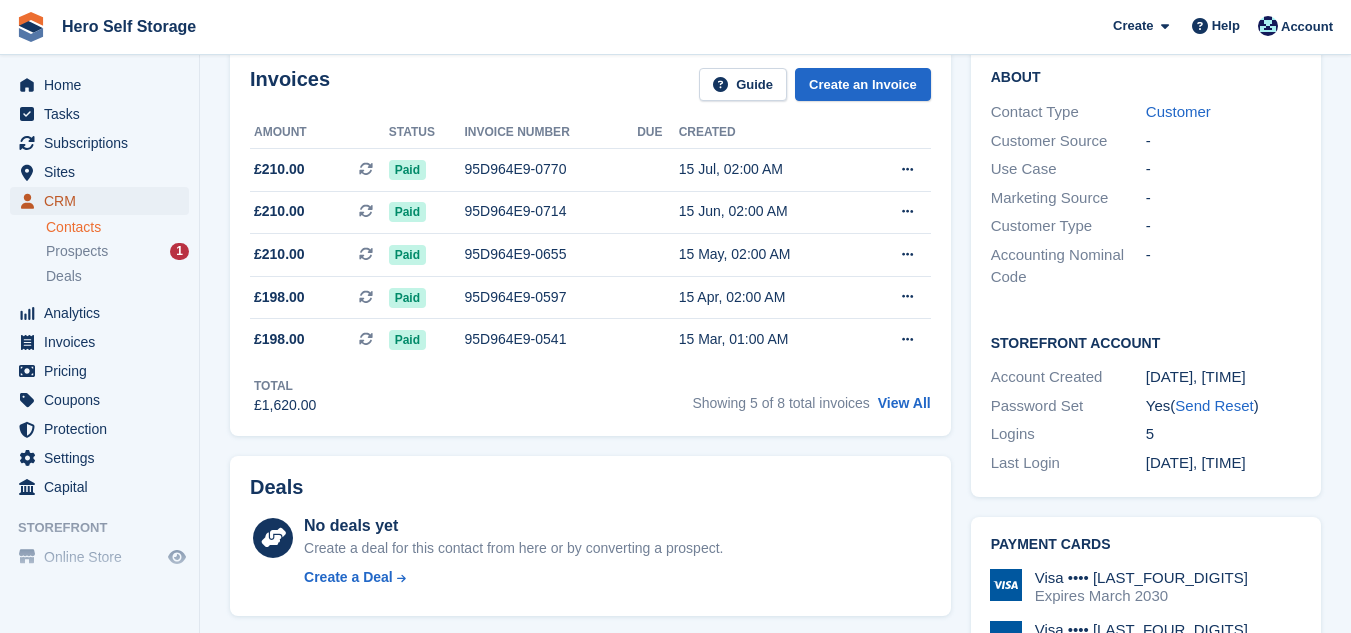 click on "CRM" at bounding box center [104, 201] 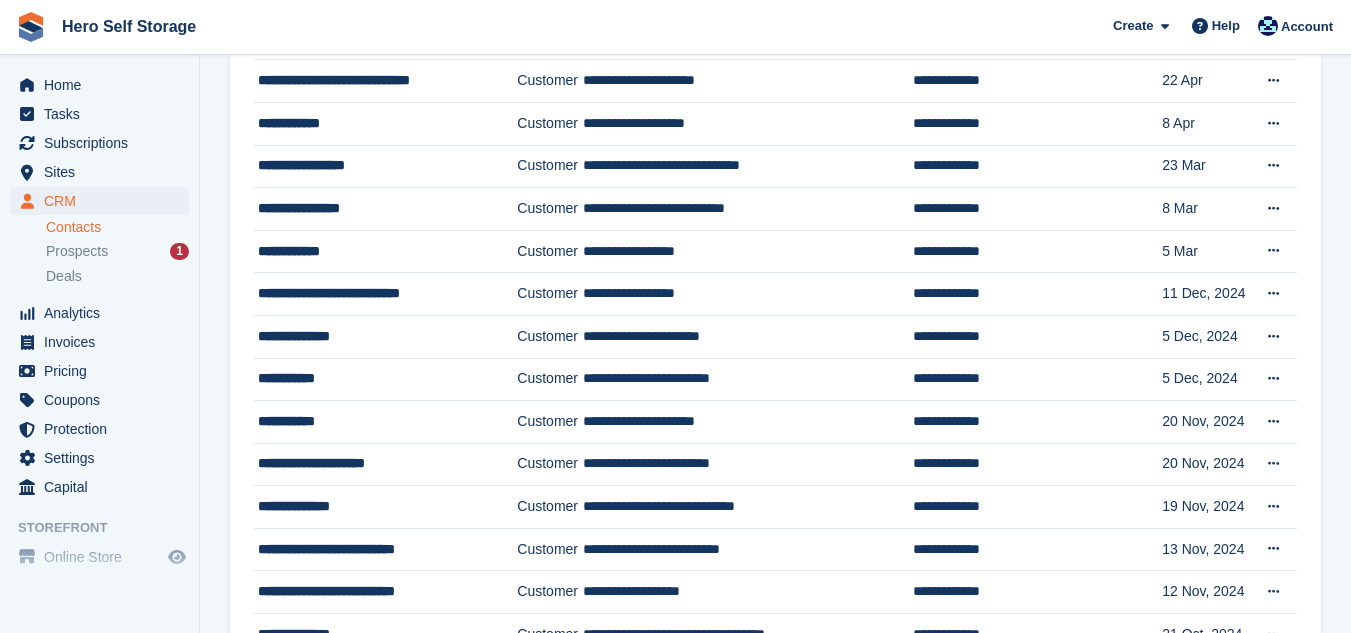 scroll, scrollTop: 0, scrollLeft: 0, axis: both 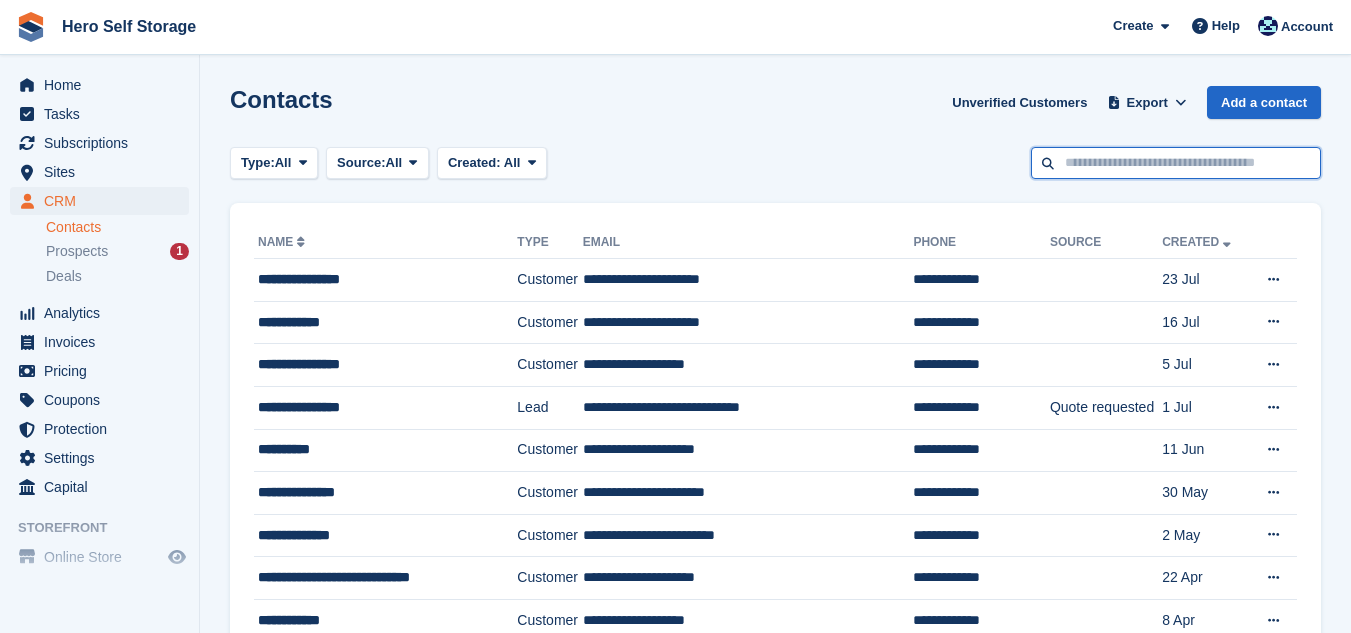 click at bounding box center (1176, 163) 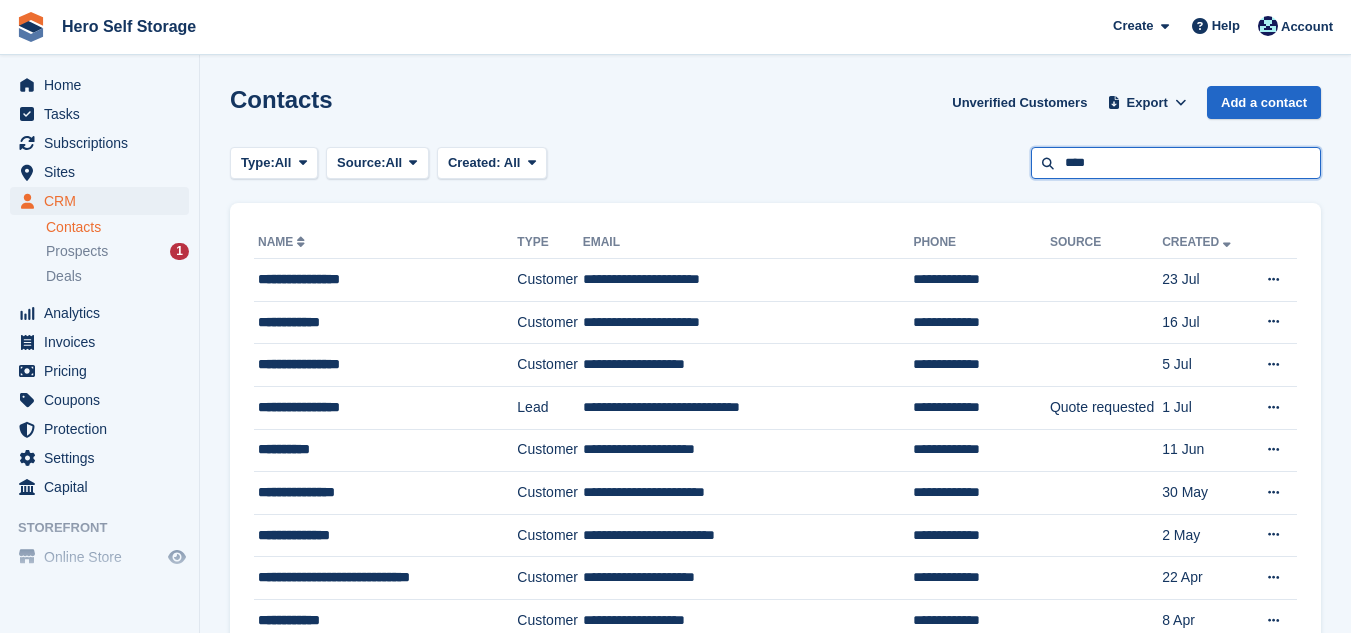 type on "****" 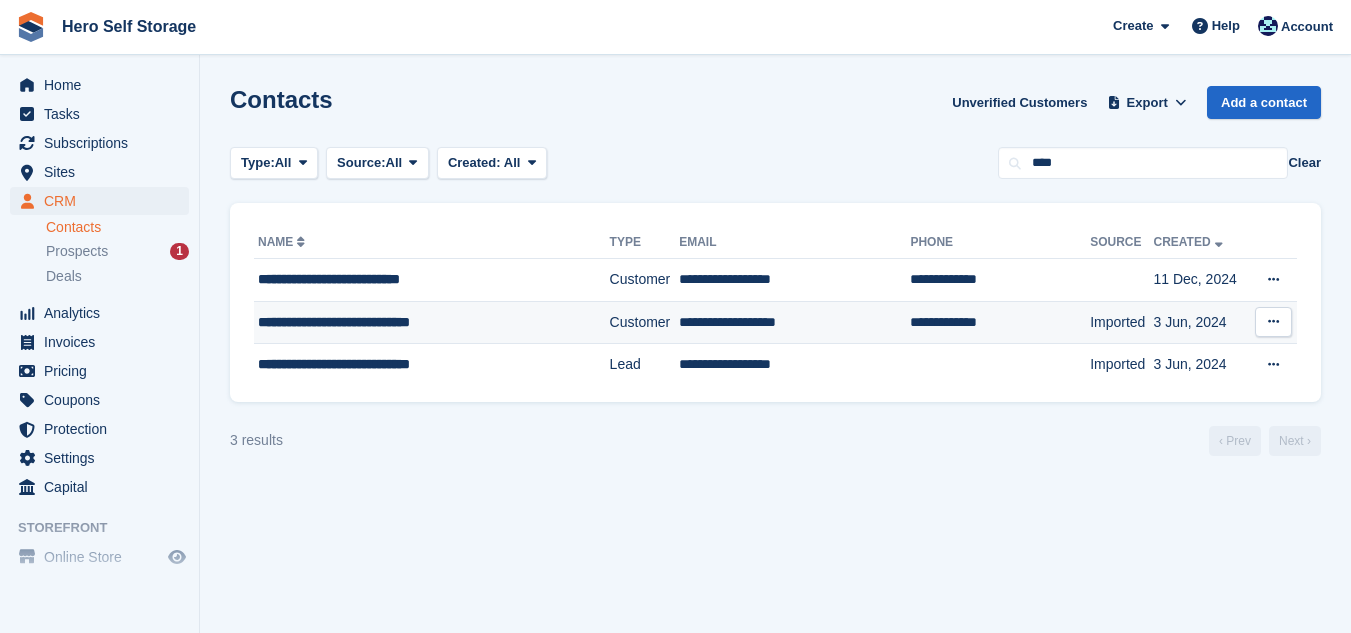 click on "**********" at bounding box center [794, 322] 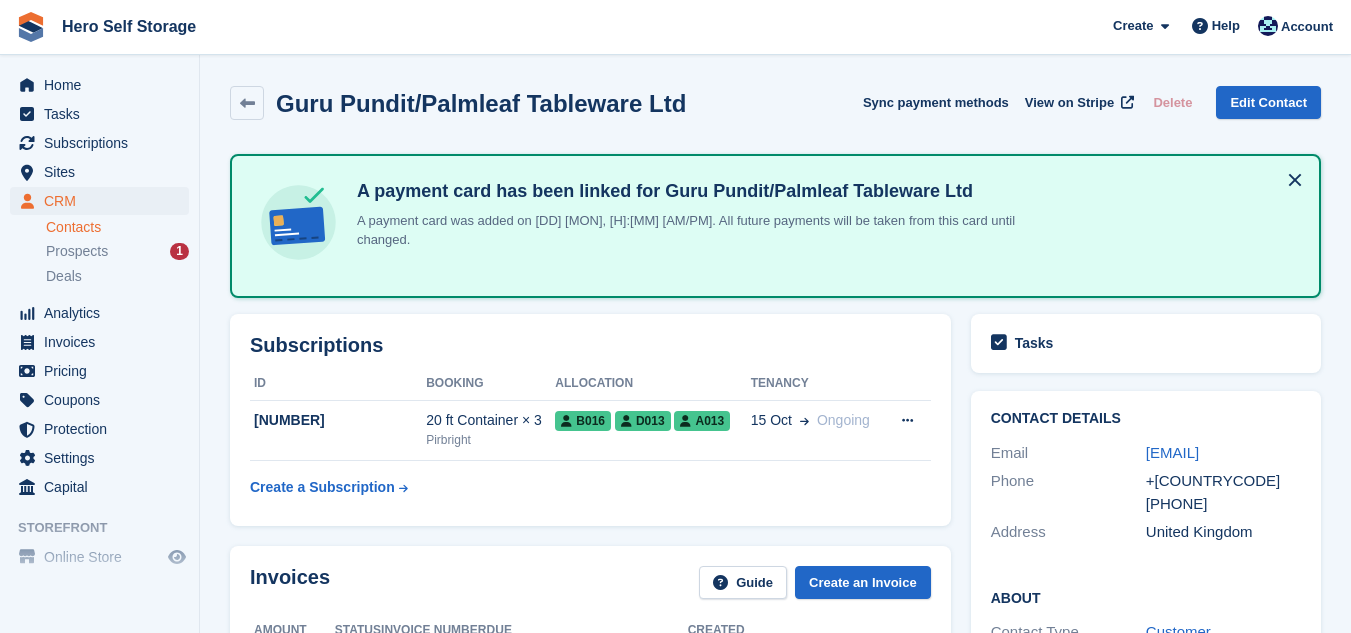 scroll, scrollTop: 0, scrollLeft: 0, axis: both 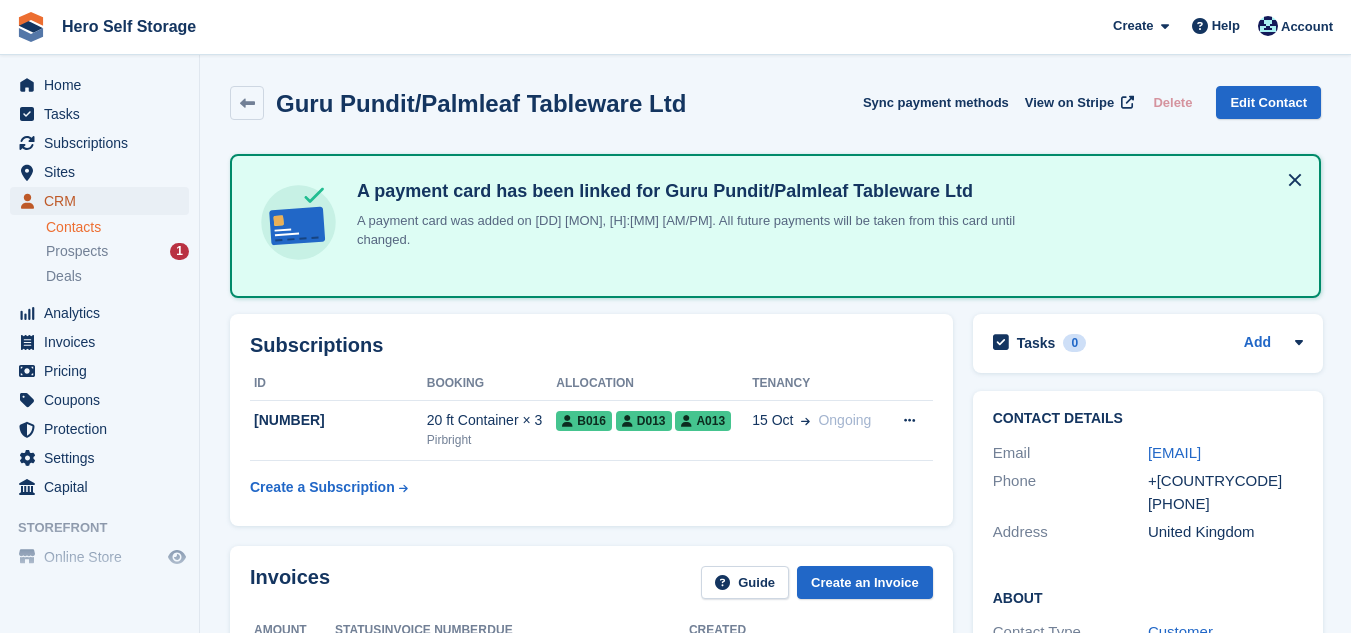 click on "CRM" at bounding box center (104, 201) 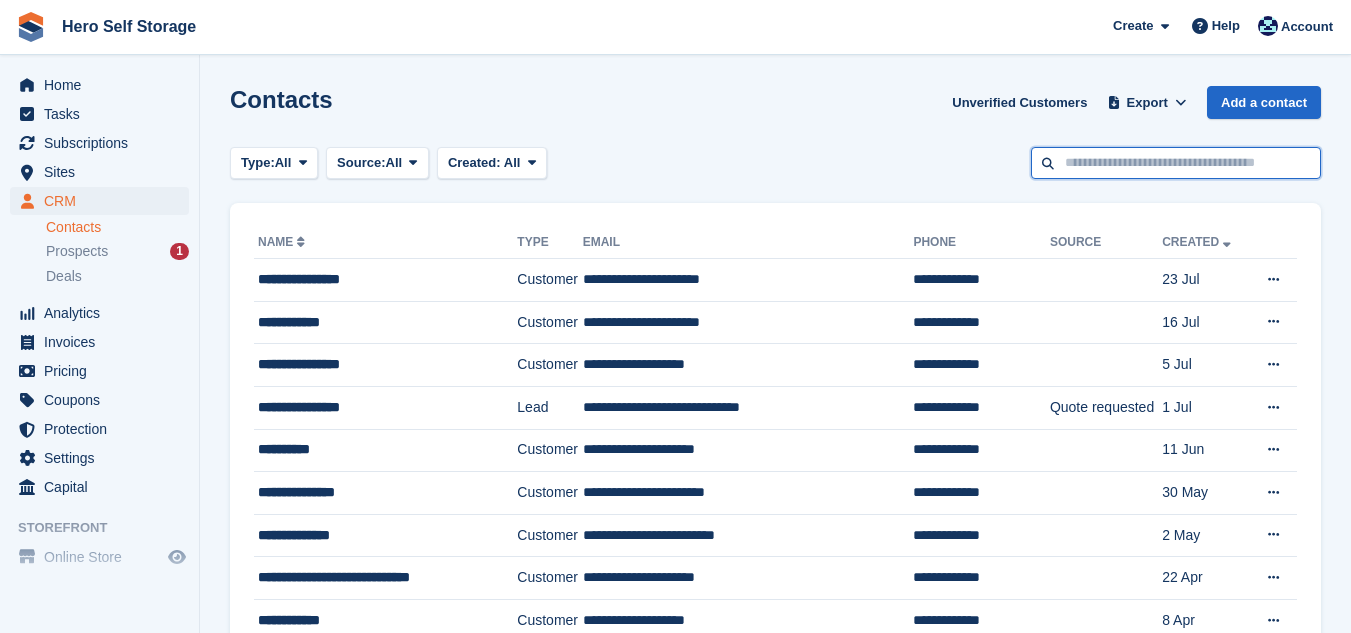 click at bounding box center (1176, 163) 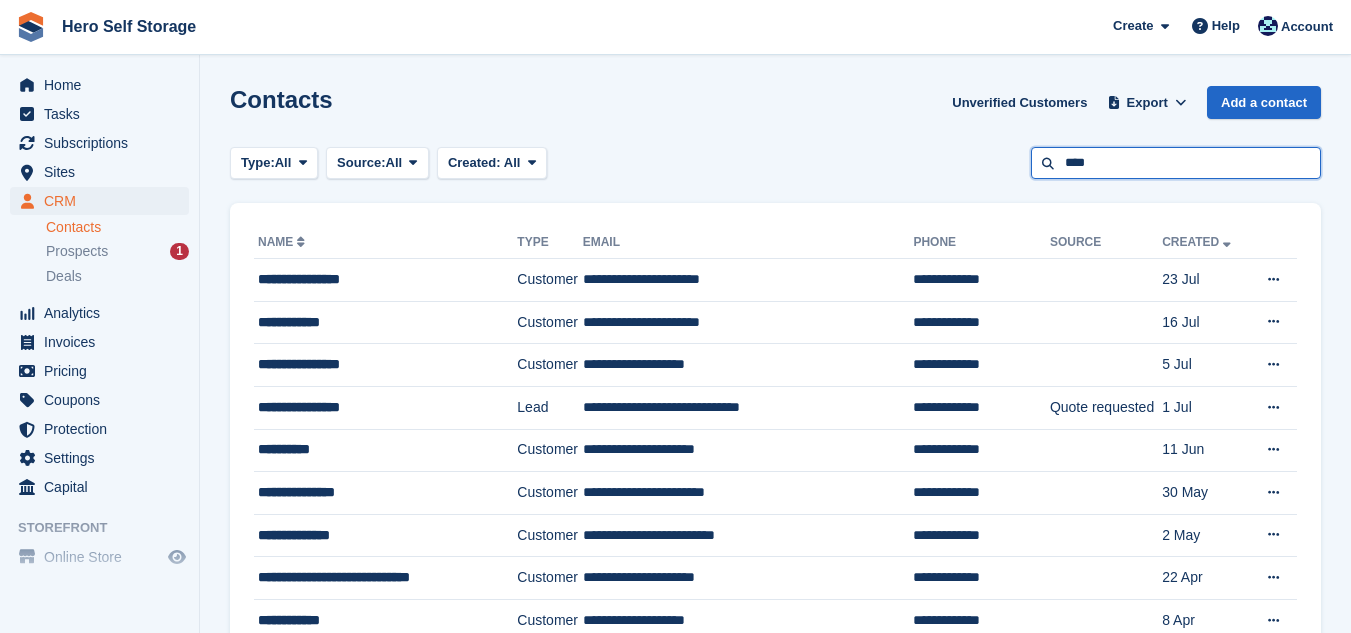 type on "****" 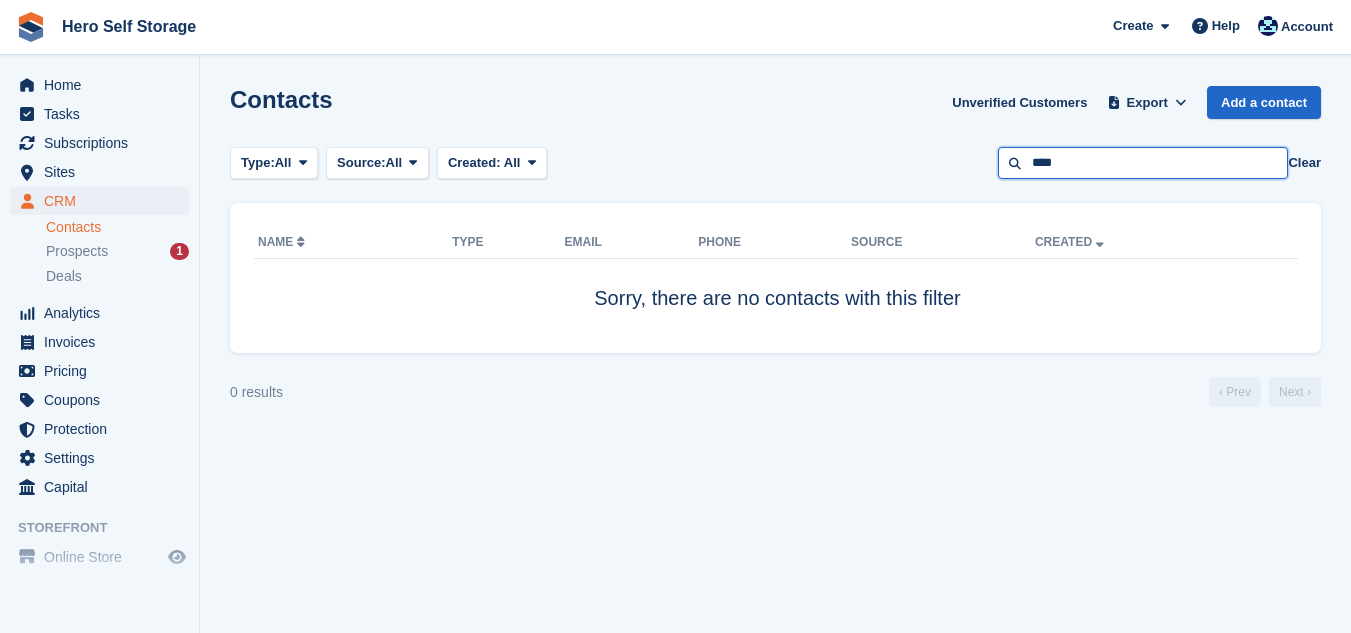 click on "****" at bounding box center (1143, 163) 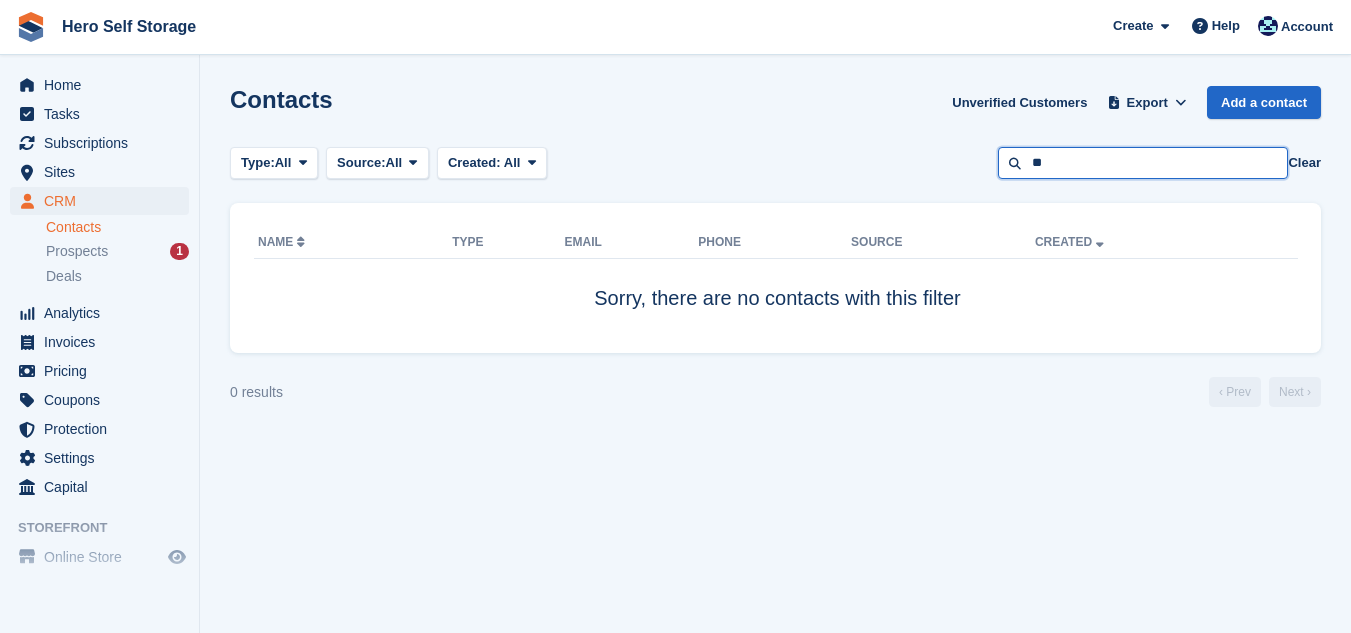 type on "*" 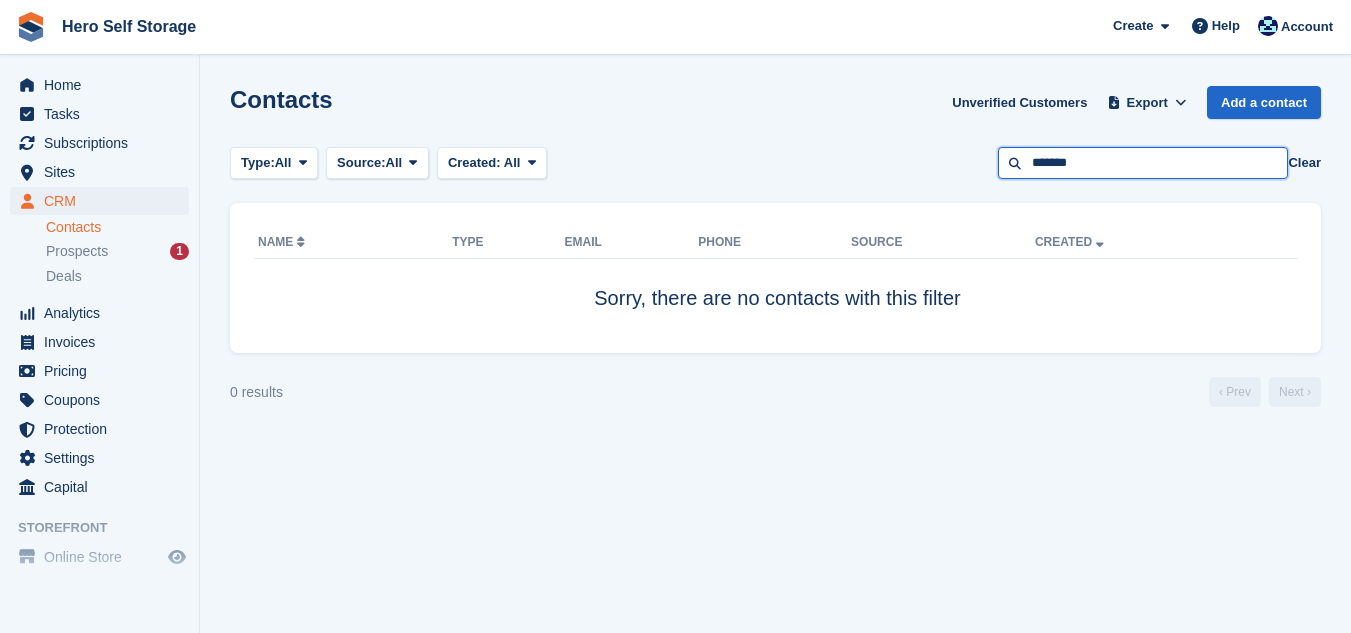 type on "*******" 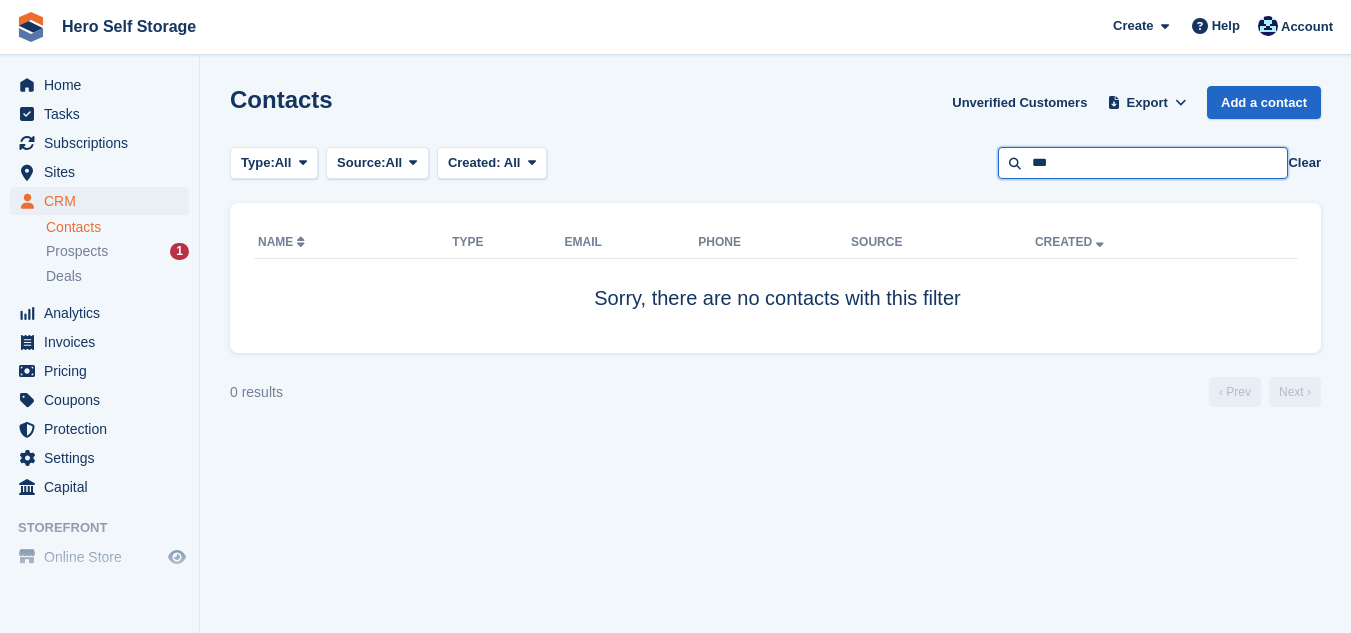 type on "***" 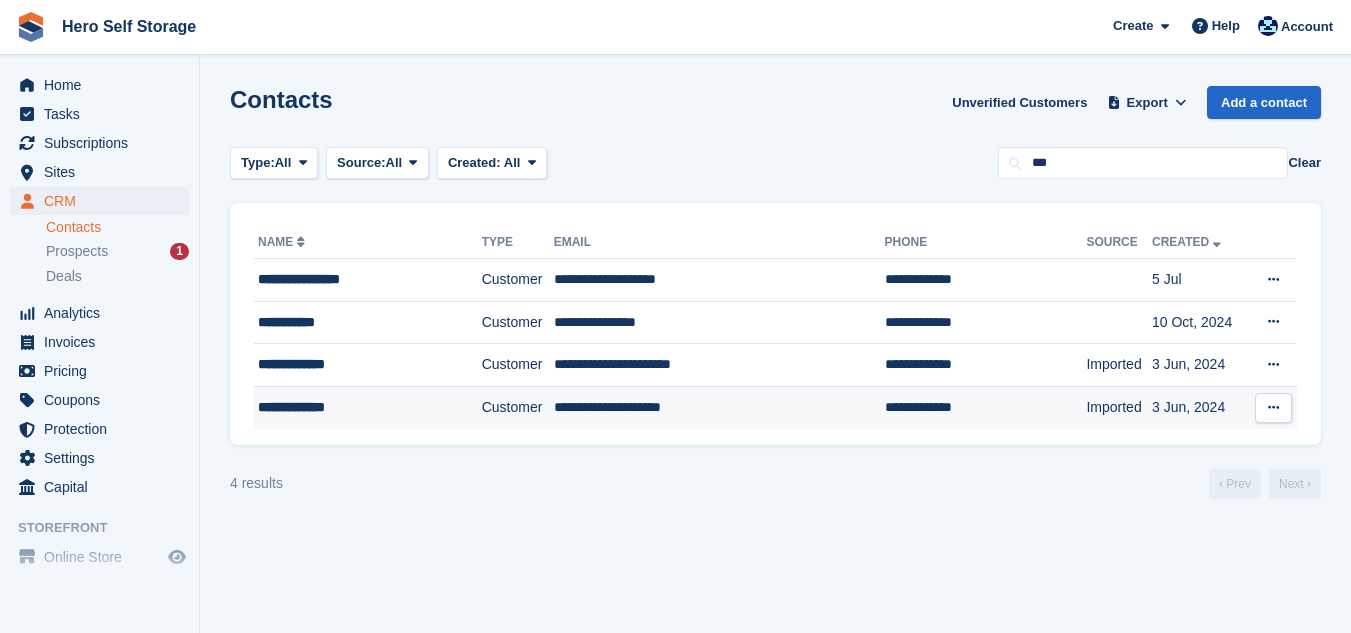 click on "**********" at bounding box center (719, 407) 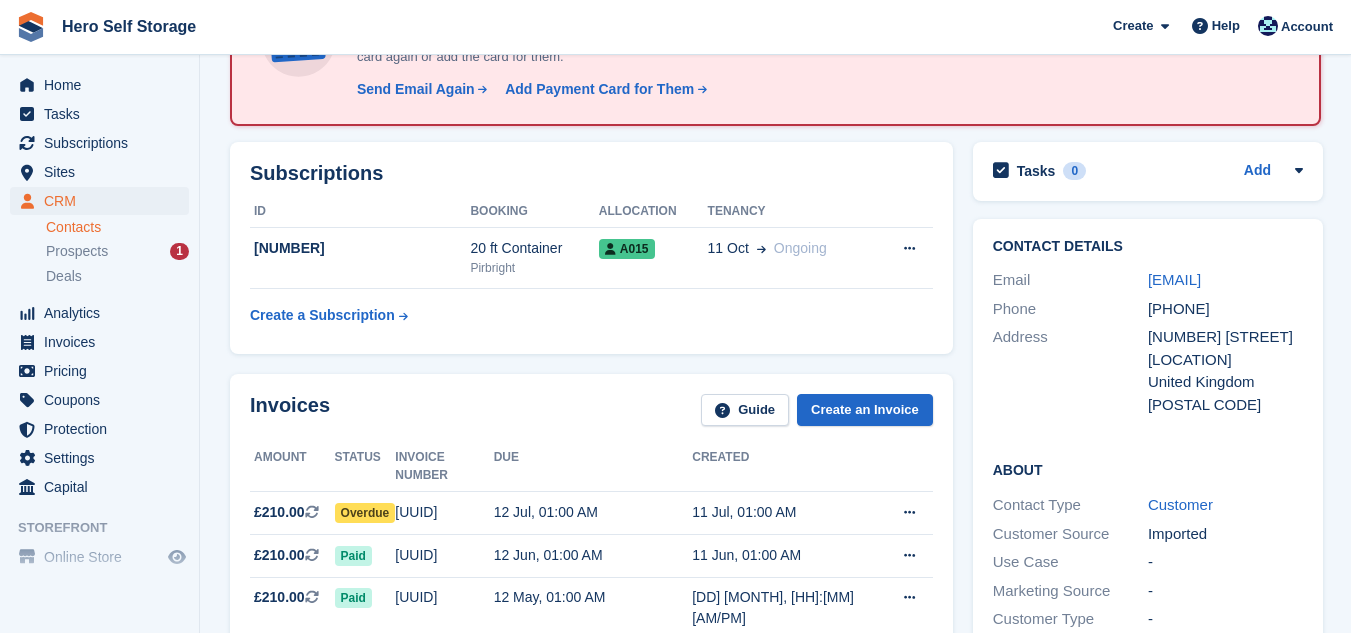 scroll, scrollTop: 200, scrollLeft: 0, axis: vertical 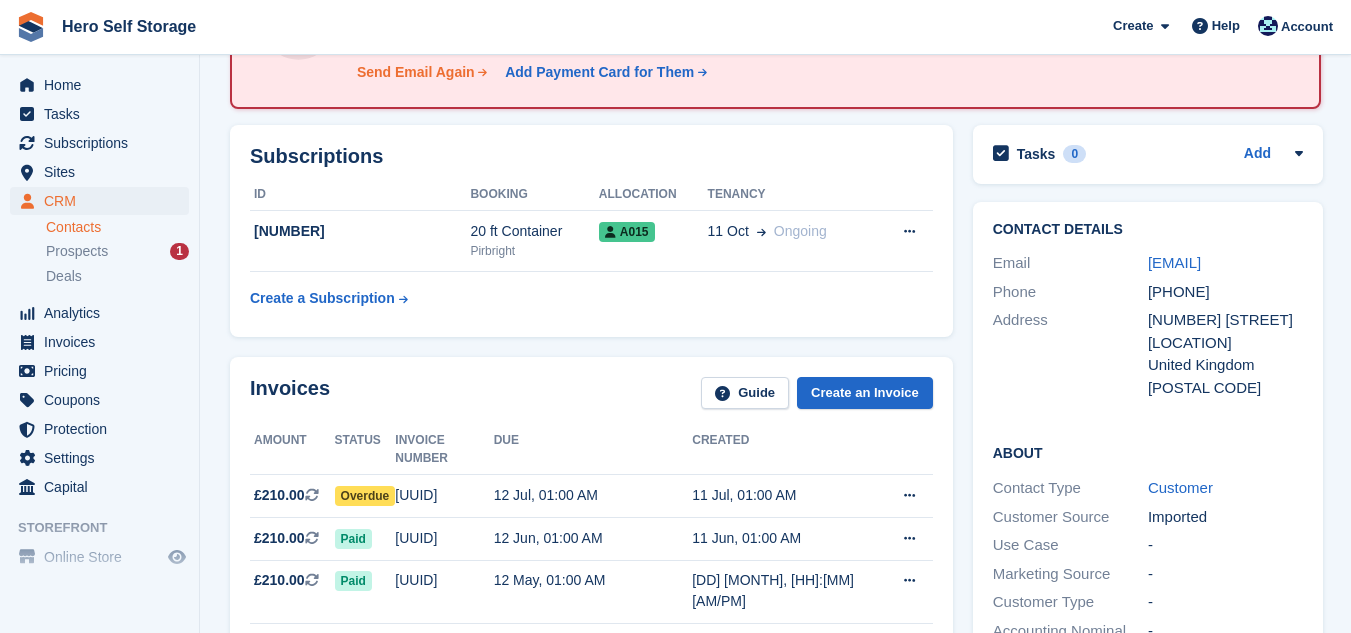 click on "Send Email Again" at bounding box center [416, 72] 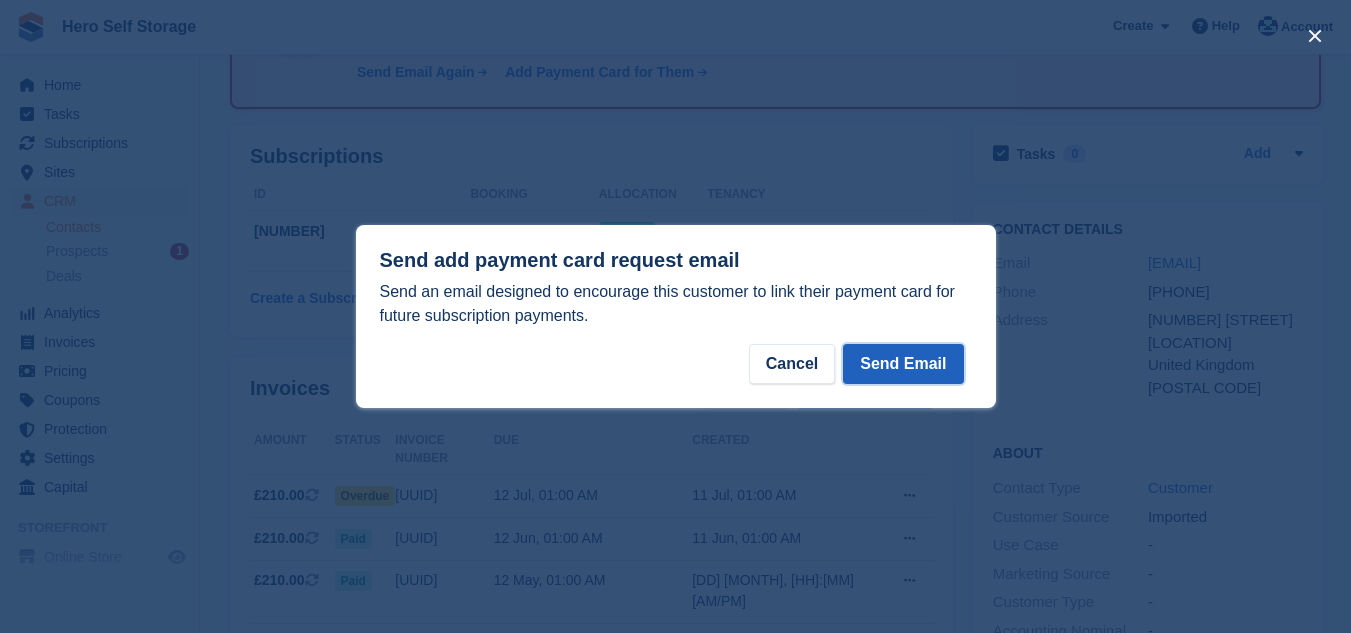 click on "Send Email" at bounding box center (903, 364) 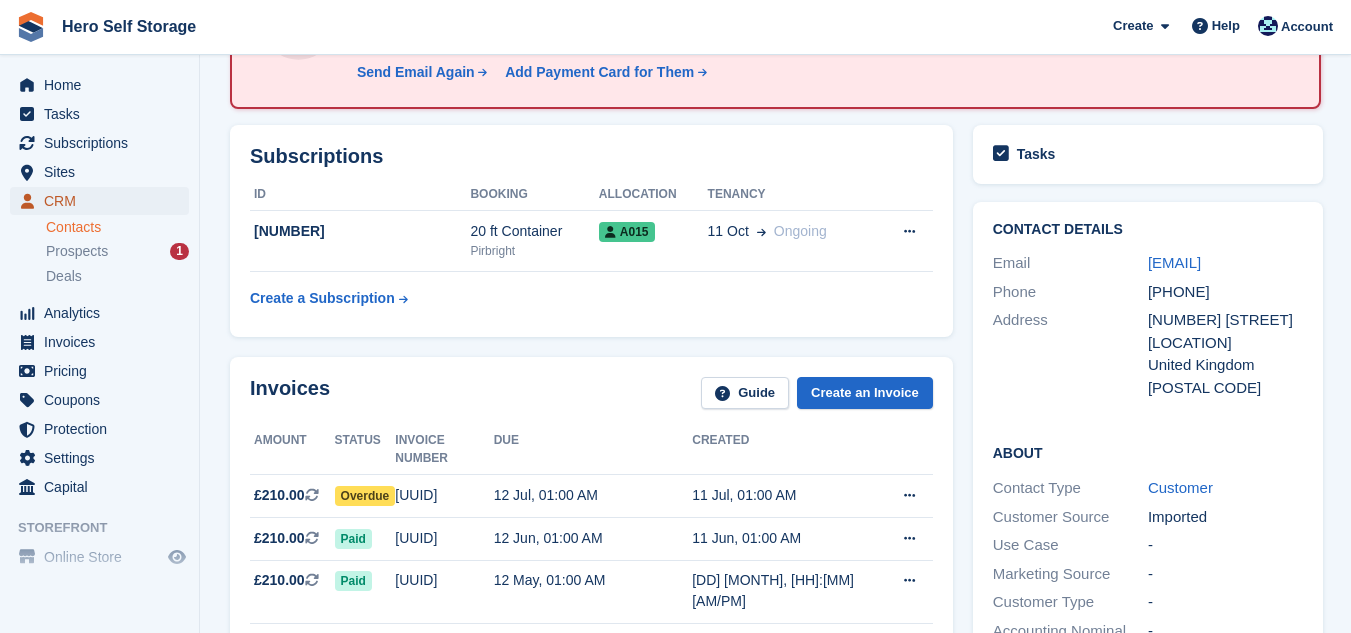 click on "CRM" at bounding box center (104, 201) 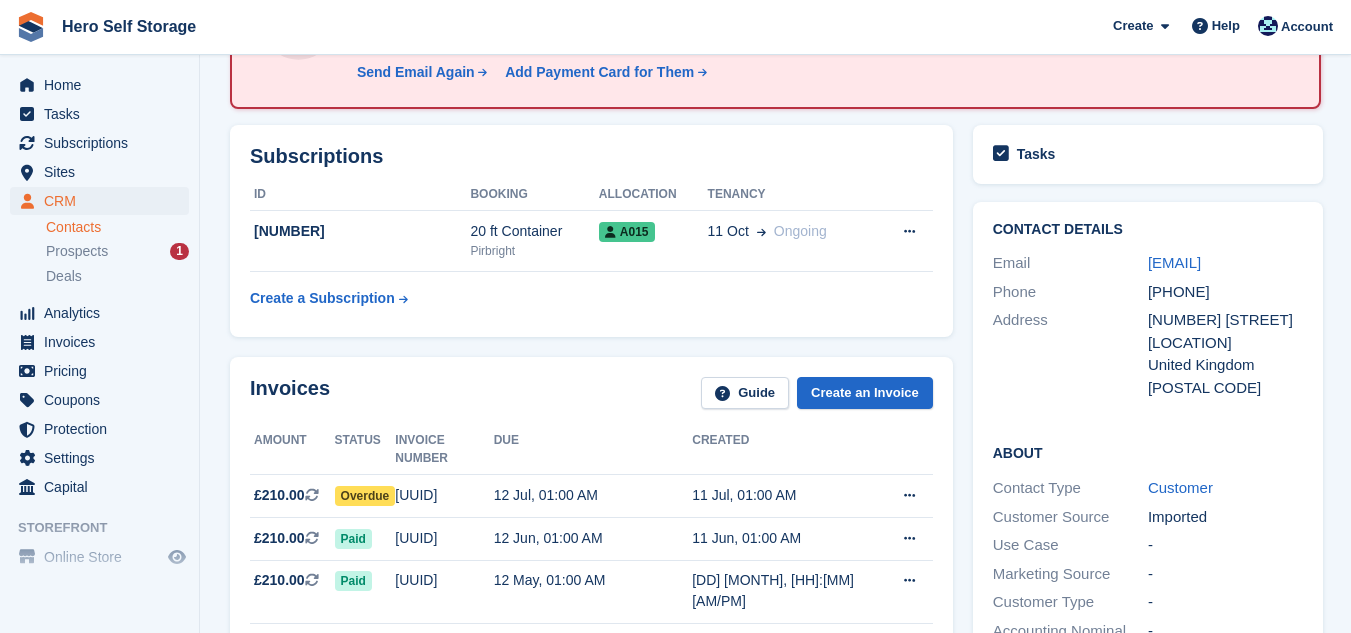 scroll, scrollTop: 0, scrollLeft: 0, axis: both 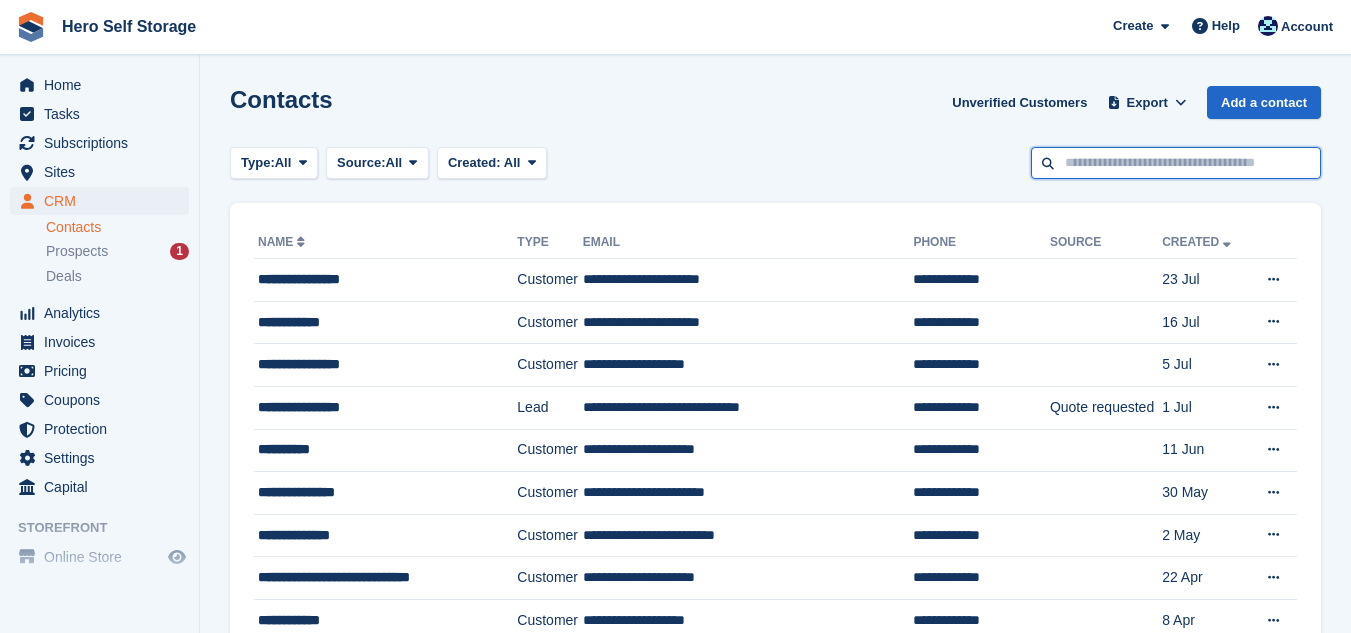 click at bounding box center (1176, 163) 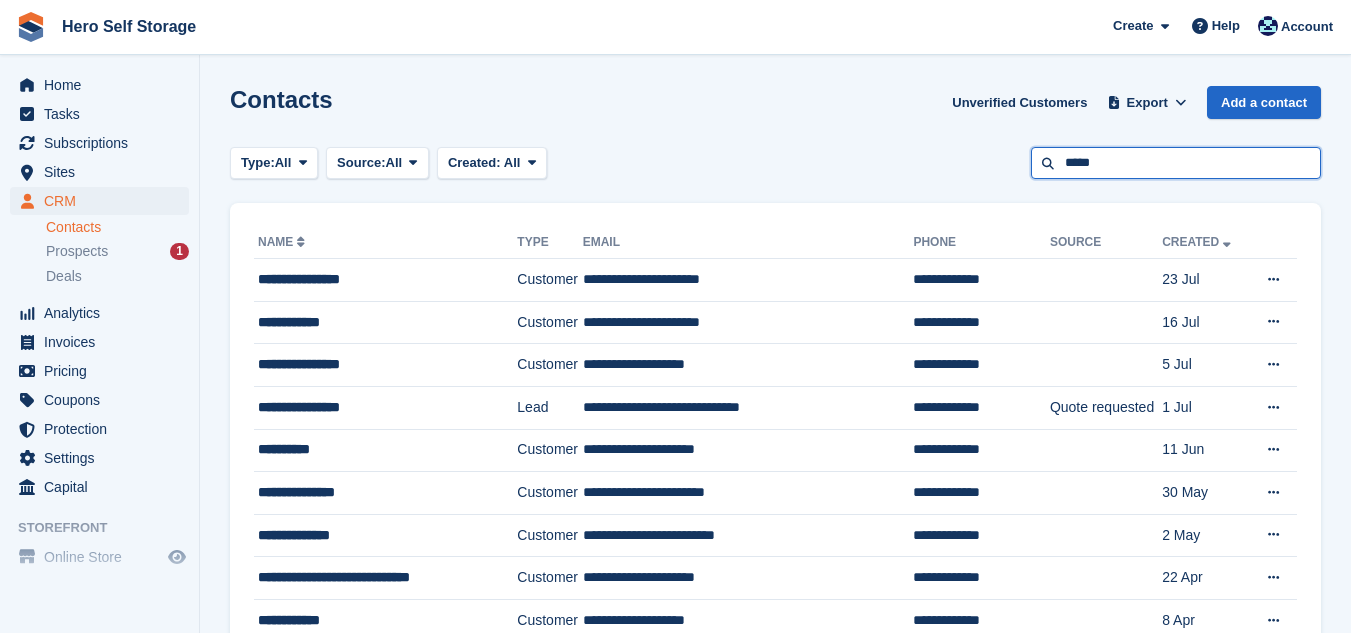 type on "*****" 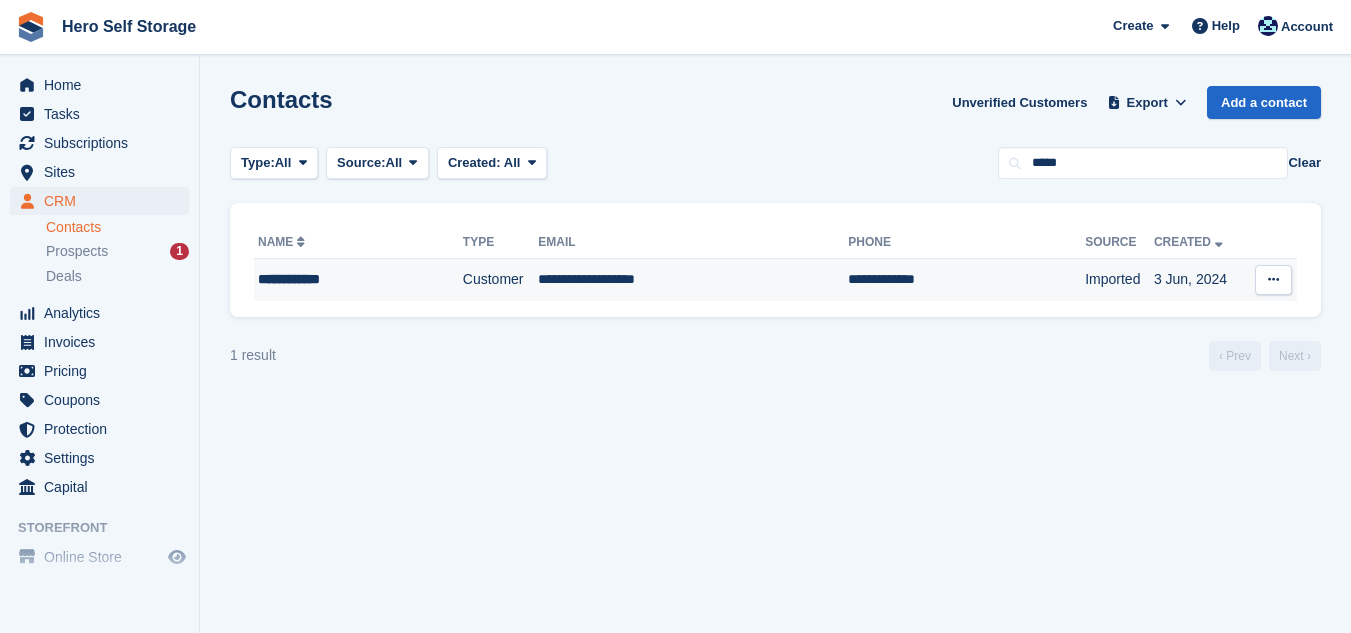 click on "**********" at bounding box center (693, 280) 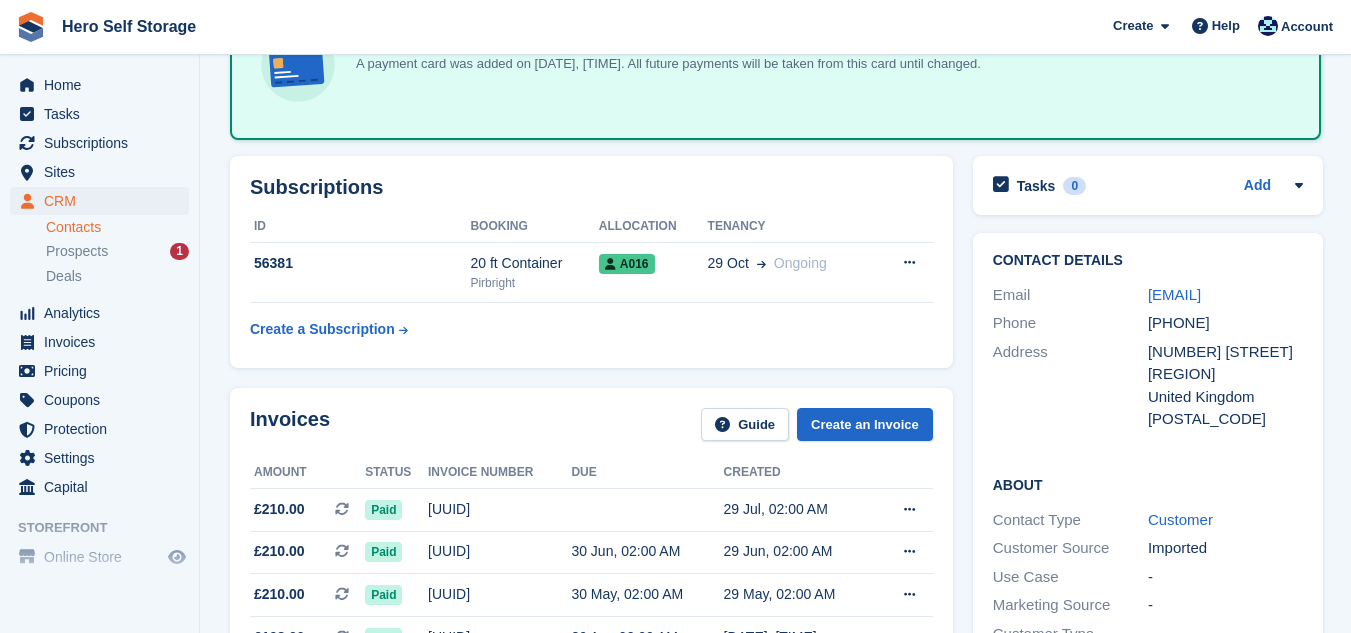scroll, scrollTop: 160, scrollLeft: 0, axis: vertical 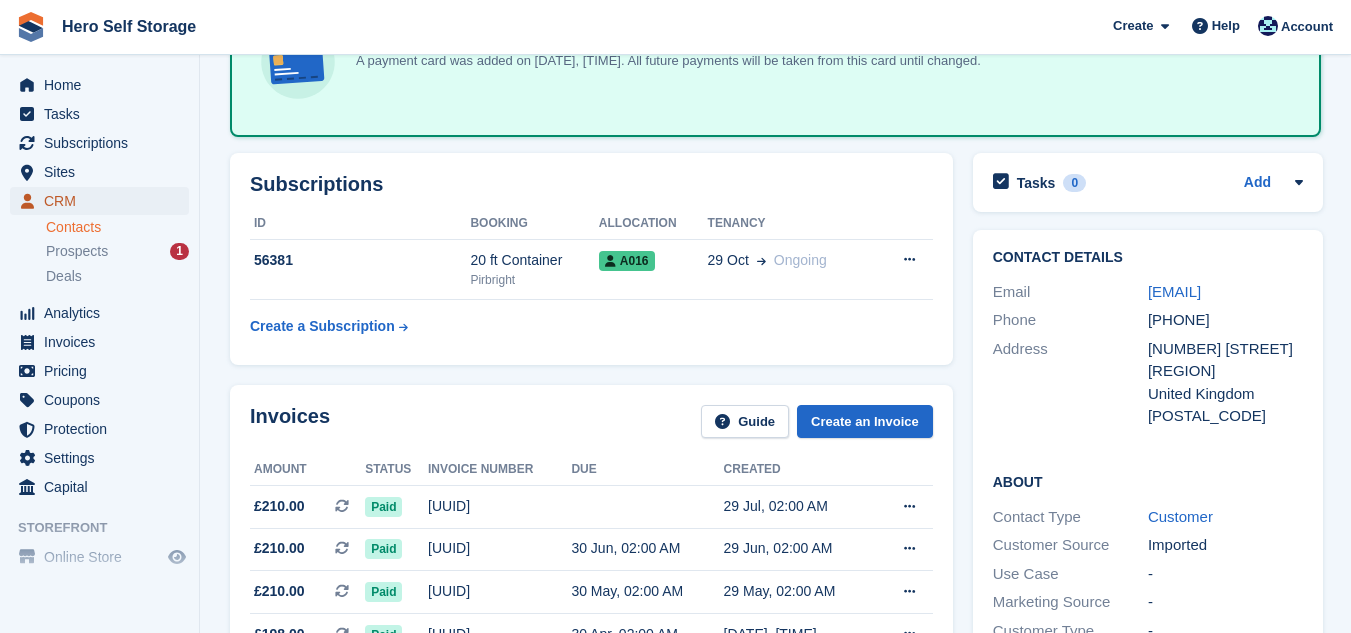 click on "CRM" at bounding box center (104, 201) 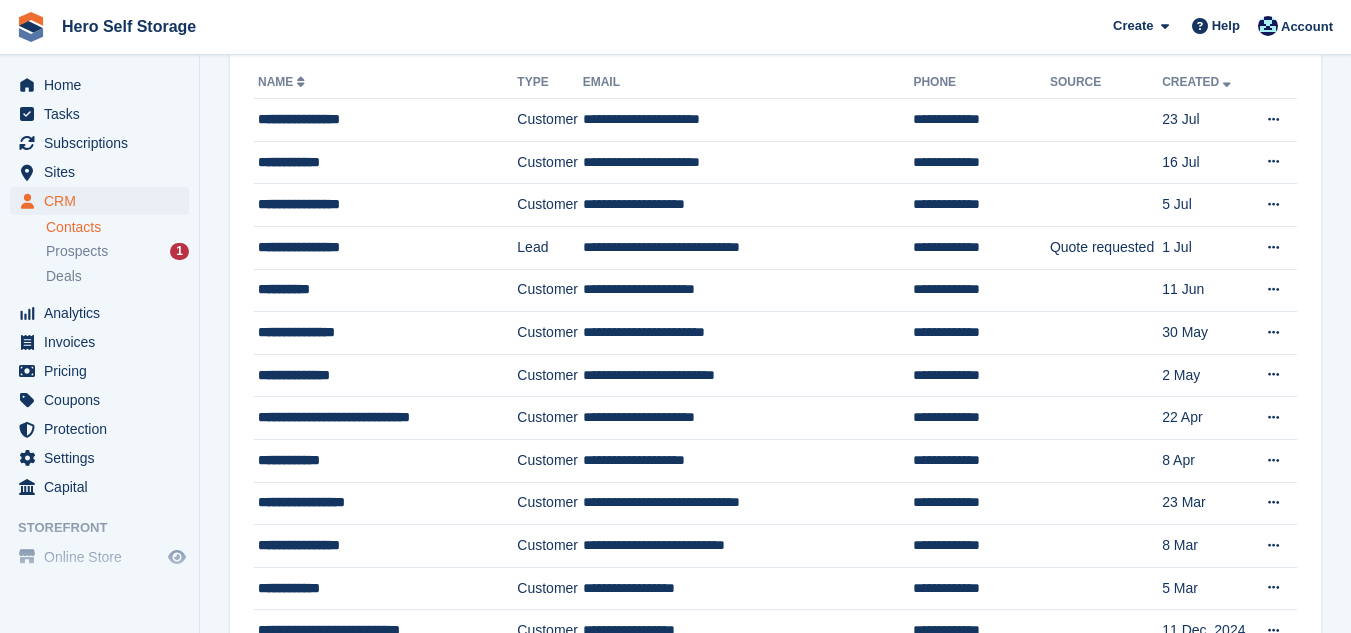 scroll, scrollTop: 0, scrollLeft: 0, axis: both 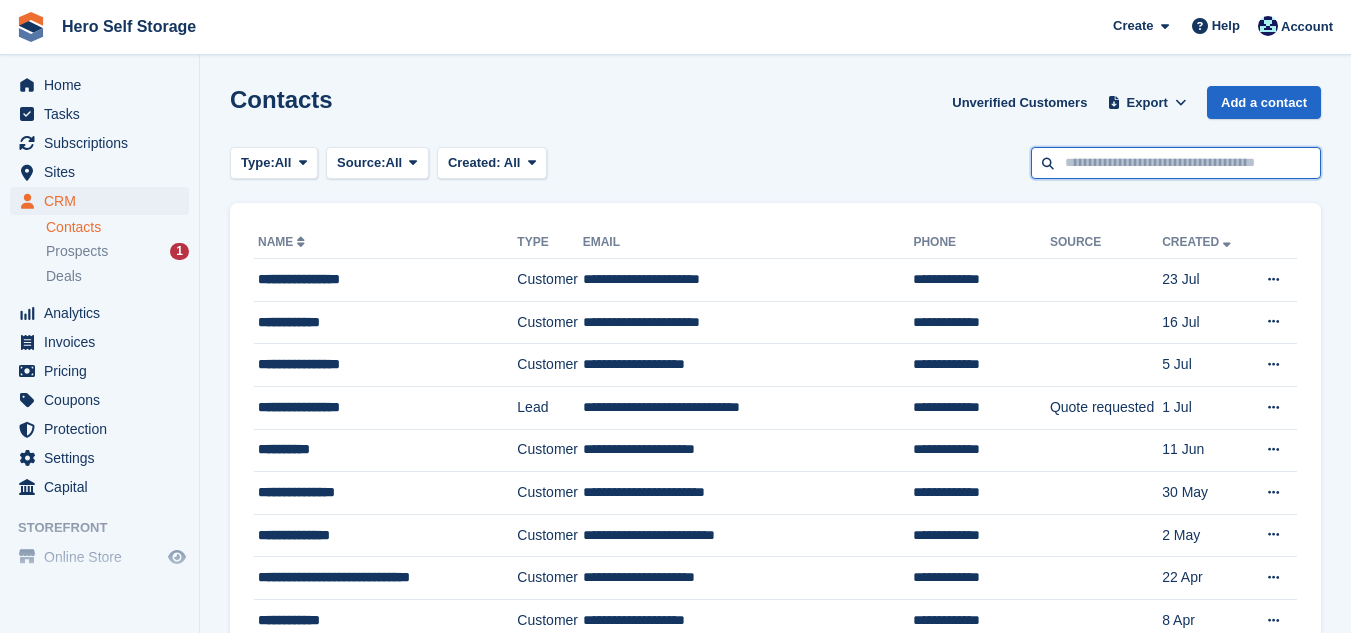 click at bounding box center [1176, 163] 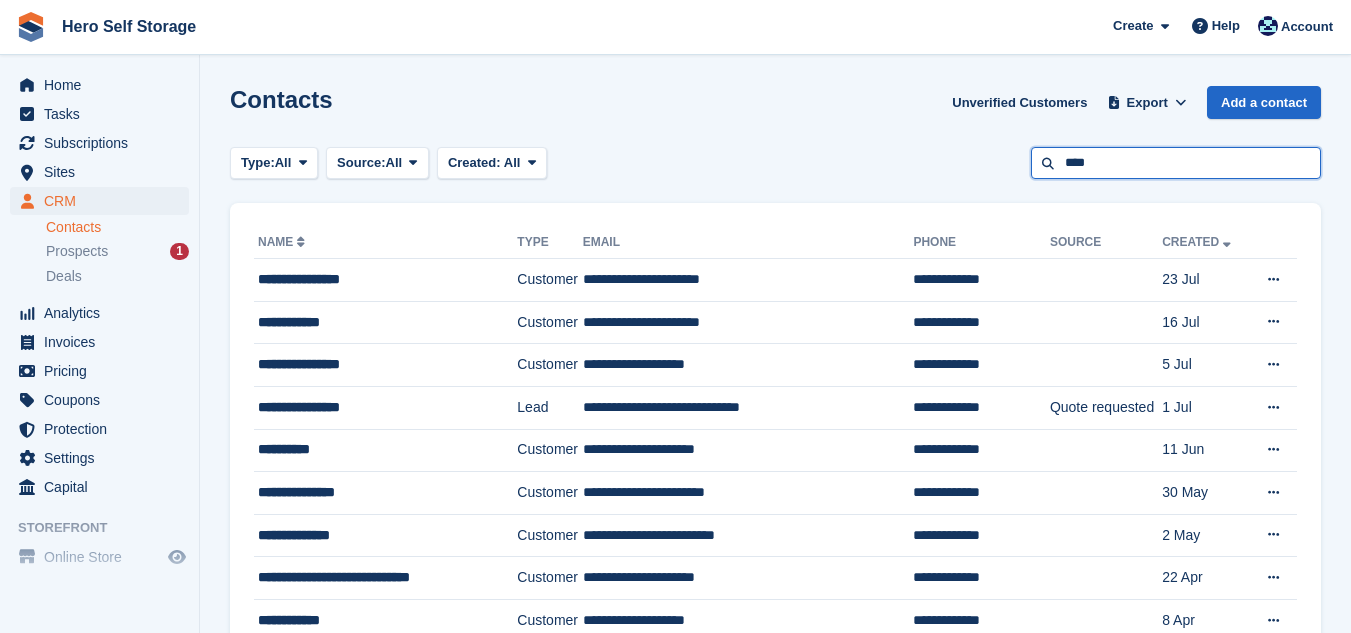 type on "****" 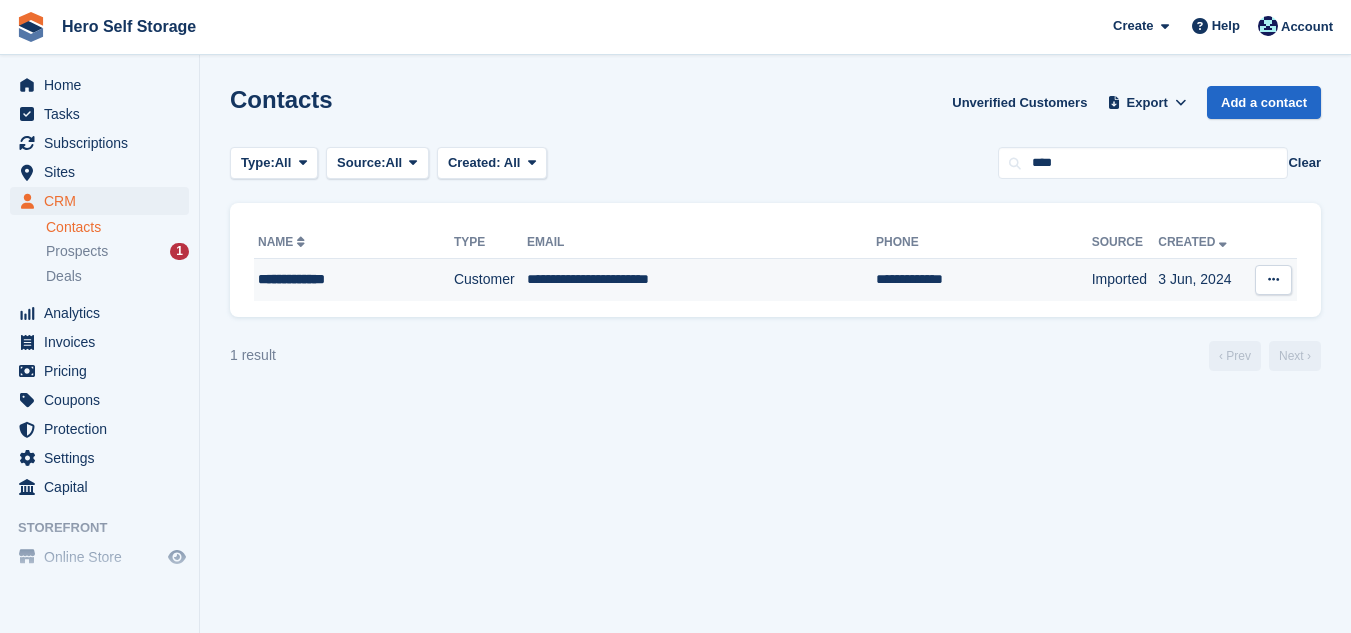 click on "**********" at bounding box center [701, 280] 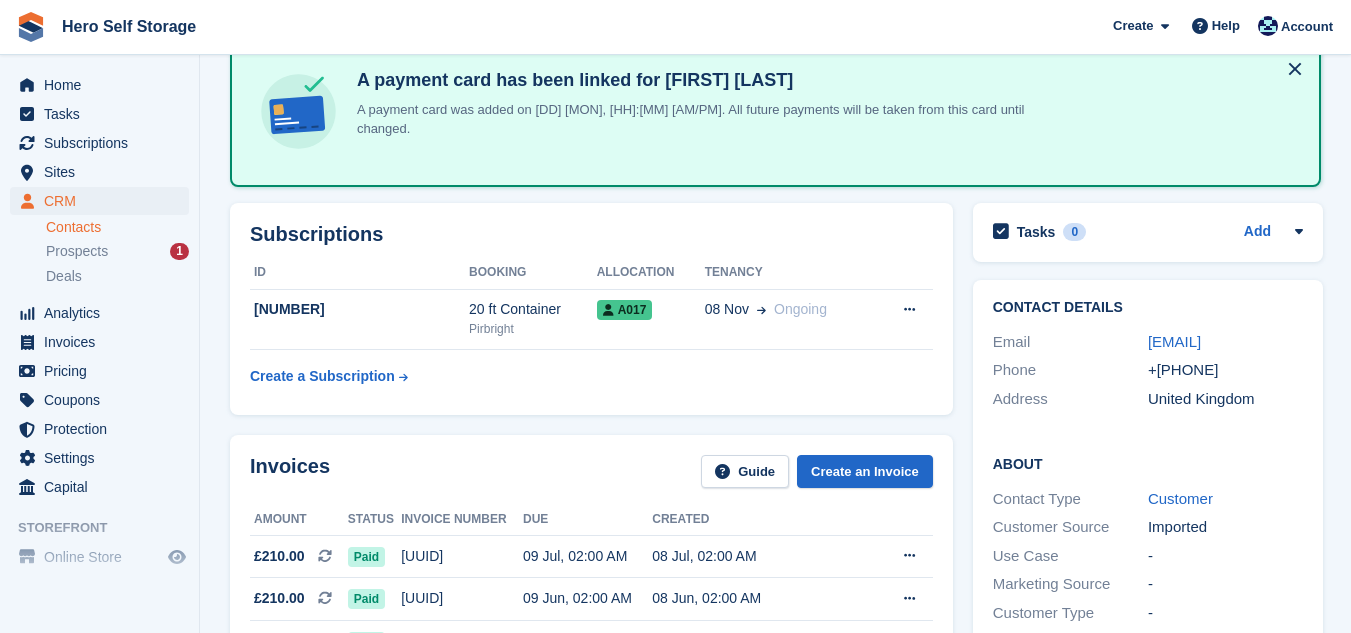 scroll, scrollTop: 120, scrollLeft: 0, axis: vertical 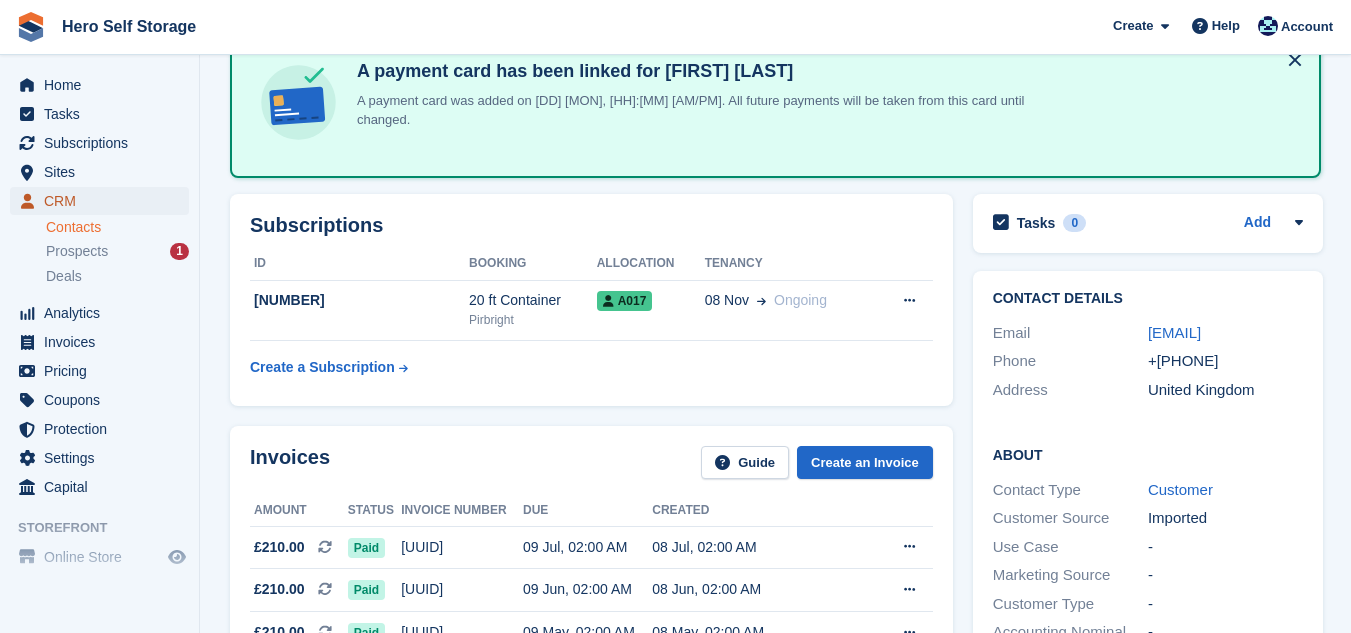 click on "CRM" at bounding box center (104, 201) 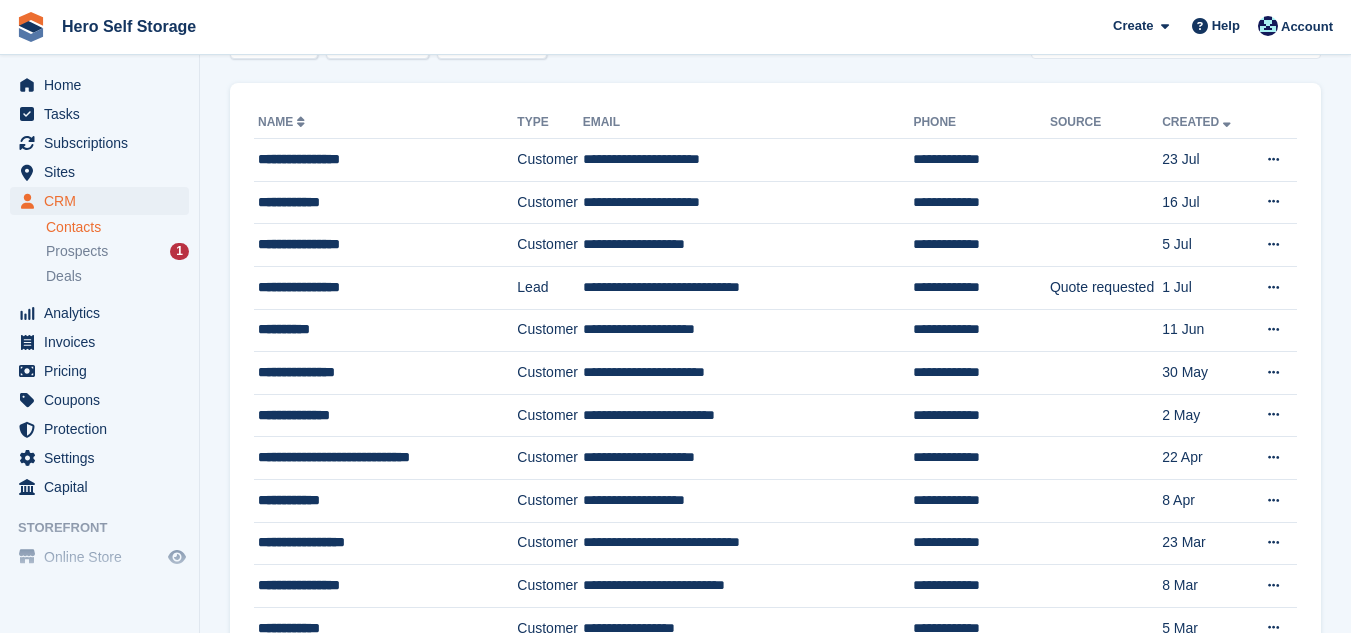 scroll, scrollTop: 0, scrollLeft: 0, axis: both 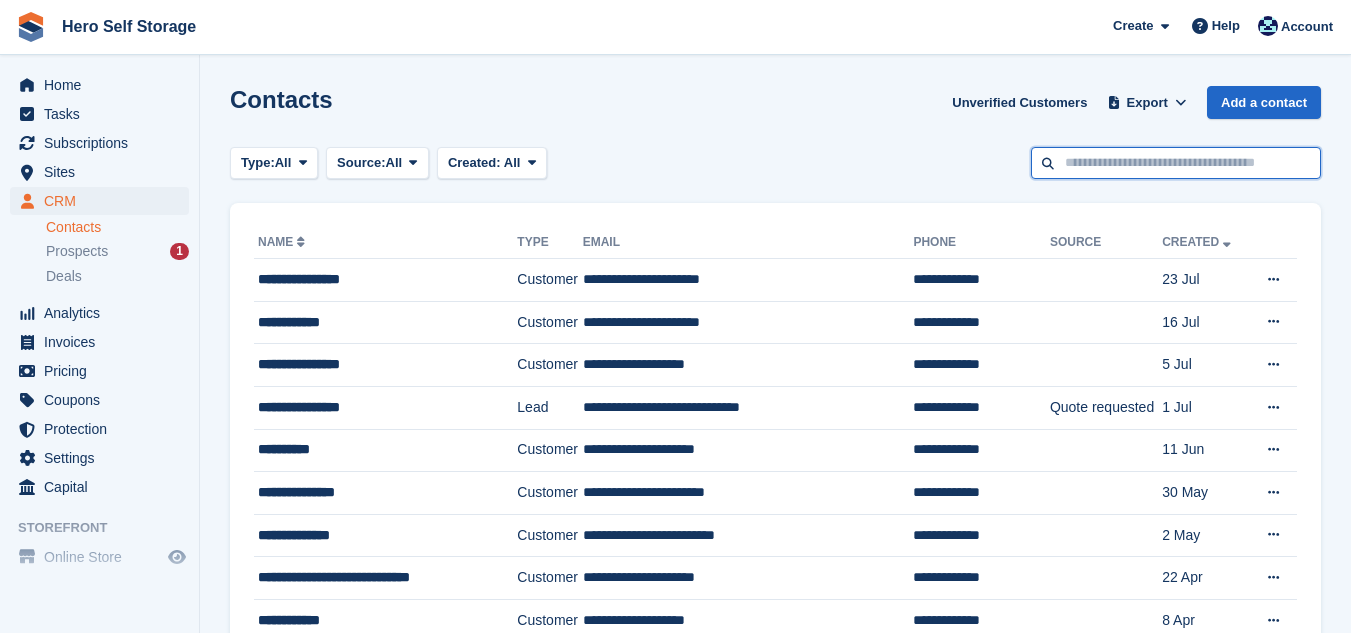 click at bounding box center [1176, 163] 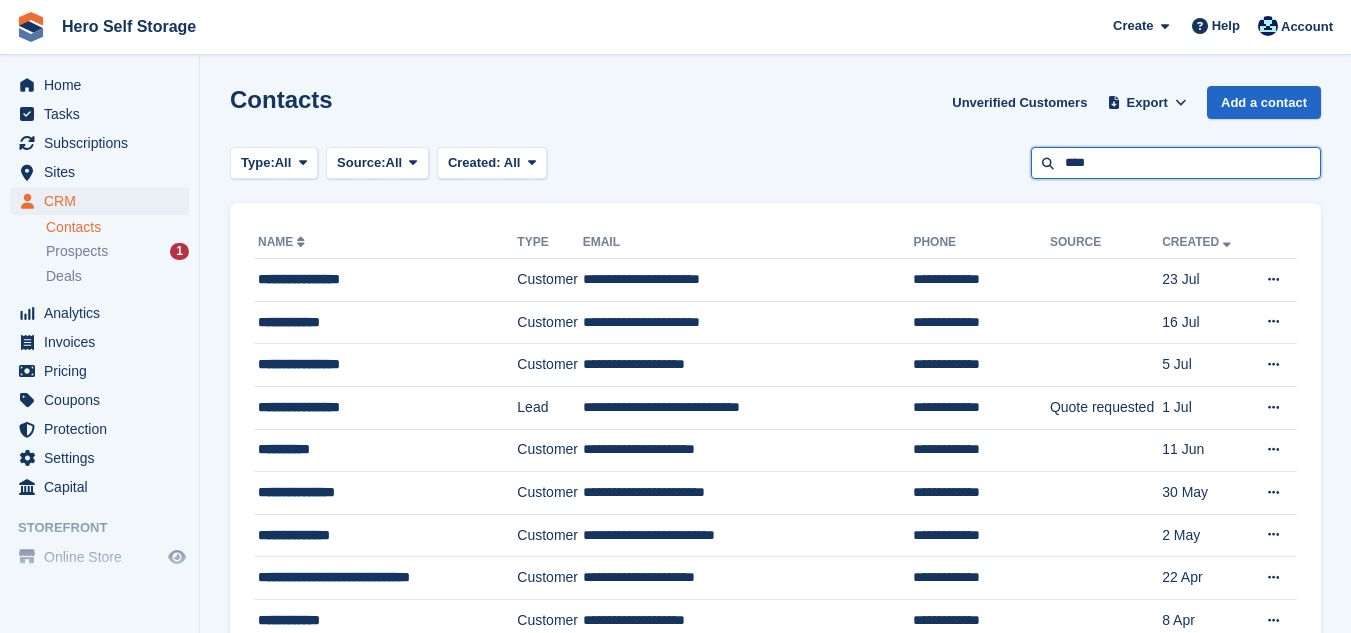 type on "****" 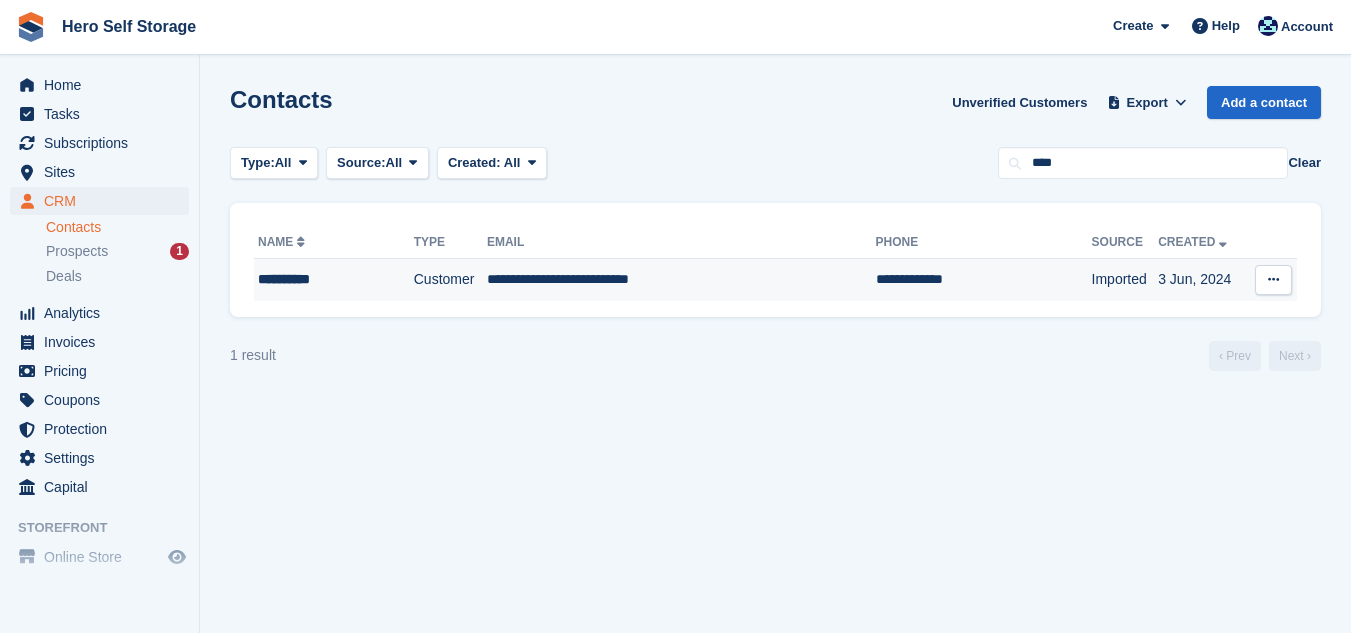 click on "**********" at bounding box center [681, 280] 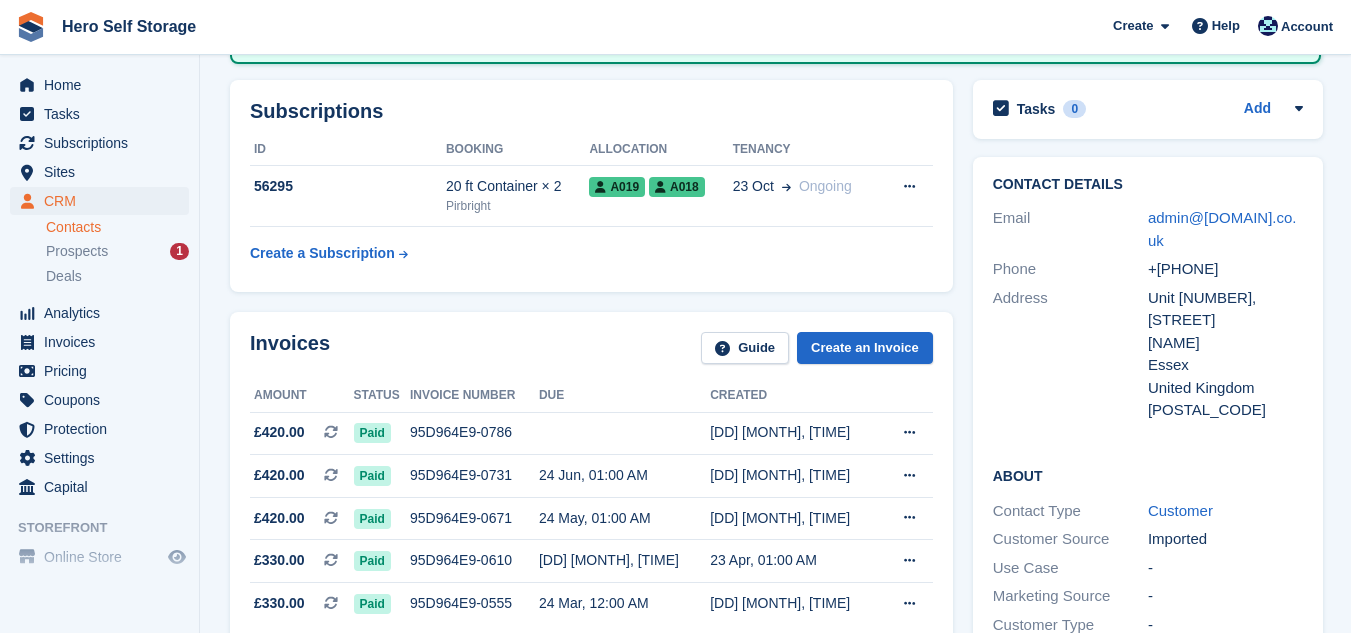 scroll, scrollTop: 240, scrollLeft: 0, axis: vertical 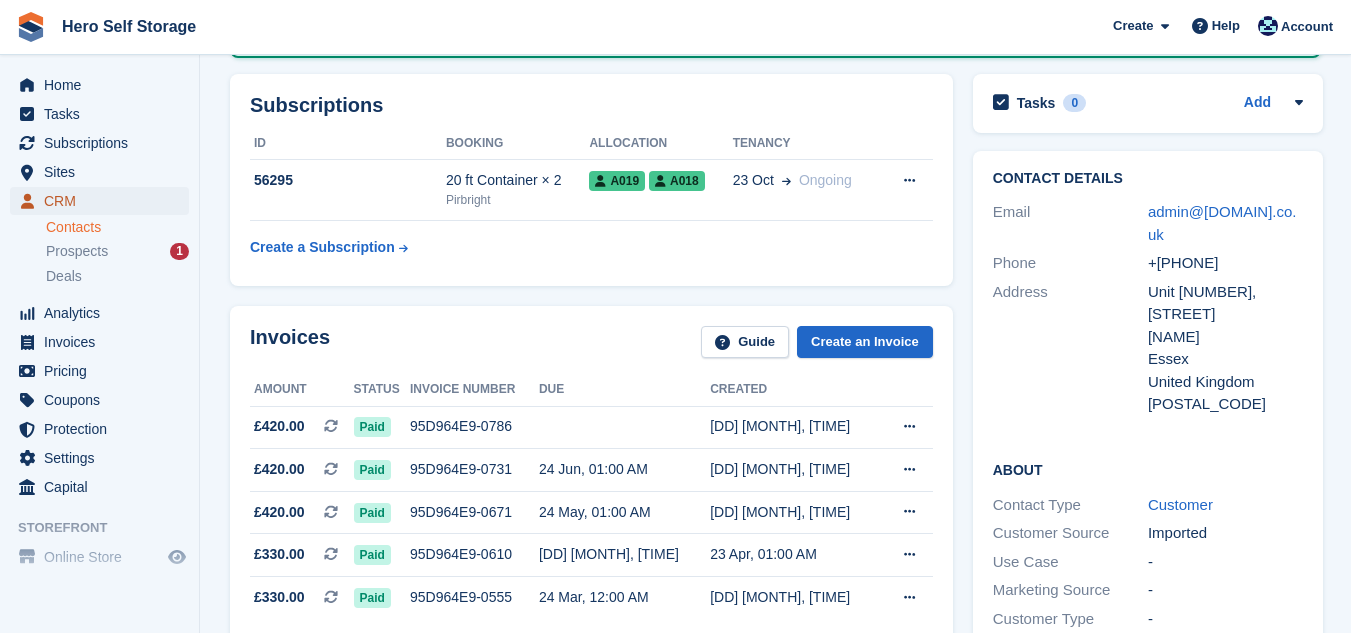 click on "CRM" at bounding box center [104, 201] 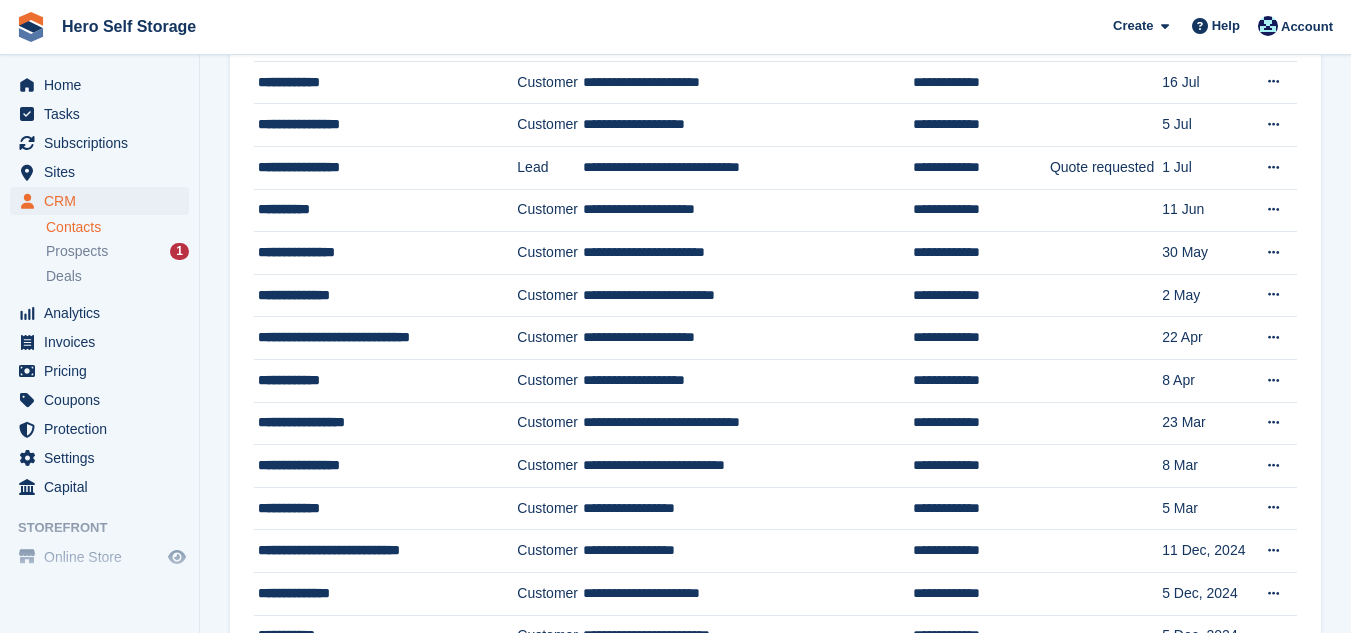 scroll, scrollTop: 0, scrollLeft: 0, axis: both 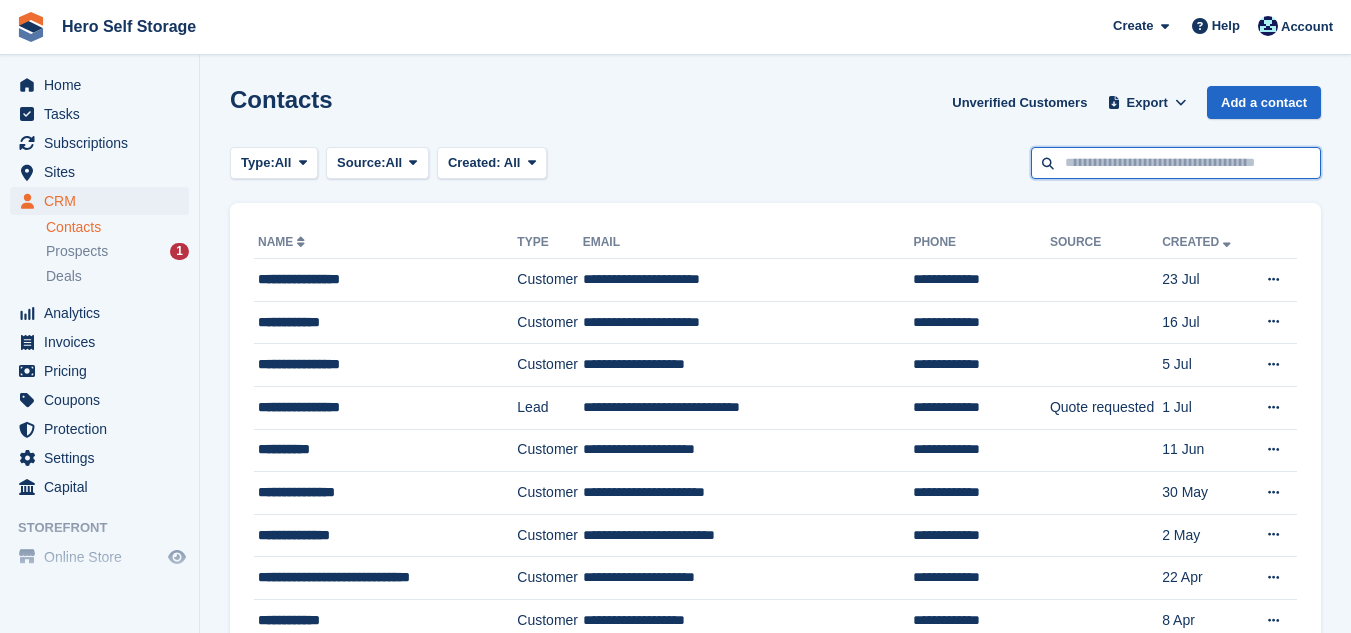click at bounding box center [1176, 163] 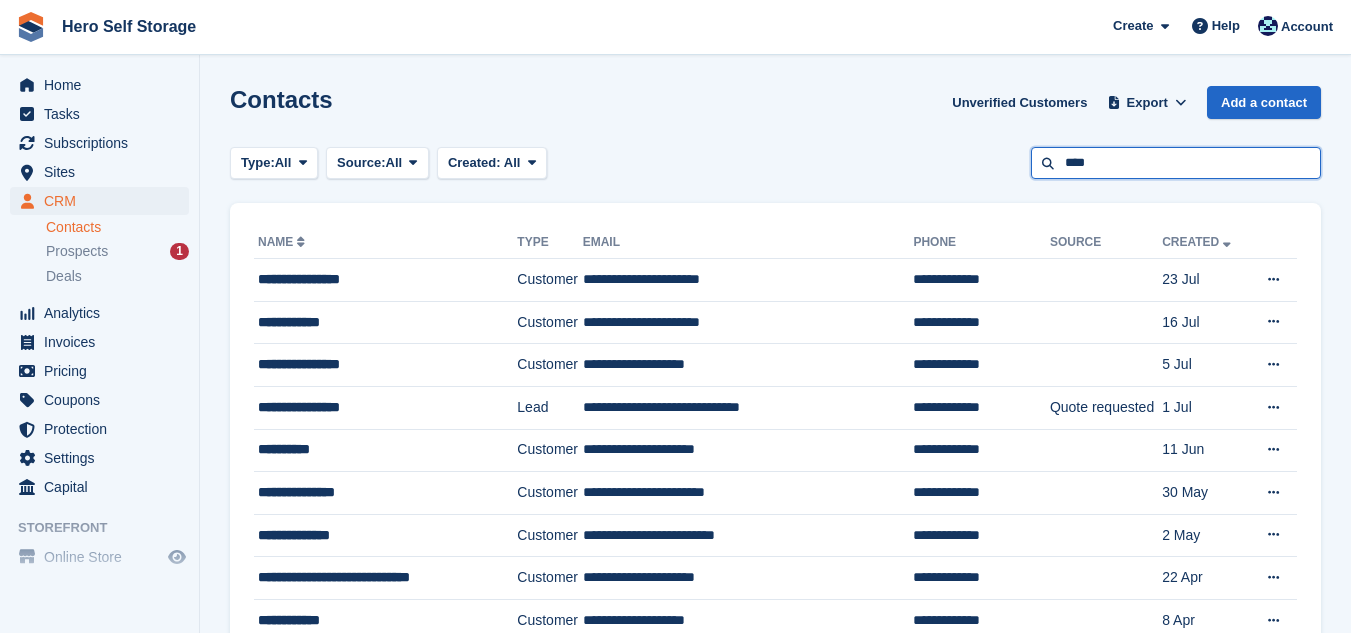 type on "****" 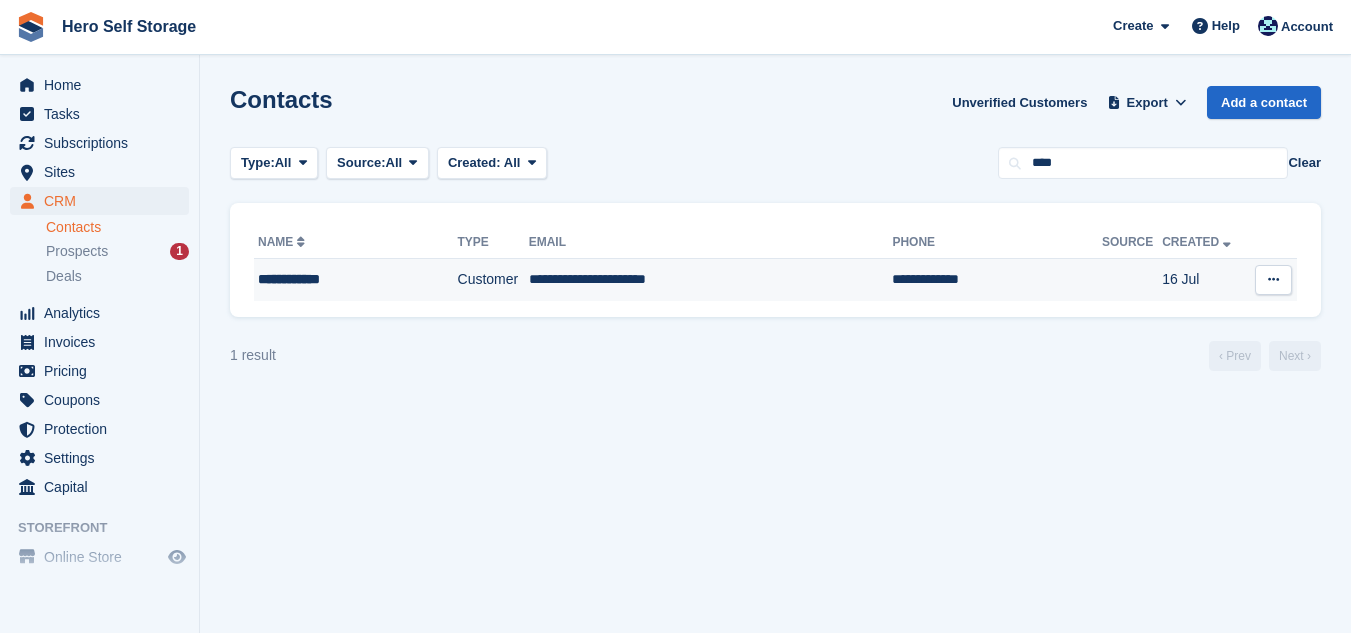 click on "**********" at bounding box center (711, 280) 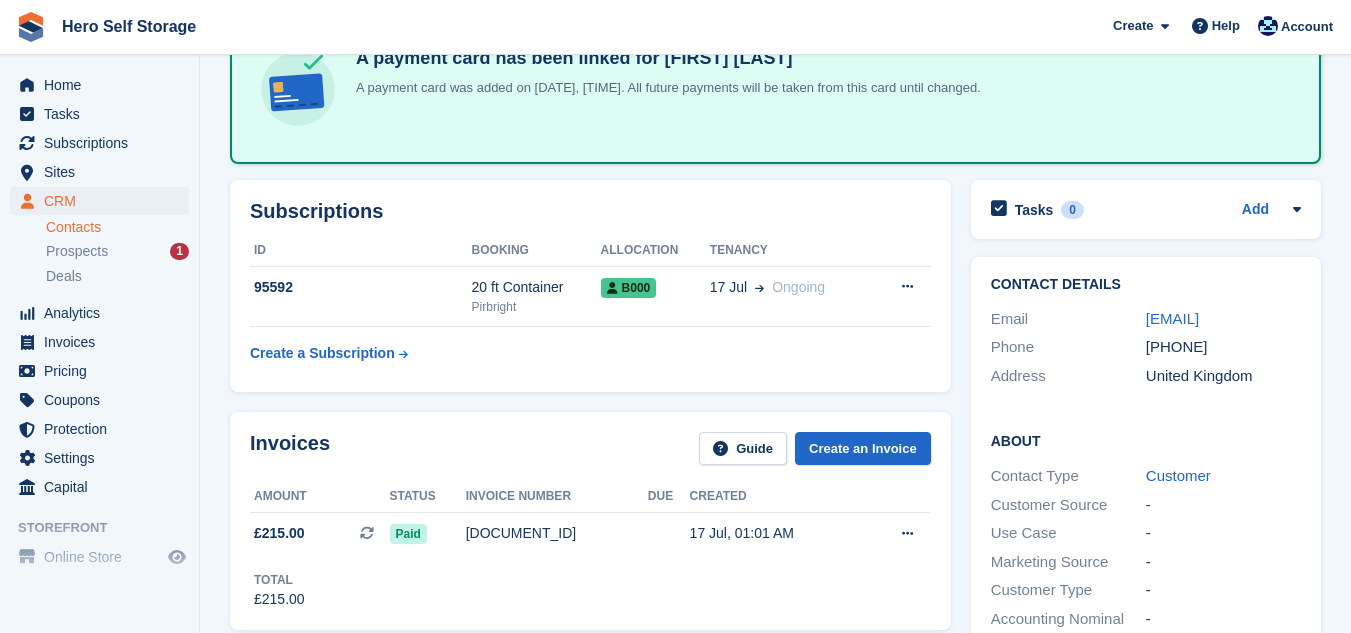 scroll, scrollTop: 160, scrollLeft: 0, axis: vertical 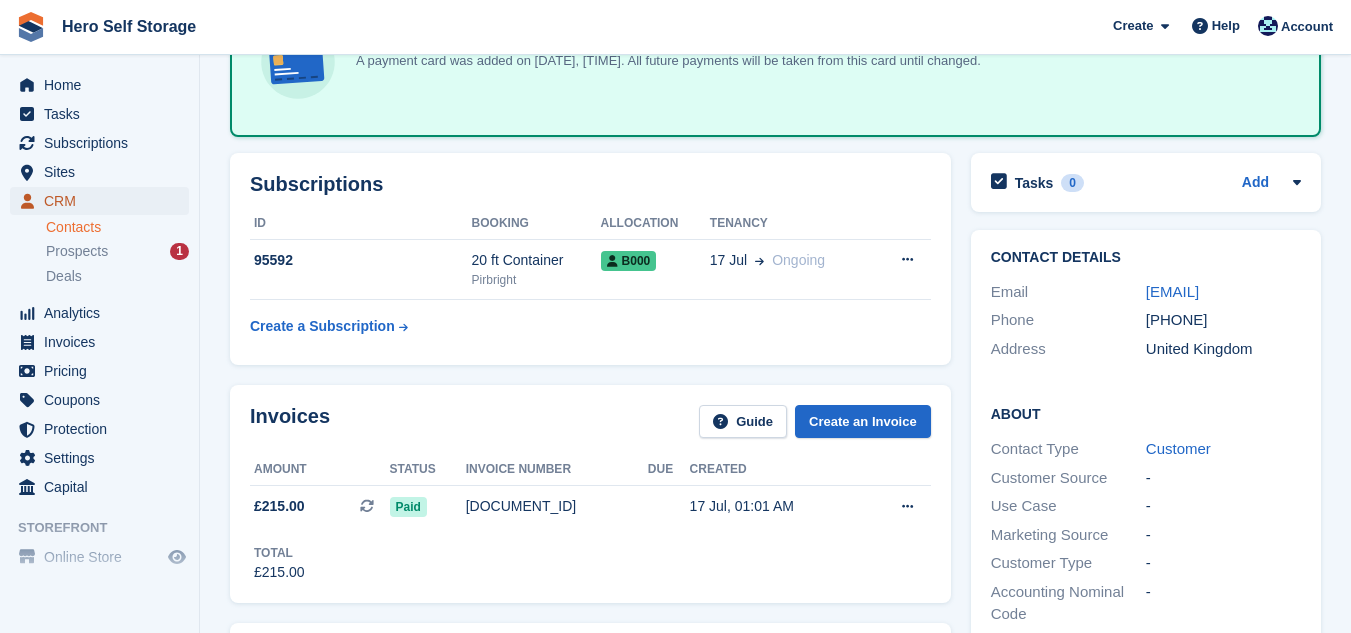 click on "CRM" at bounding box center [104, 201] 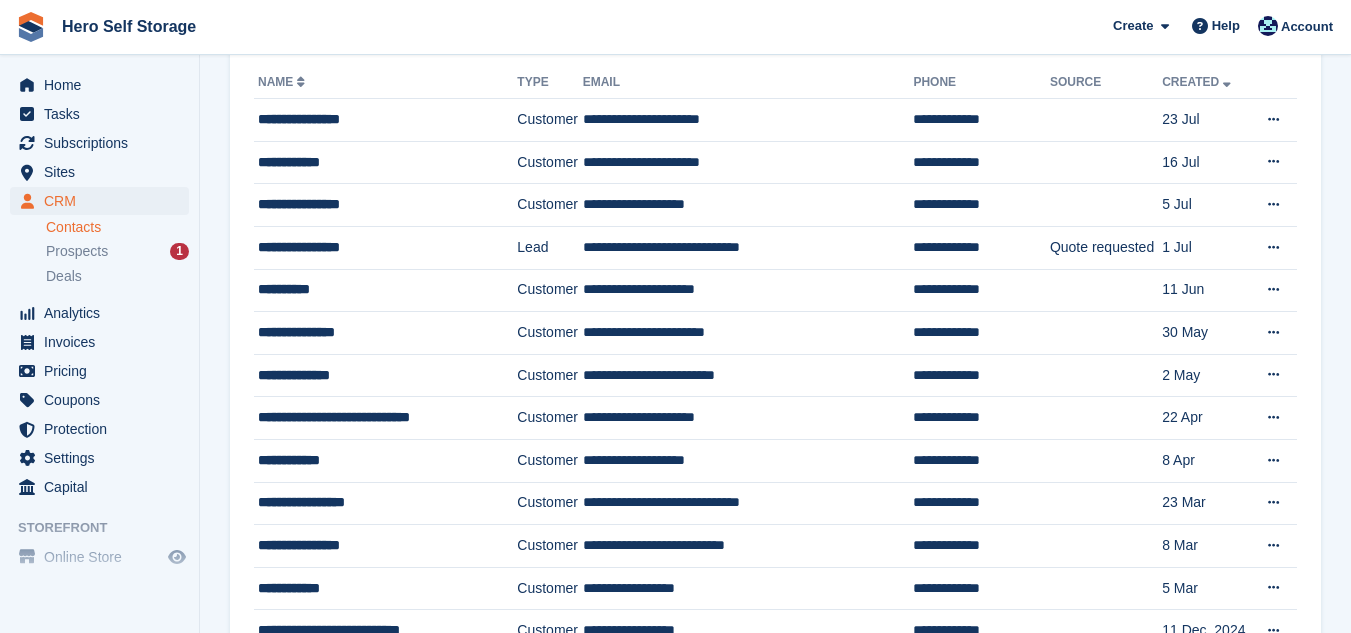scroll, scrollTop: 0, scrollLeft: 0, axis: both 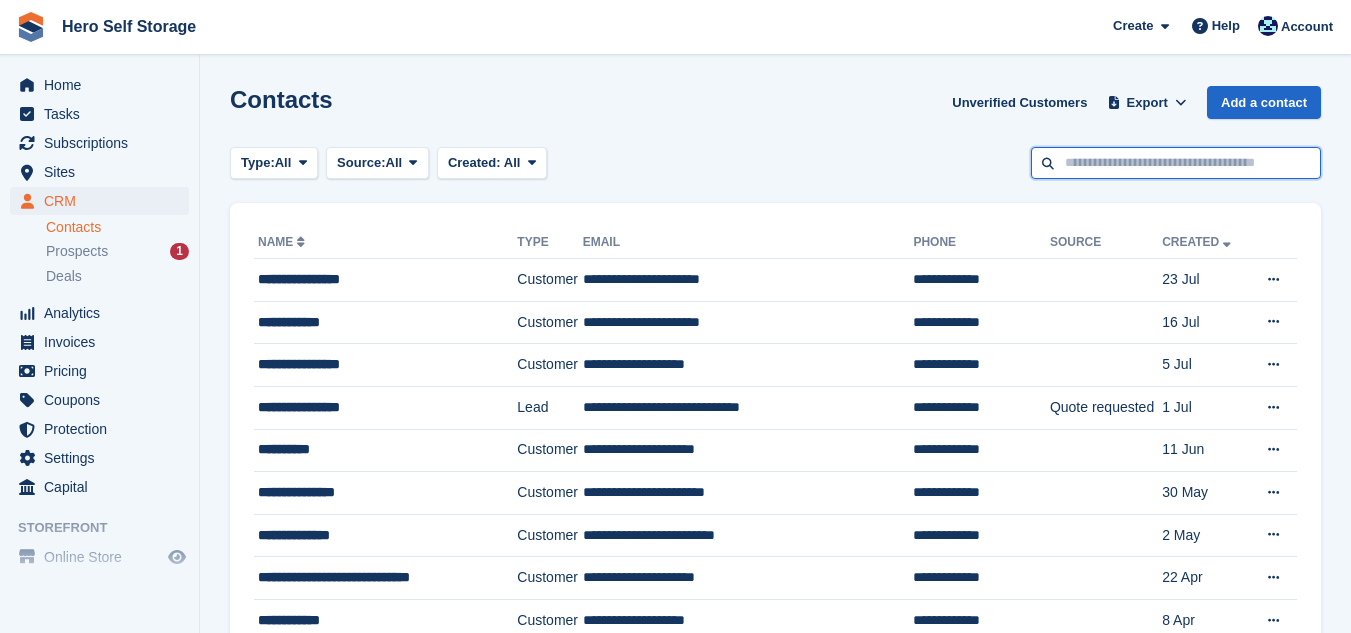 click at bounding box center [1176, 163] 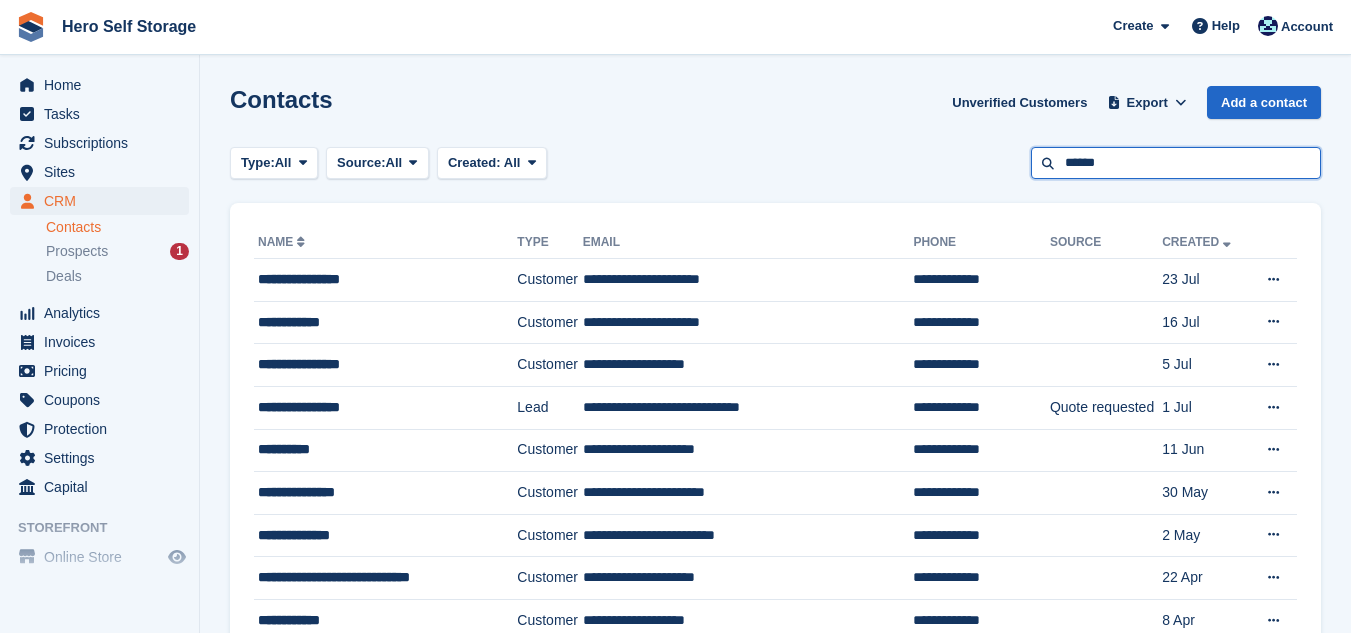 type on "******" 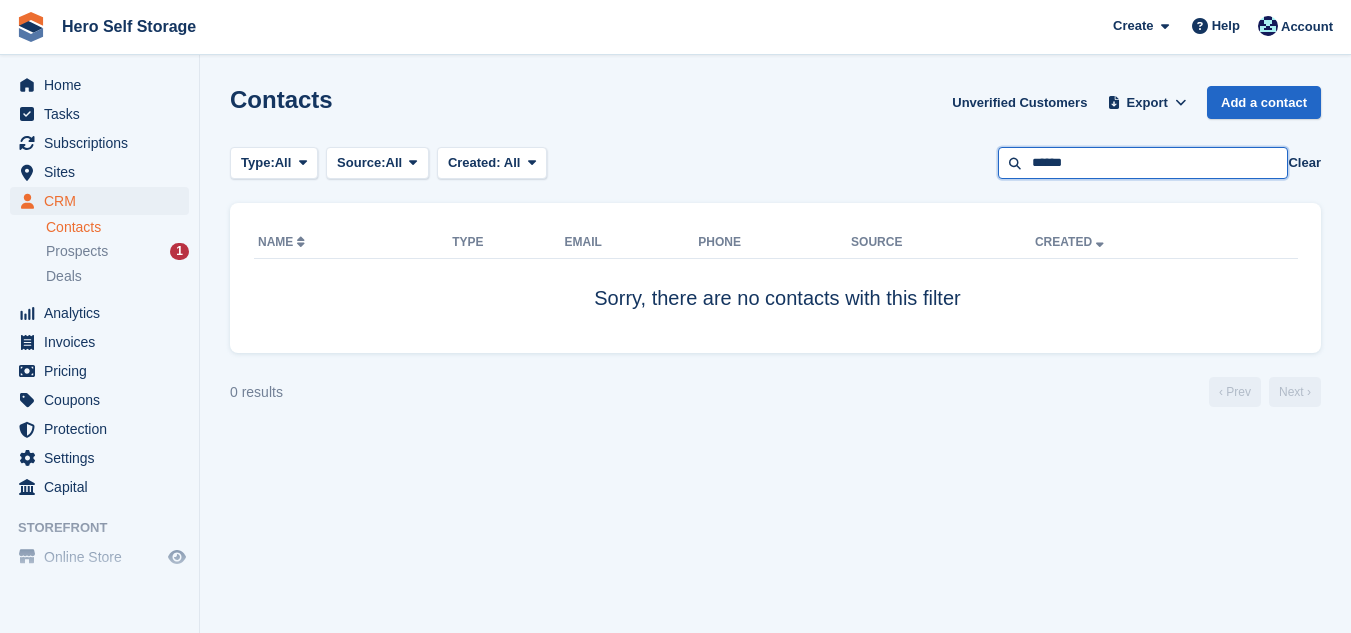 click on "******" at bounding box center (1143, 163) 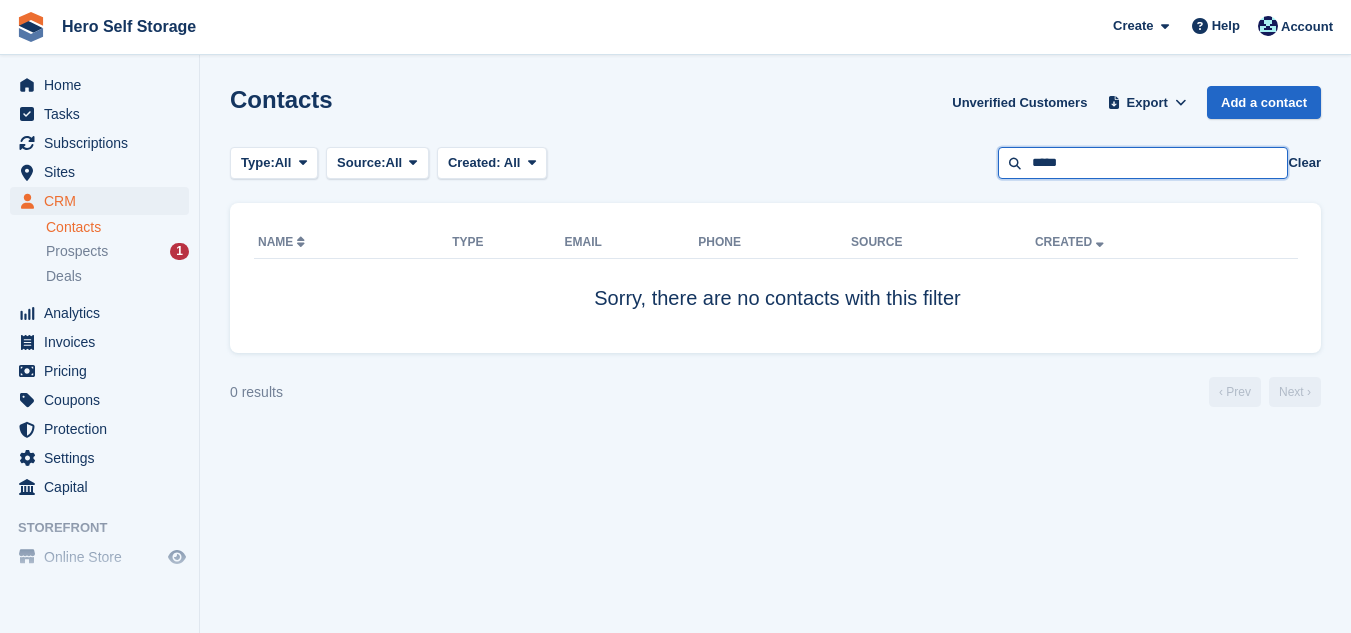 type on "*****" 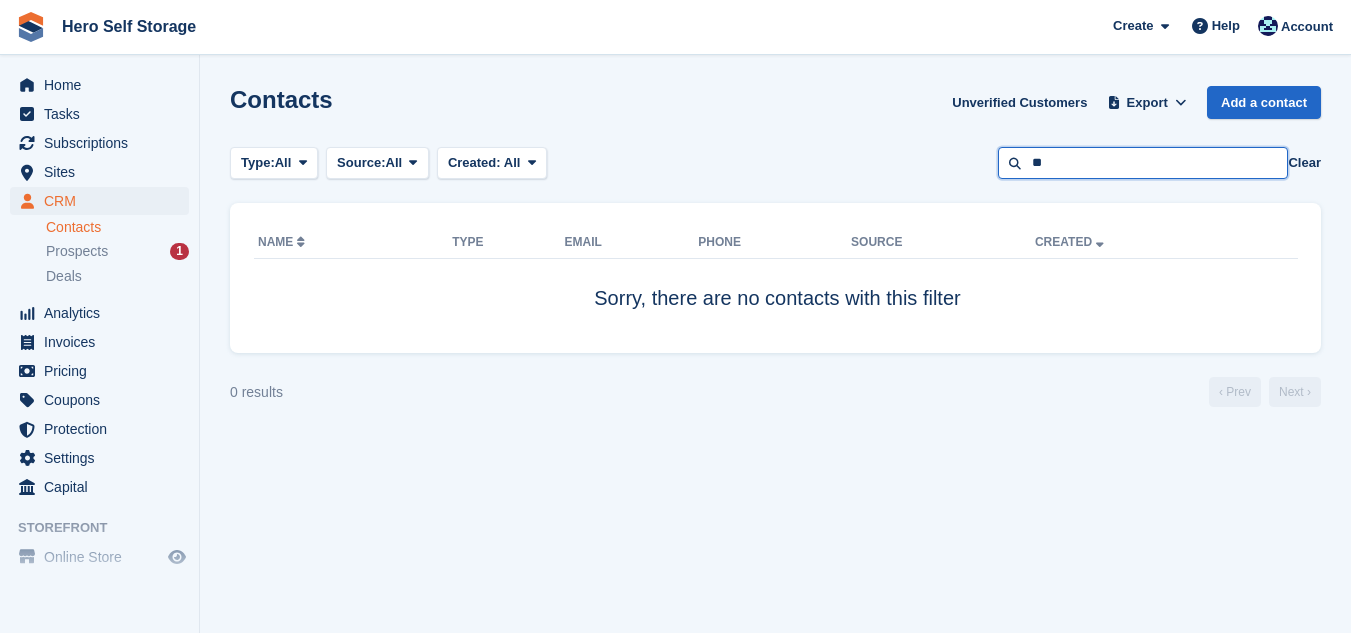 type on "**" 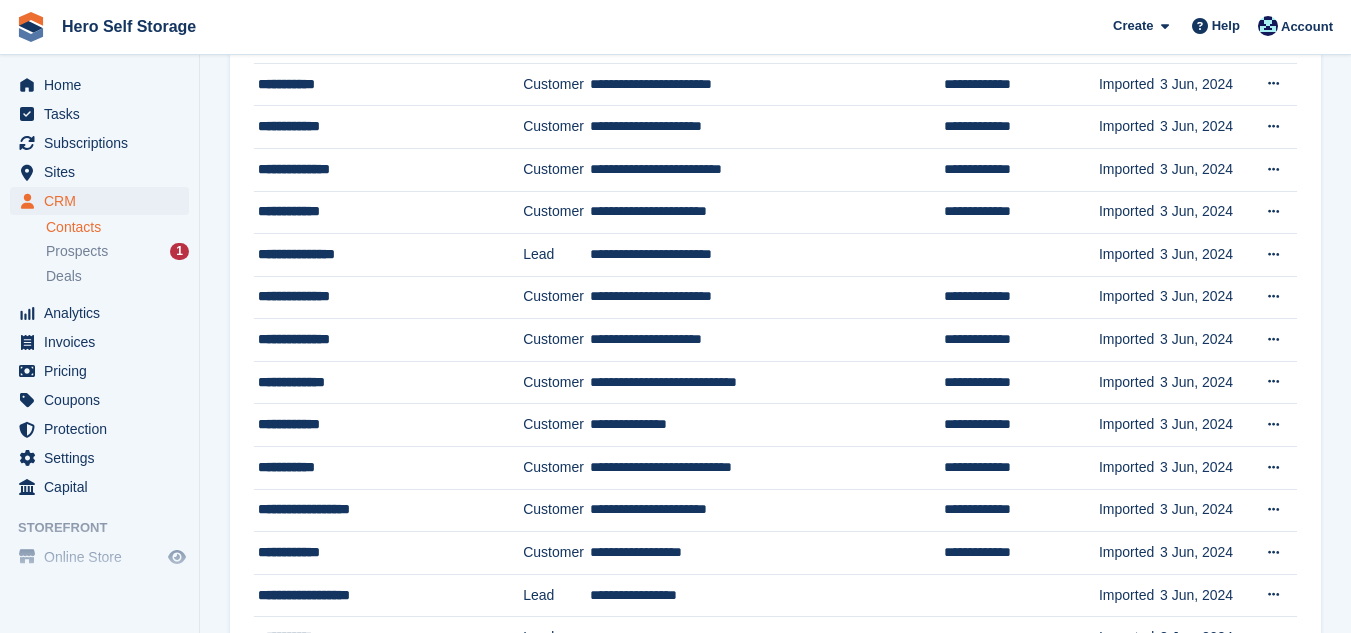 scroll, scrollTop: 666, scrollLeft: 0, axis: vertical 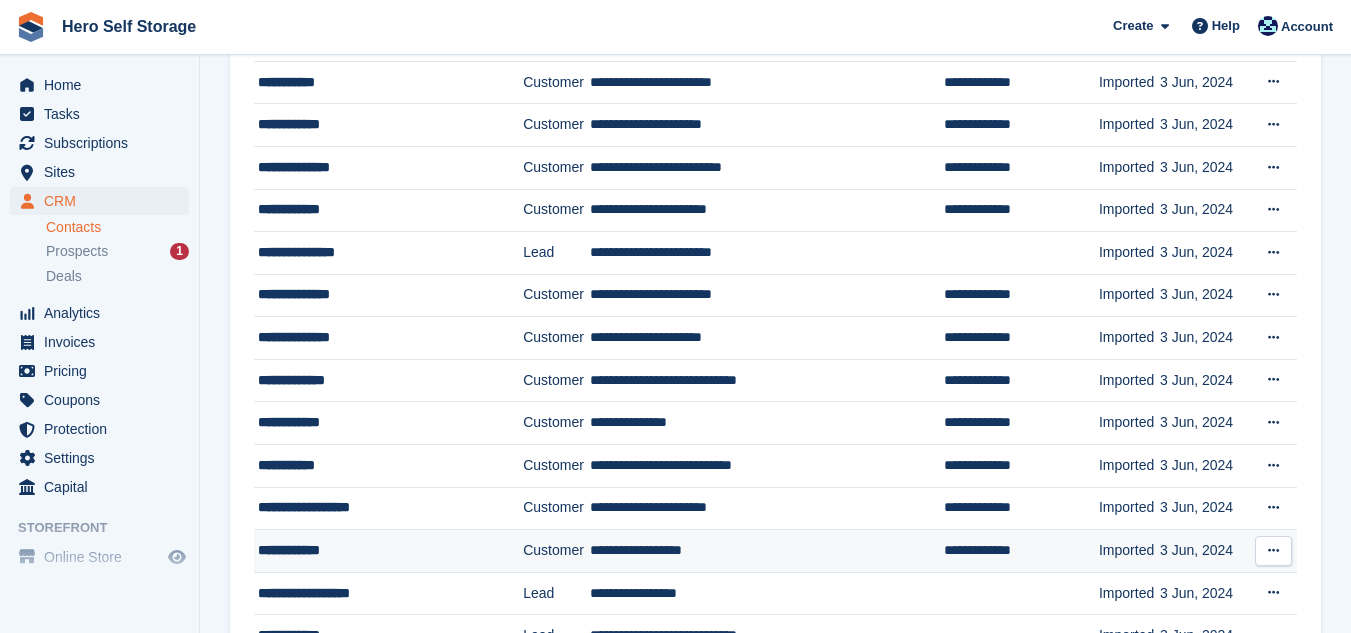 click on "**********" at bounding box center [767, 551] 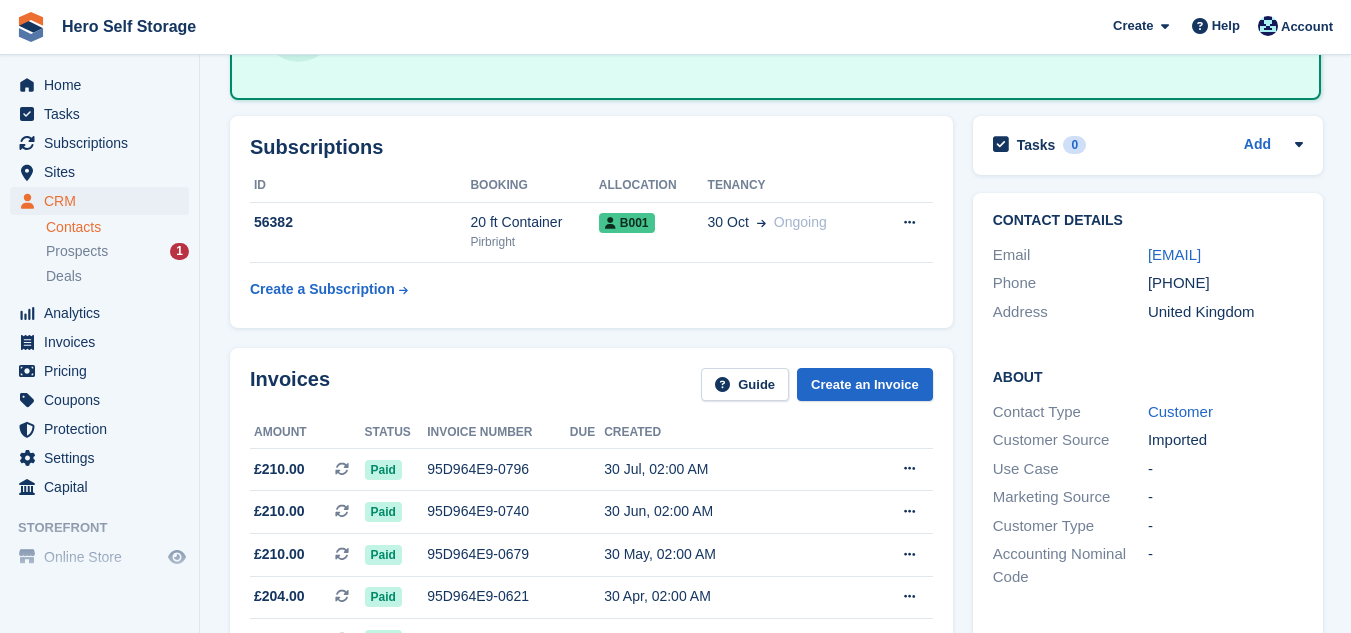 scroll, scrollTop: 200, scrollLeft: 0, axis: vertical 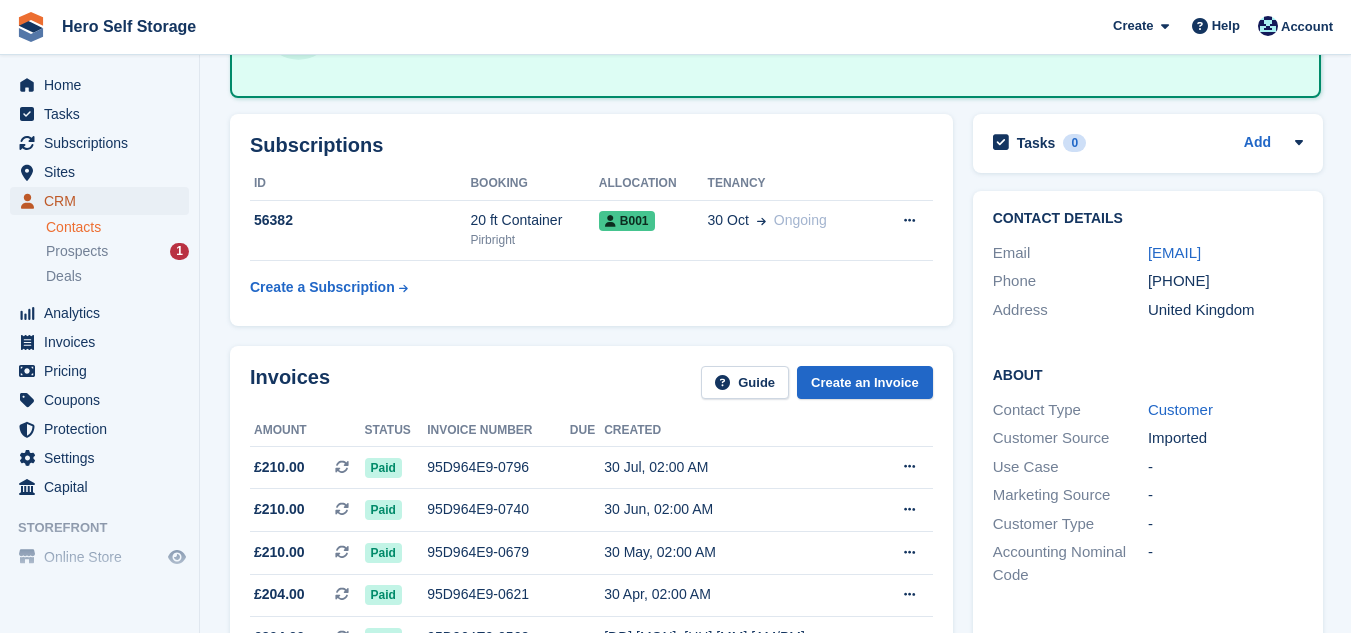 click on "CRM" at bounding box center (104, 201) 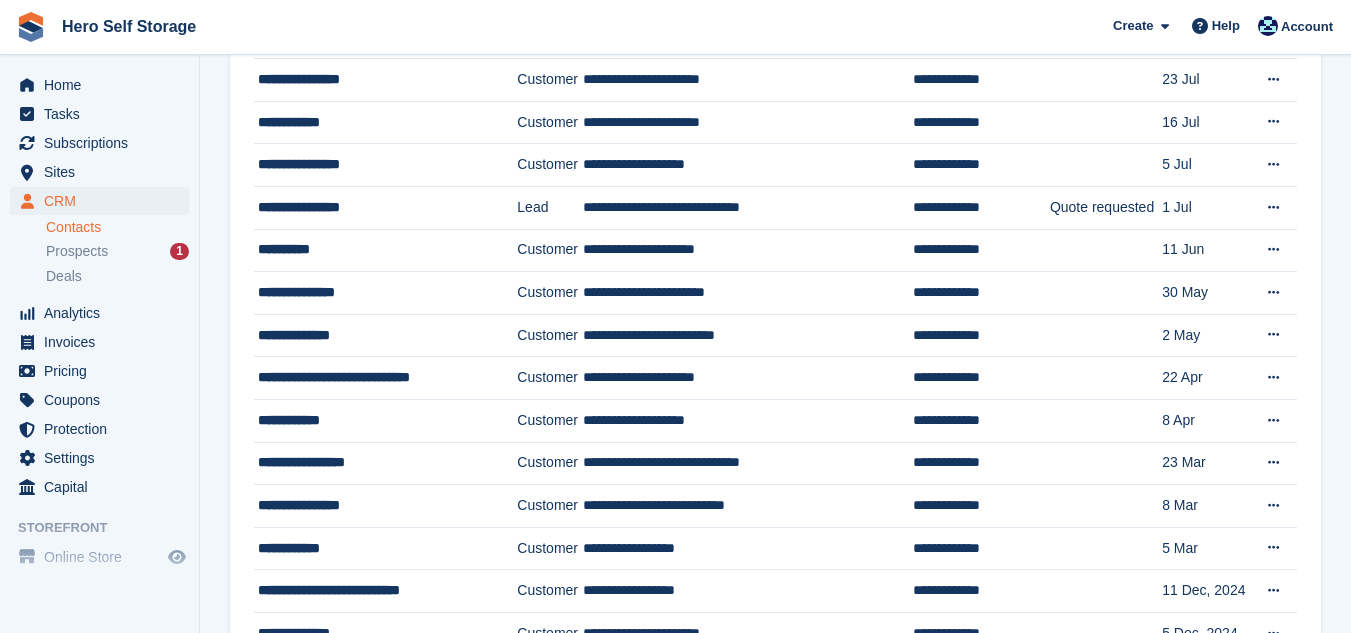 scroll, scrollTop: 0, scrollLeft: 0, axis: both 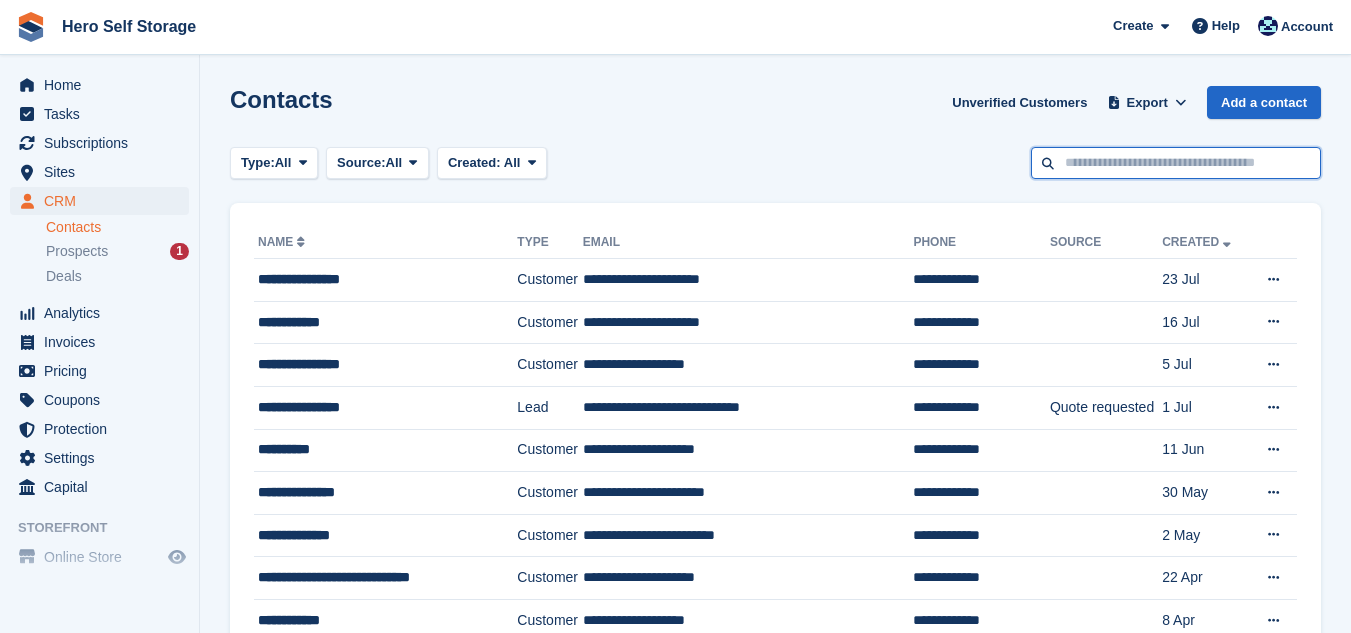 click at bounding box center (1176, 163) 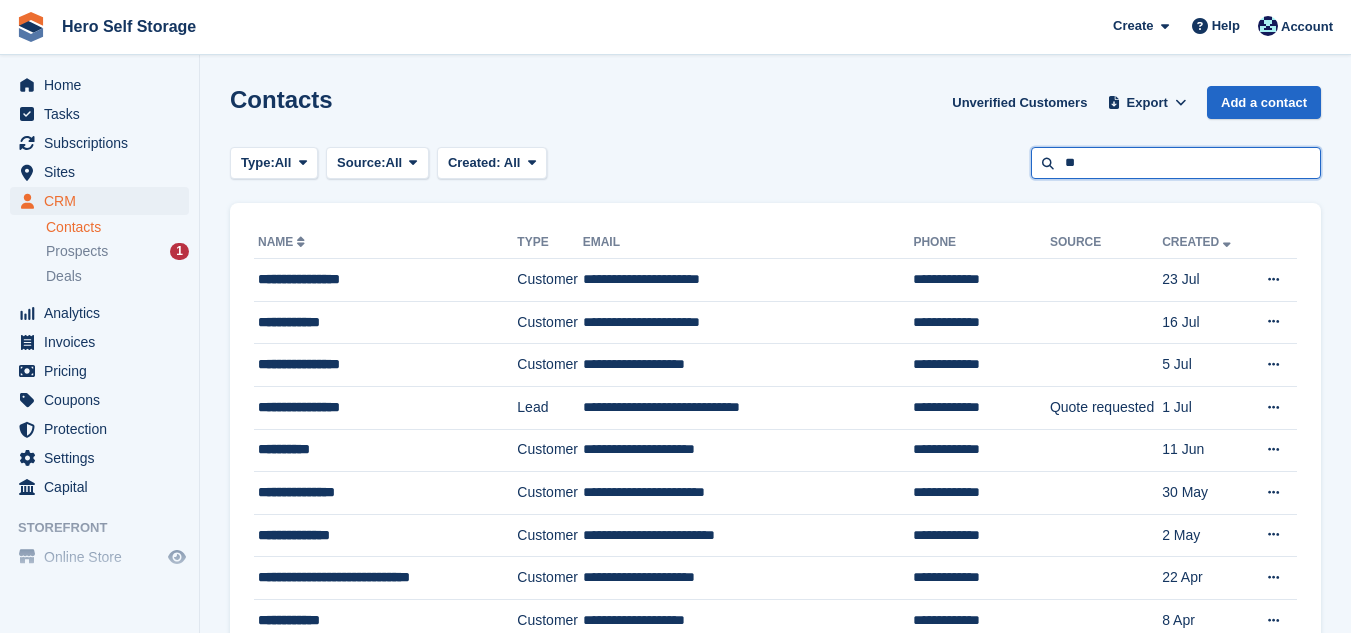 type on "**" 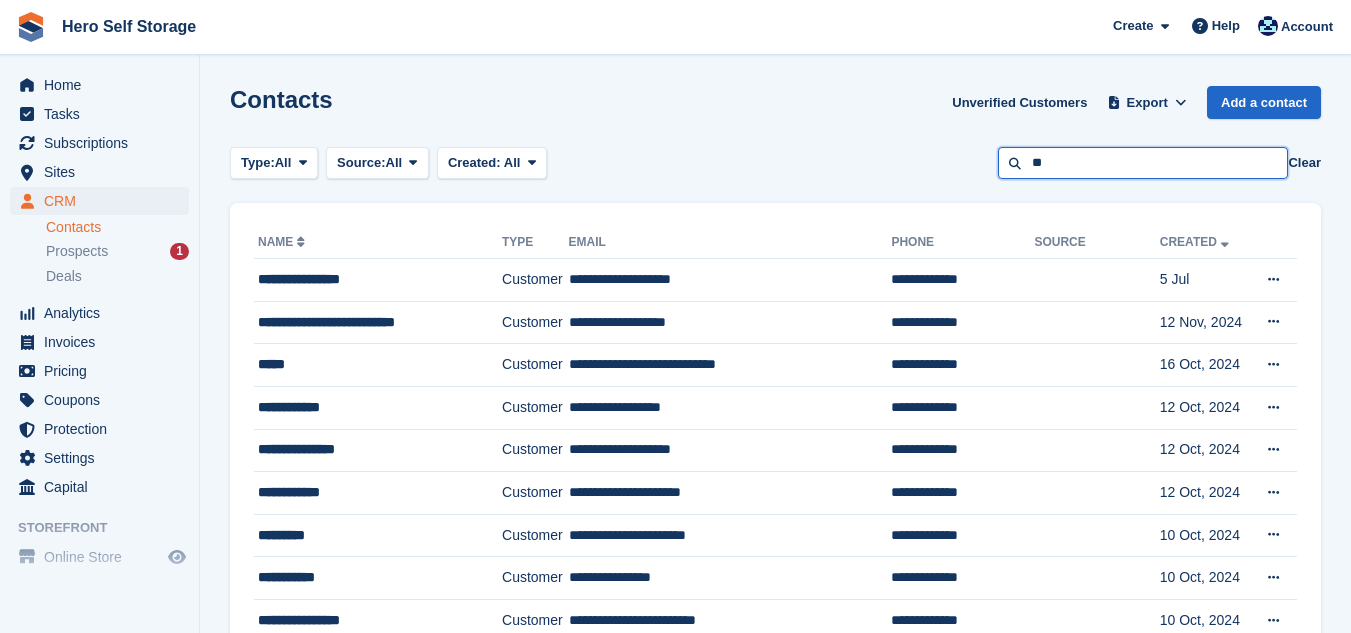 click on "**" at bounding box center (1143, 163) 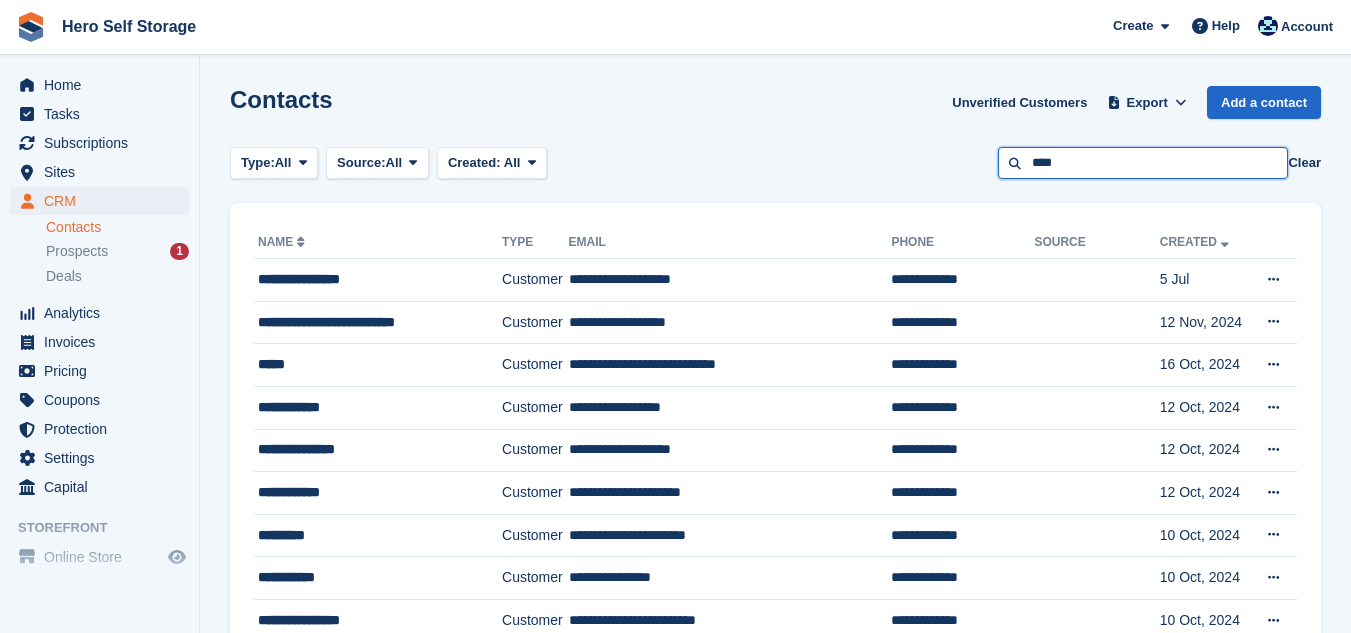 type on "****" 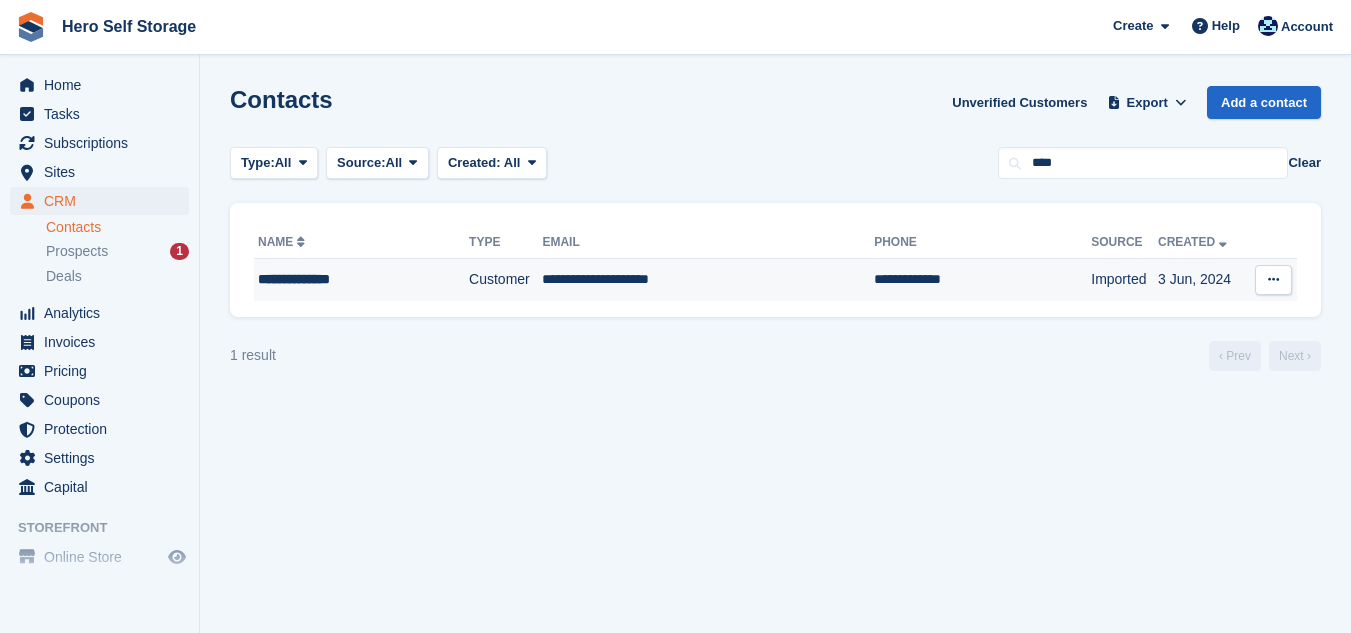 click on "**********" at bounding box center (708, 280) 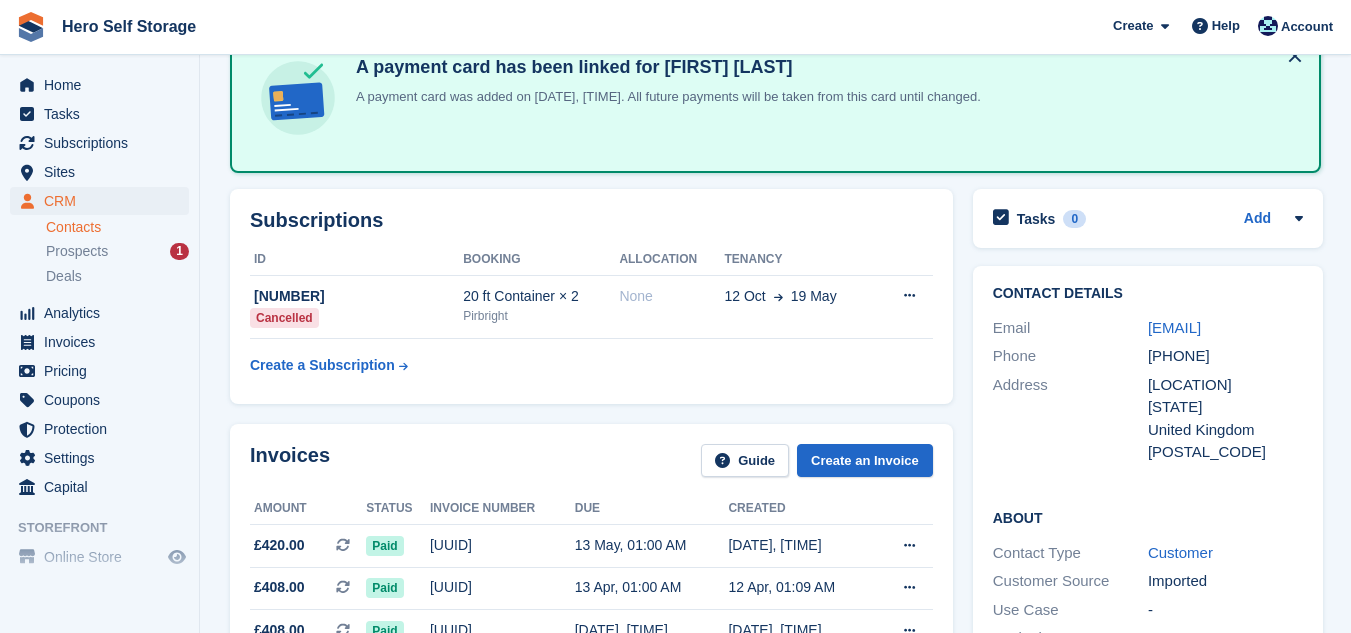 scroll, scrollTop: 160, scrollLeft: 0, axis: vertical 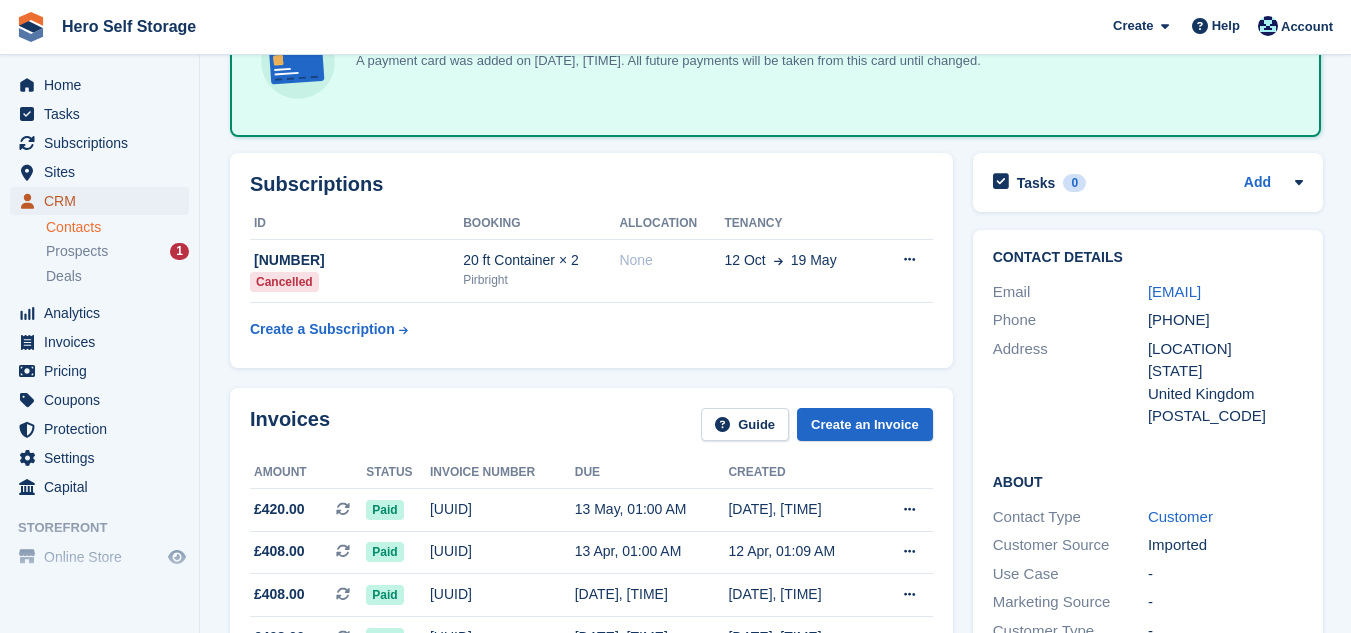 click on "CRM" at bounding box center [104, 201] 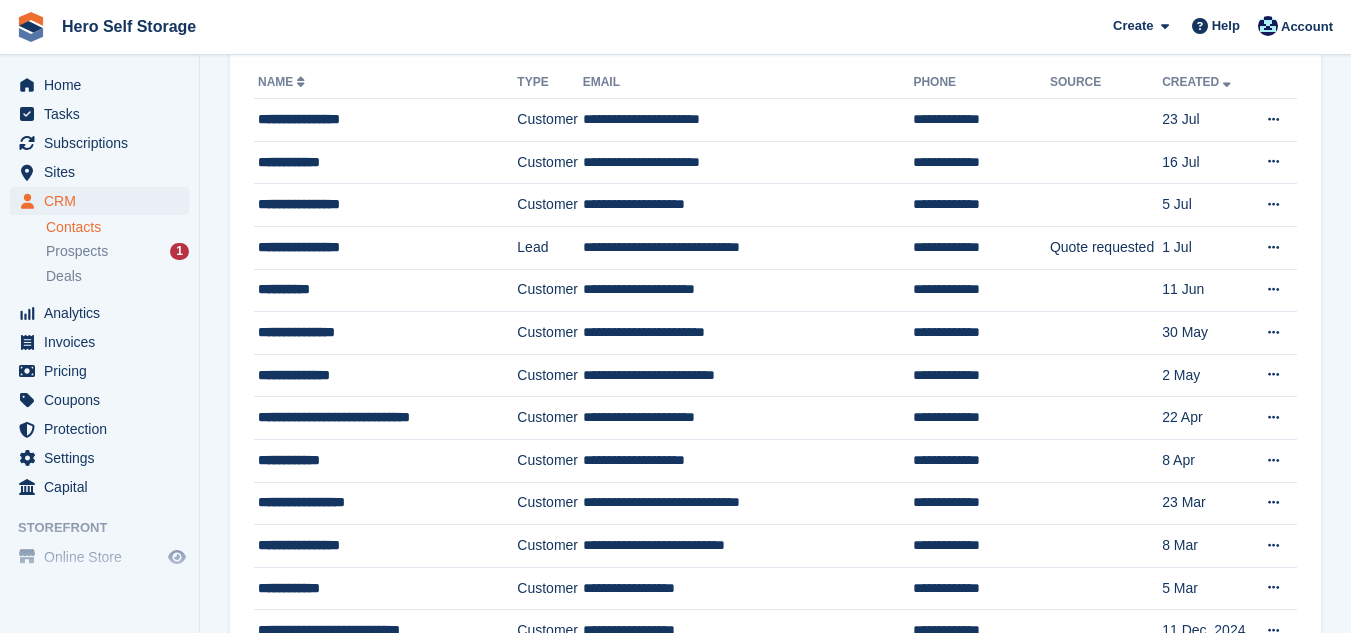 scroll, scrollTop: 0, scrollLeft: 0, axis: both 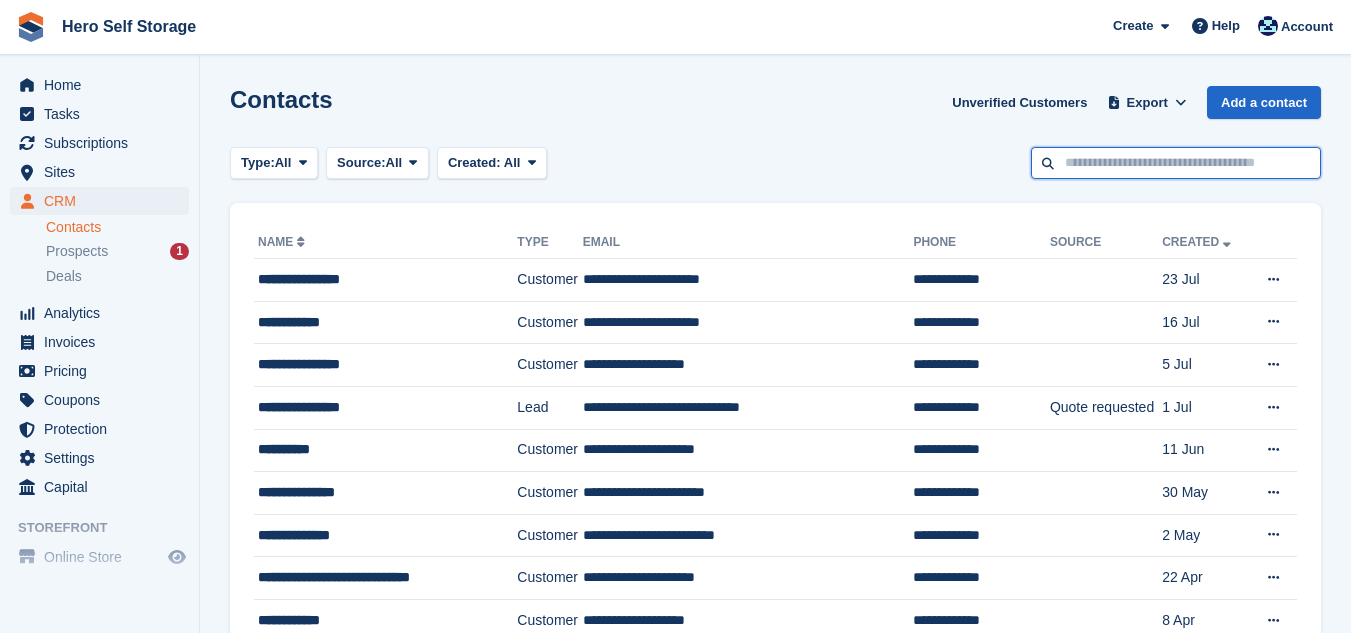 click at bounding box center (1176, 163) 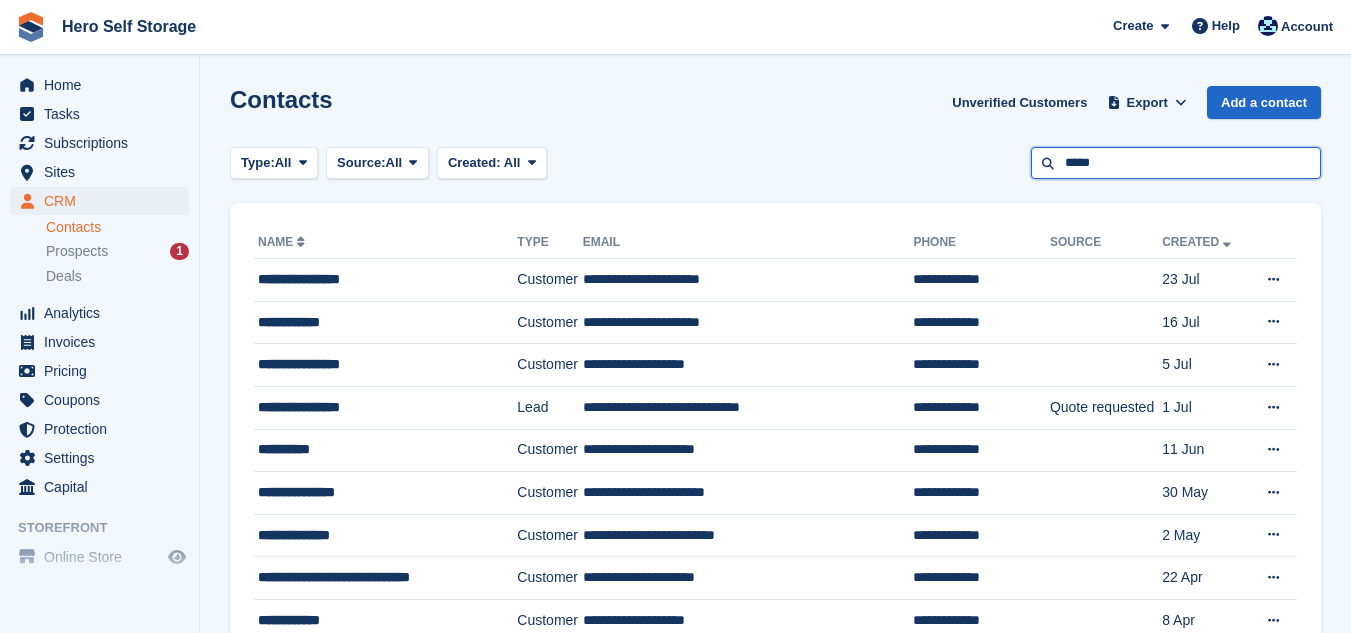 type on "*****" 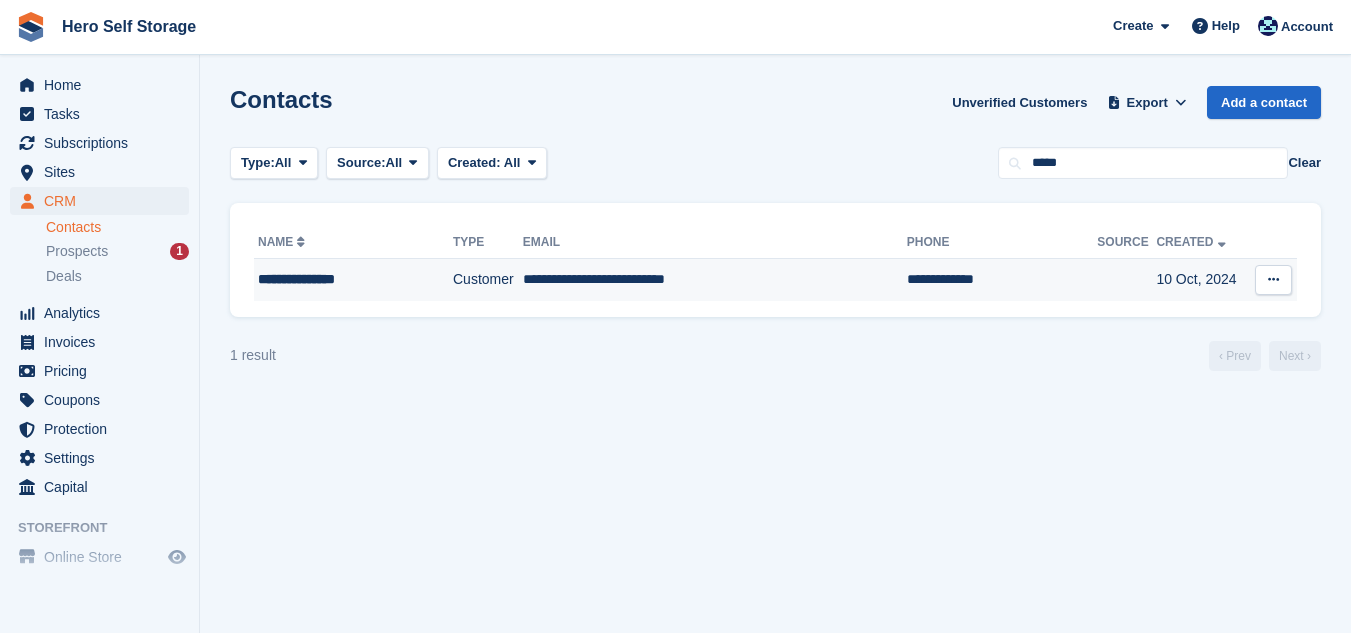 click on "**********" at bounding box center [715, 280] 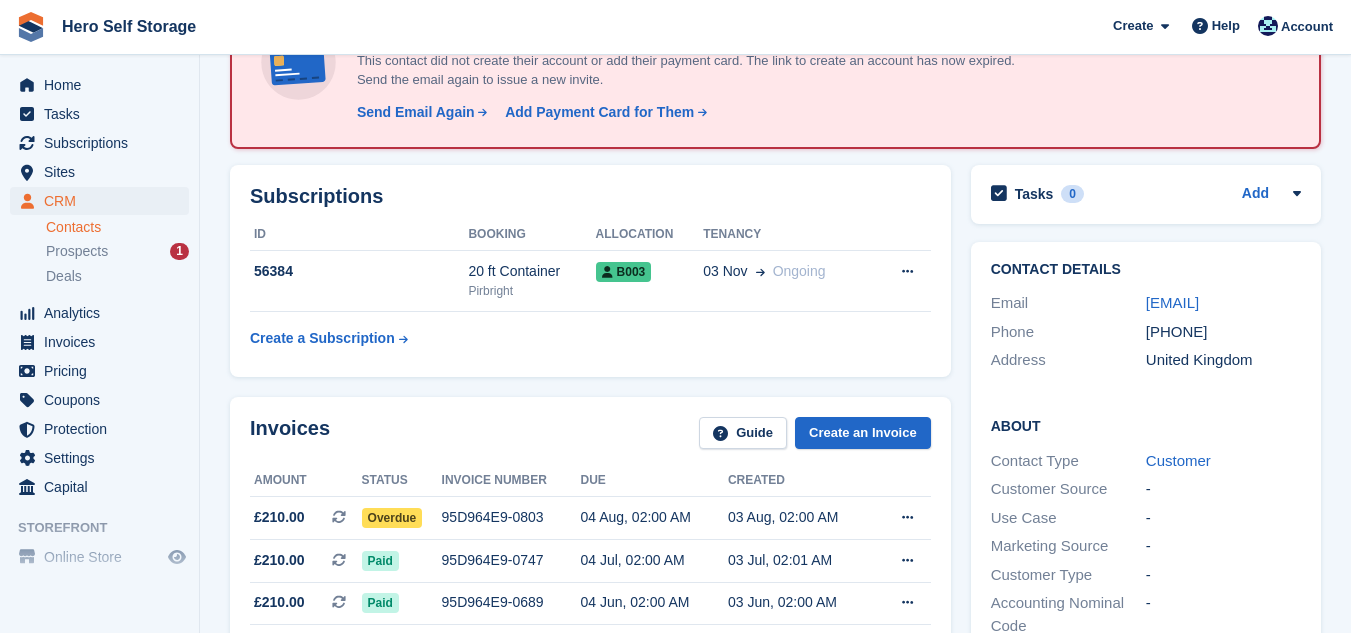 scroll, scrollTop: 120, scrollLeft: 0, axis: vertical 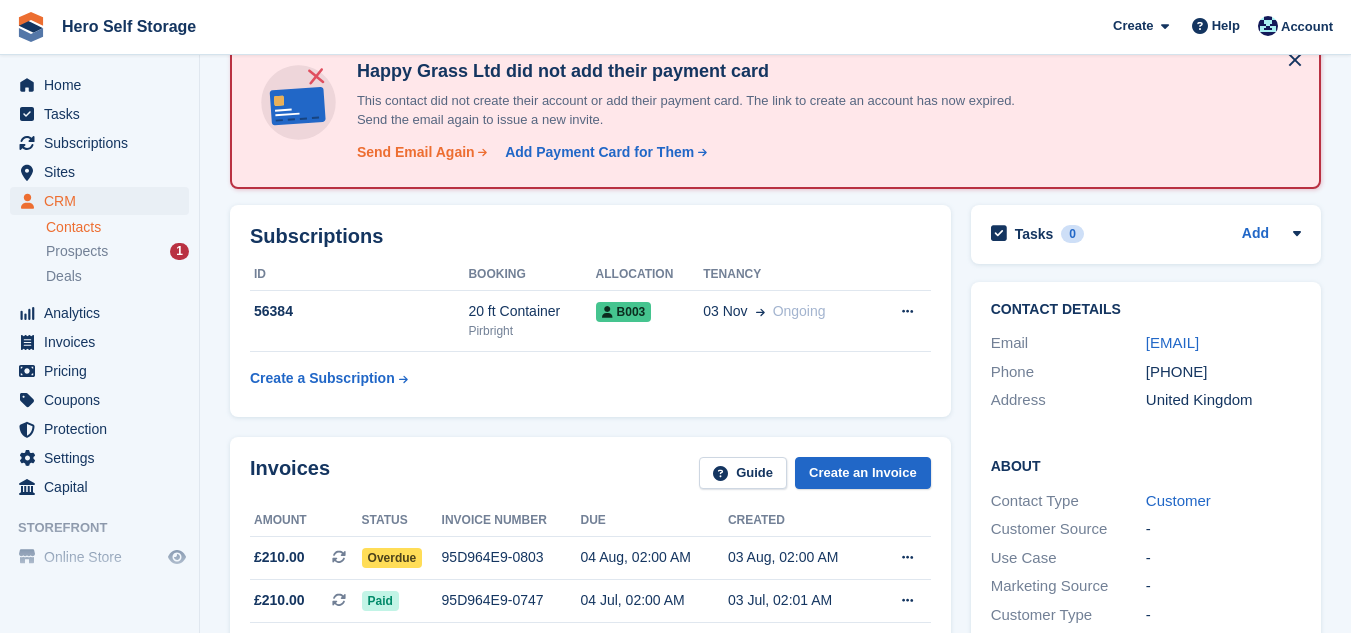 click on "Send Email Again" at bounding box center (416, 152) 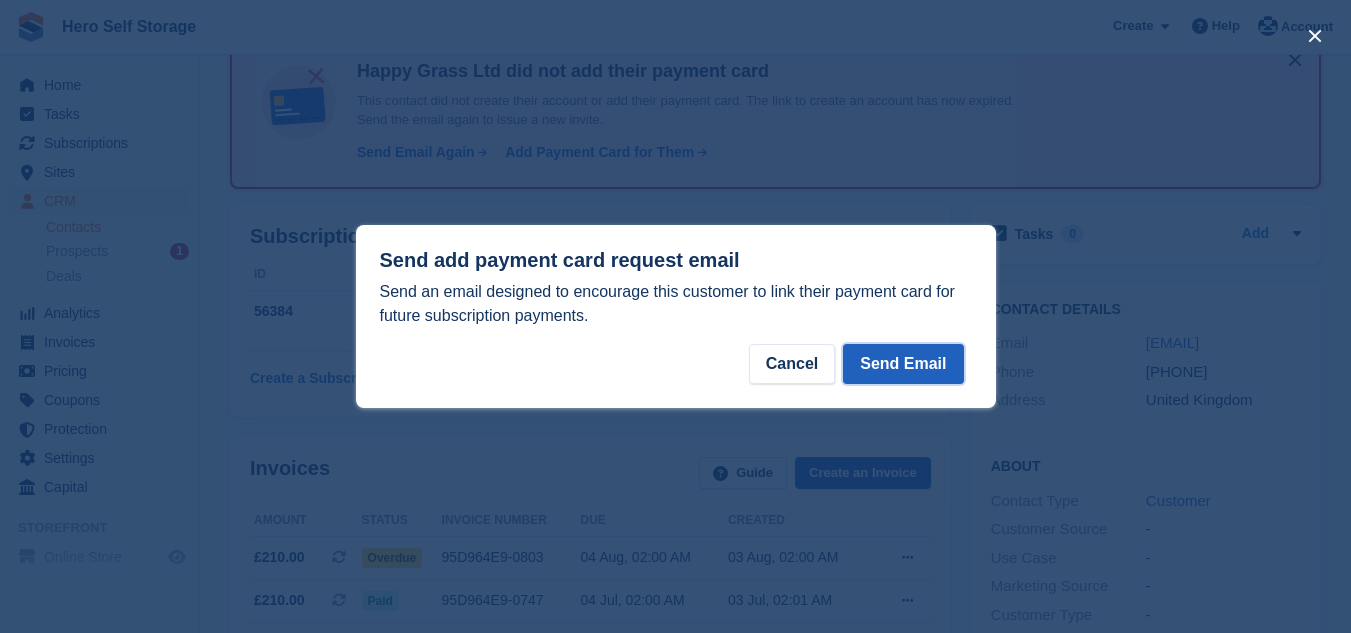 click on "Send Email" at bounding box center [903, 364] 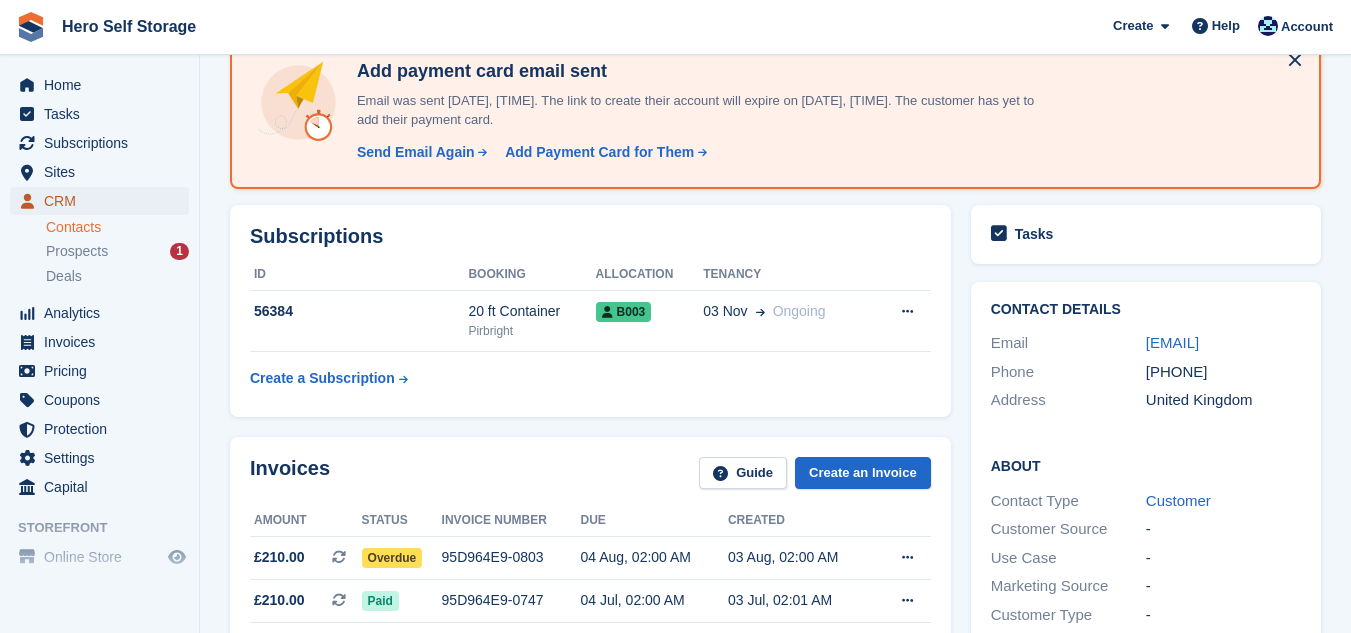click on "CRM" at bounding box center [104, 201] 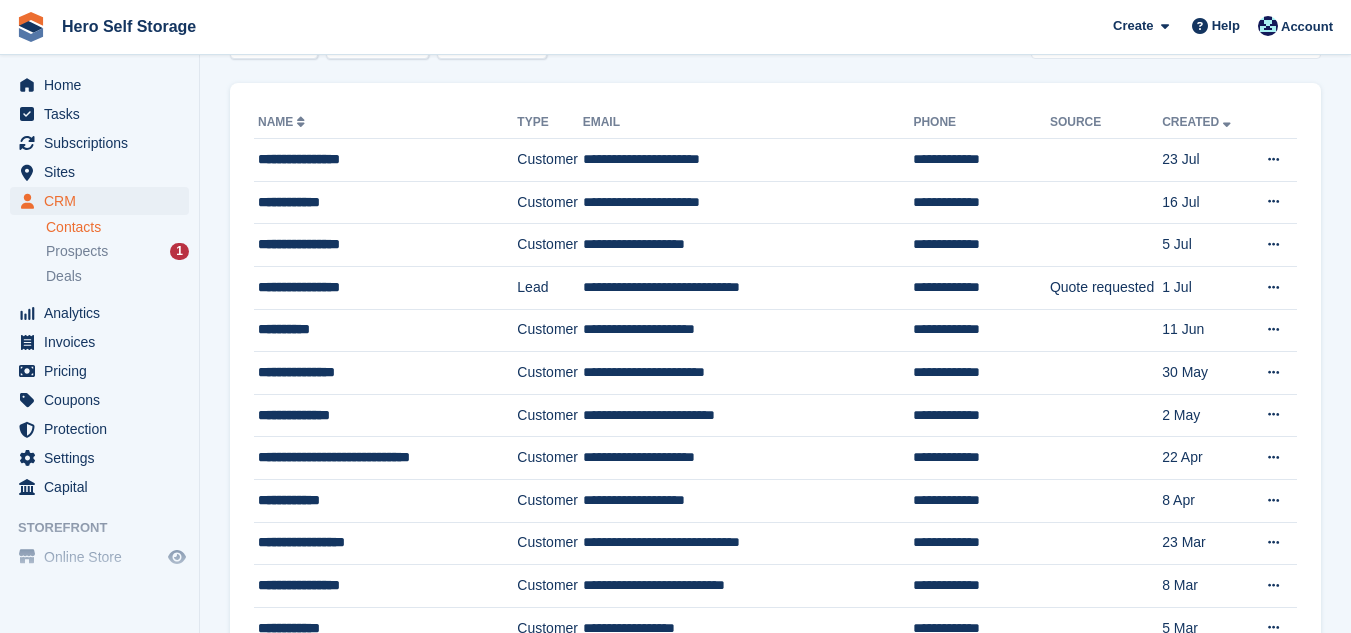 scroll, scrollTop: 0, scrollLeft: 0, axis: both 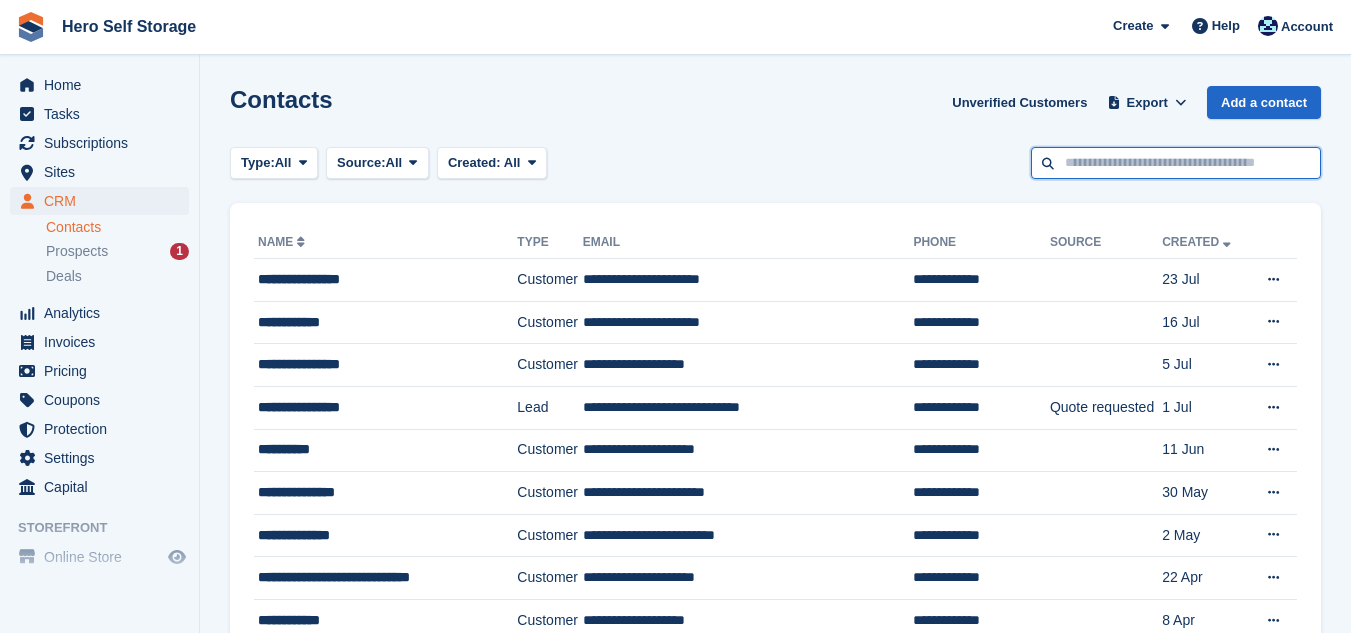 click at bounding box center [1176, 163] 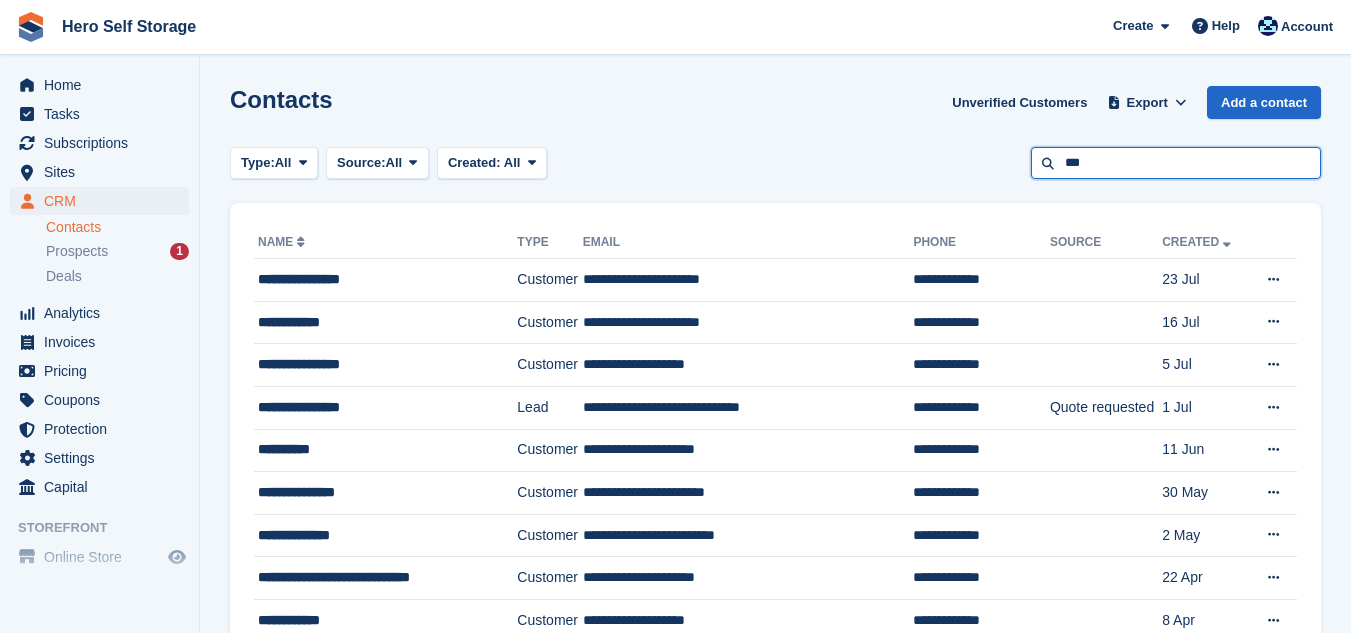 type on "***" 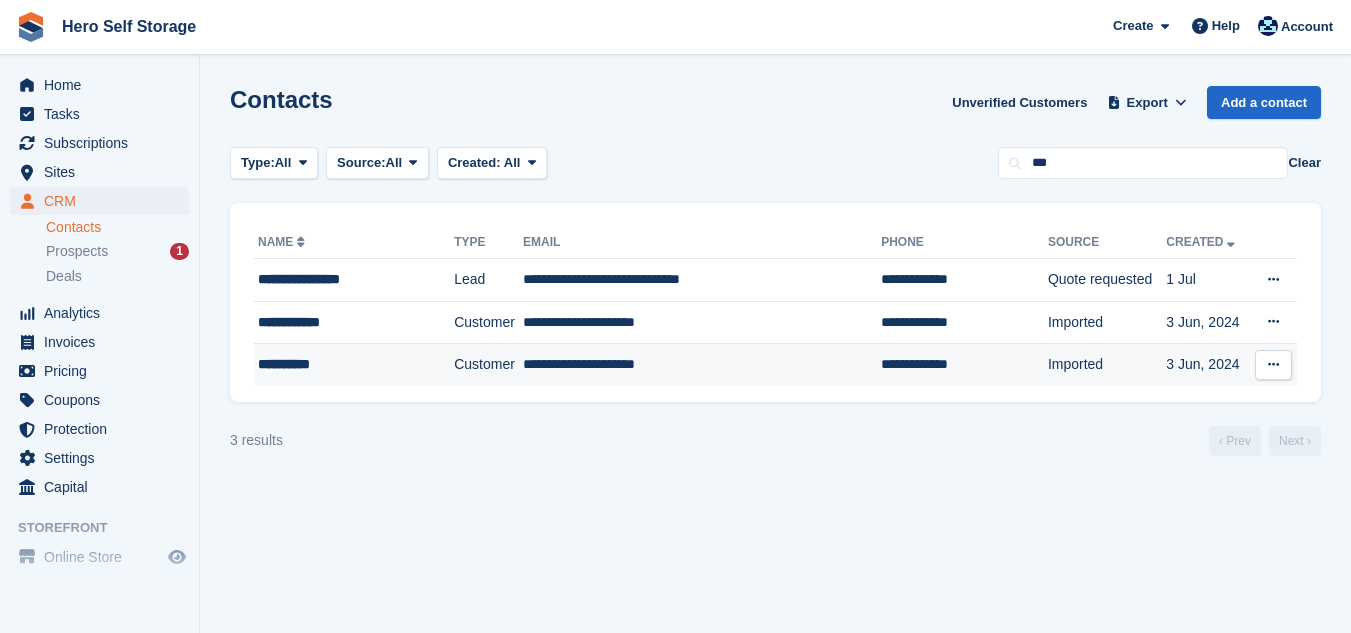 click on "**********" at bounding box center (702, 365) 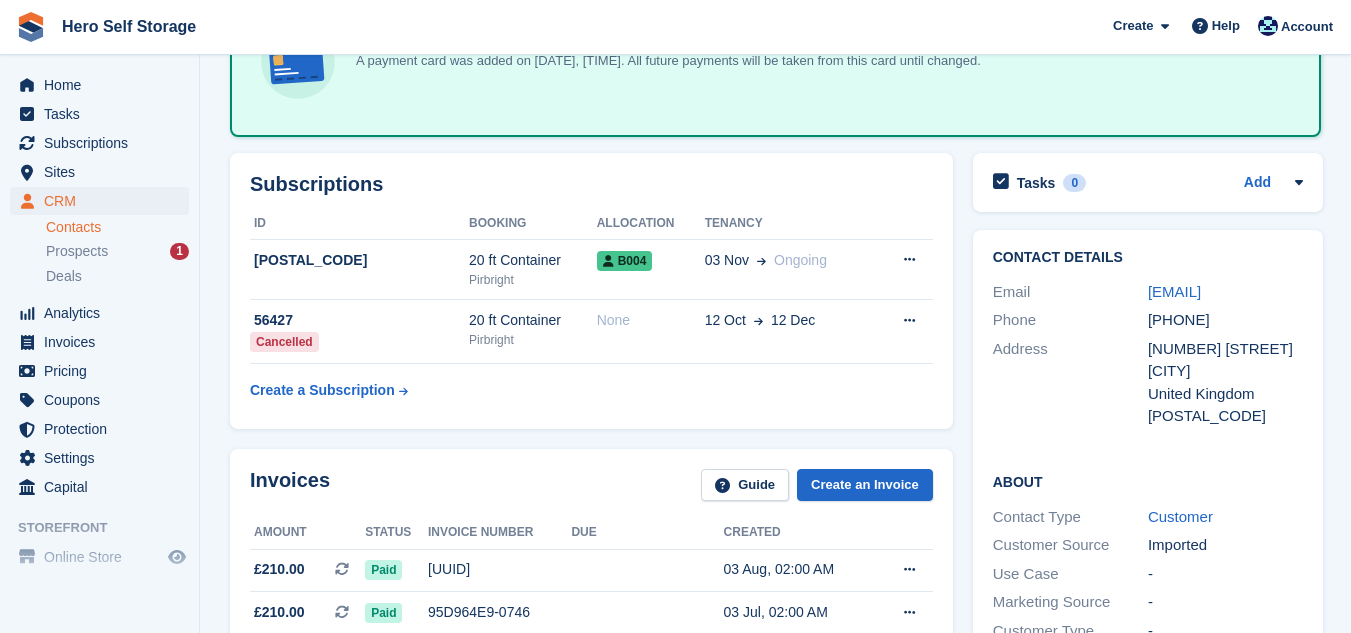 scroll, scrollTop: 200, scrollLeft: 0, axis: vertical 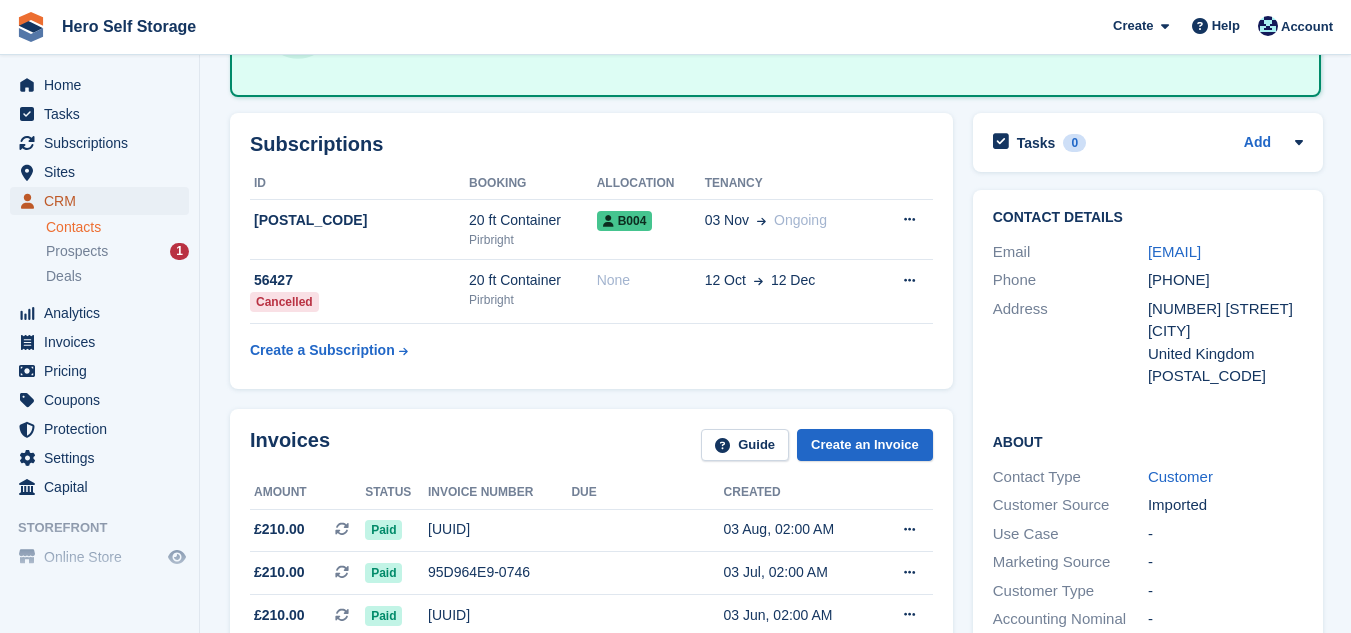 click on "CRM" at bounding box center [104, 201] 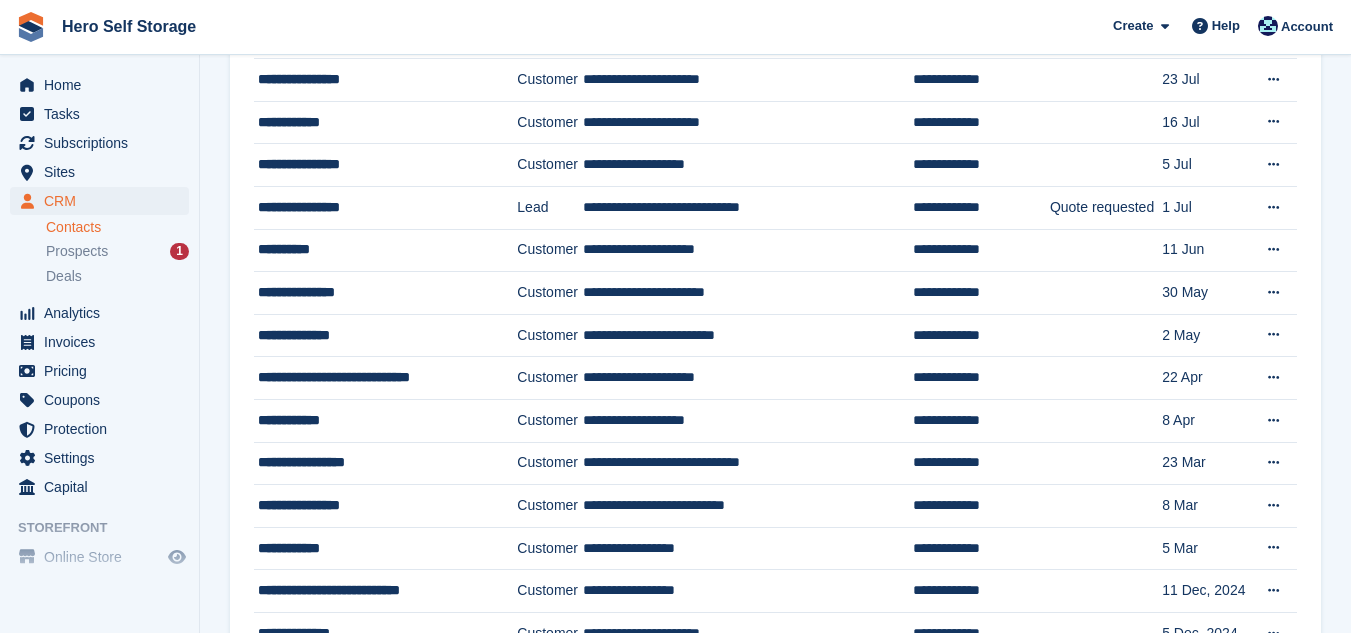 scroll, scrollTop: 0, scrollLeft: 0, axis: both 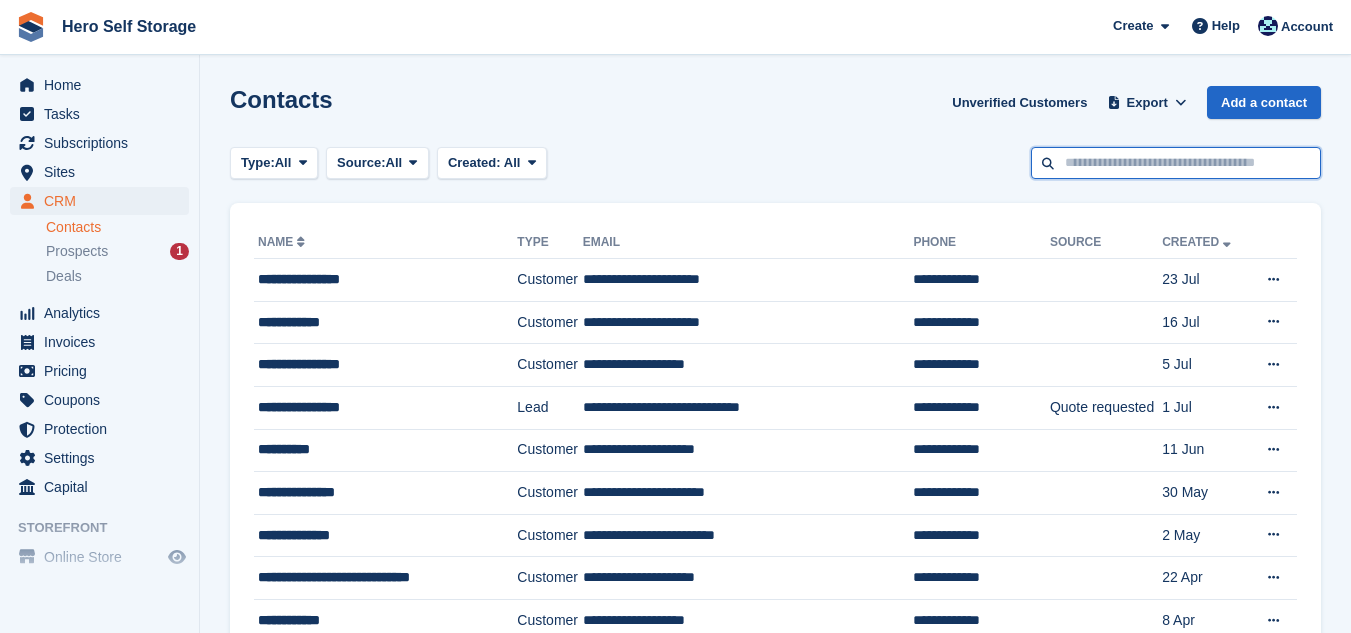 click at bounding box center [1176, 163] 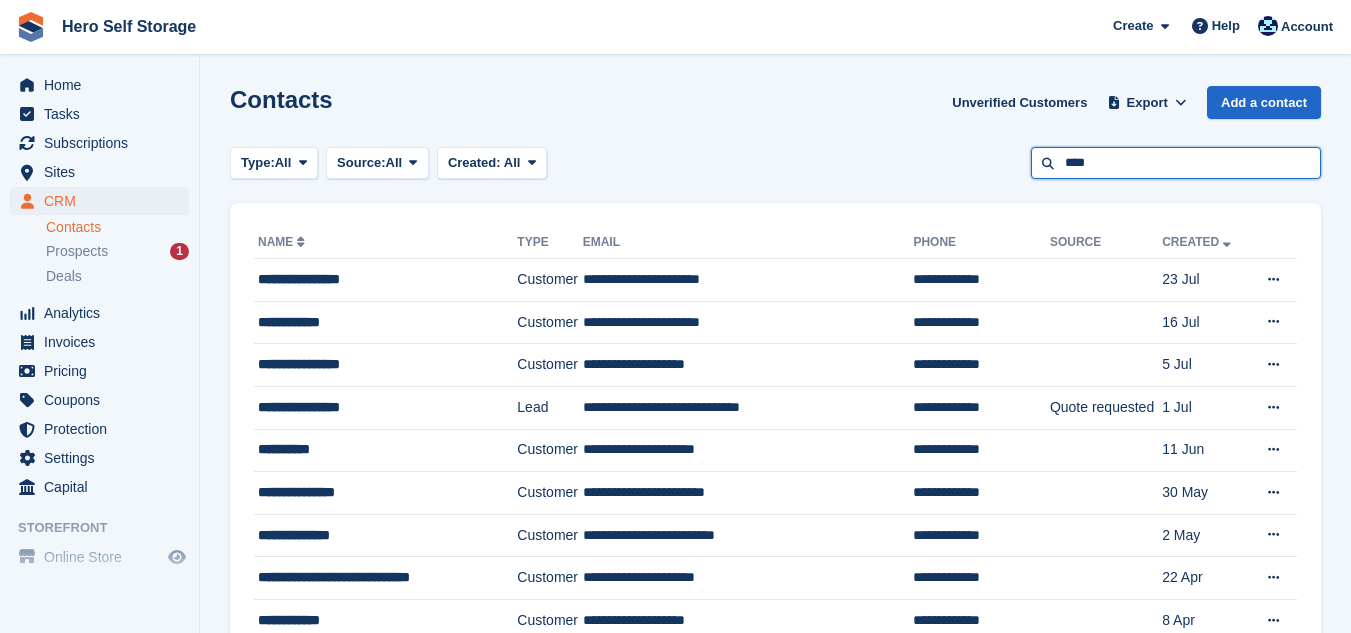 type on "****" 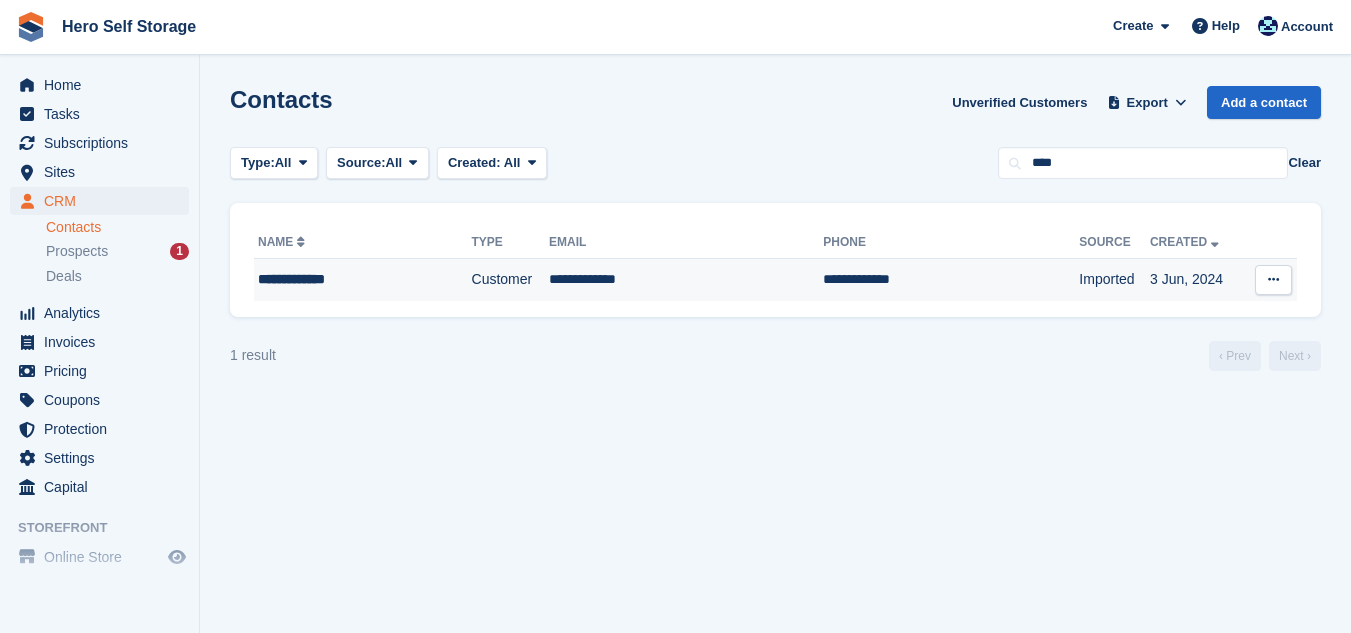 click on "**********" at bounding box center (686, 280) 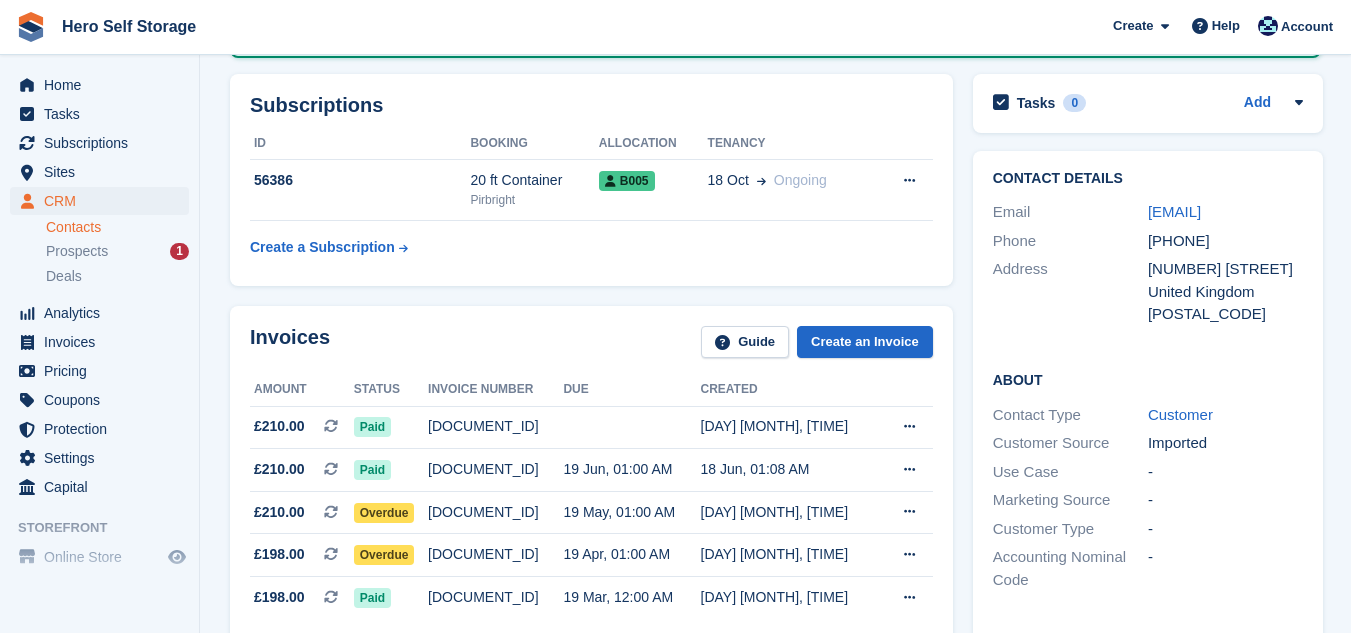 scroll, scrollTop: 280, scrollLeft: 0, axis: vertical 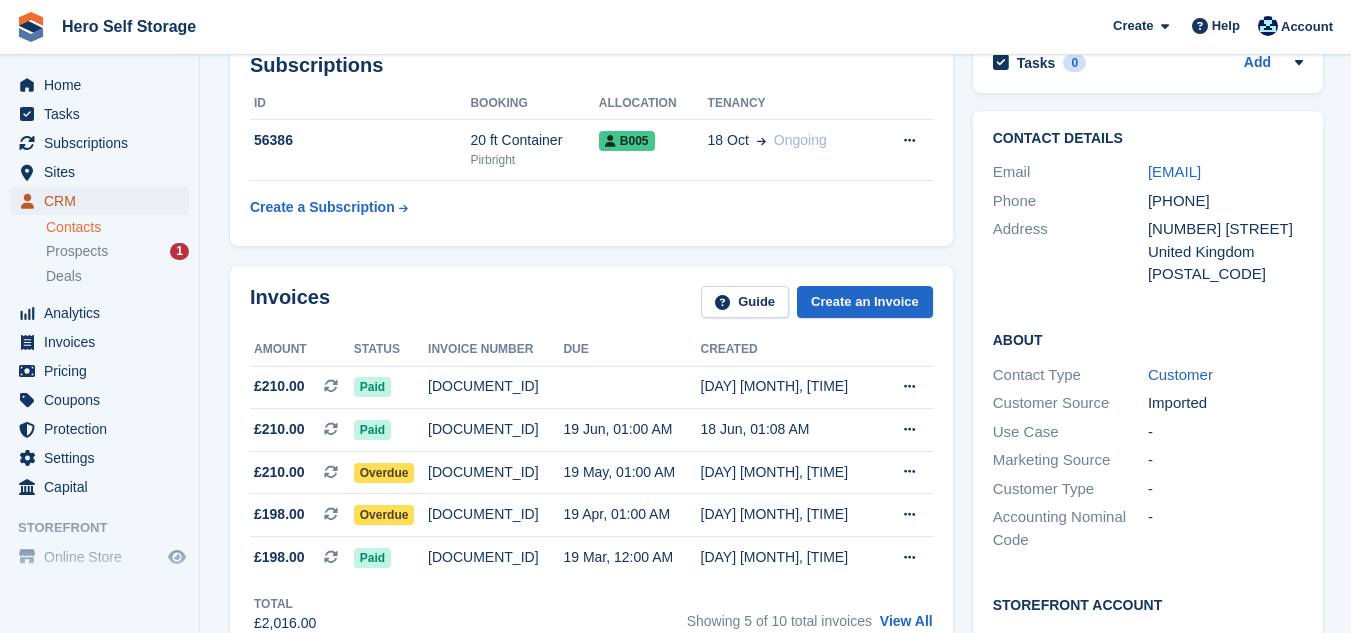 click on "CRM" at bounding box center [104, 201] 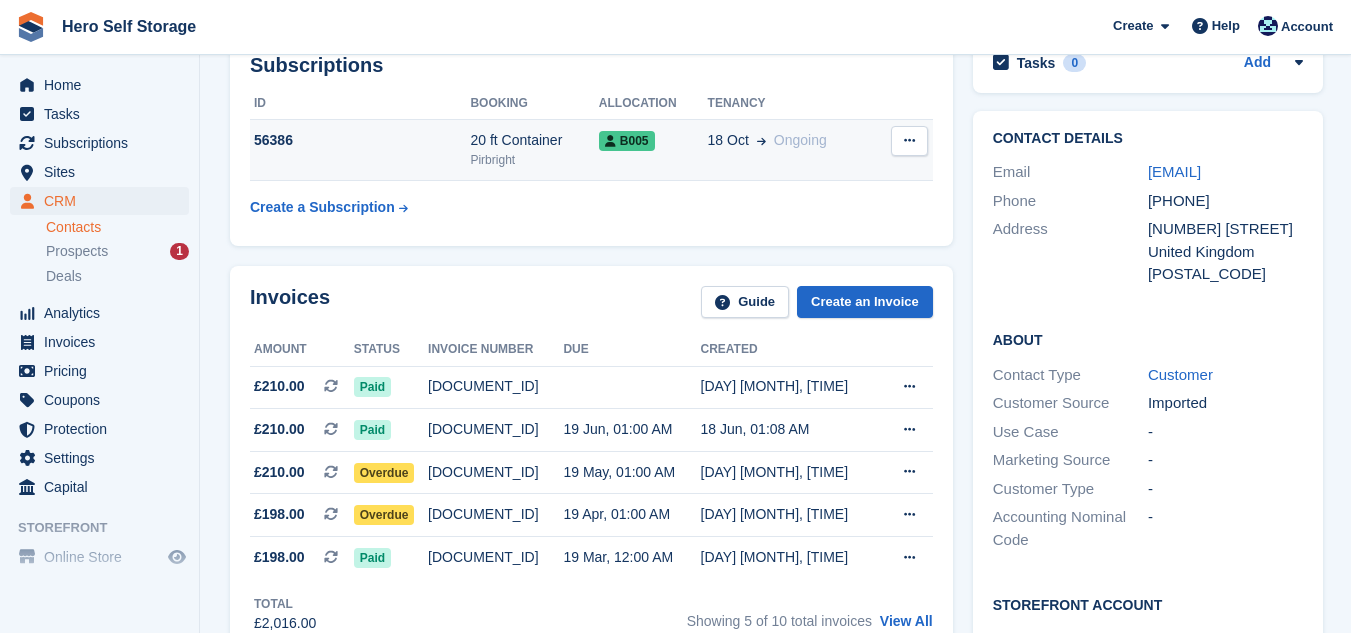 scroll, scrollTop: 0, scrollLeft: 0, axis: both 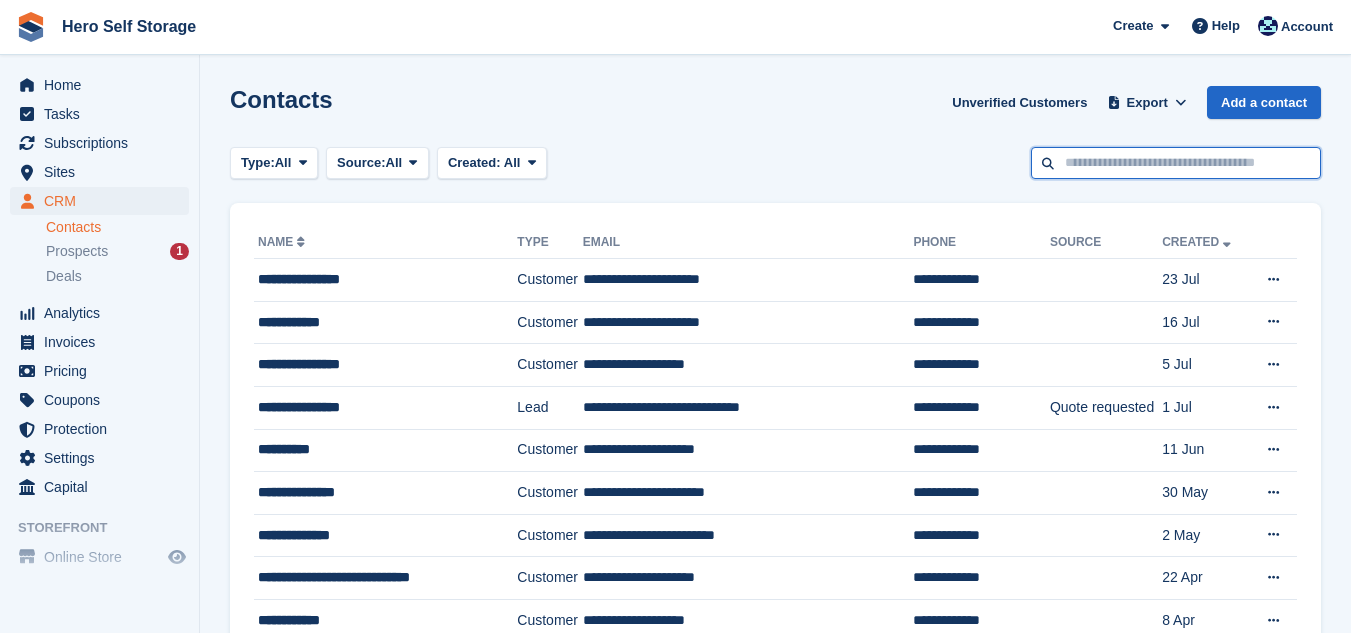 click at bounding box center [1176, 163] 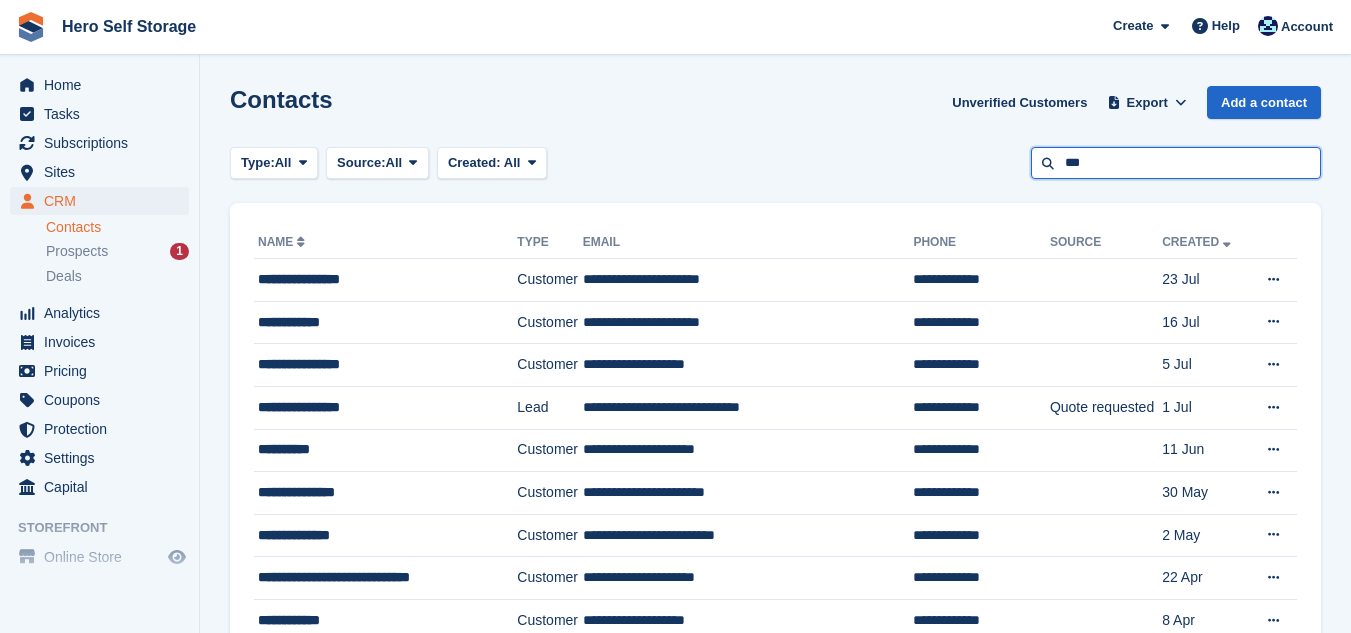 type on "***" 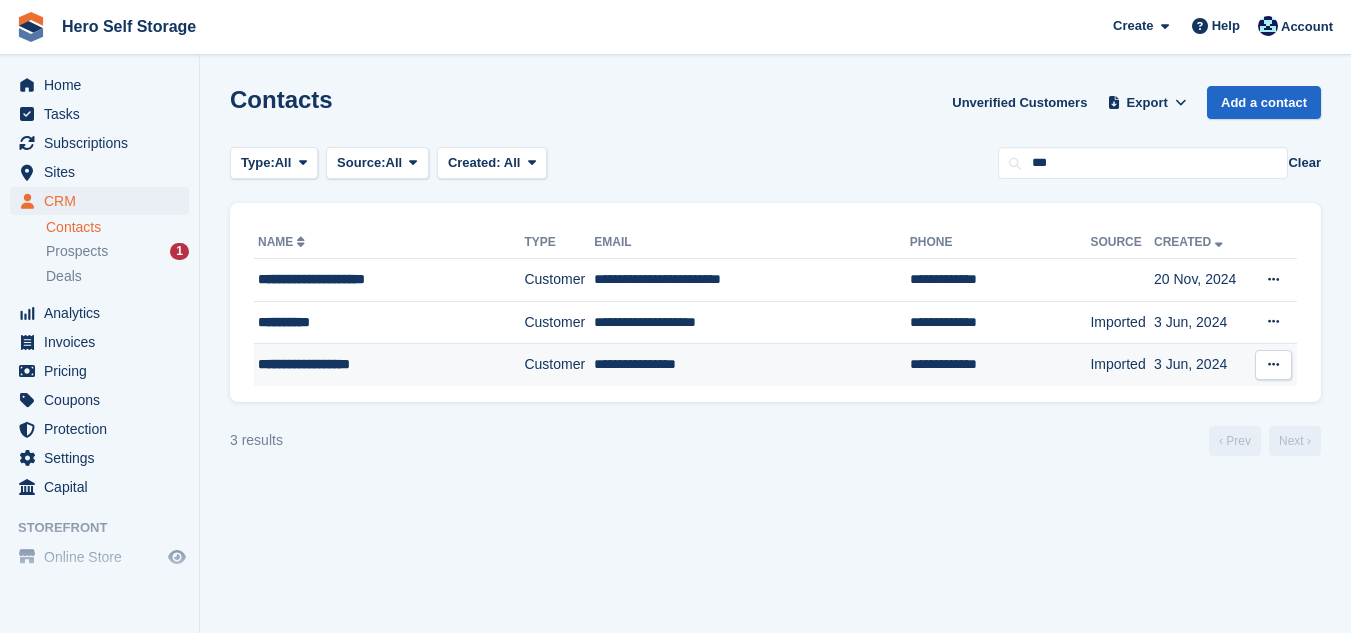 click on "**********" at bounding box center [752, 365] 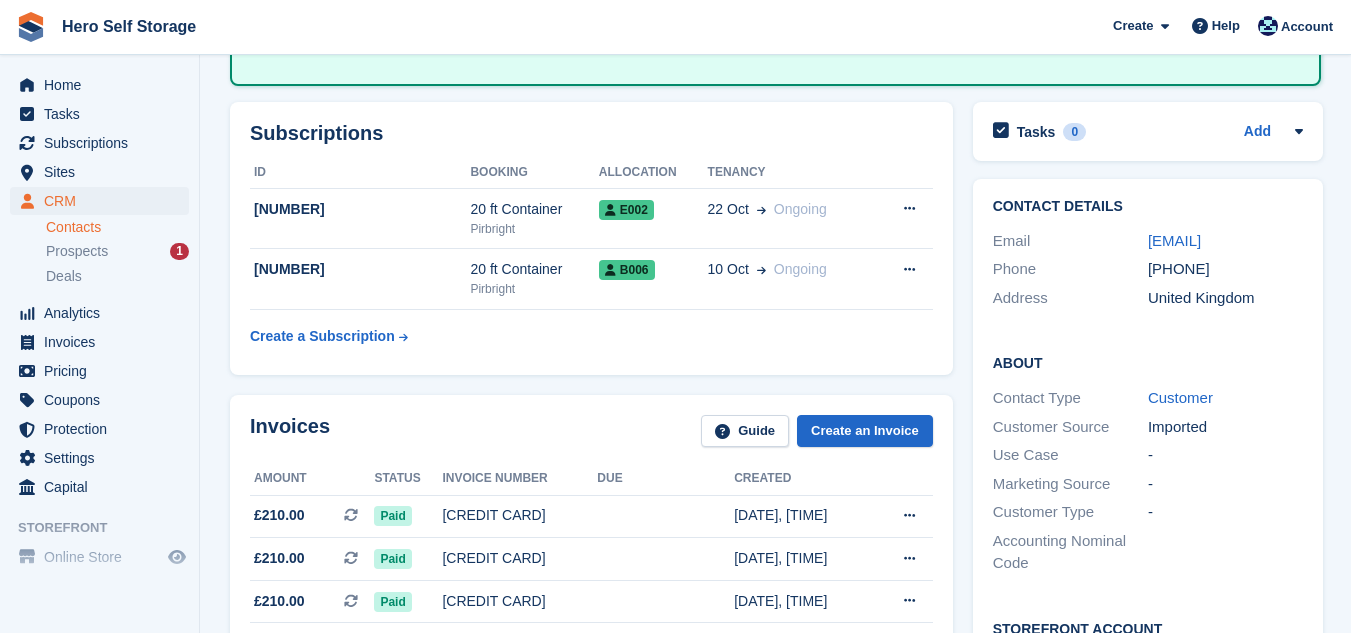 scroll, scrollTop: 240, scrollLeft: 0, axis: vertical 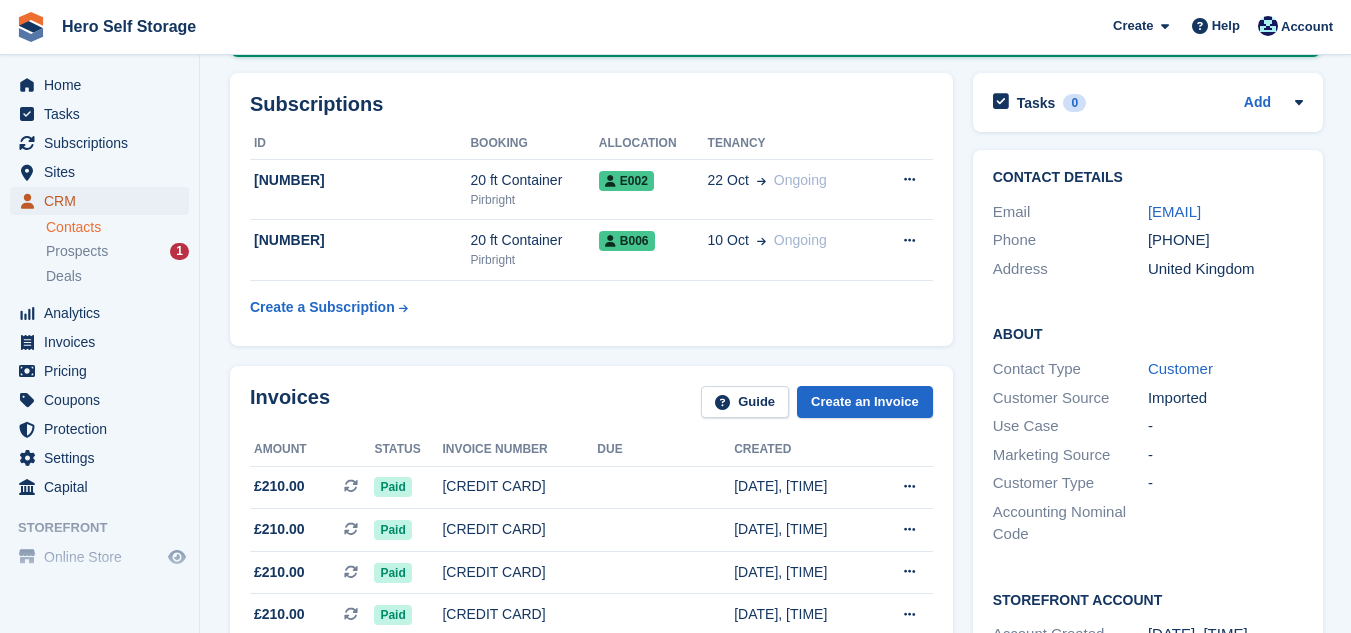 click on "CRM" at bounding box center (104, 201) 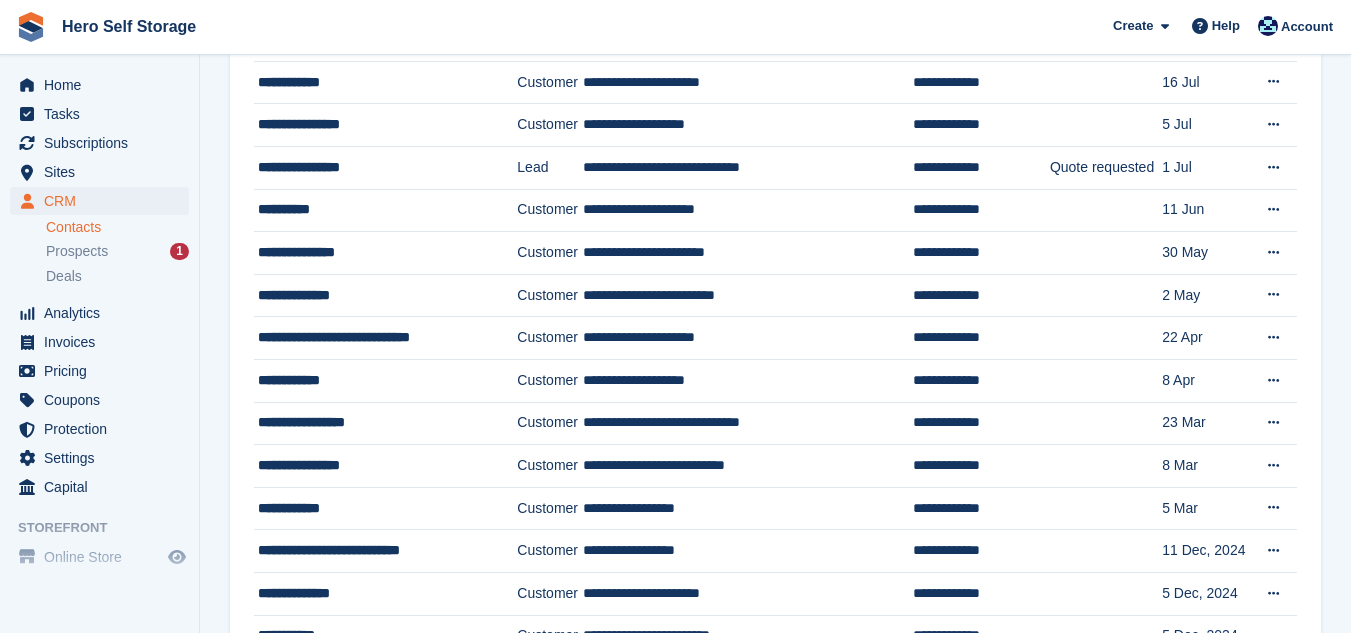 scroll, scrollTop: 0, scrollLeft: 0, axis: both 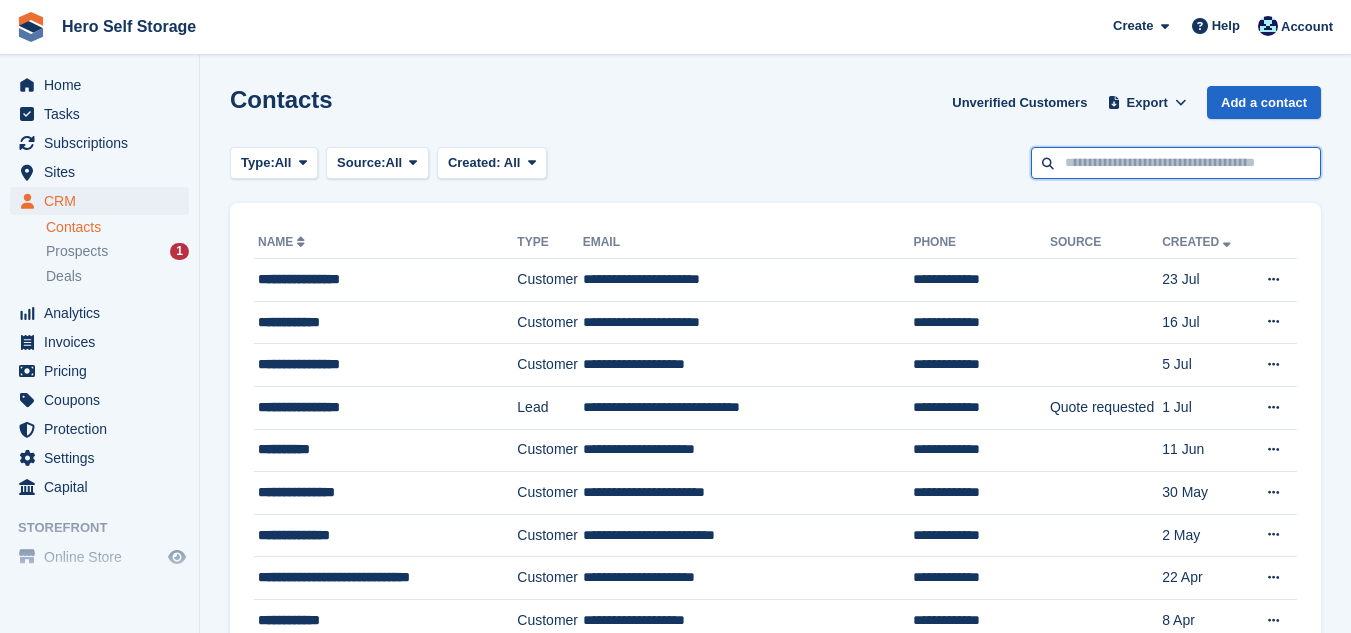 click at bounding box center [1176, 163] 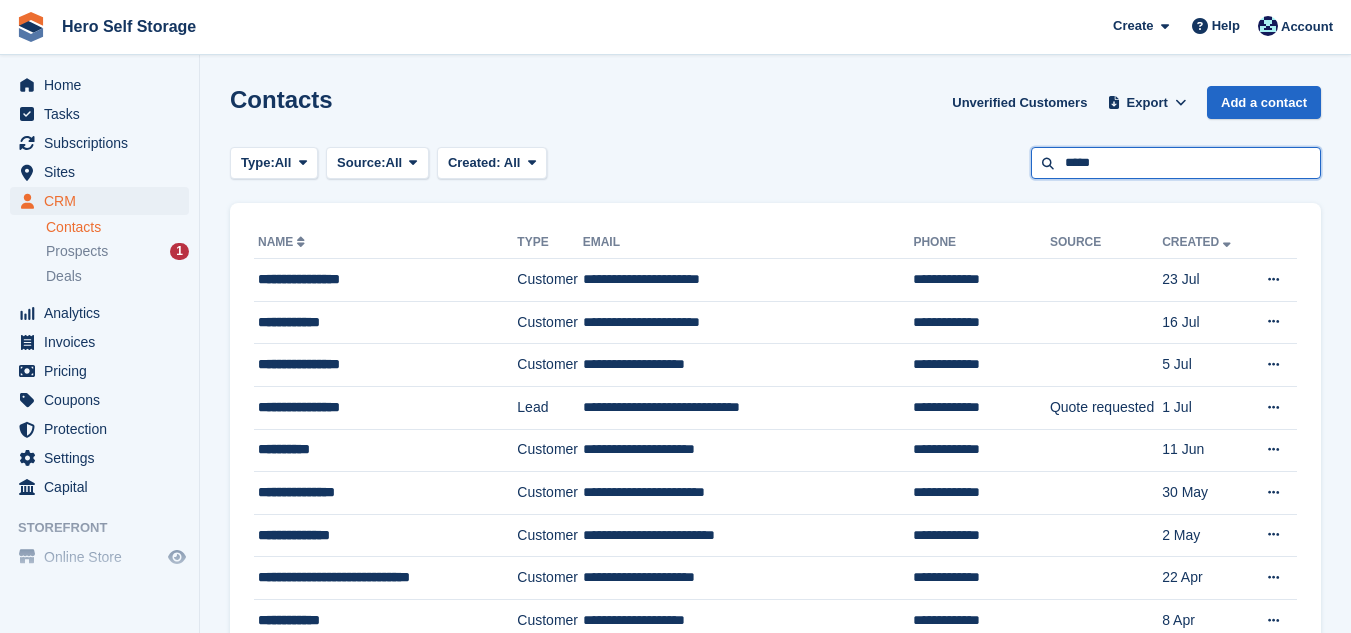 type on "*****" 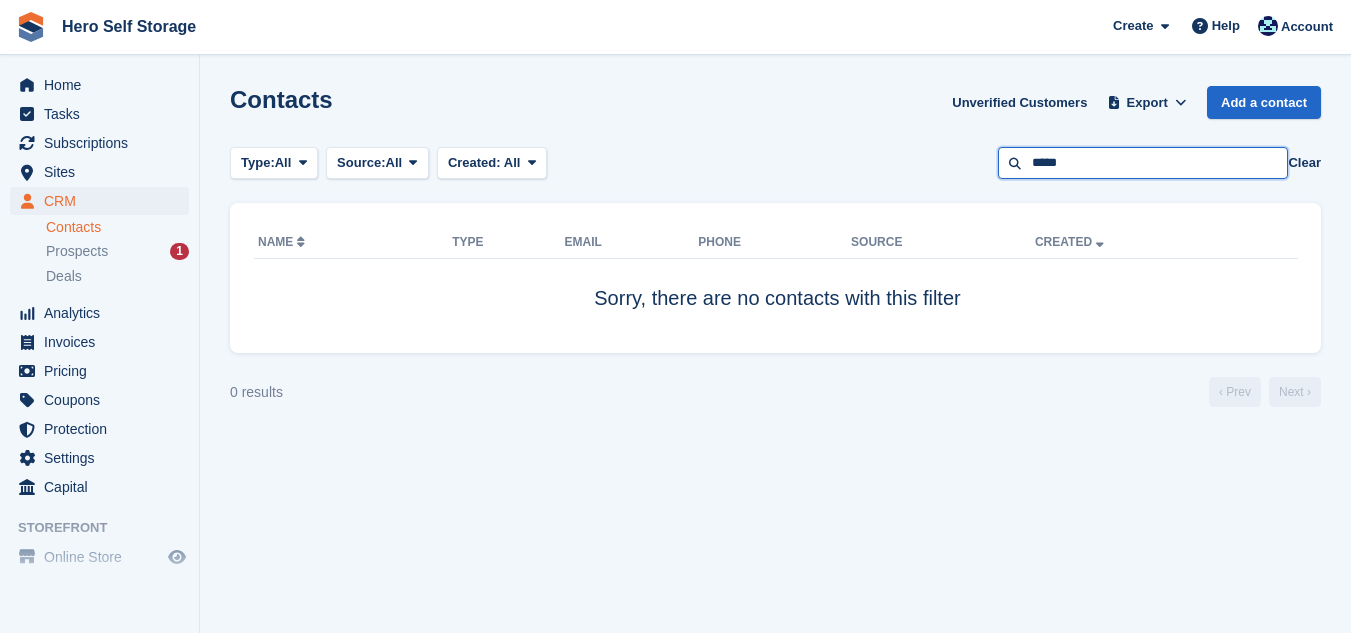 click on "*****" at bounding box center (1143, 163) 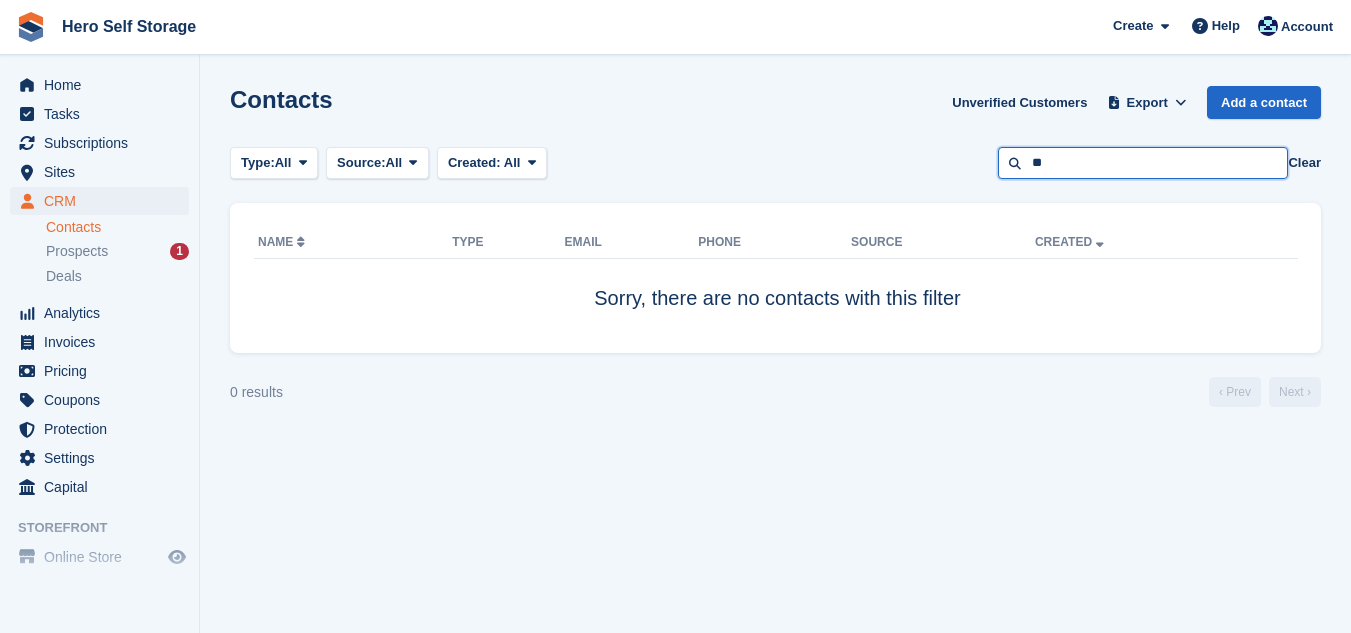 type on "*" 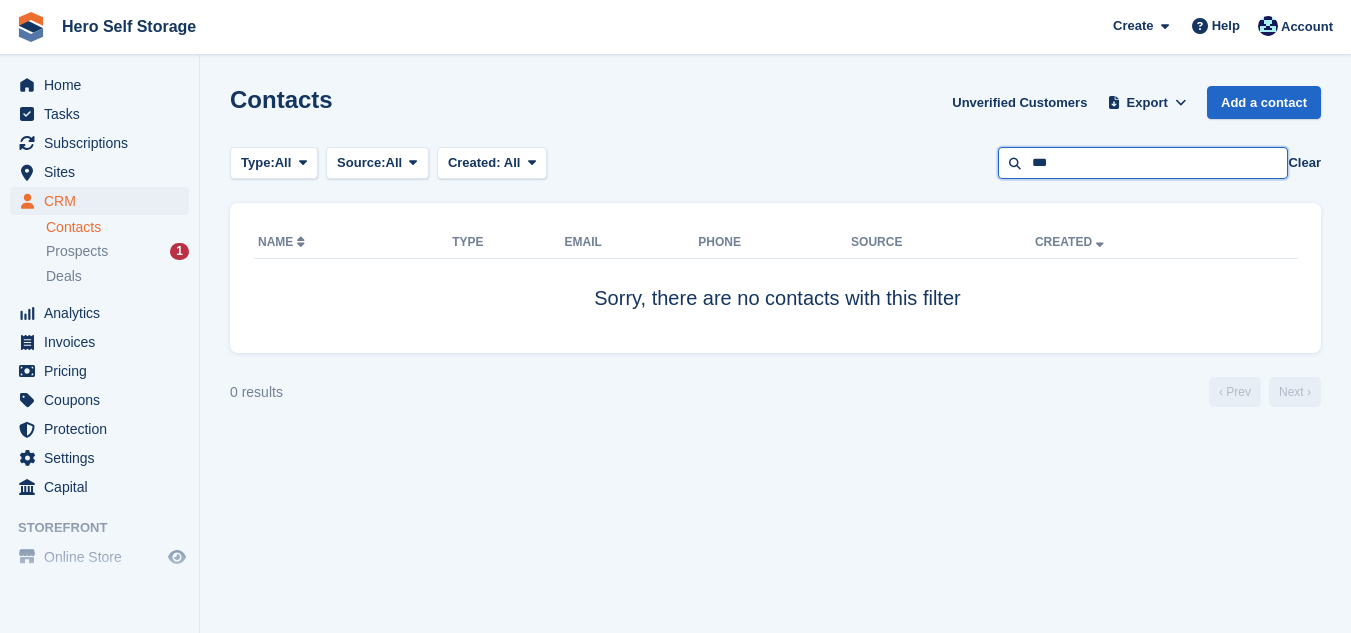 type on "***" 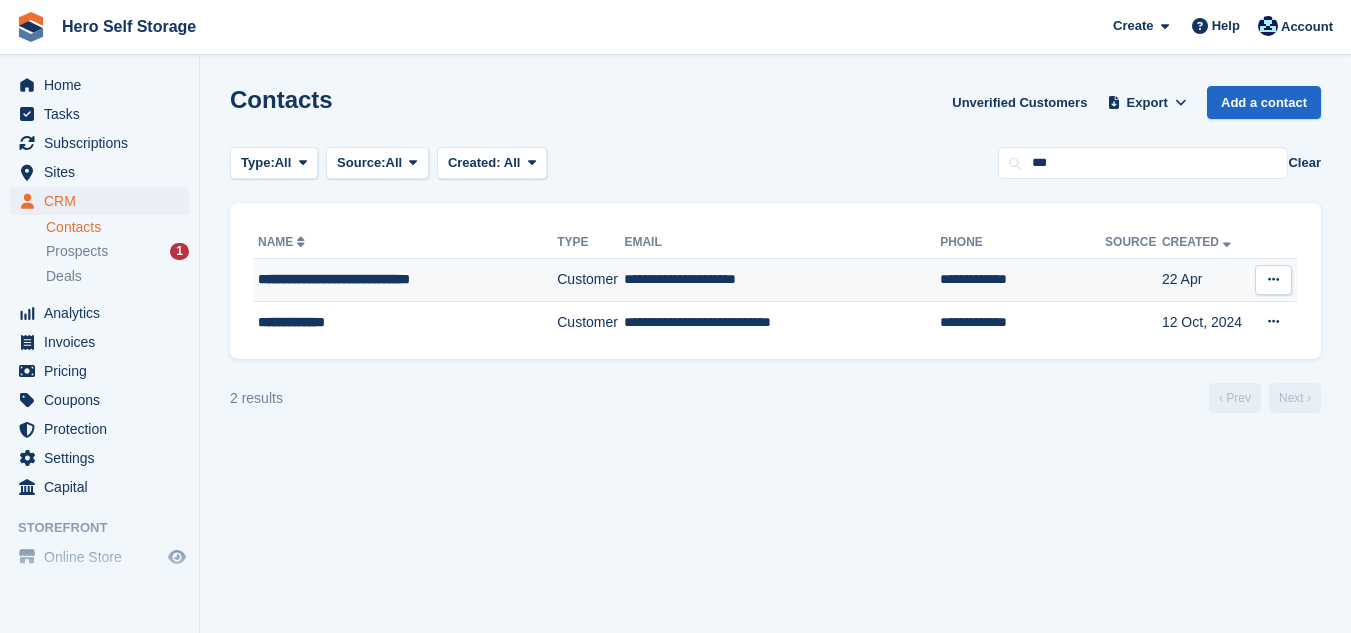 click on "**********" at bounding box center [782, 280] 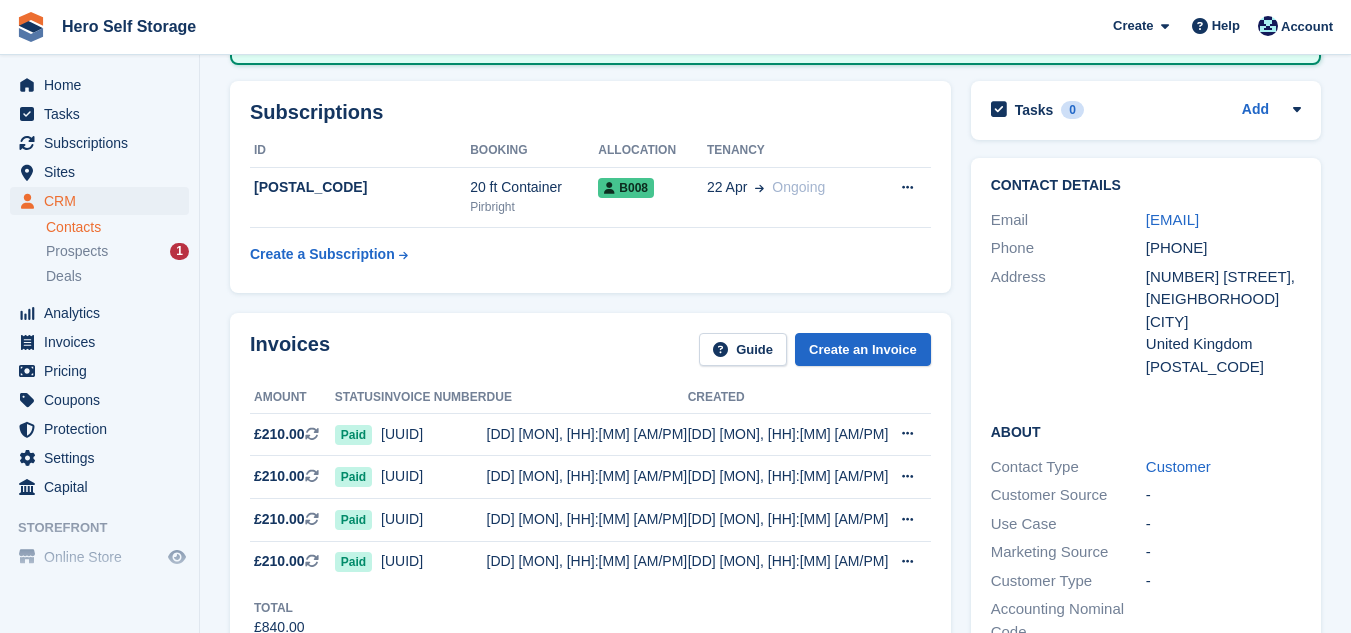 scroll, scrollTop: 240, scrollLeft: 0, axis: vertical 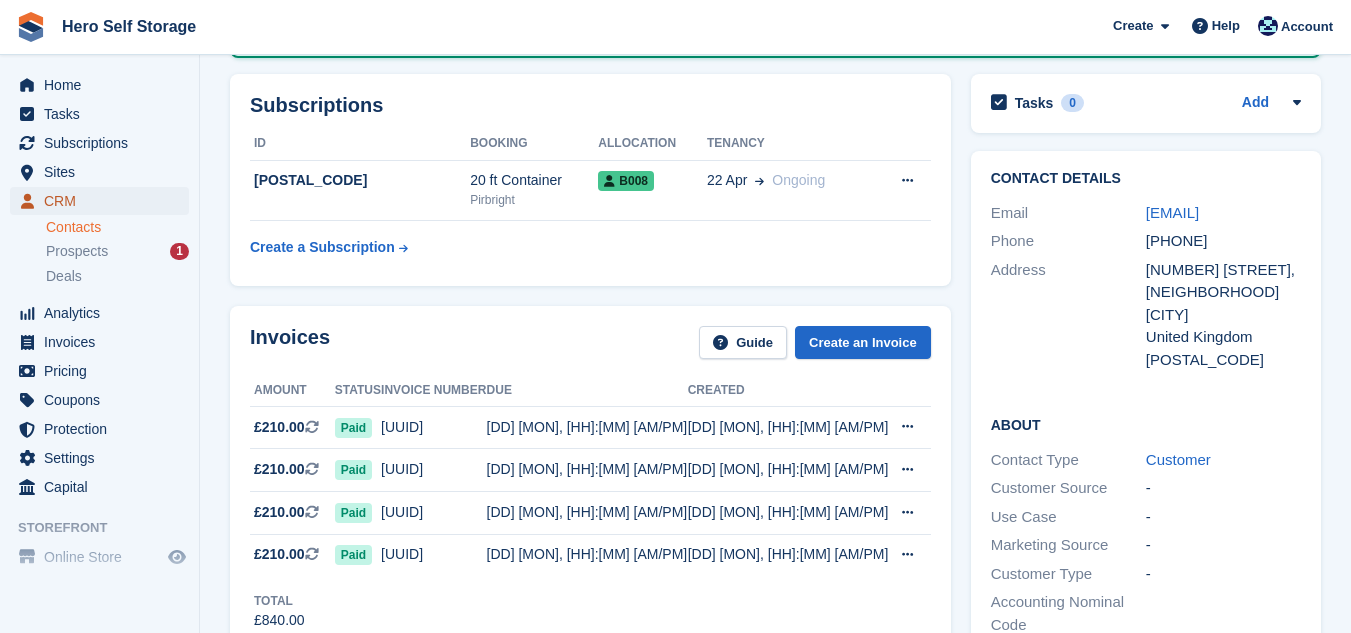 click on "CRM" at bounding box center (104, 201) 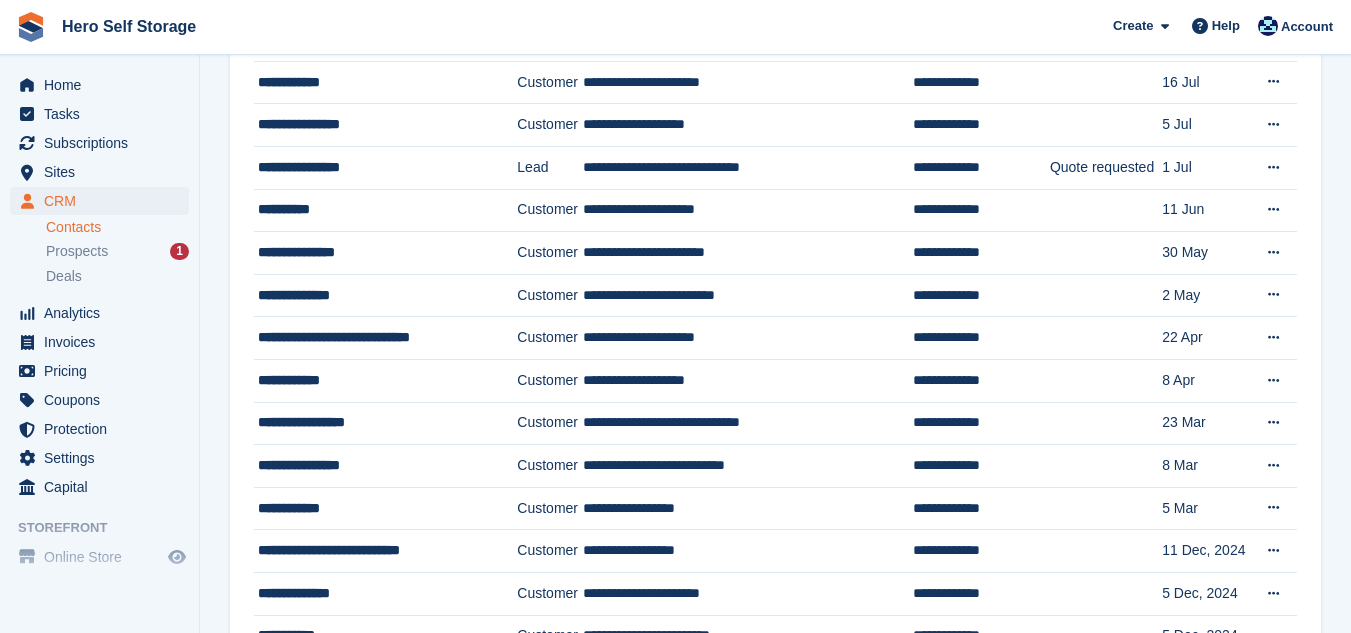scroll, scrollTop: 0, scrollLeft: 0, axis: both 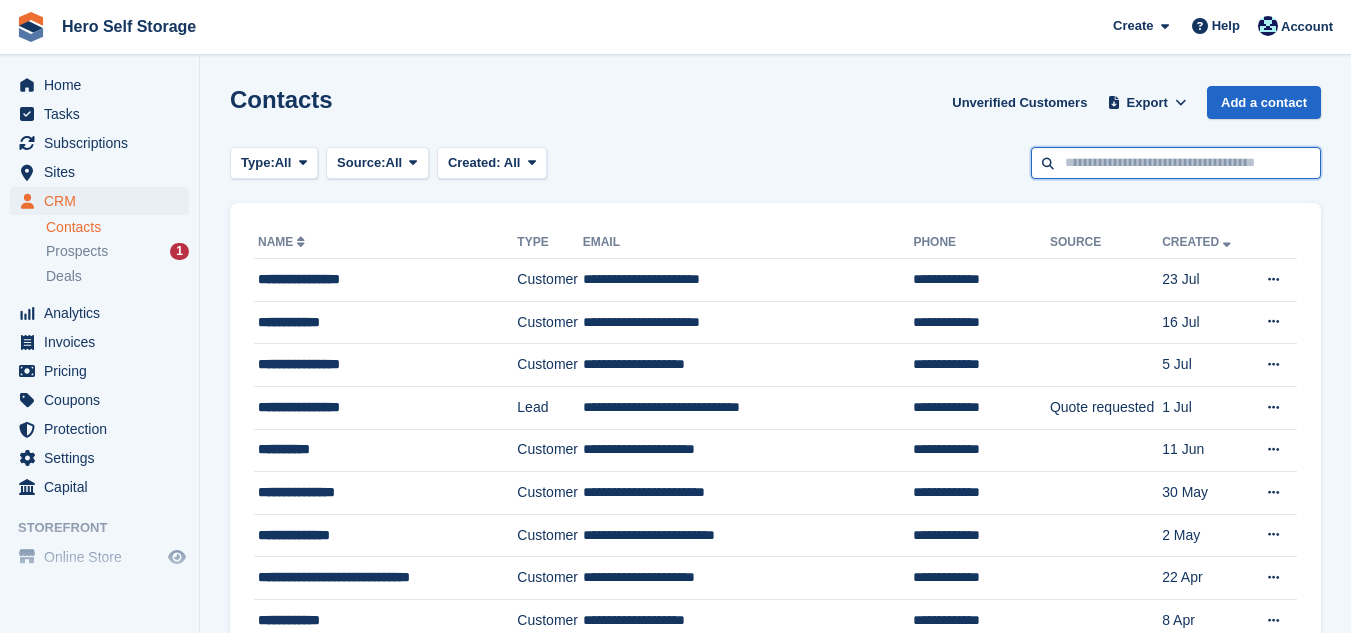 click at bounding box center [1176, 163] 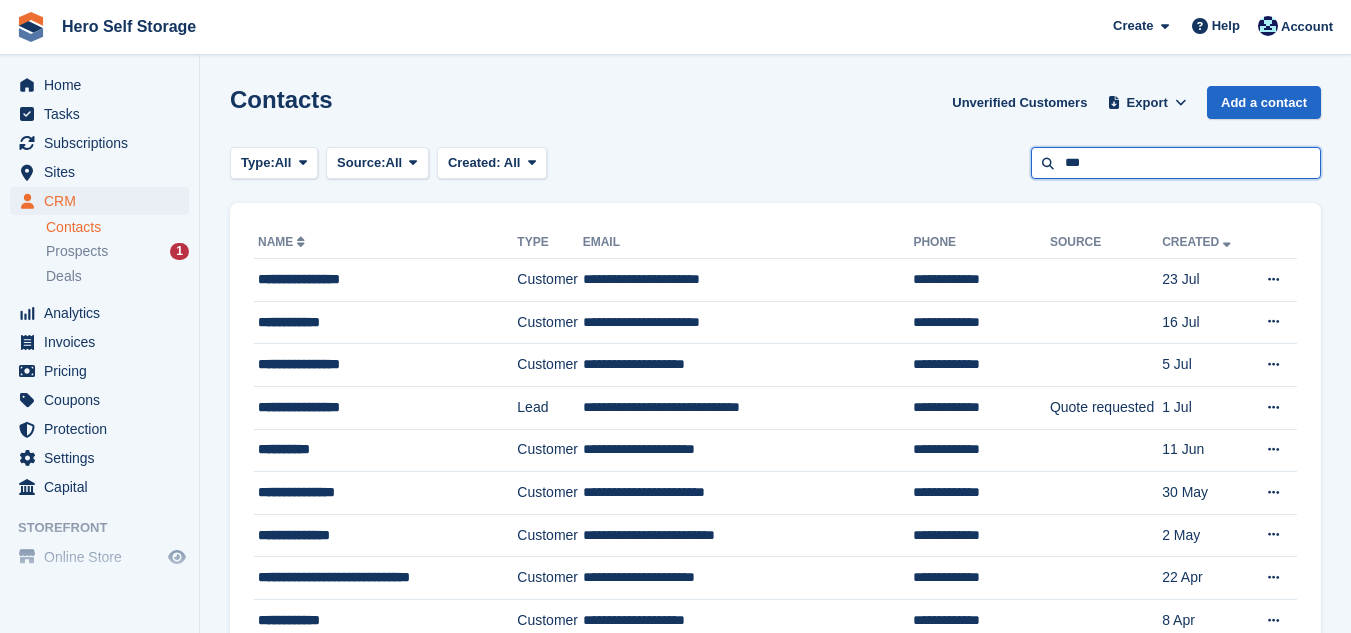 type on "***" 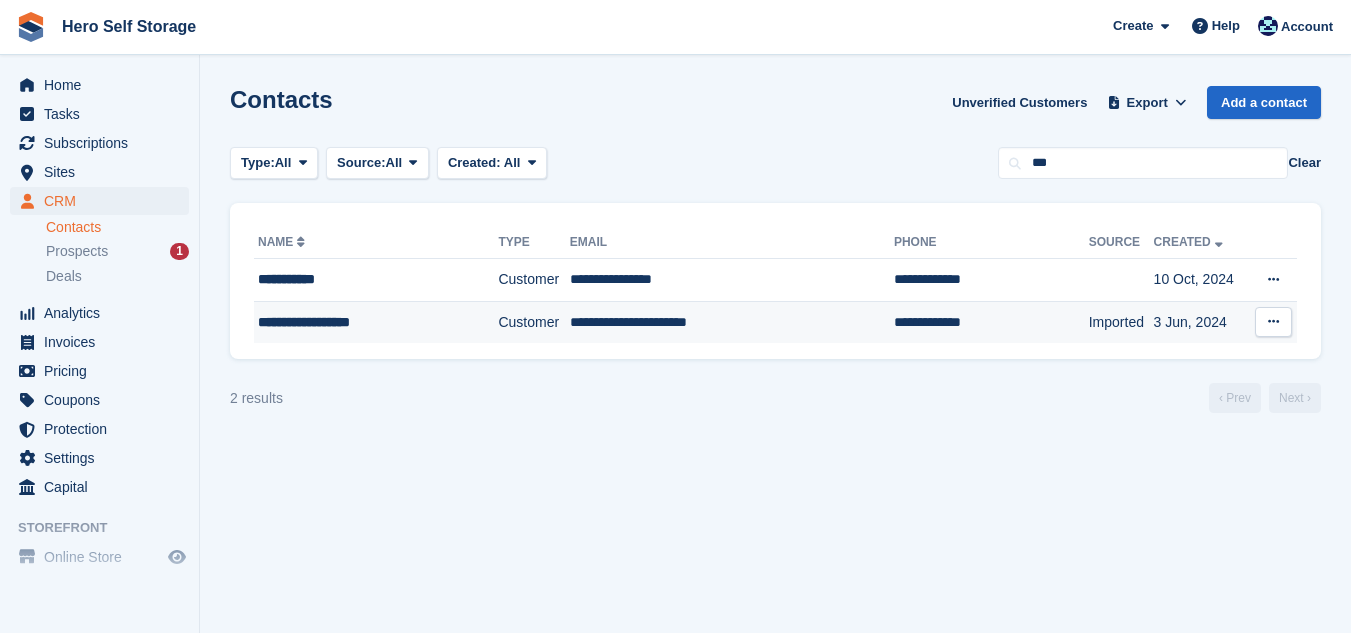 click on "**********" at bounding box center (732, 322) 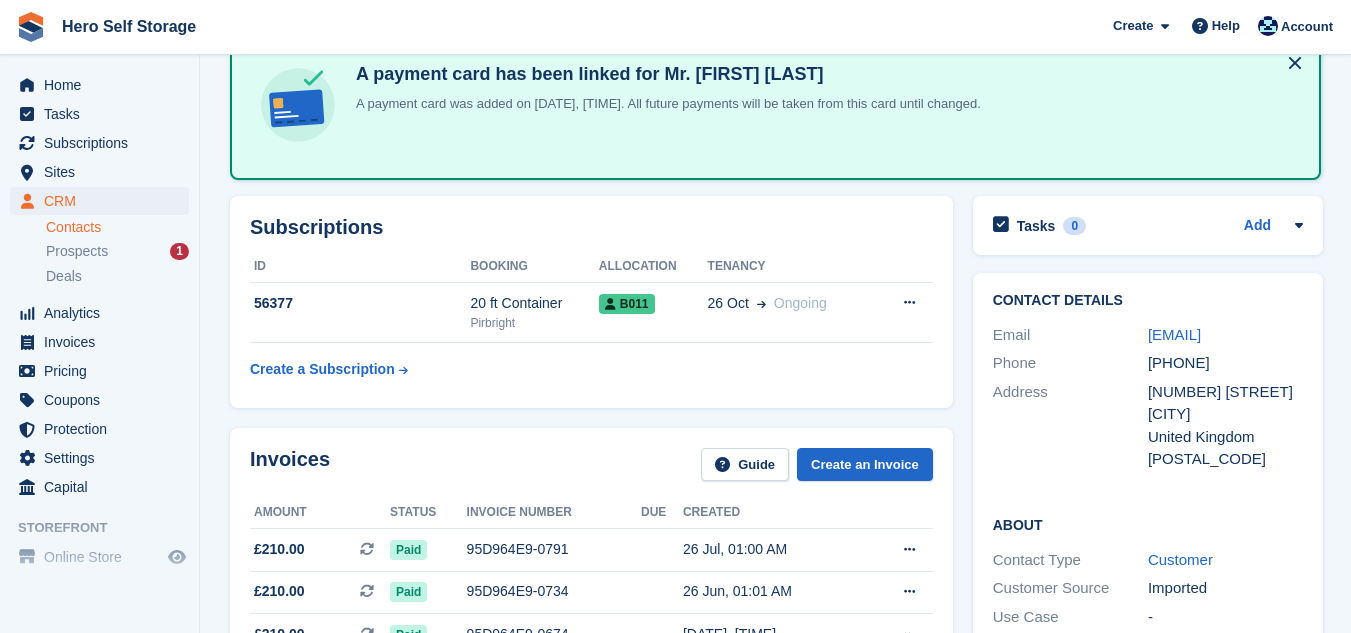 scroll, scrollTop: 120, scrollLeft: 0, axis: vertical 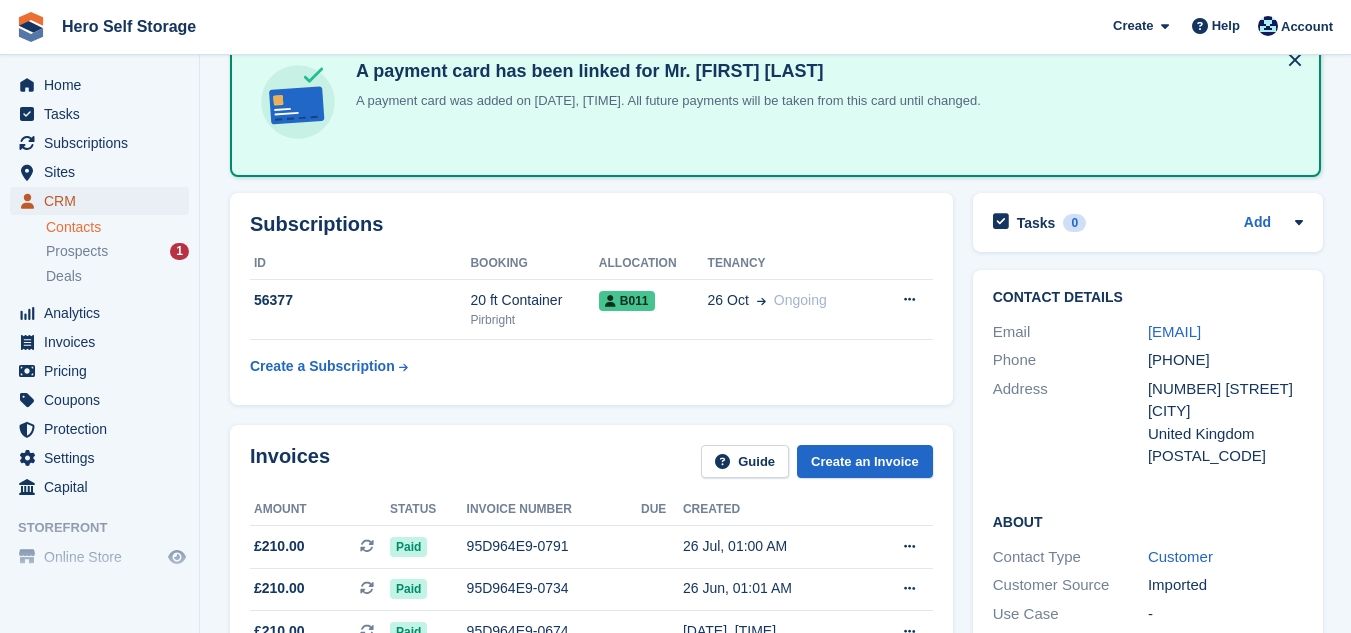 click on "CRM" at bounding box center [104, 201] 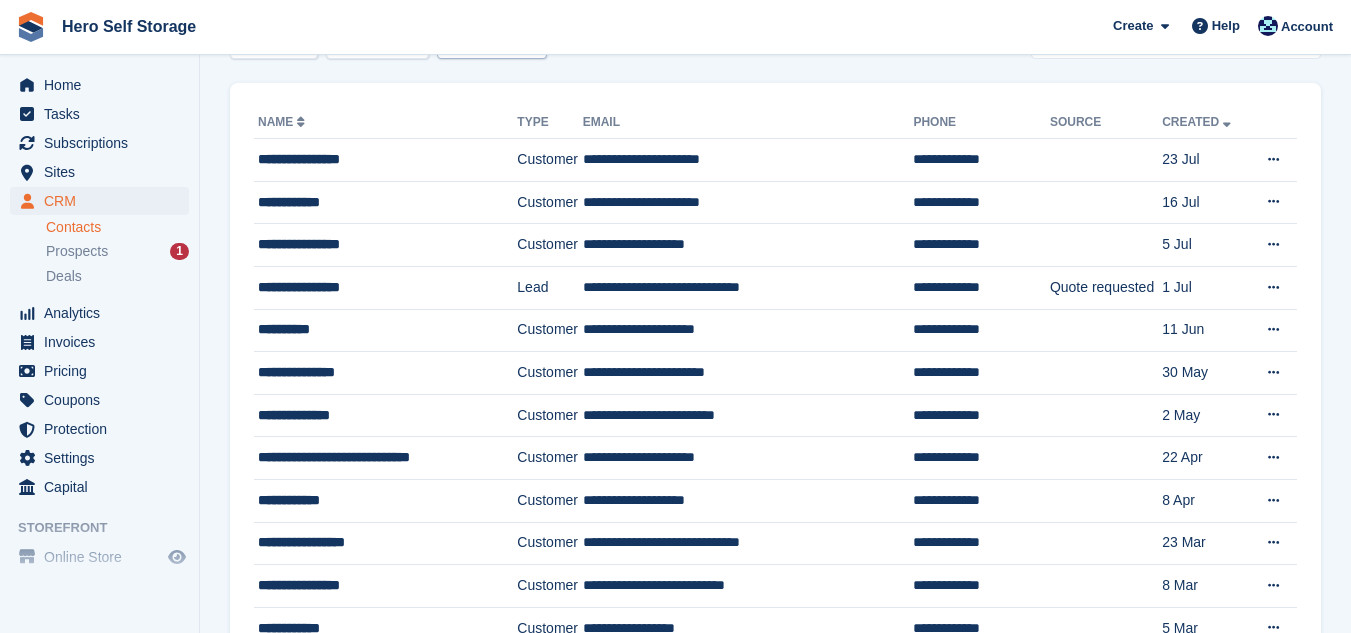 scroll, scrollTop: 0, scrollLeft: 0, axis: both 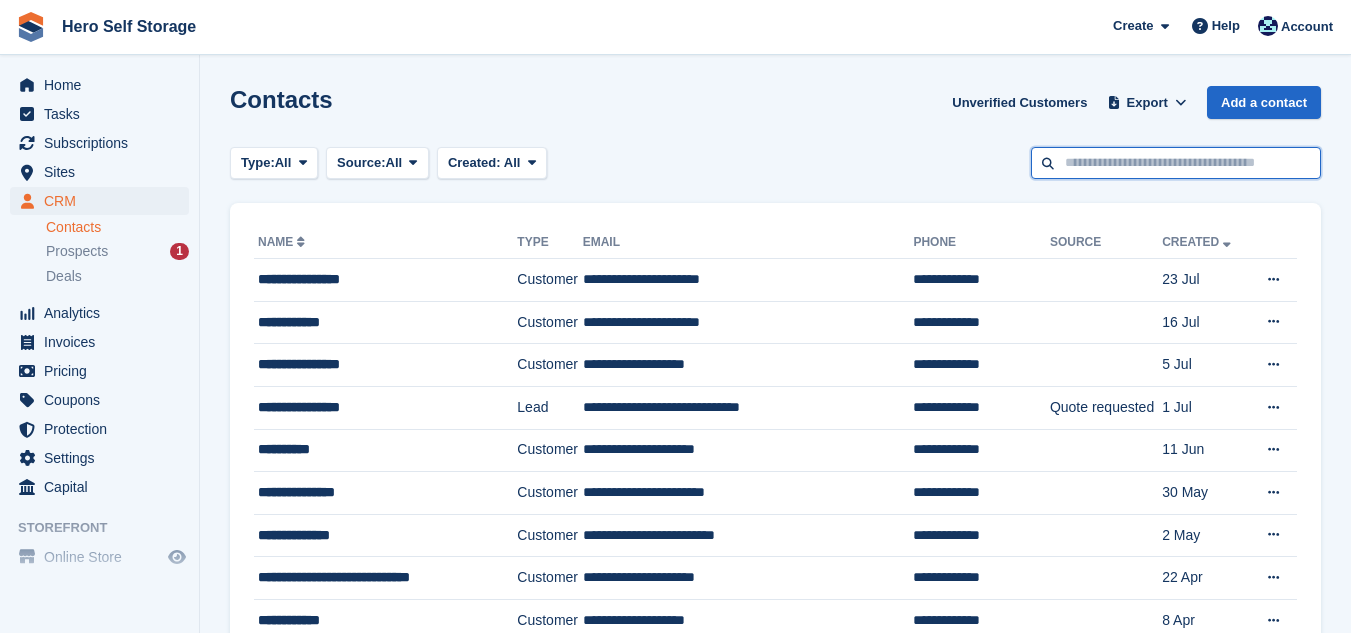 click at bounding box center [1176, 163] 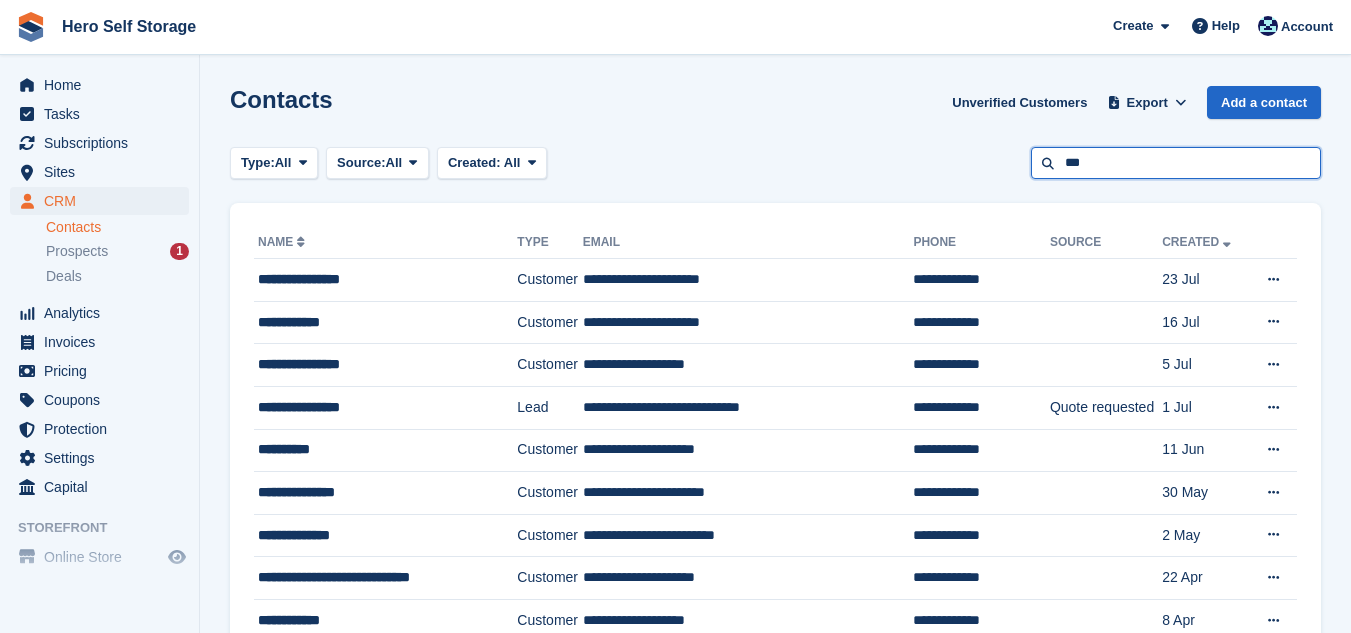 type on "***" 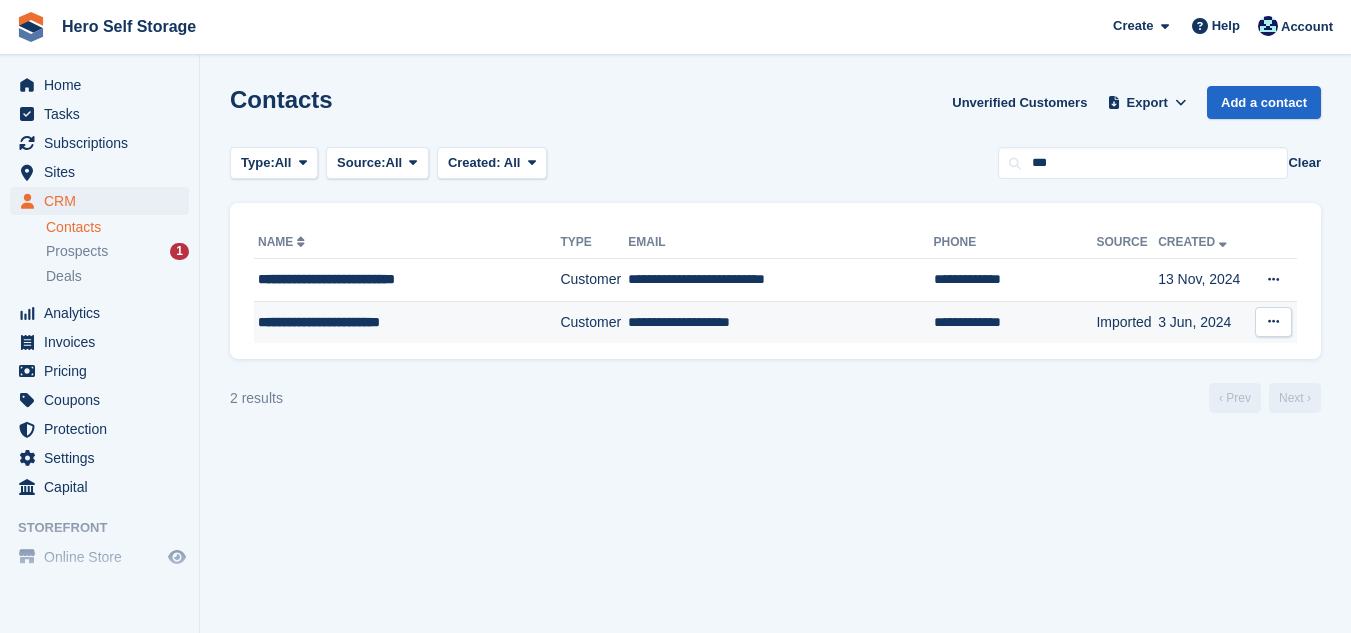 click on "**********" at bounding box center [780, 322] 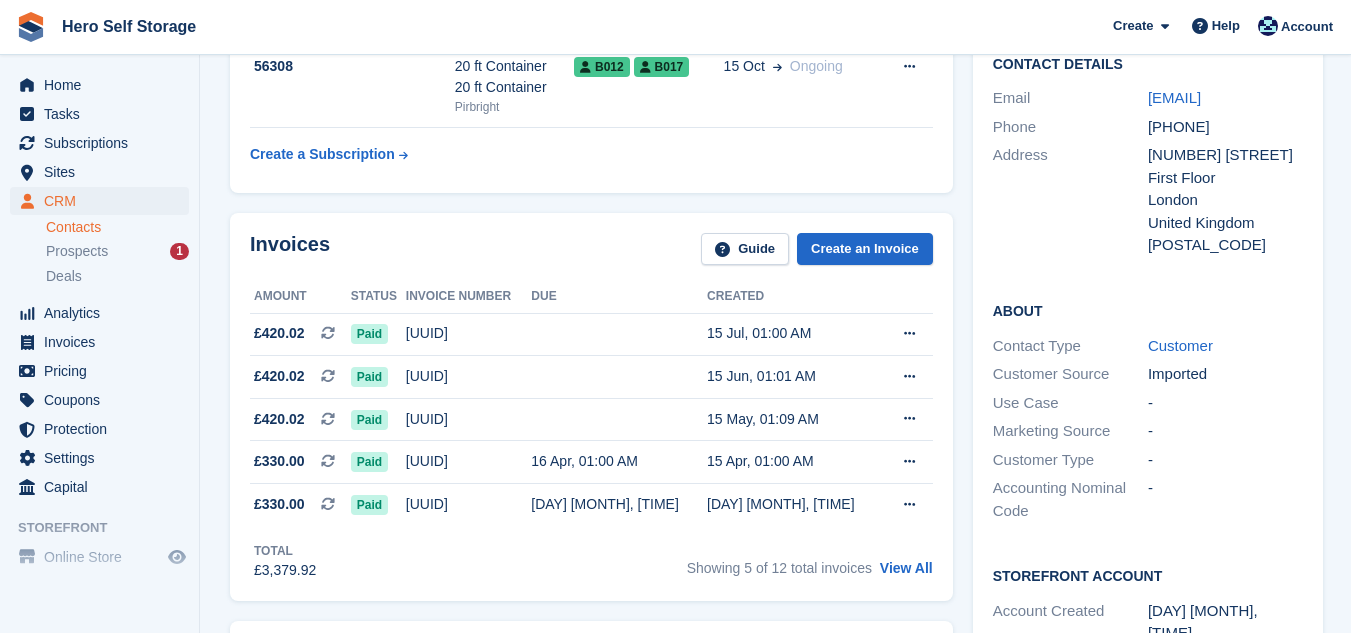 scroll, scrollTop: 360, scrollLeft: 0, axis: vertical 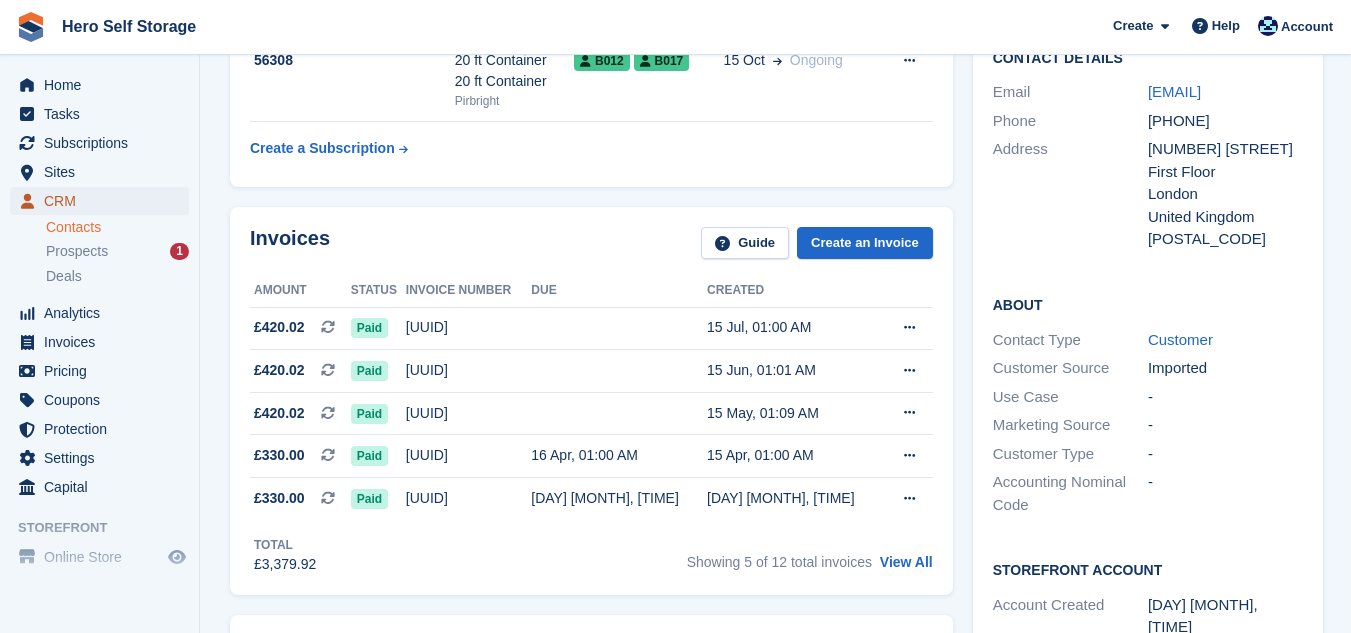 click on "CRM" at bounding box center (104, 201) 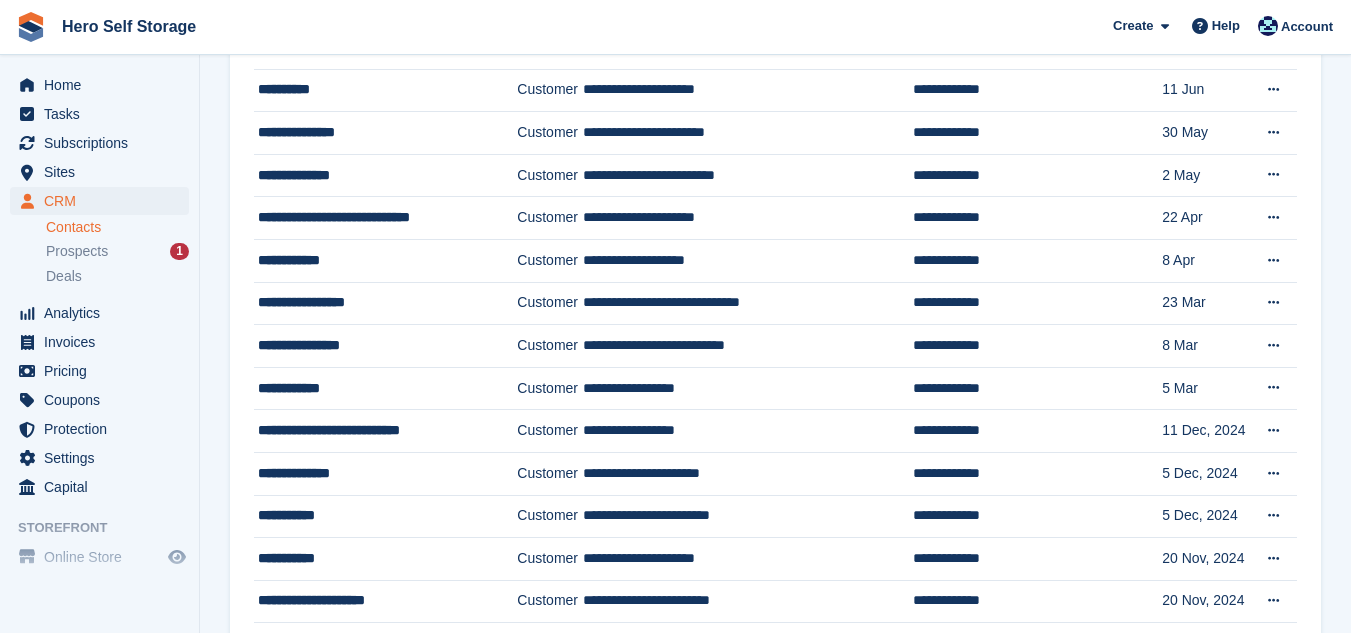 scroll, scrollTop: 0, scrollLeft: 0, axis: both 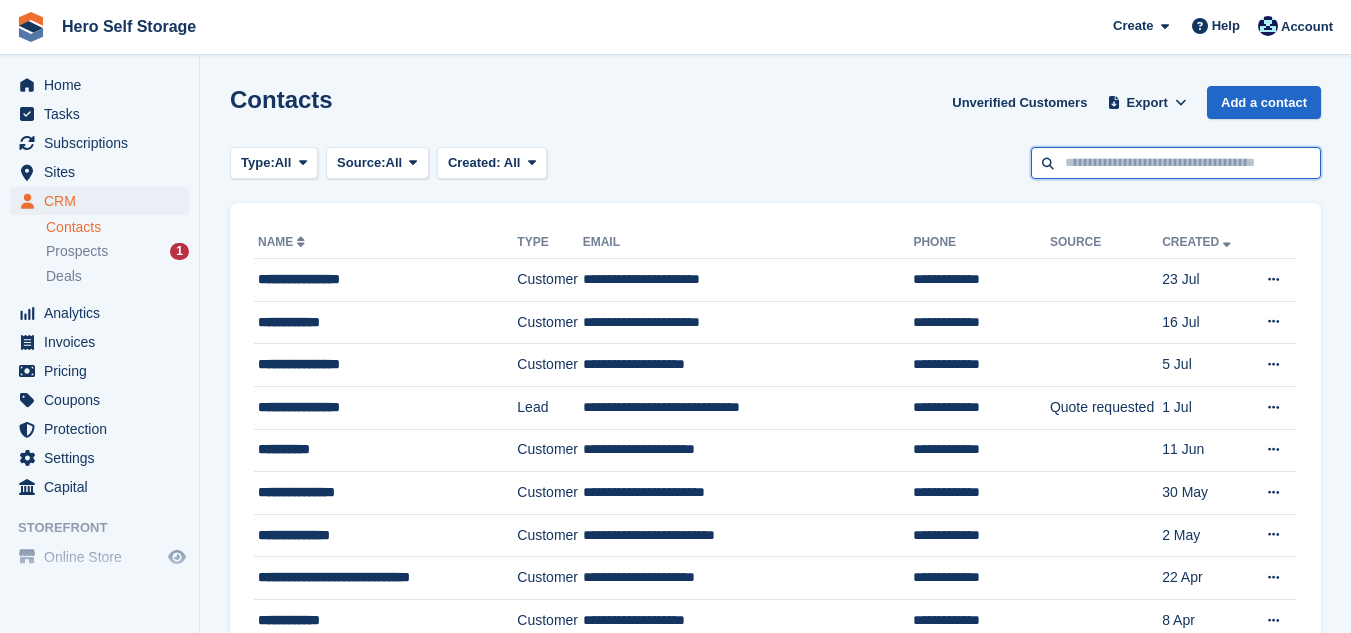 click at bounding box center (1176, 163) 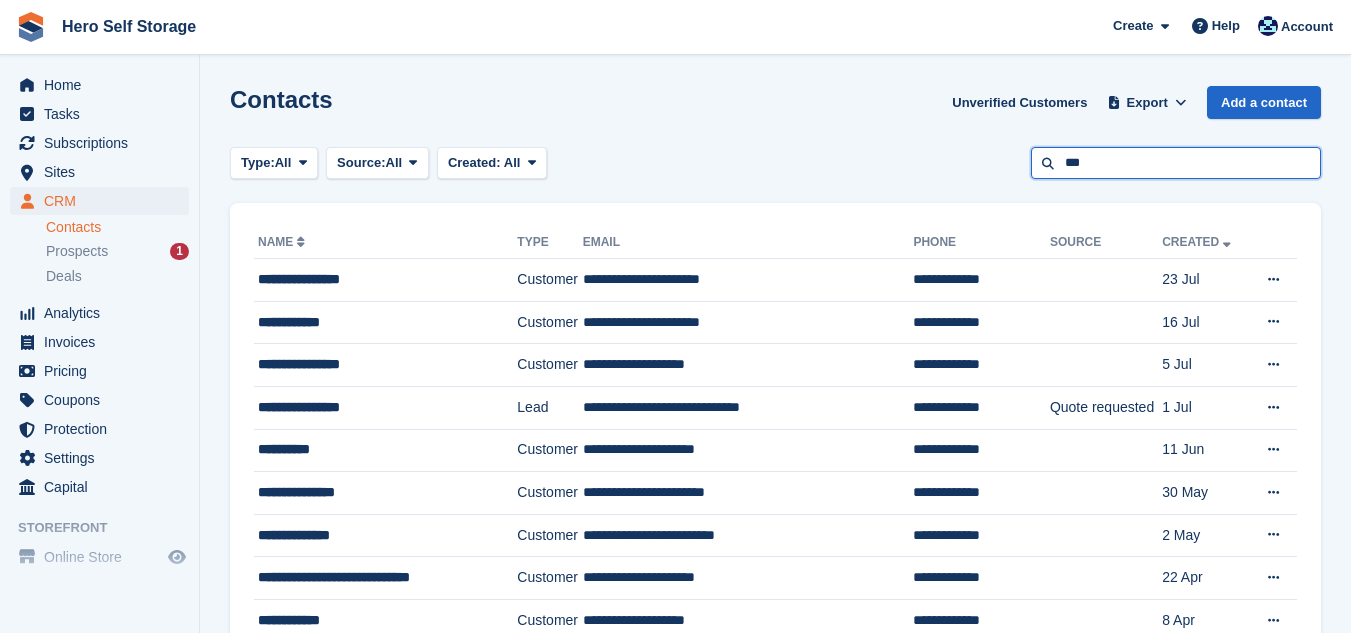 type on "***" 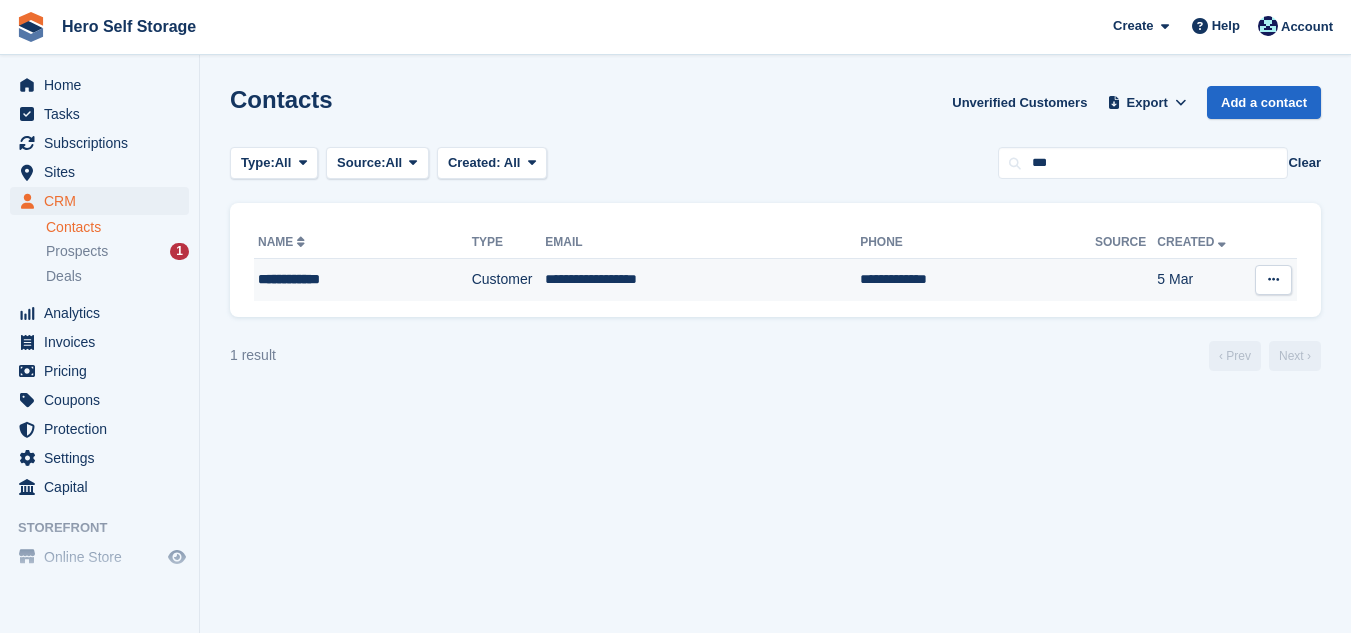 click on "**********" at bounding box center (702, 280) 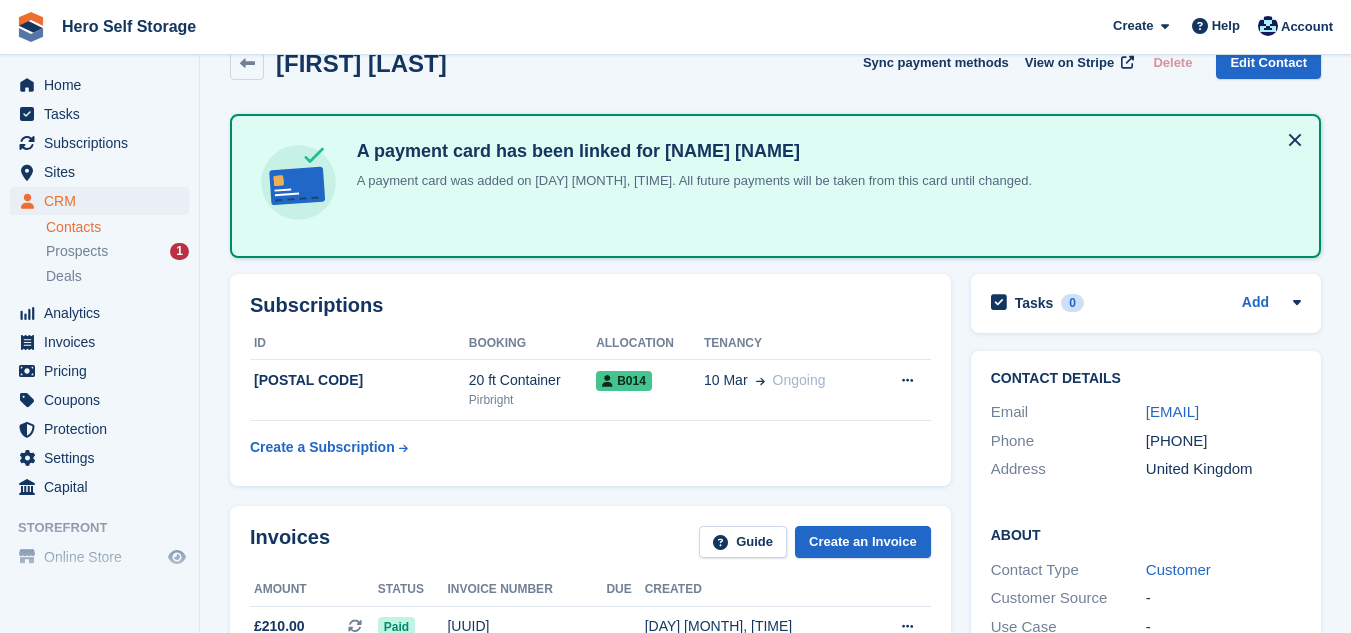 scroll, scrollTop: 120, scrollLeft: 0, axis: vertical 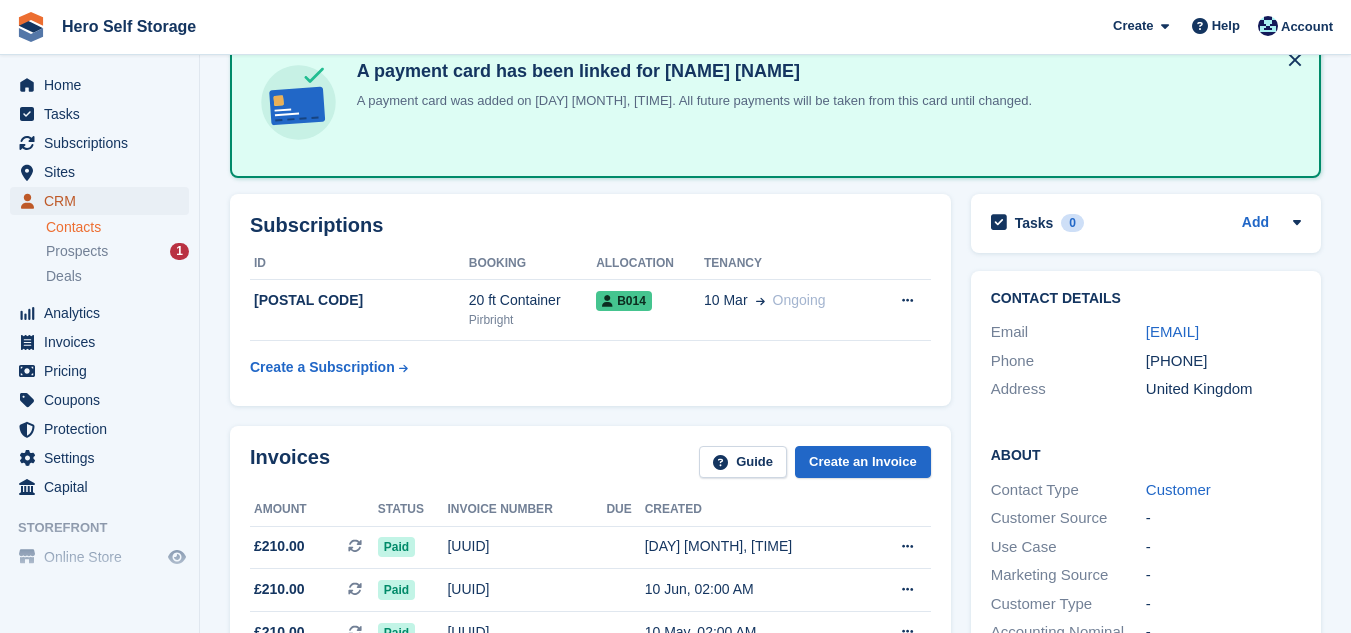 click on "CRM" at bounding box center [104, 201] 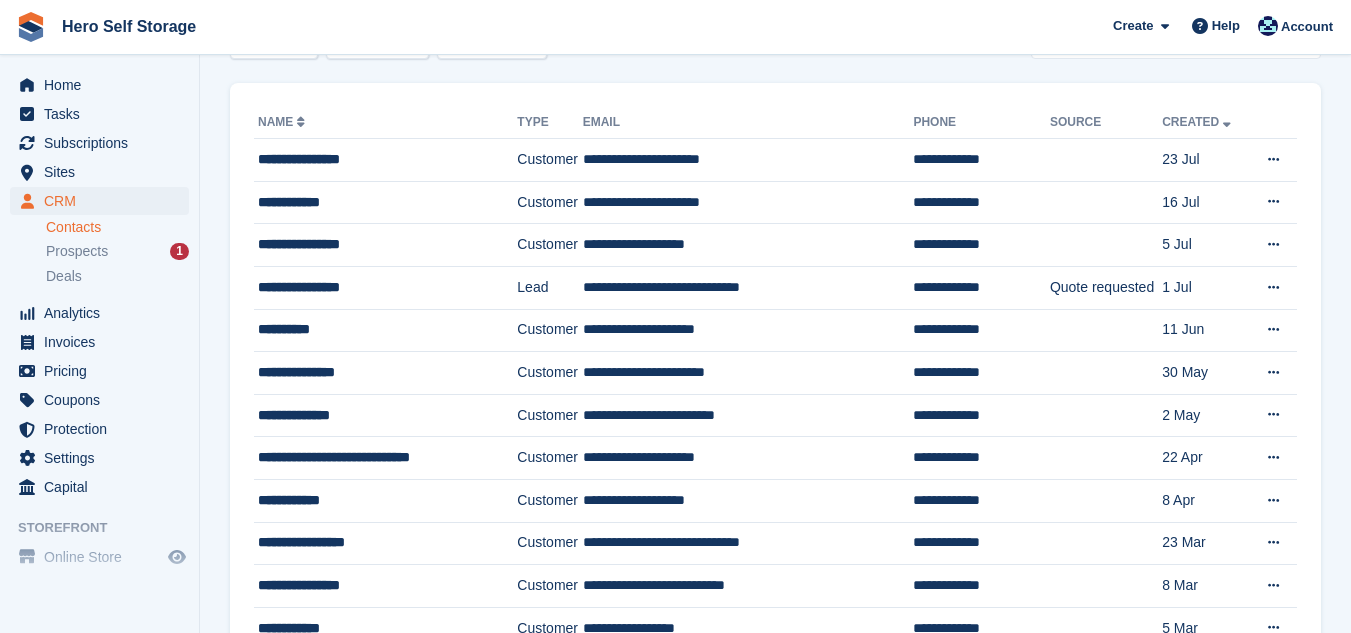 scroll, scrollTop: 0, scrollLeft: 0, axis: both 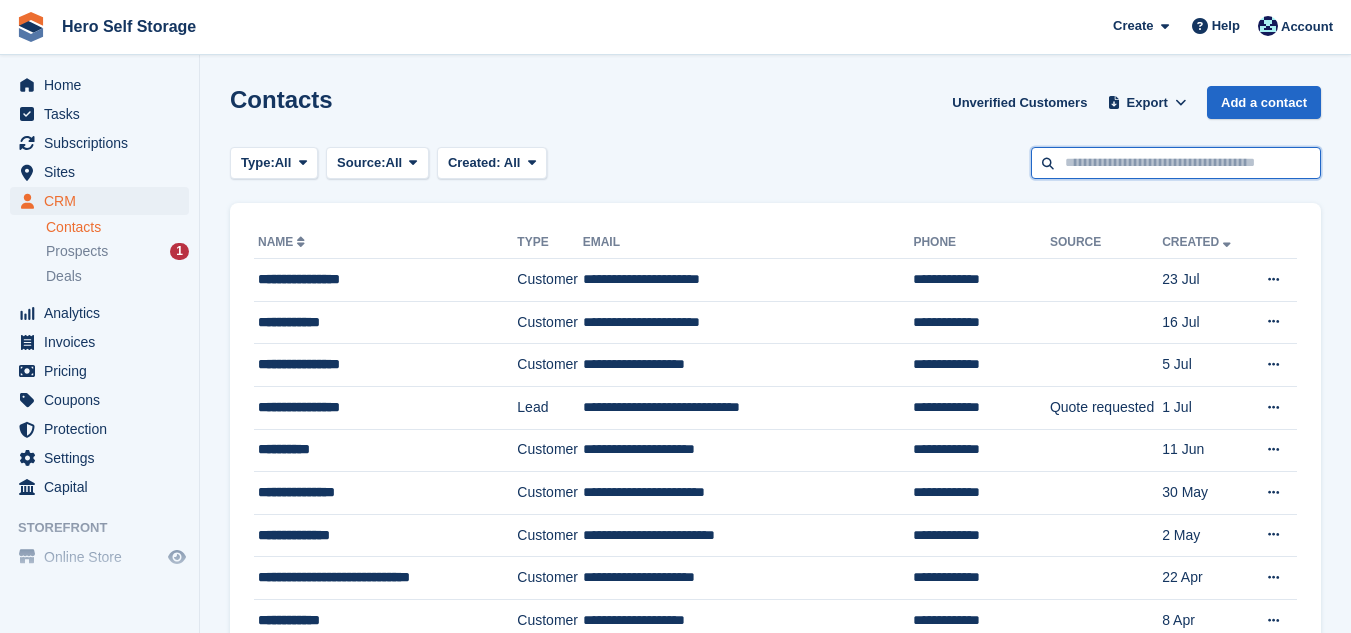 click at bounding box center (1176, 163) 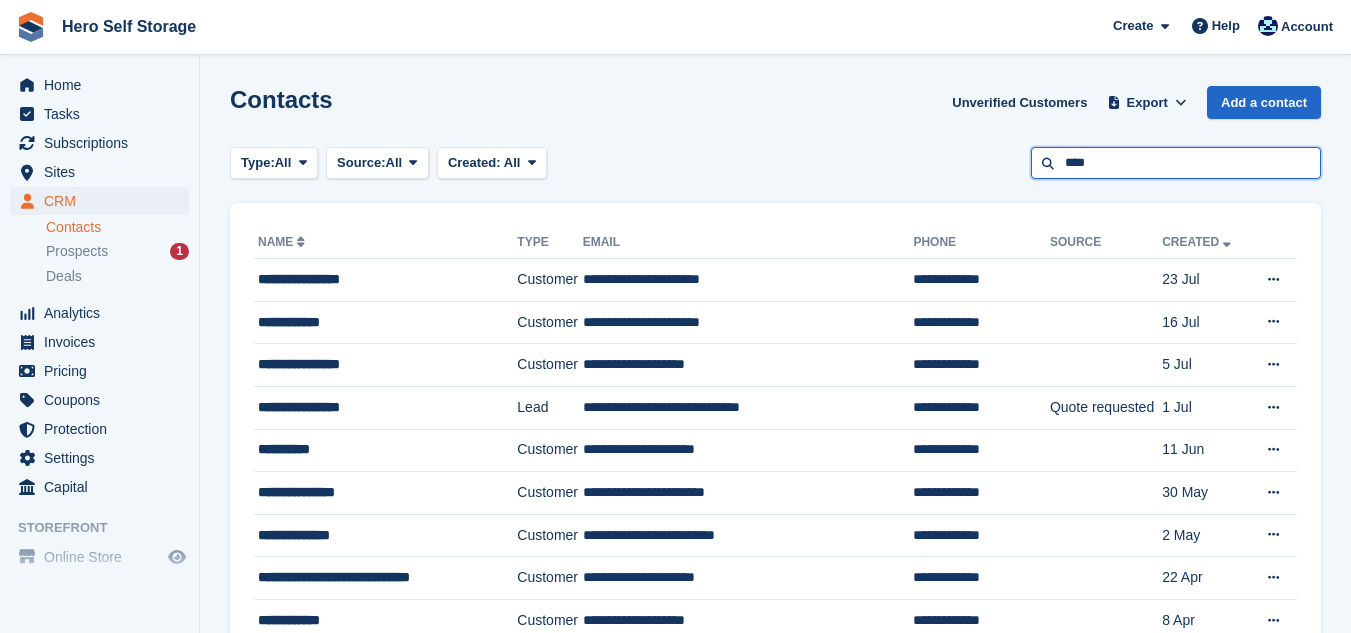 type on "****" 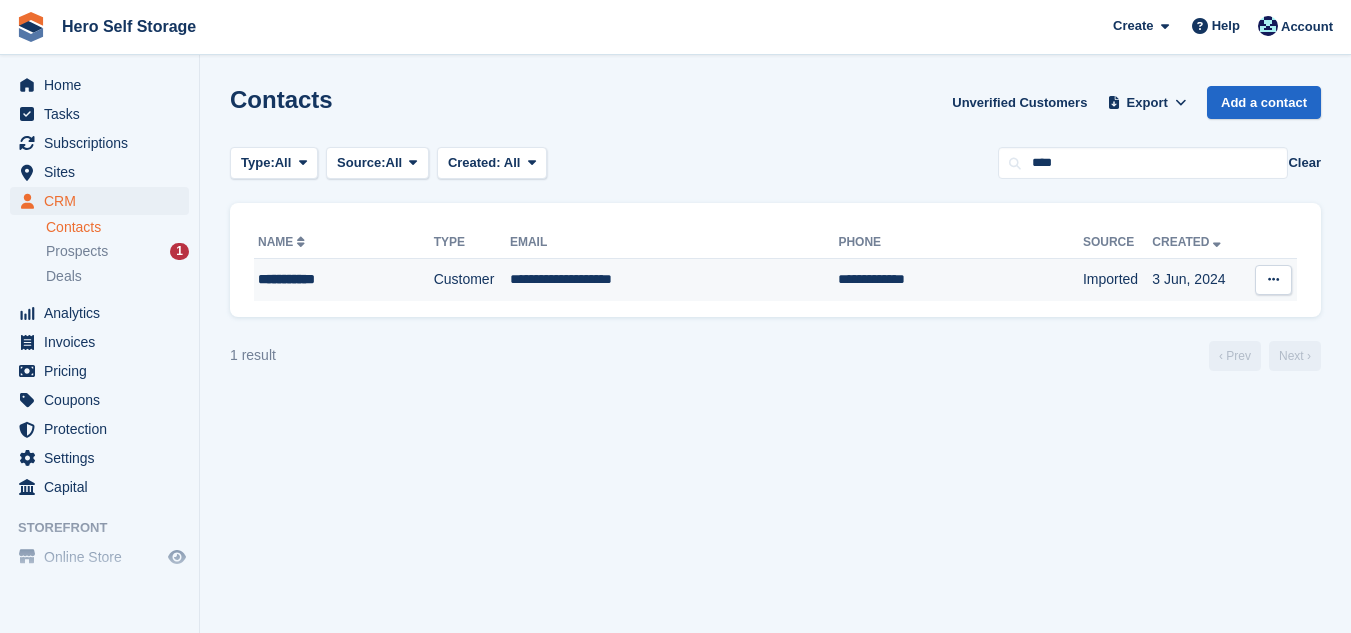 click on "**********" at bounding box center (674, 280) 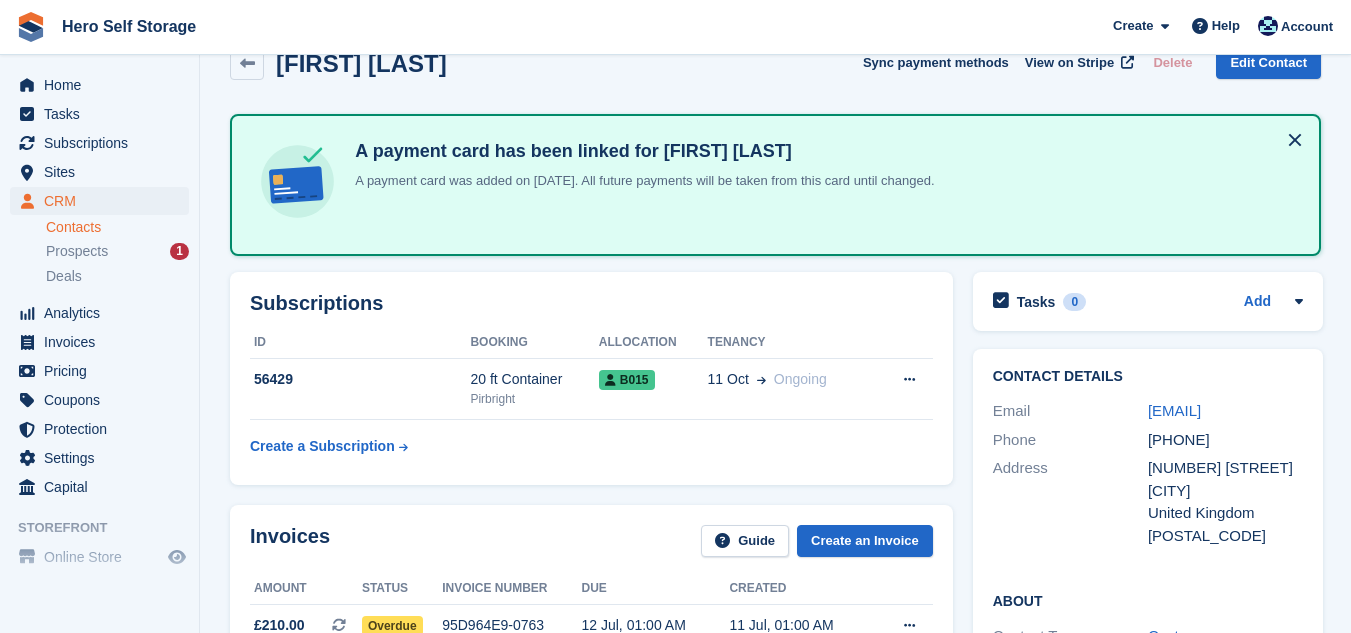scroll, scrollTop: 160, scrollLeft: 0, axis: vertical 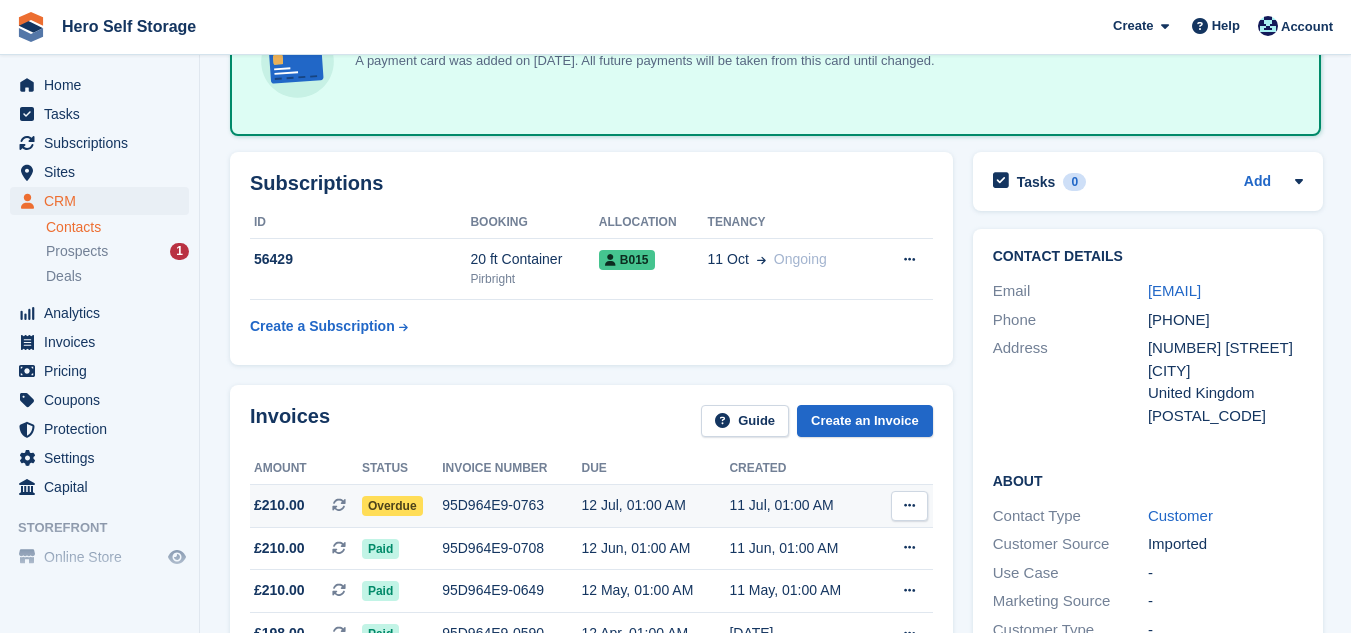 click on "95D964E9-0763" at bounding box center (511, 505) 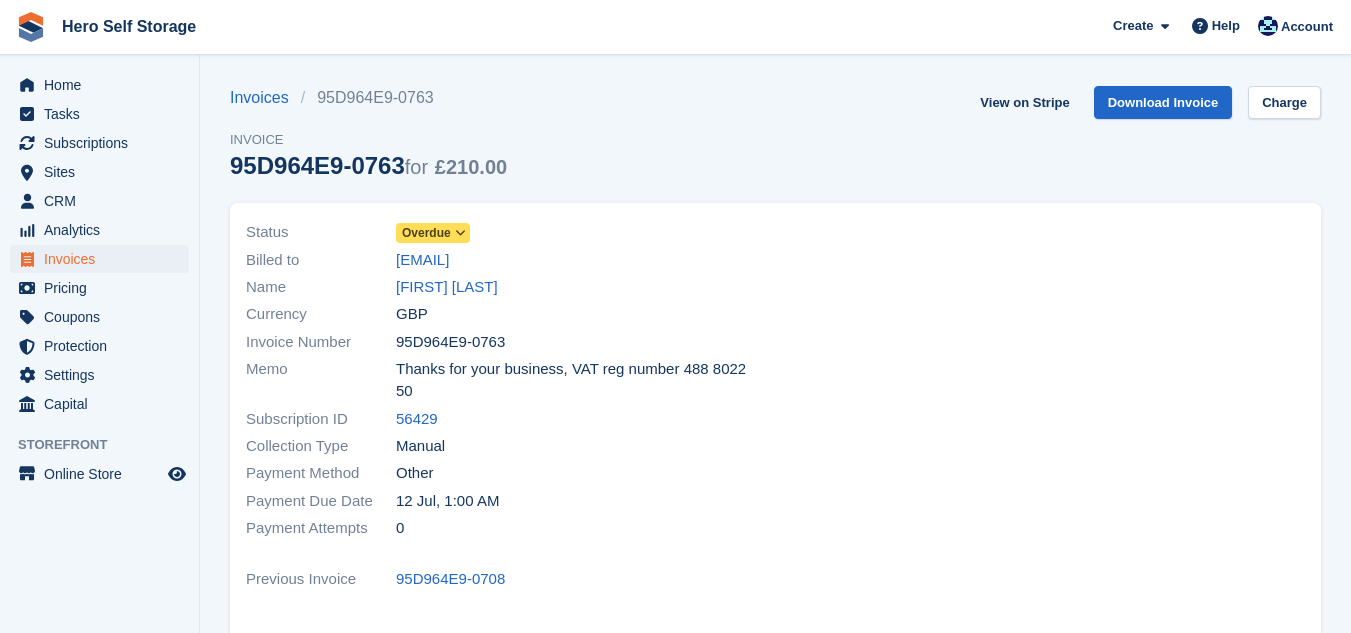 scroll, scrollTop: 0, scrollLeft: 0, axis: both 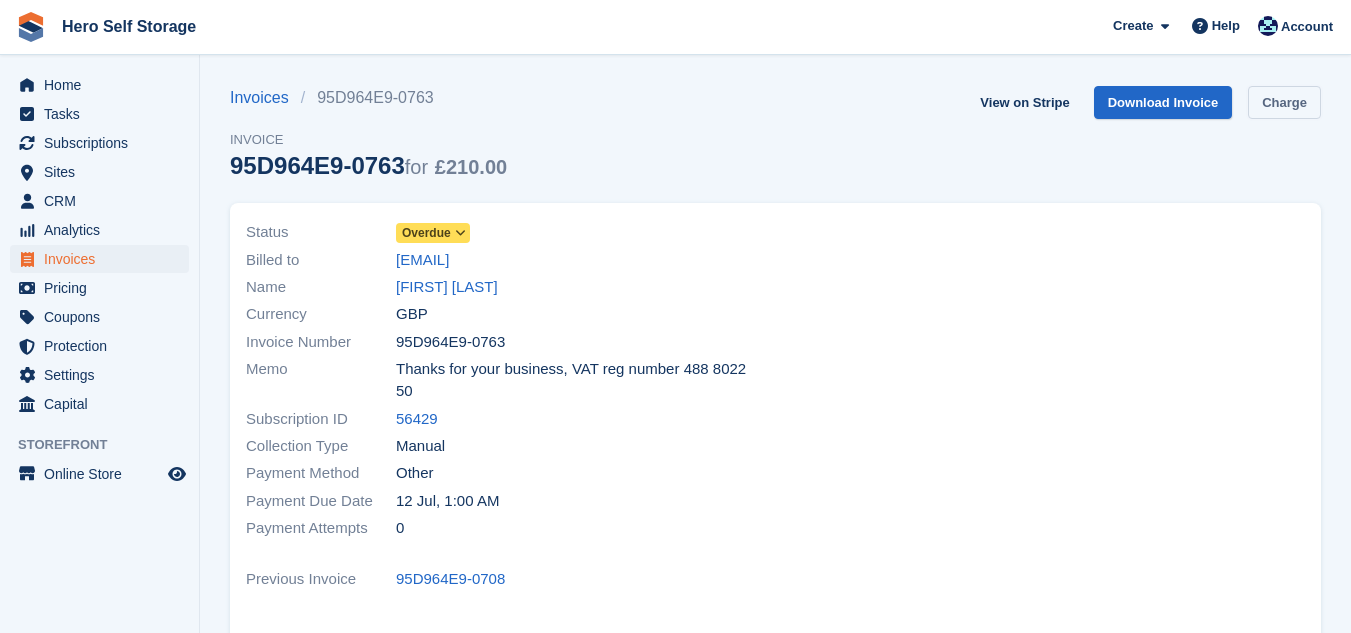 click on "Charge" at bounding box center (1284, 102) 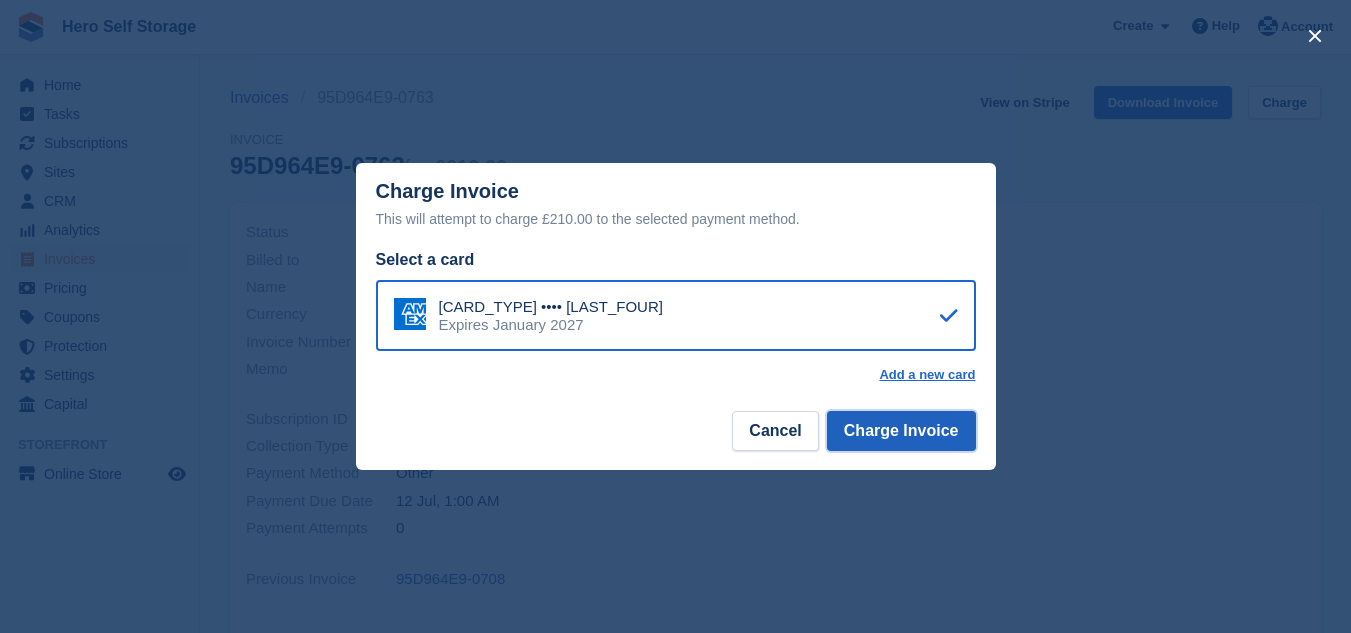 click on "Charge Invoice" at bounding box center [901, 431] 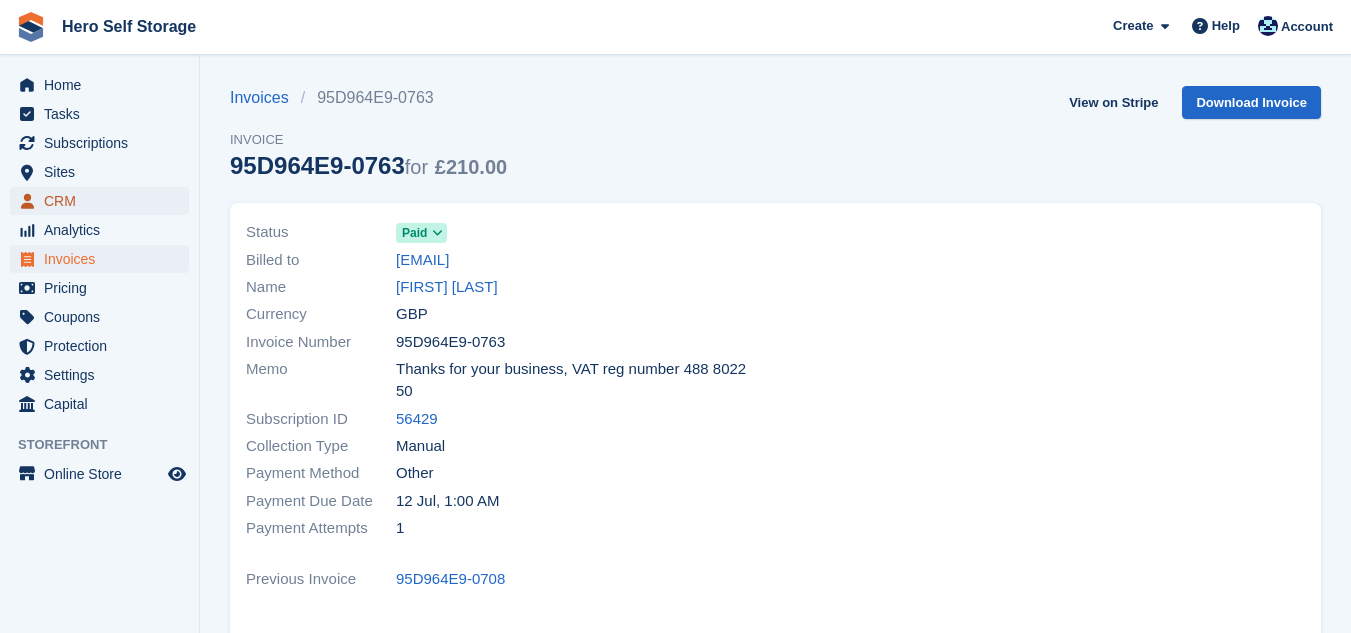 click on "CRM" at bounding box center [104, 201] 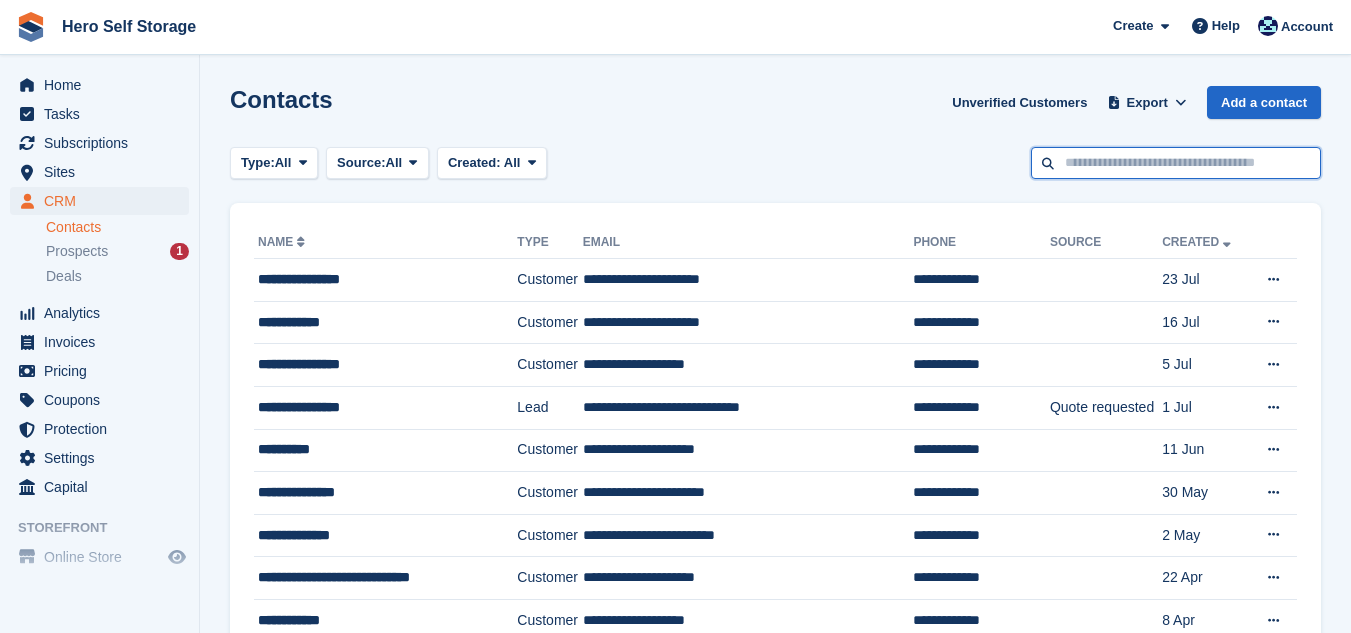 click at bounding box center (1176, 163) 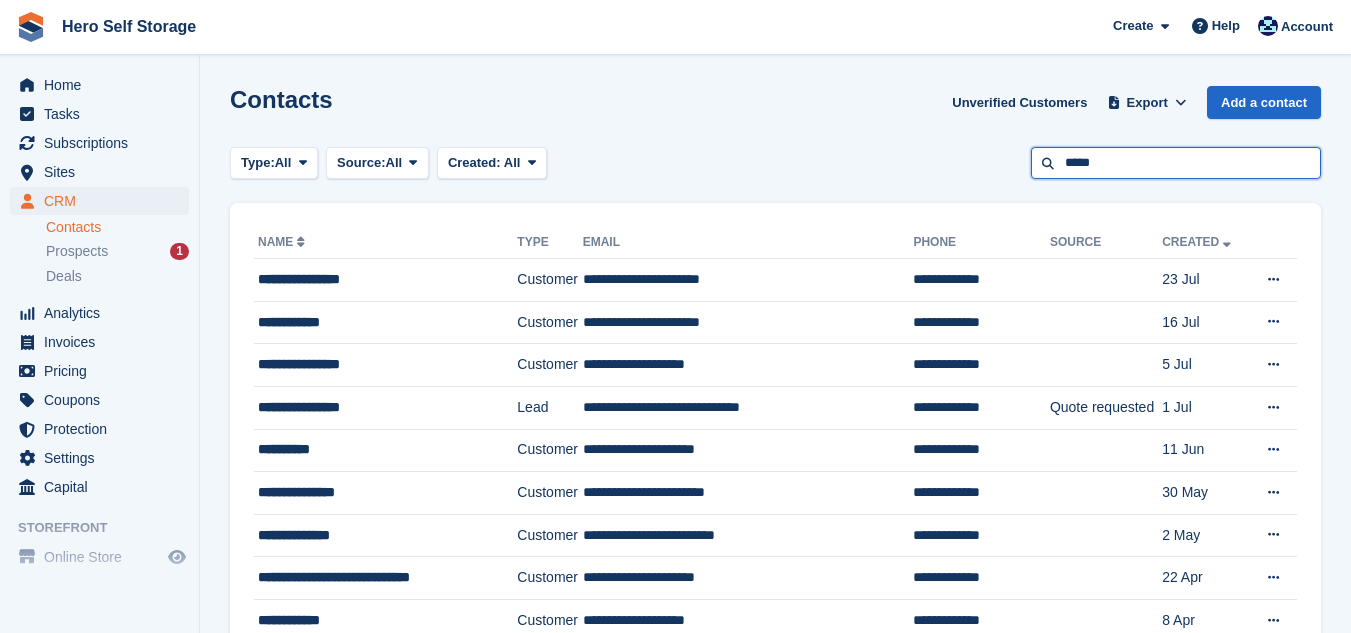 type on "*****" 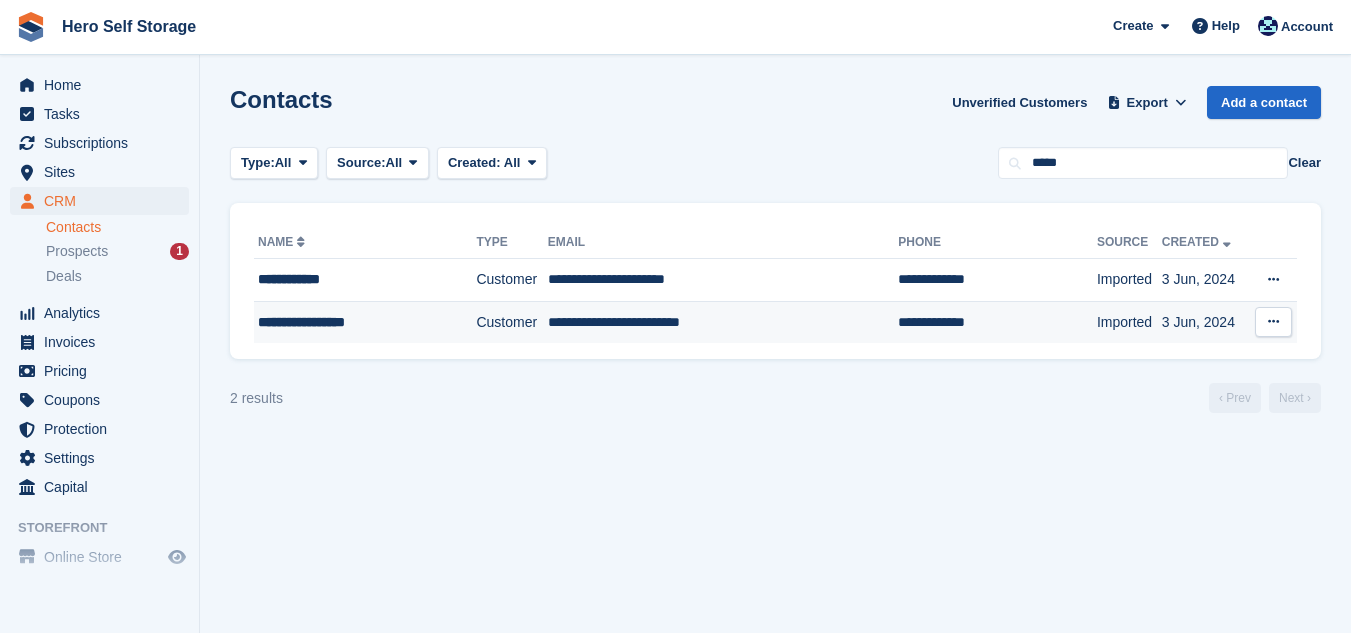 click on "**********" at bounding box center (723, 322) 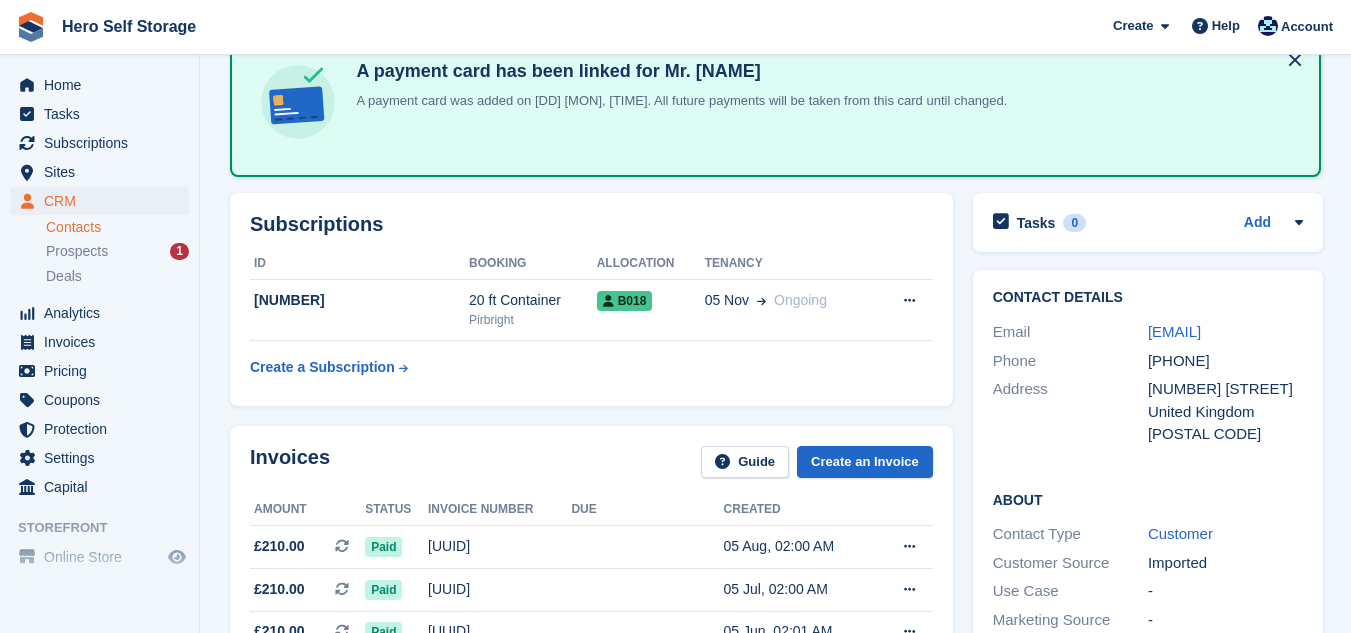 scroll, scrollTop: 160, scrollLeft: 0, axis: vertical 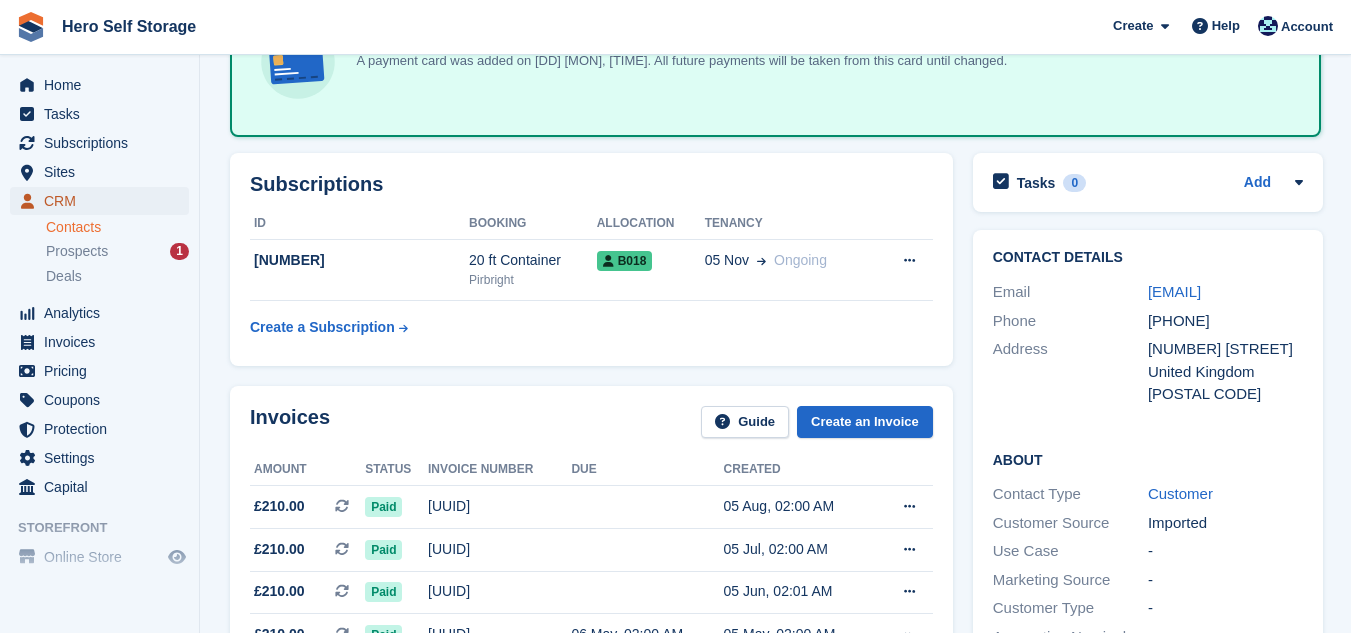 click on "CRM" at bounding box center (104, 201) 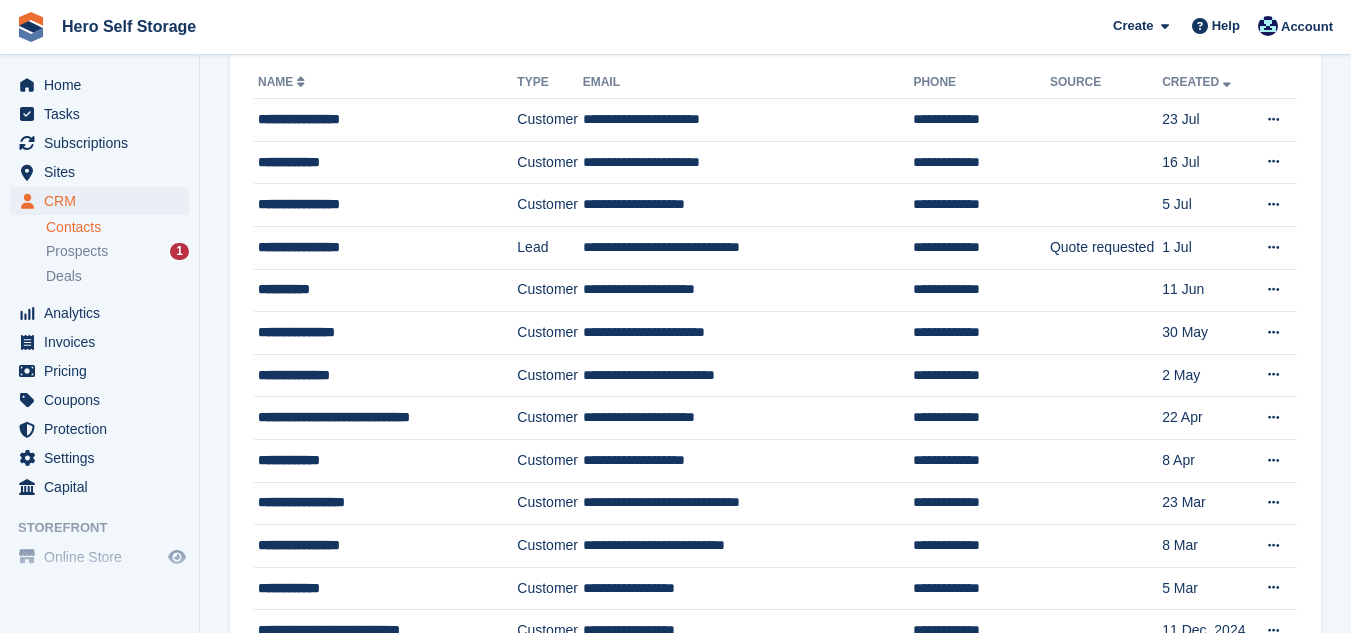 scroll, scrollTop: 0, scrollLeft: 0, axis: both 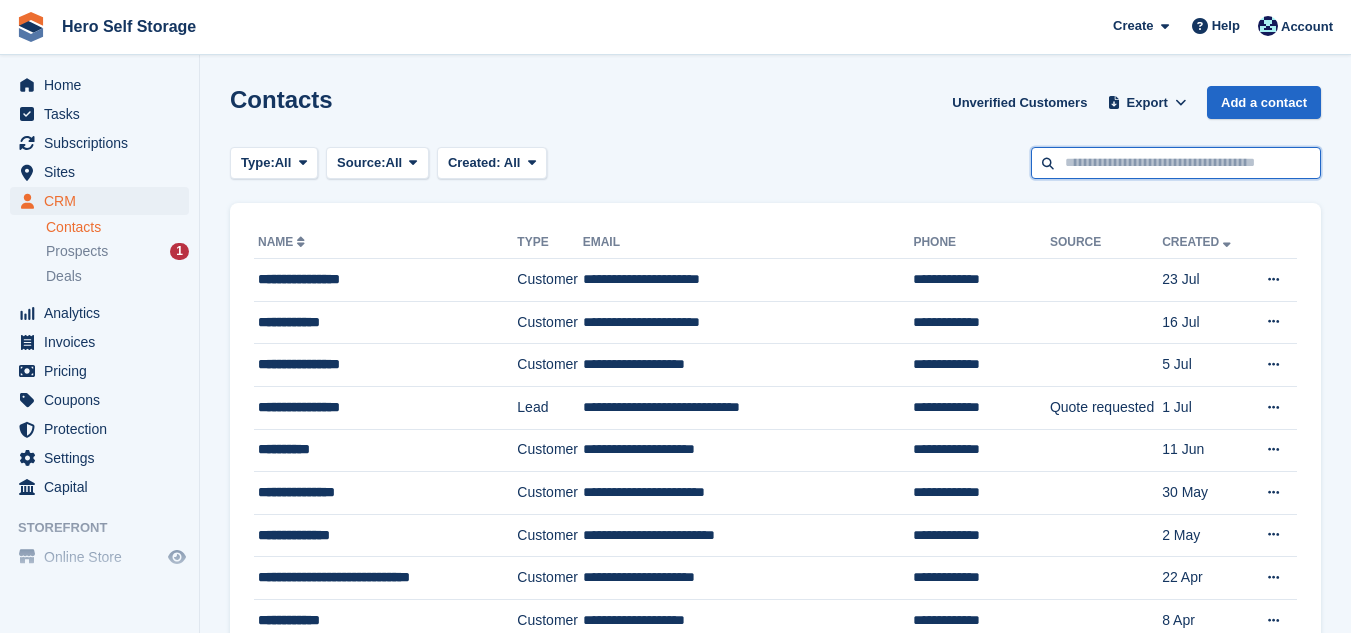 click at bounding box center [1176, 163] 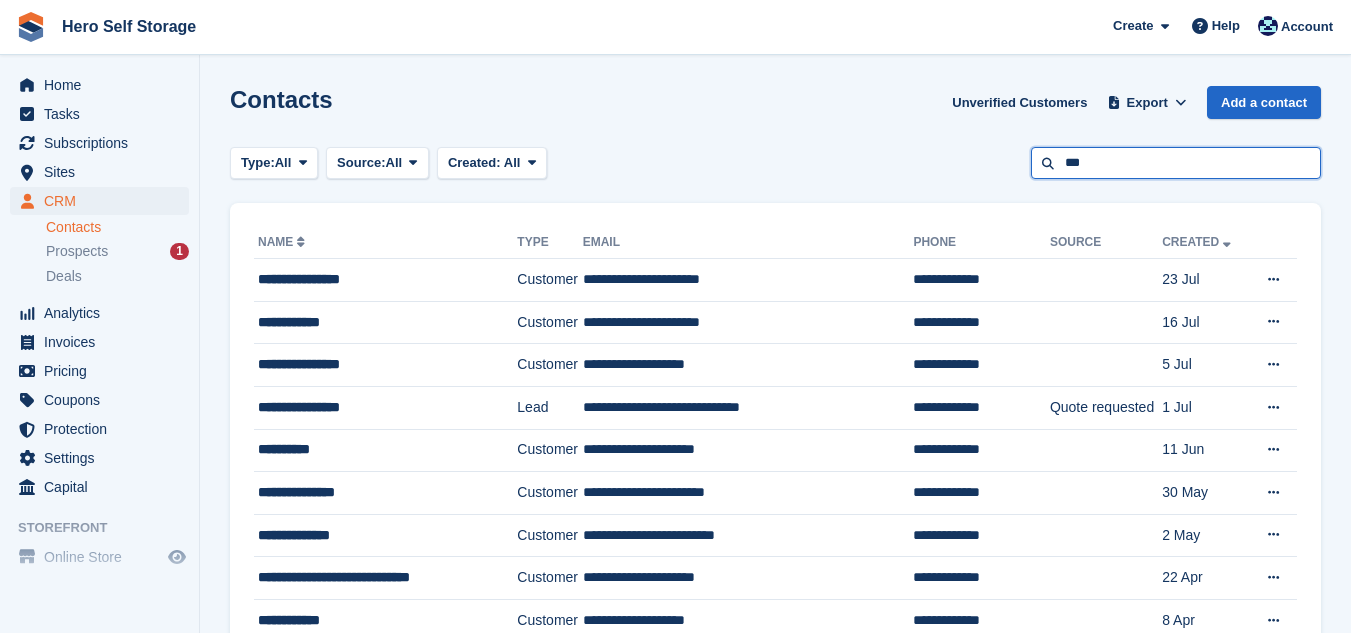 type on "***" 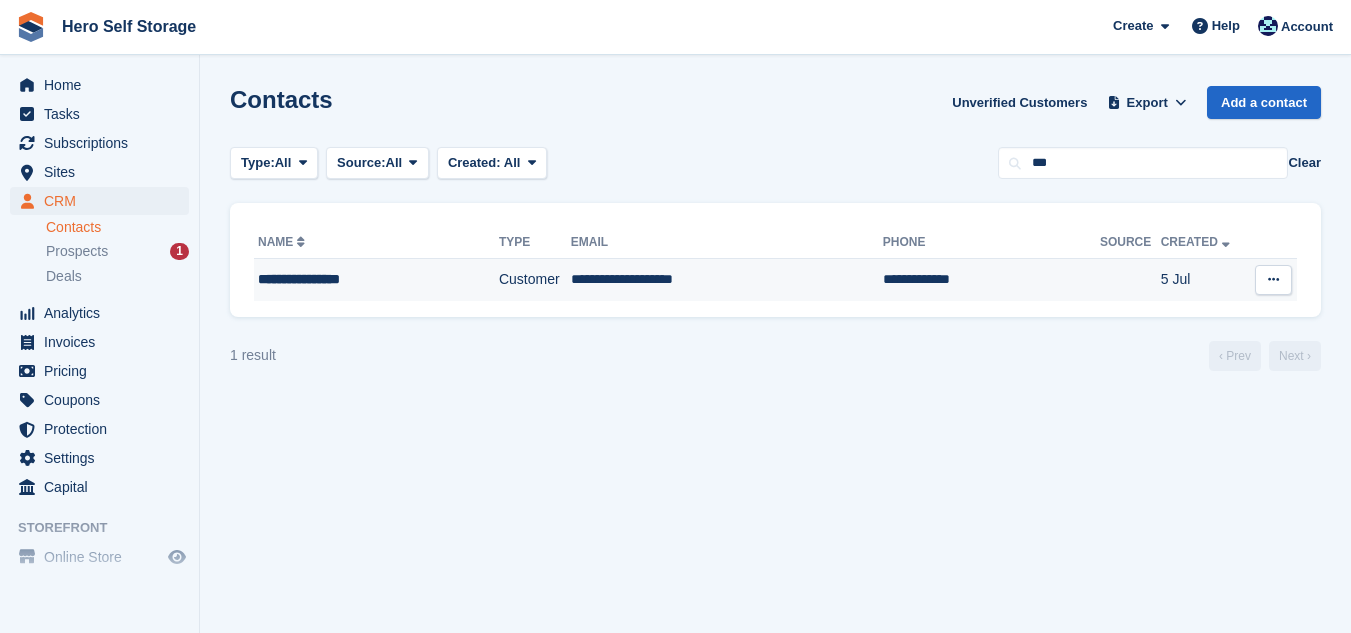 click on "**********" at bounding box center [727, 280] 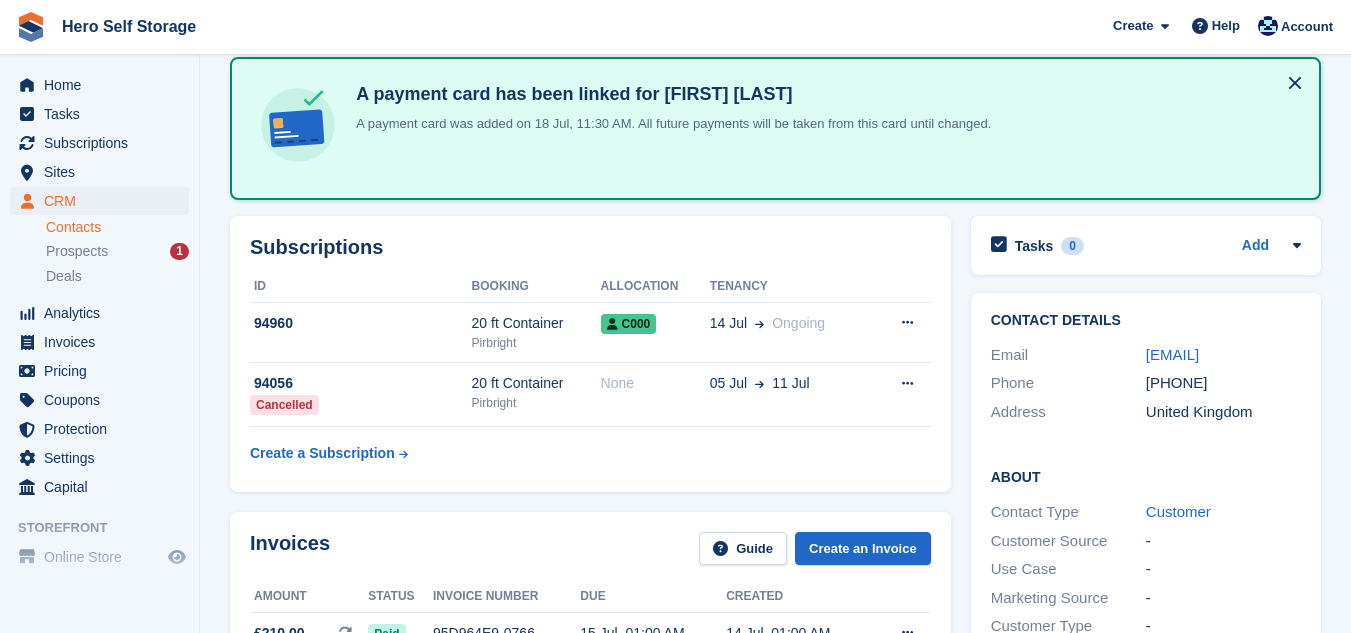 scroll, scrollTop: 320, scrollLeft: 0, axis: vertical 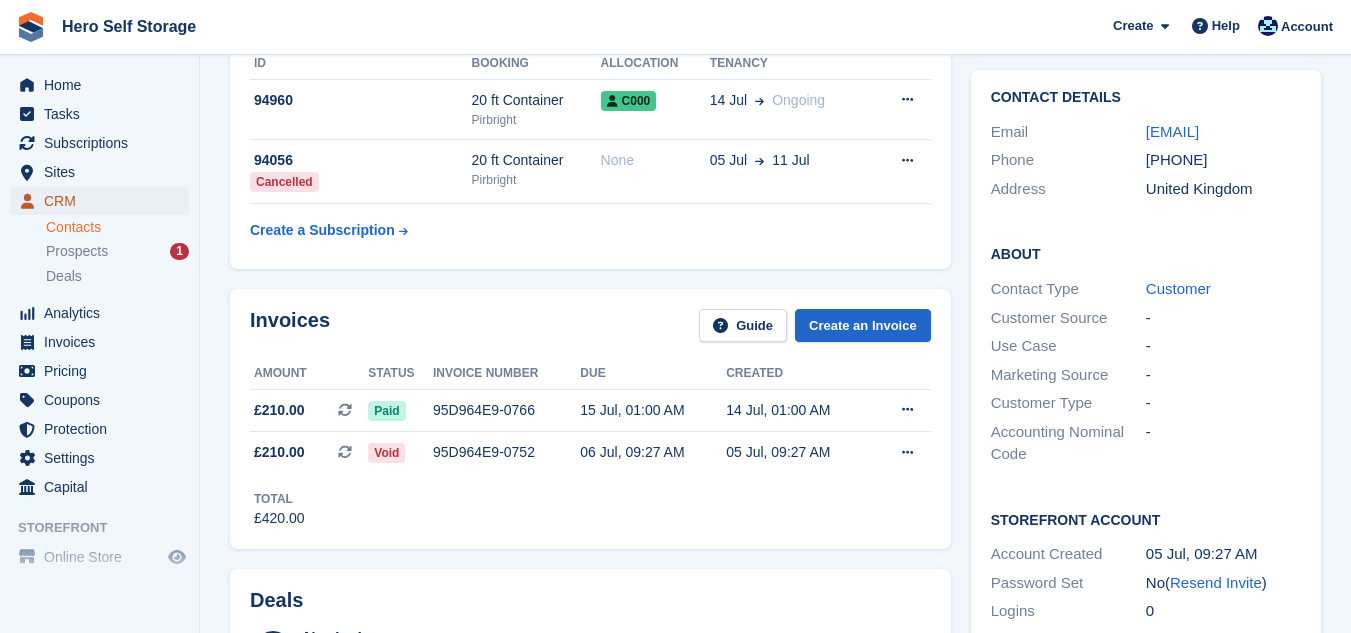 click on "CRM" at bounding box center [104, 201] 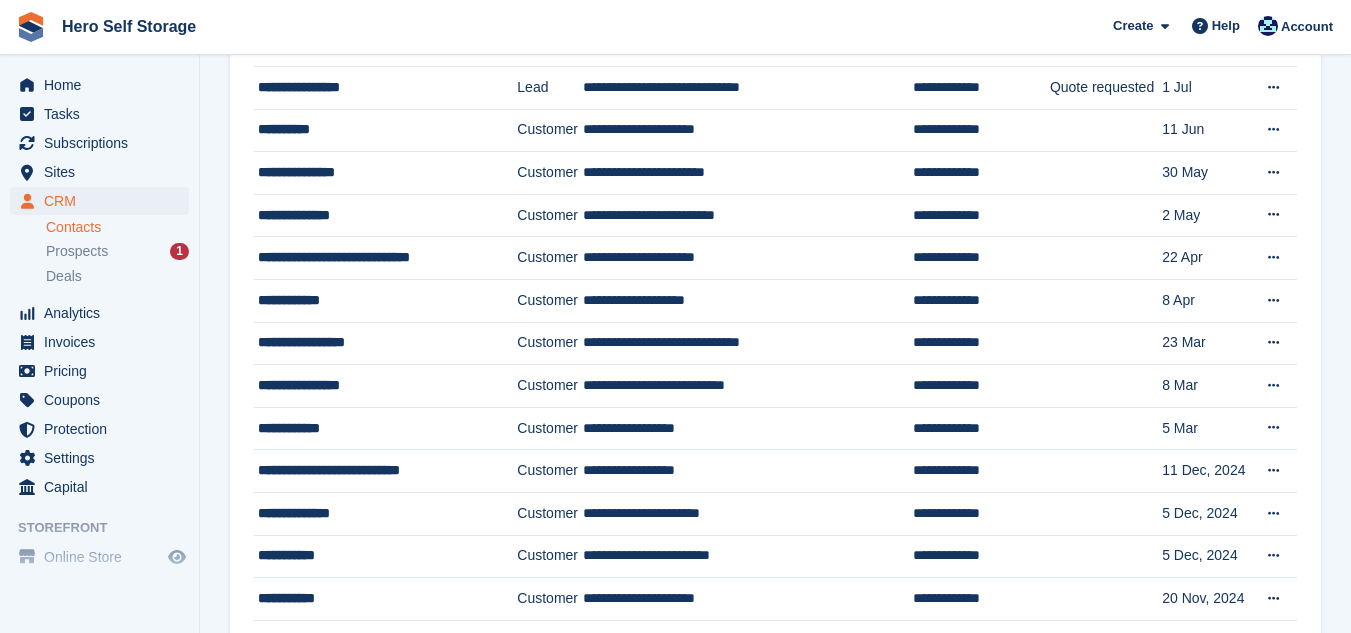 scroll, scrollTop: 0, scrollLeft: 0, axis: both 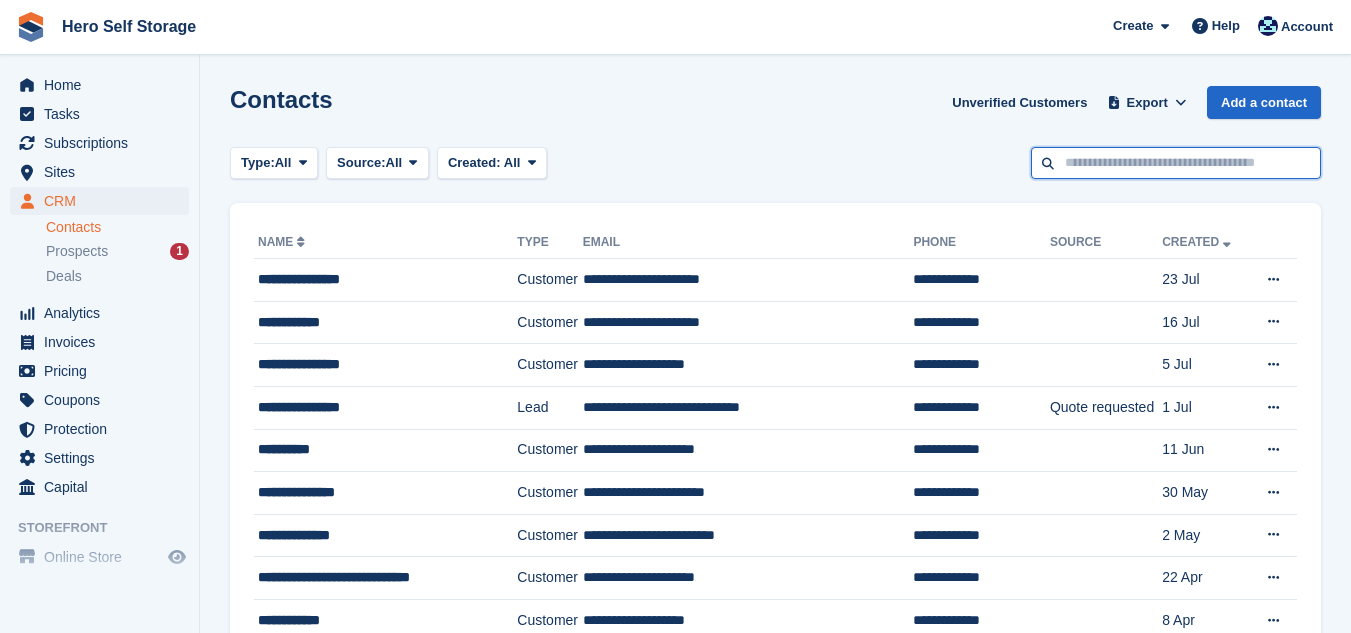 click at bounding box center [1176, 163] 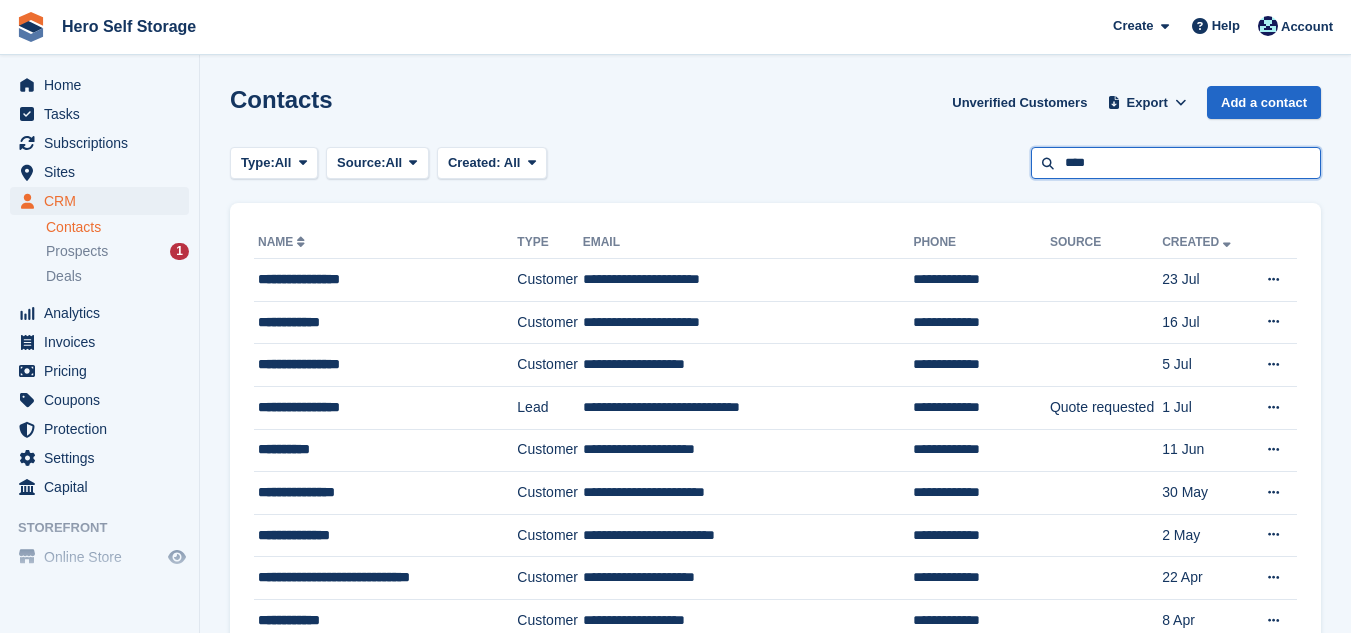type on "****" 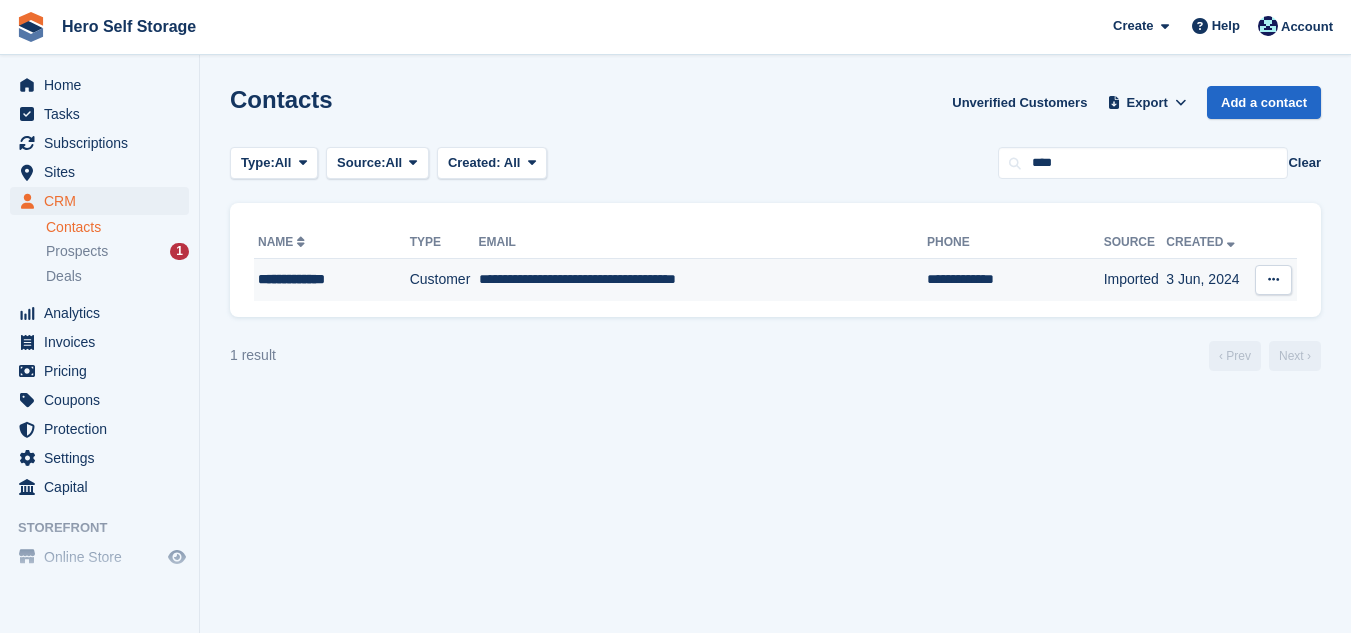 click on "**********" at bounding box center (703, 280) 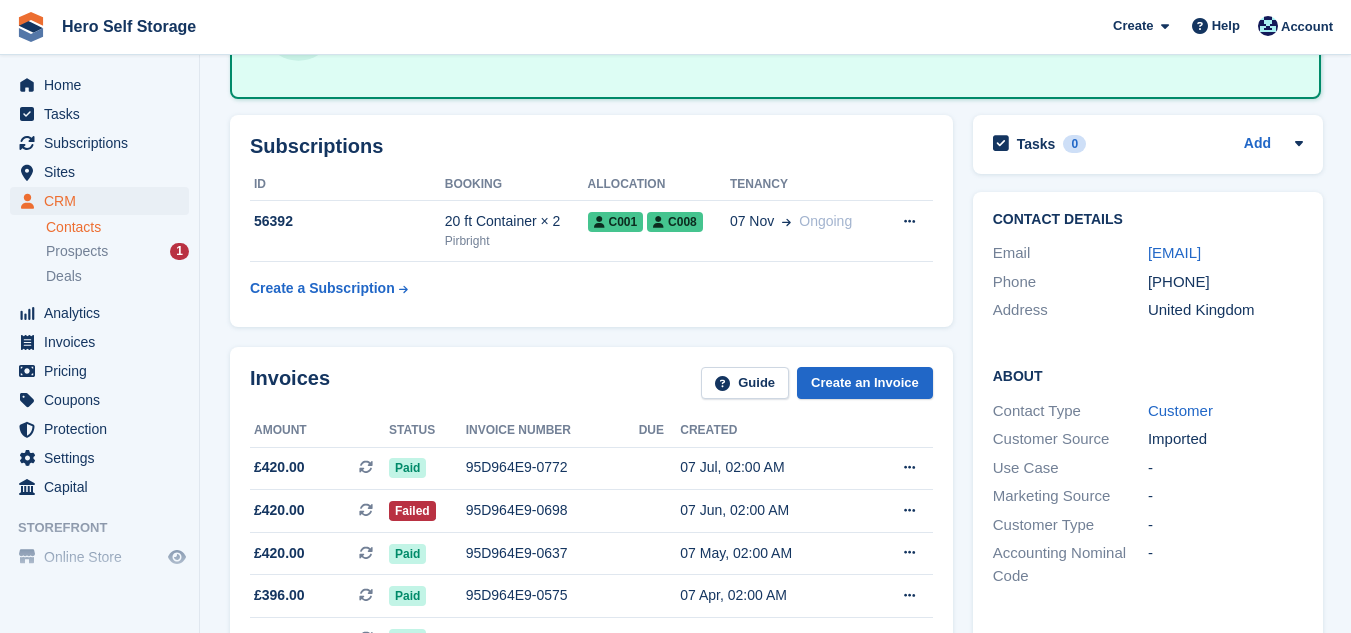 scroll, scrollTop: 200, scrollLeft: 0, axis: vertical 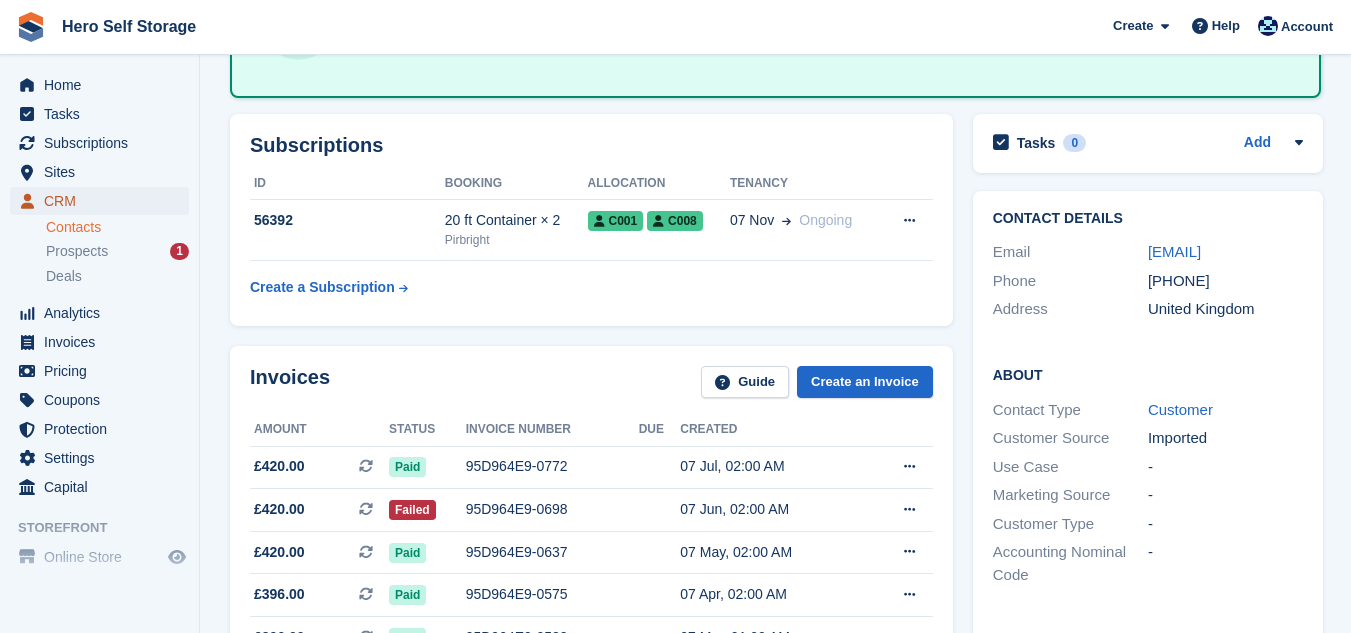 click on "CRM" at bounding box center [104, 201] 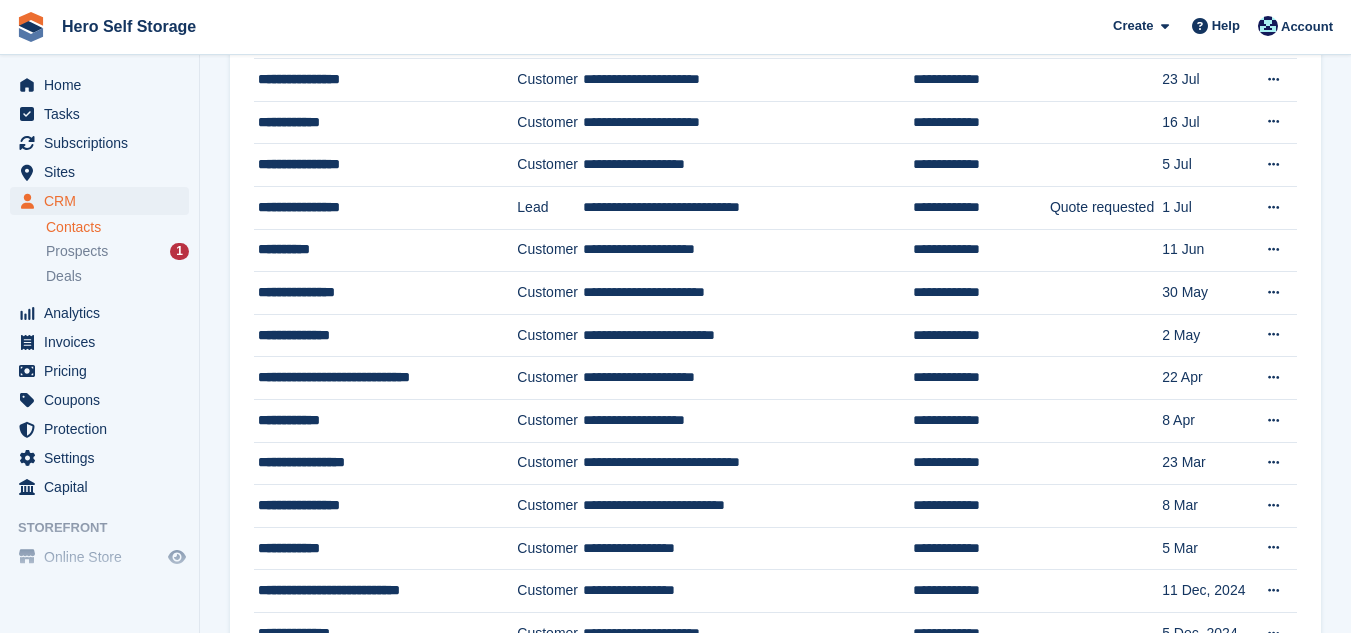 scroll, scrollTop: 0, scrollLeft: 0, axis: both 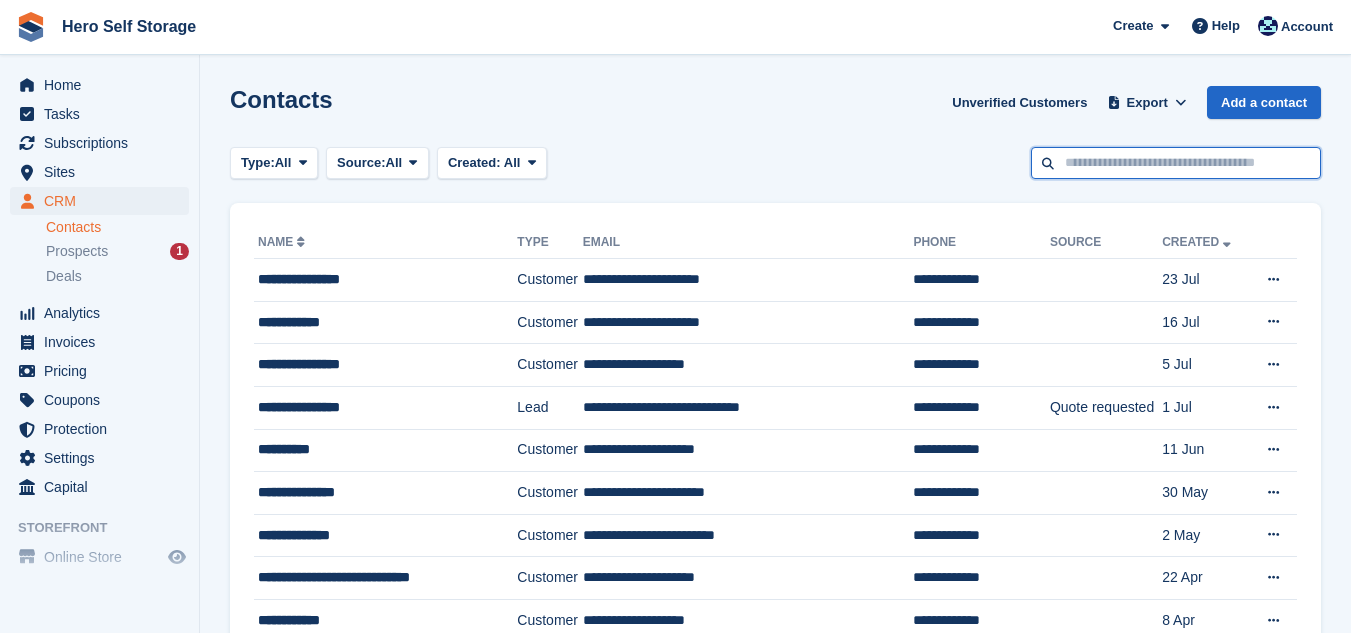 click at bounding box center [1176, 163] 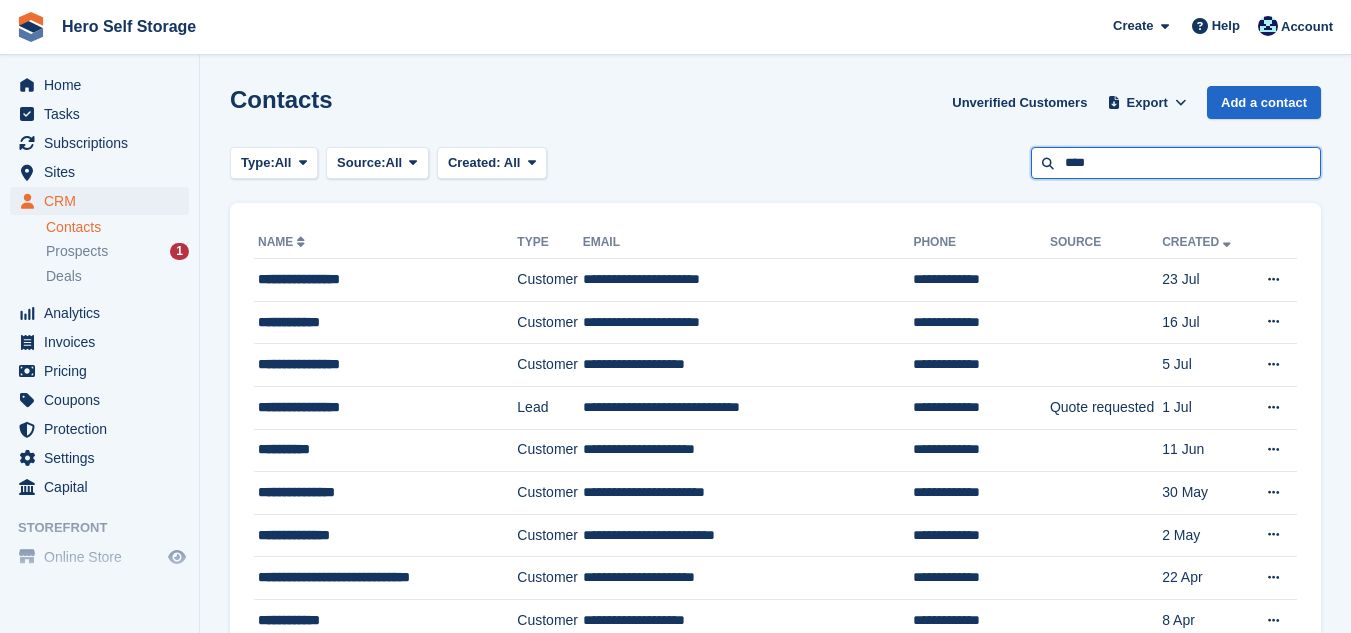 type on "****" 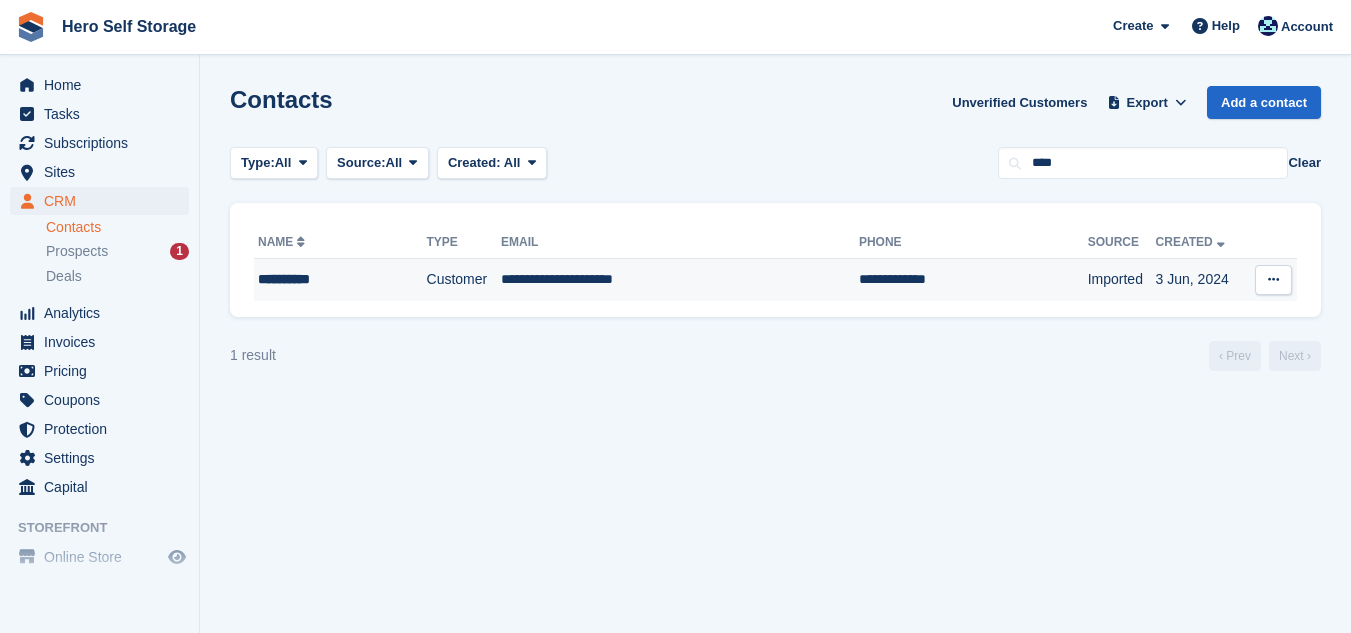 click on "**********" at bounding box center [680, 280] 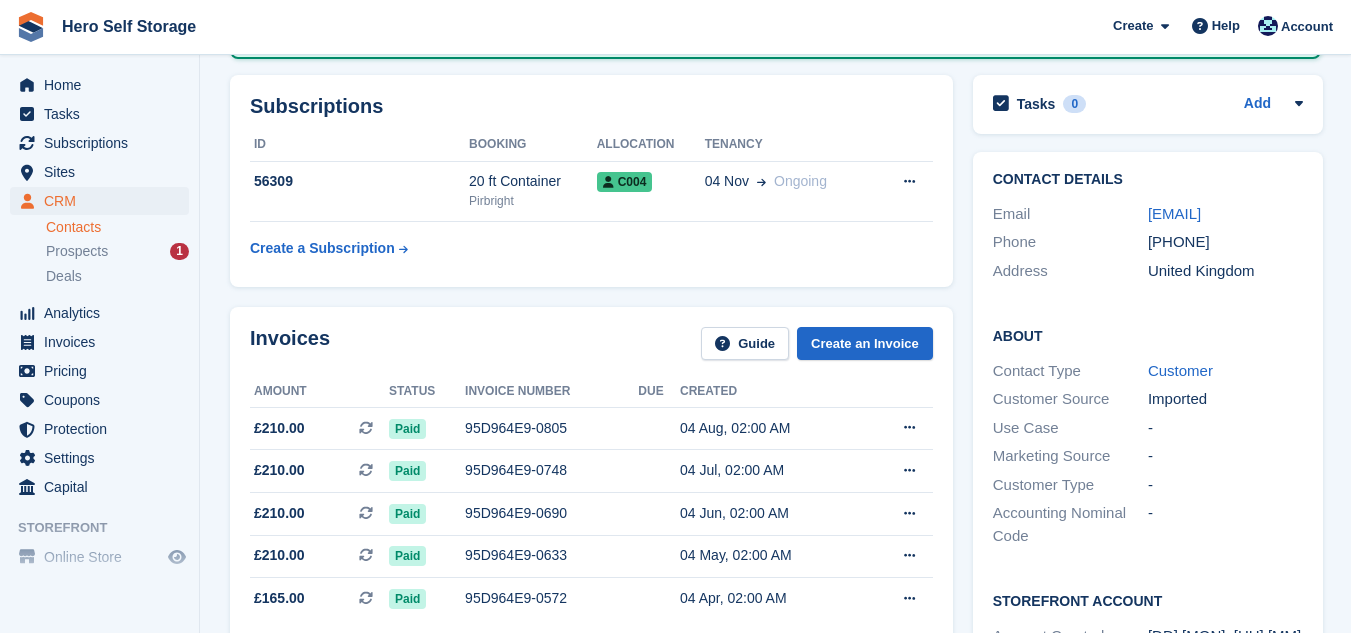 scroll, scrollTop: 240, scrollLeft: 0, axis: vertical 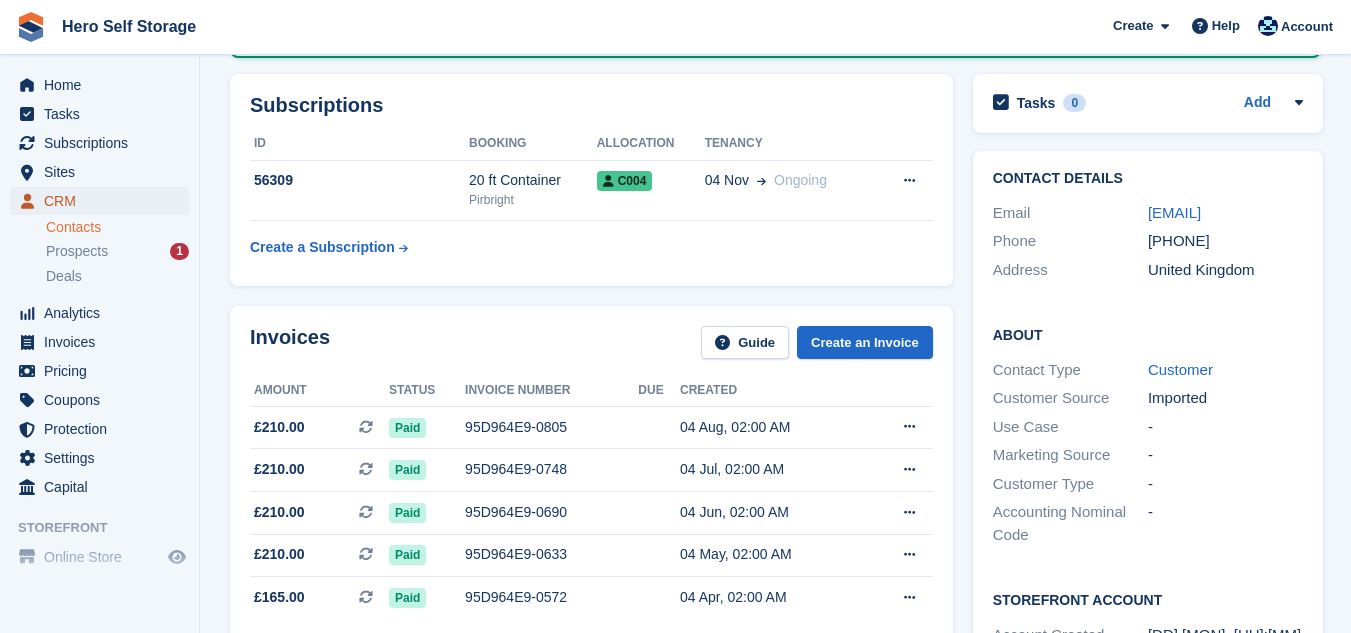 click on "CRM" at bounding box center (104, 201) 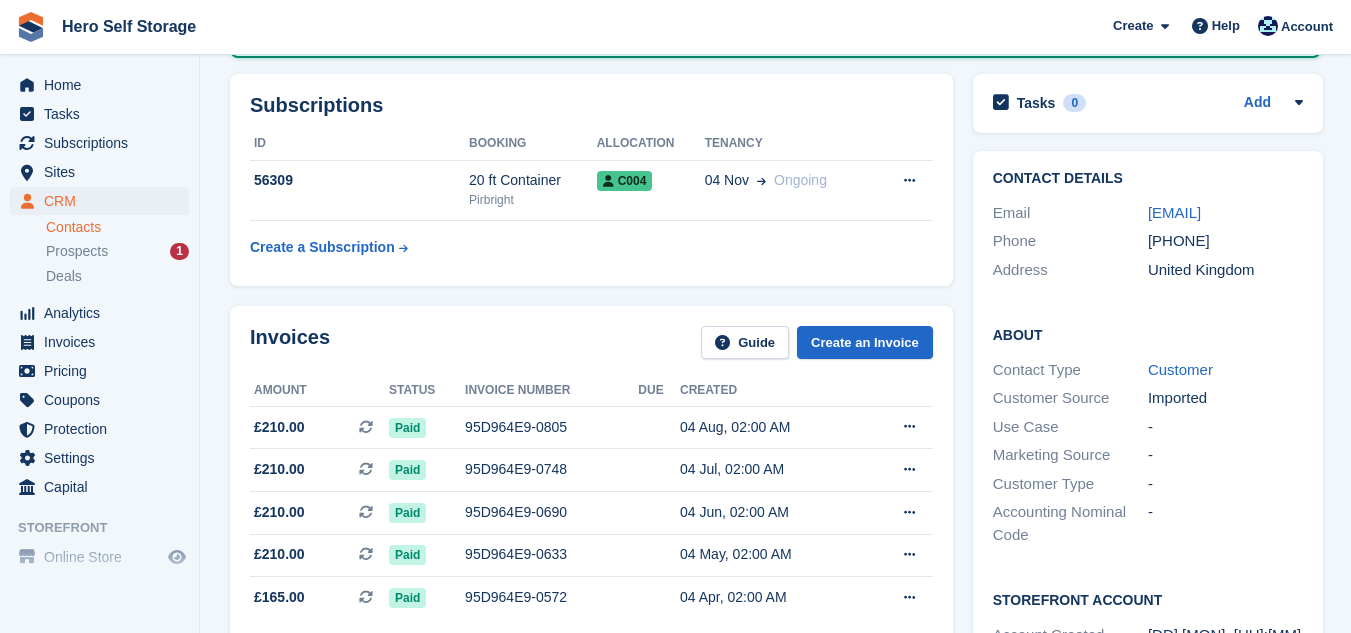 scroll, scrollTop: 0, scrollLeft: 0, axis: both 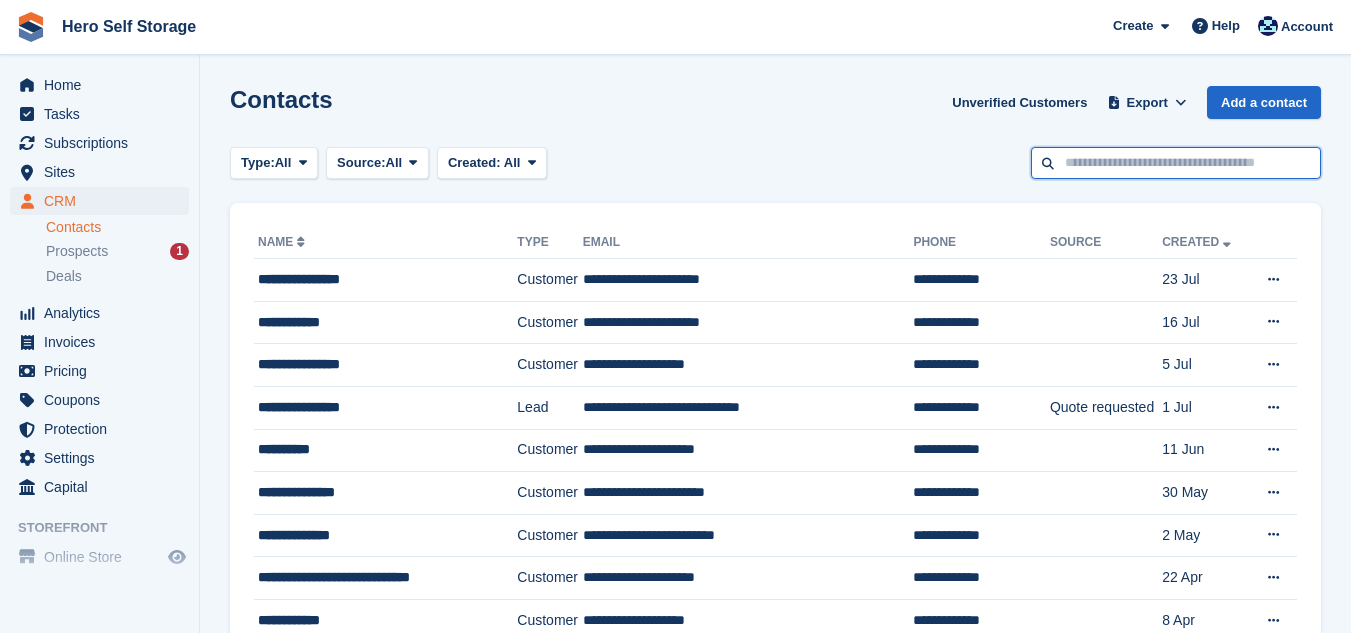 click at bounding box center [1176, 163] 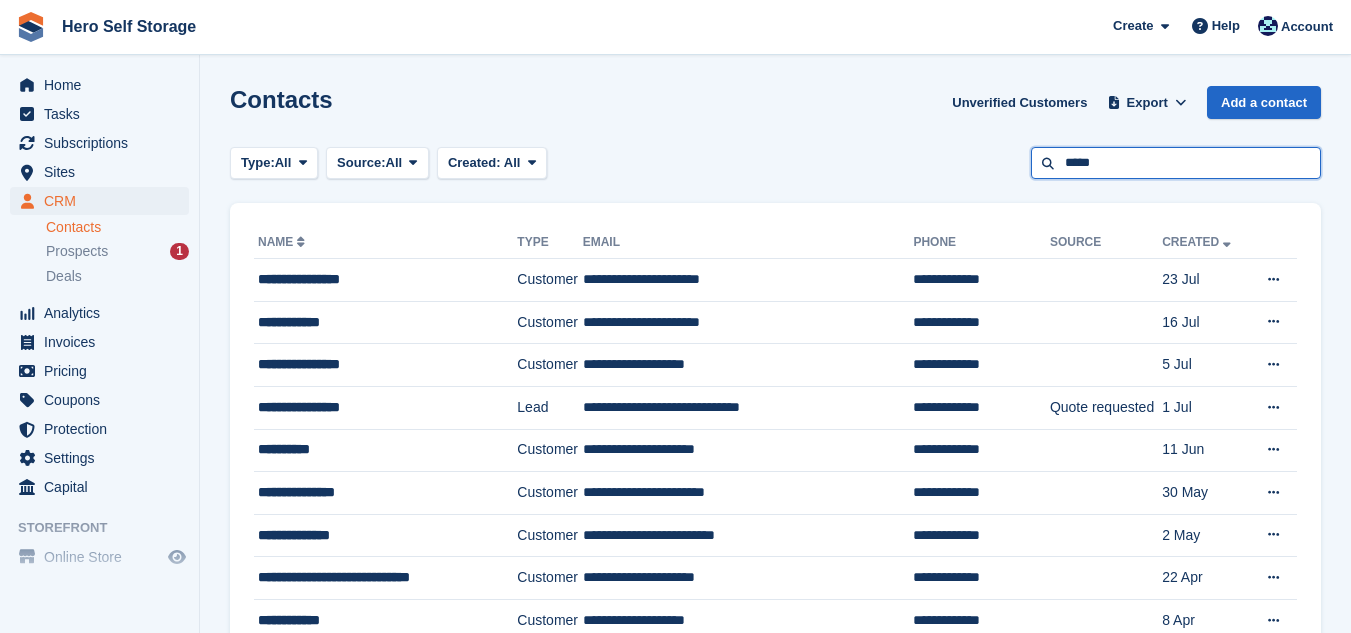 type on "*****" 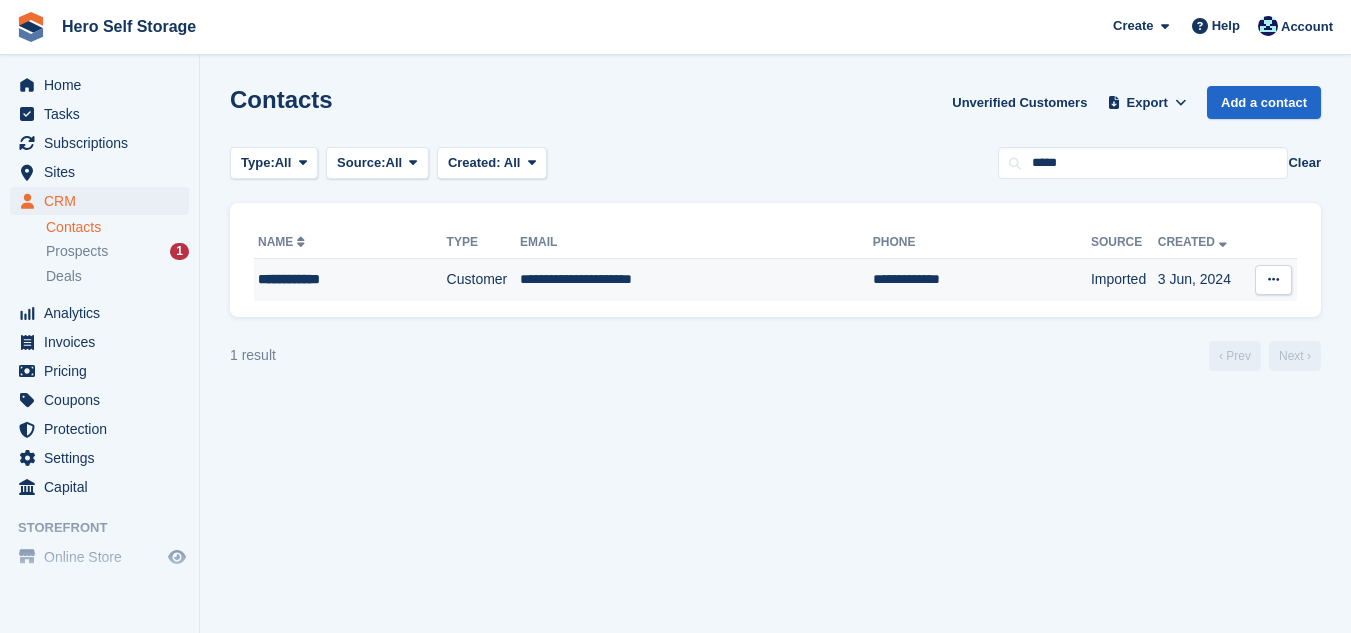 click on "**********" at bounding box center (696, 280) 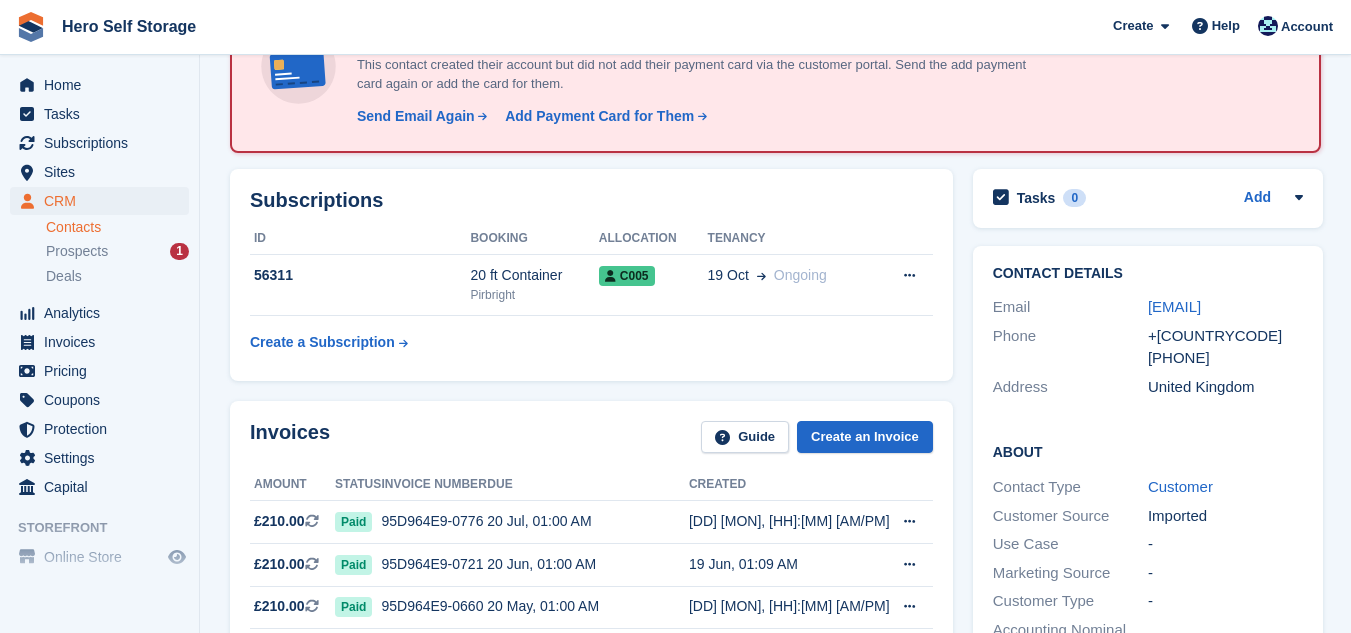 scroll, scrollTop: 200, scrollLeft: 0, axis: vertical 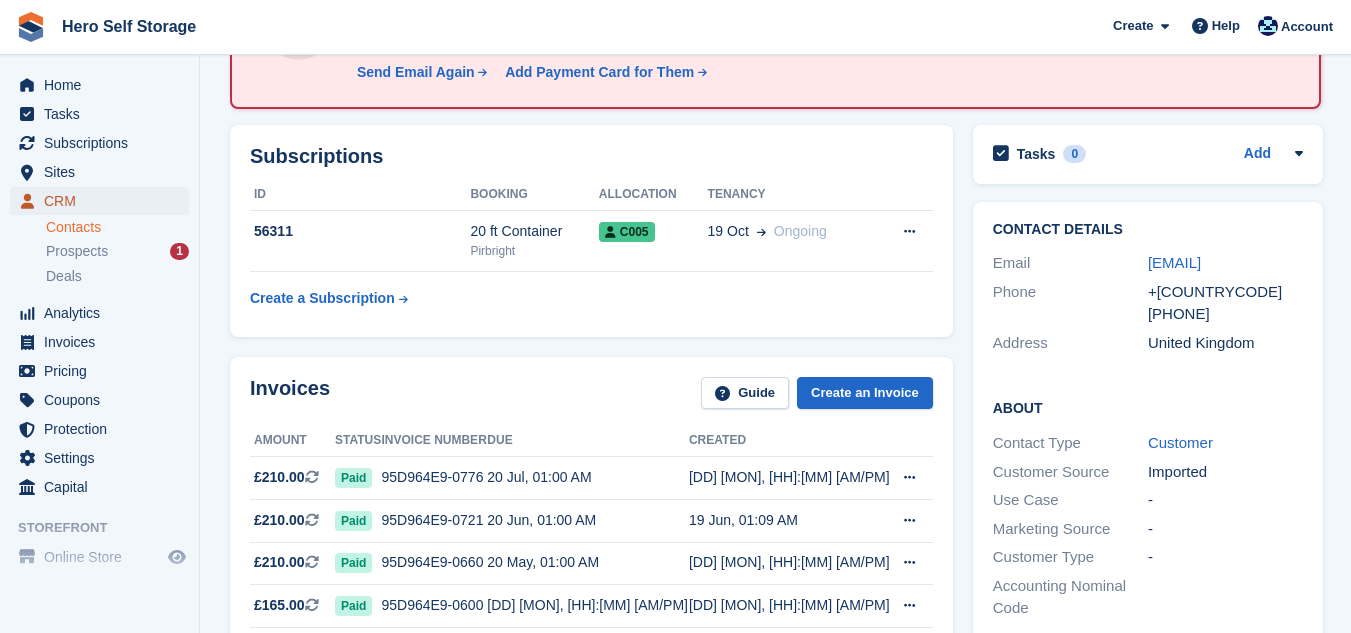 click on "CRM" at bounding box center (104, 201) 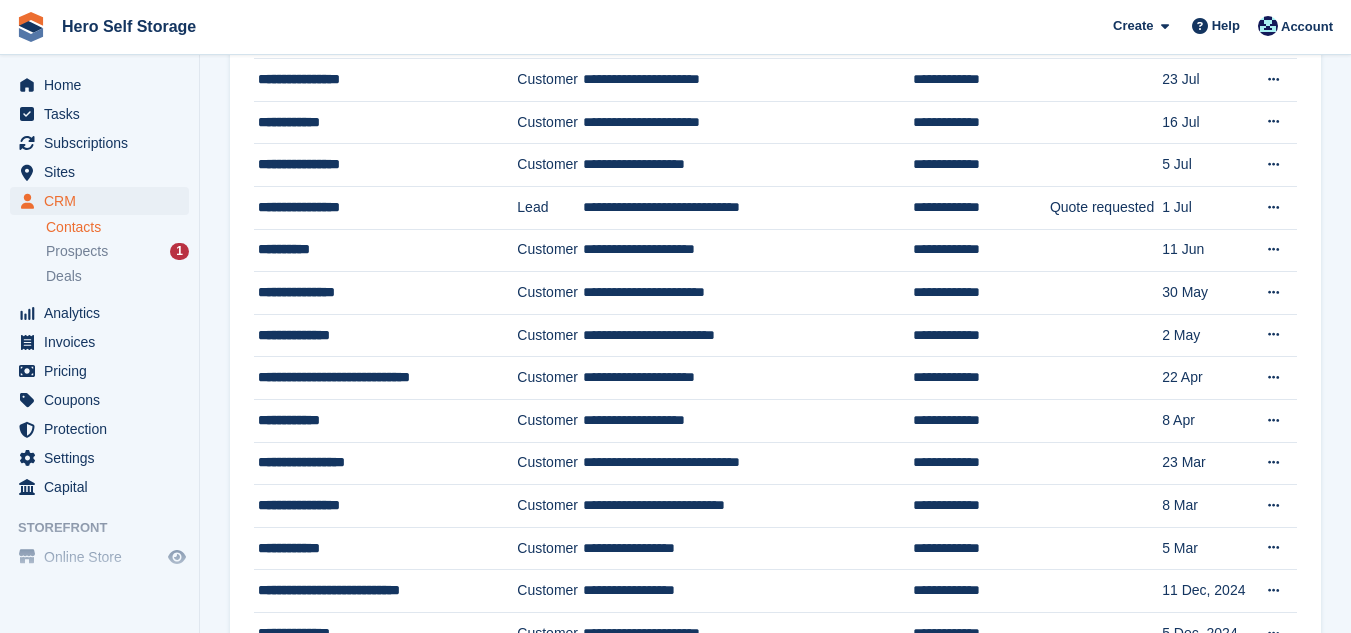 scroll, scrollTop: 0, scrollLeft: 0, axis: both 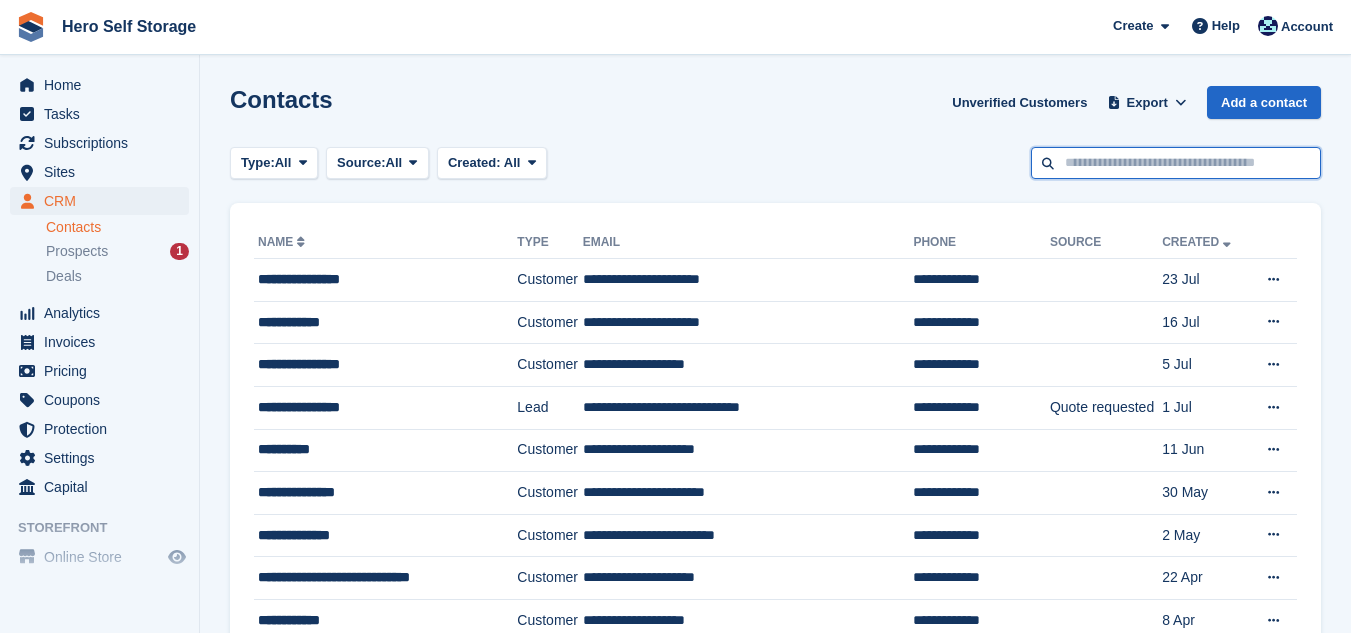 click at bounding box center [1176, 163] 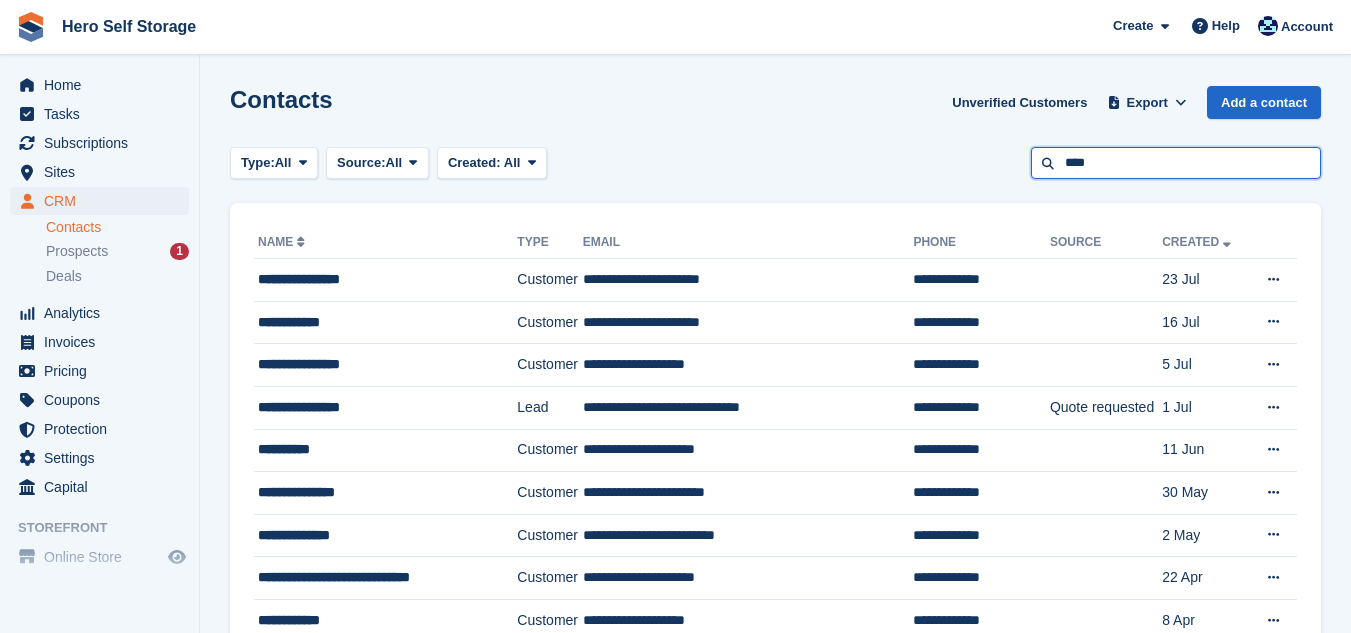 type on "****" 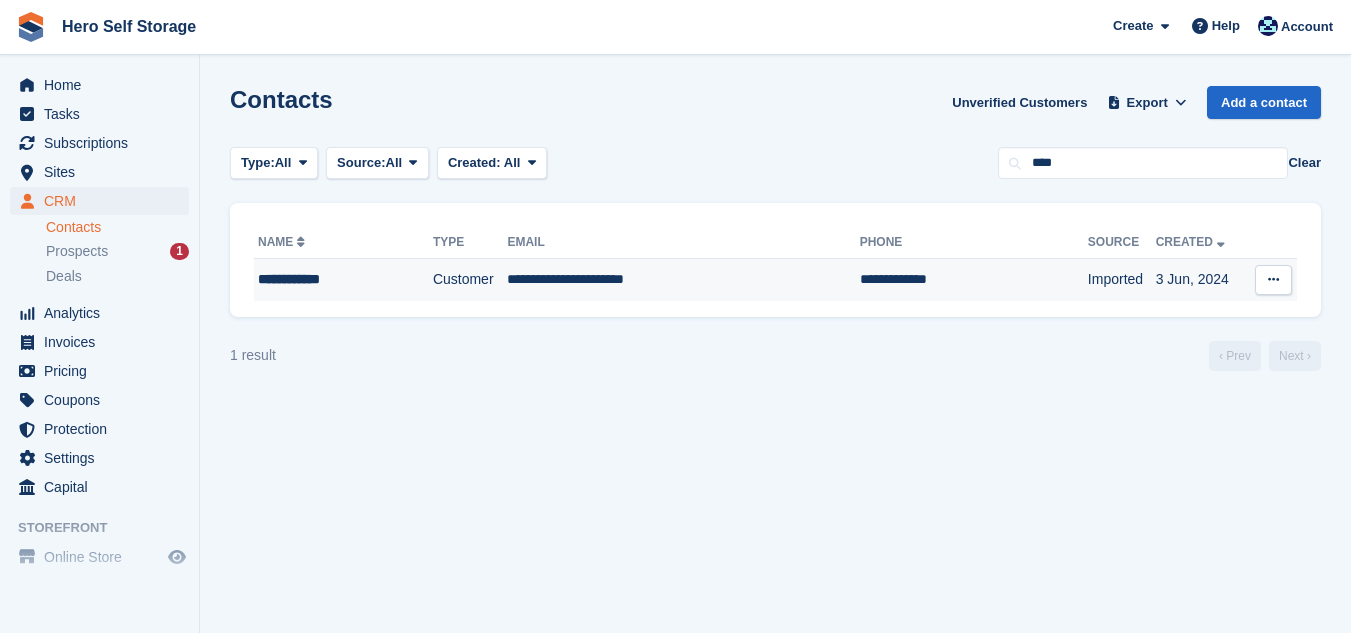 click on "**********" at bounding box center [683, 280] 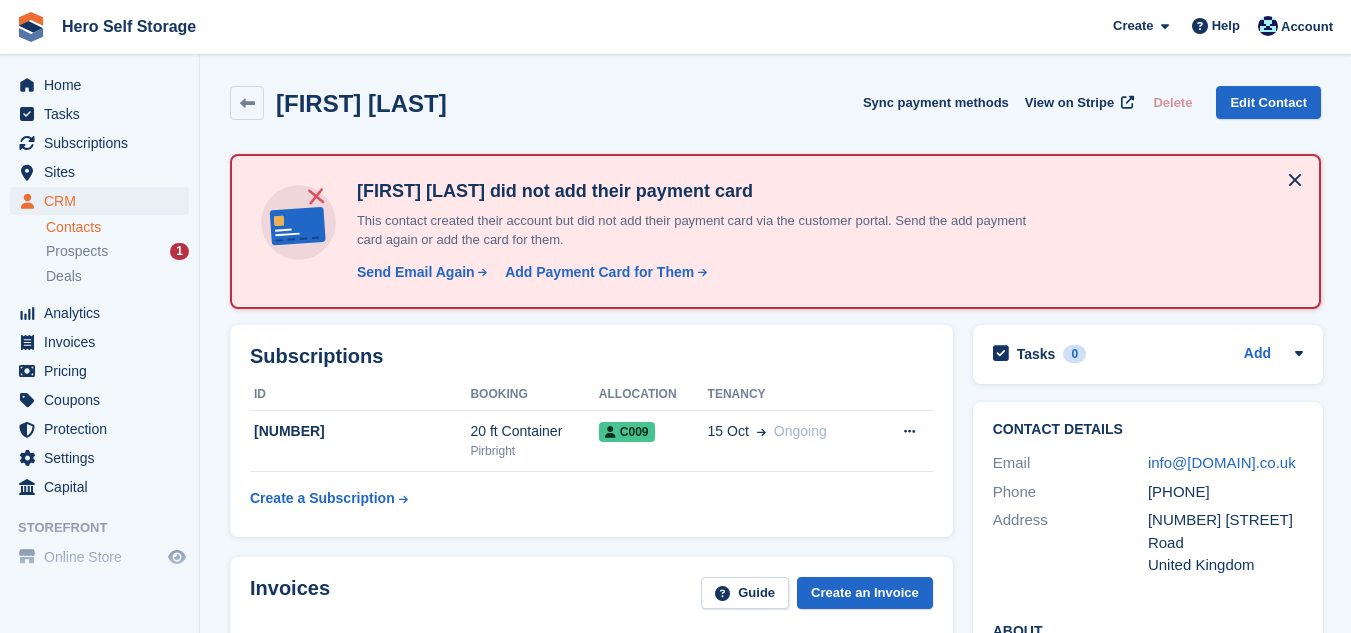 scroll, scrollTop: 0, scrollLeft: 0, axis: both 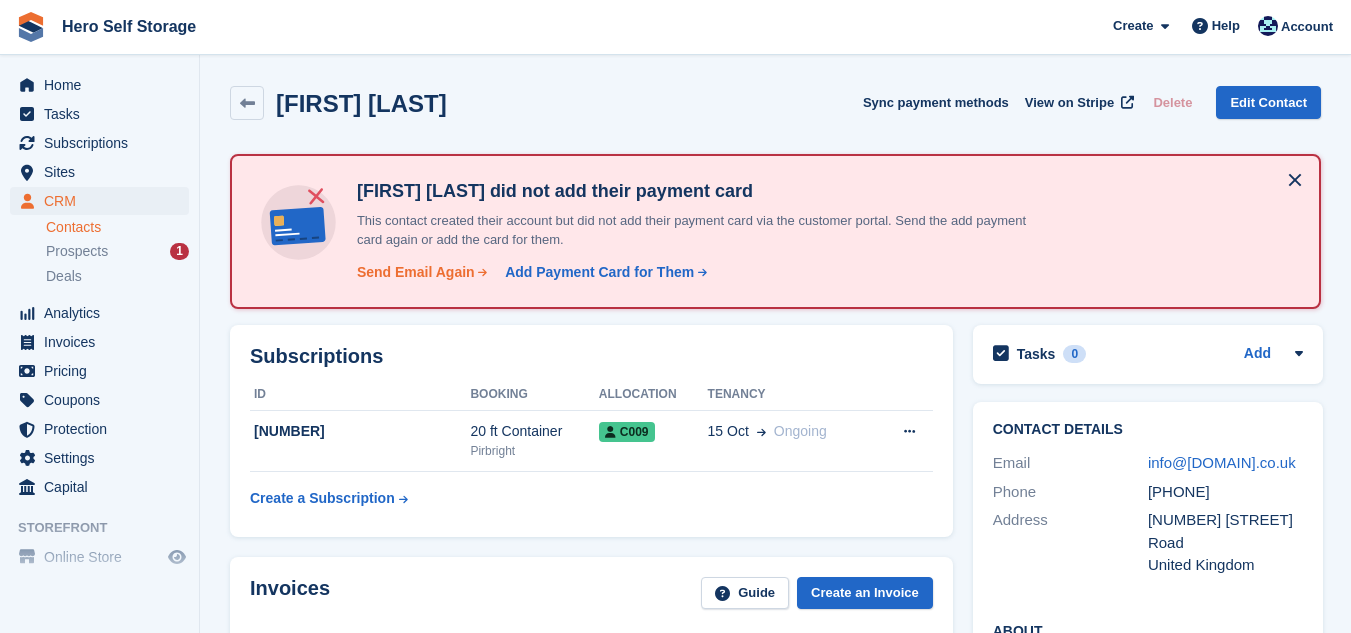 click on "Send Email Again" at bounding box center [416, 272] 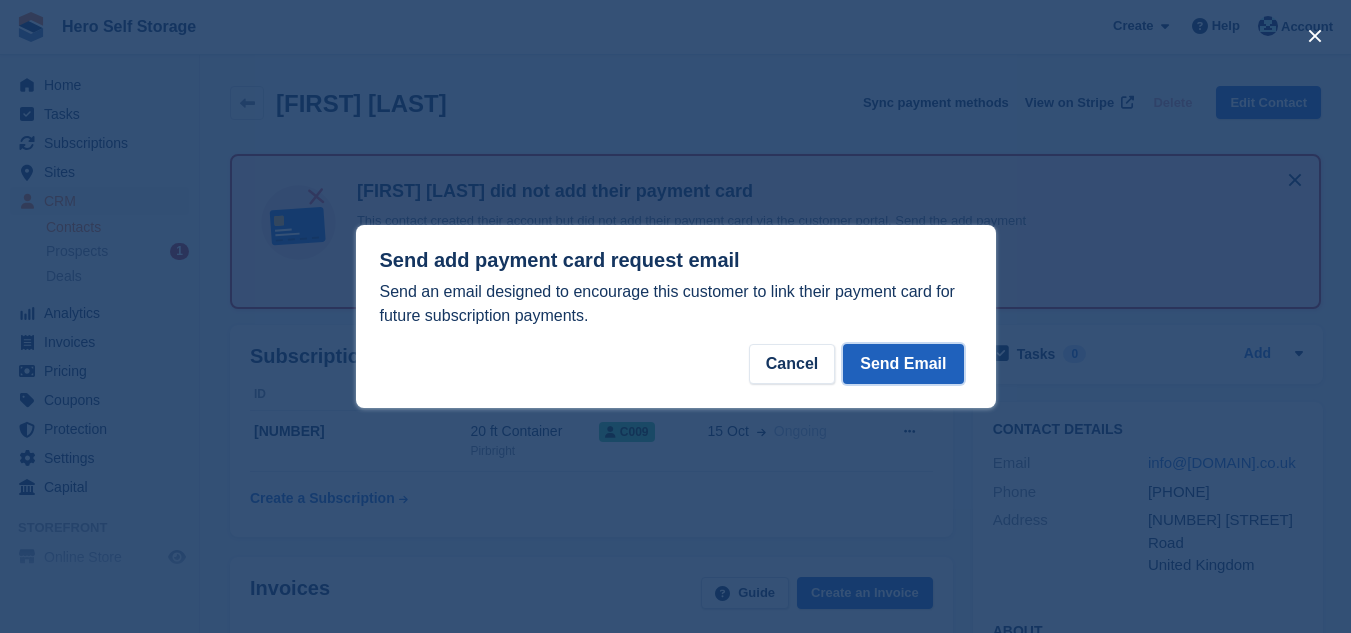click on "Send Email" at bounding box center [903, 364] 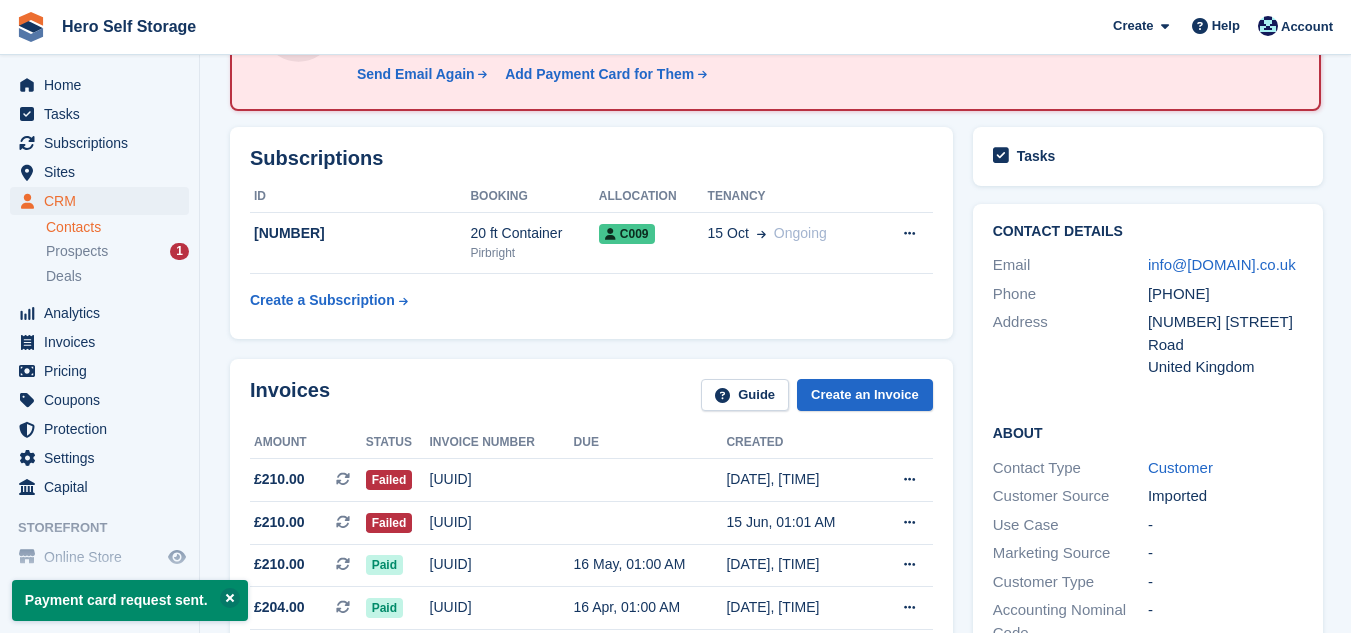 scroll, scrollTop: 200, scrollLeft: 0, axis: vertical 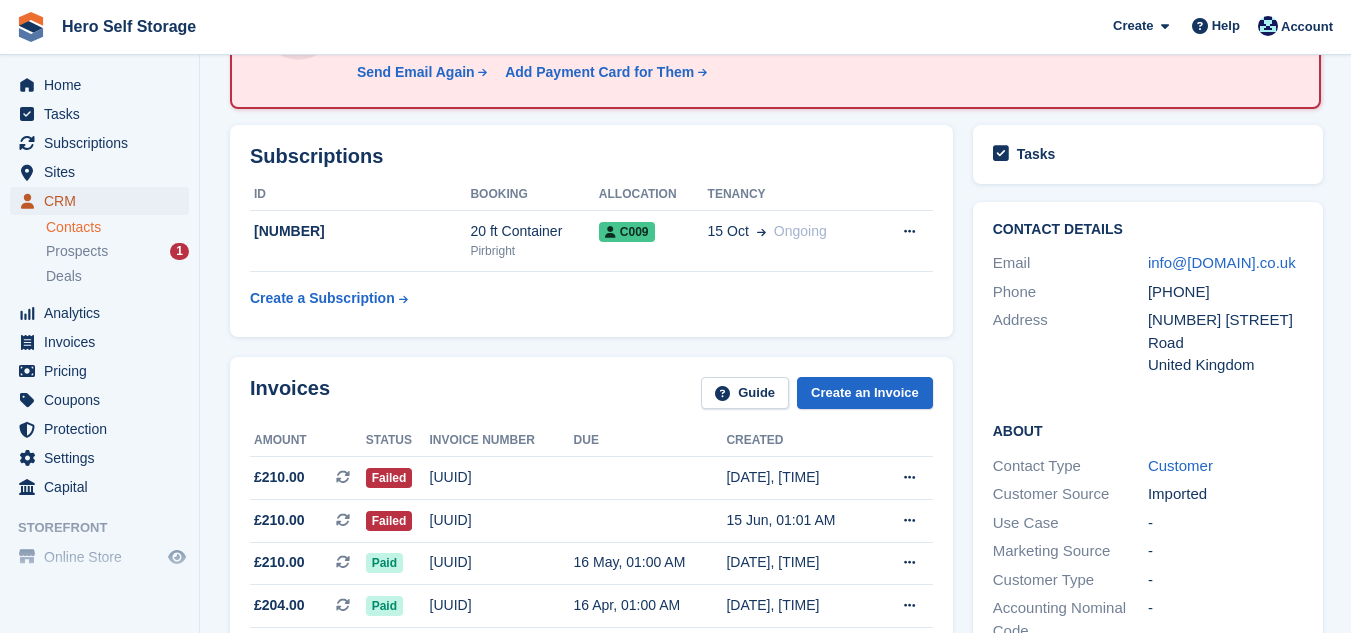click on "CRM" at bounding box center [104, 201] 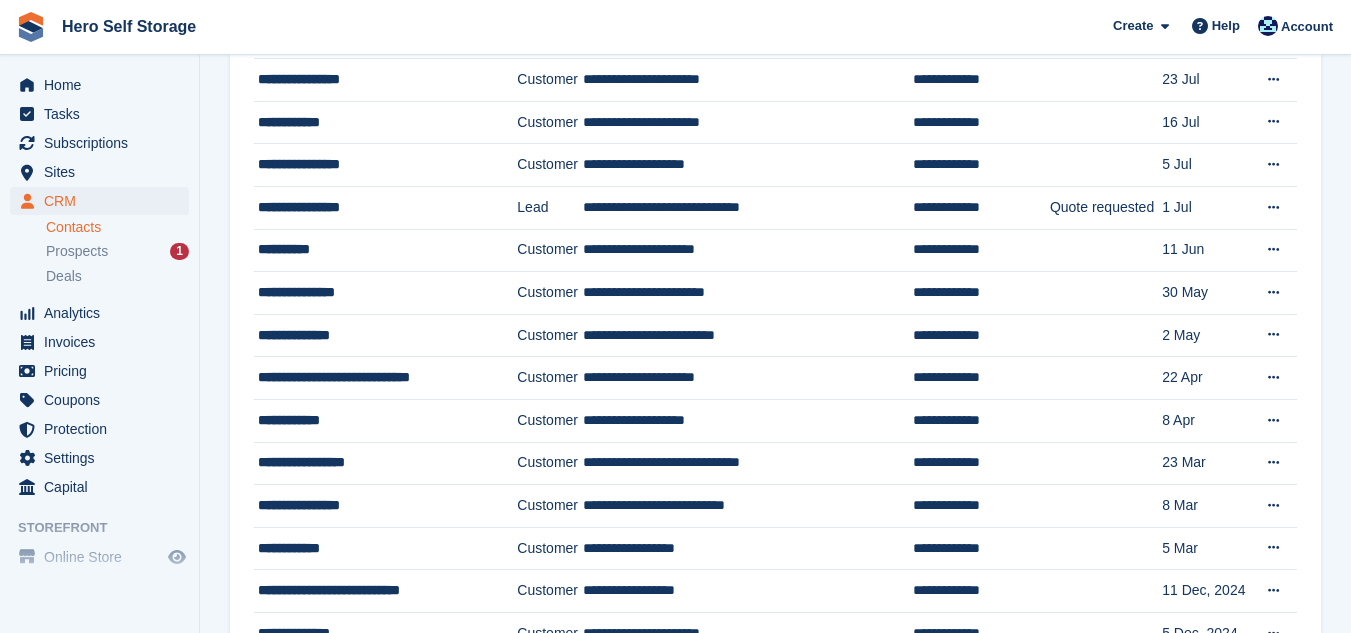 scroll, scrollTop: 0, scrollLeft: 0, axis: both 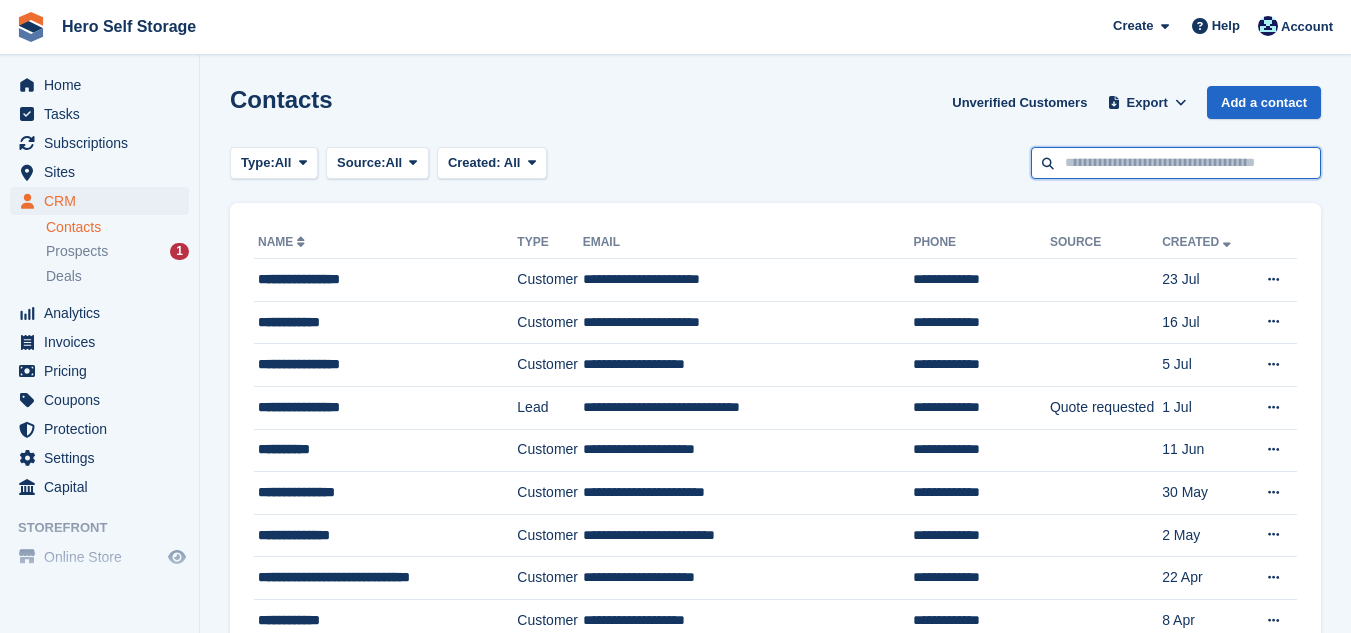 click at bounding box center (1176, 163) 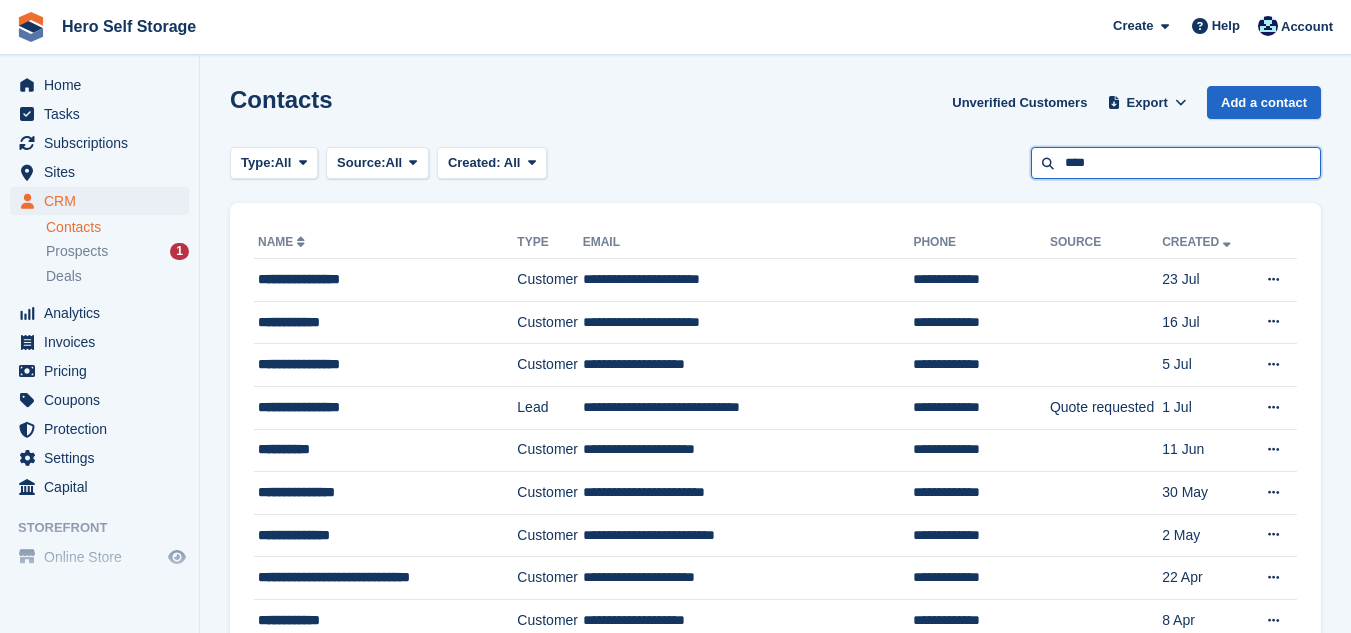 type on "****" 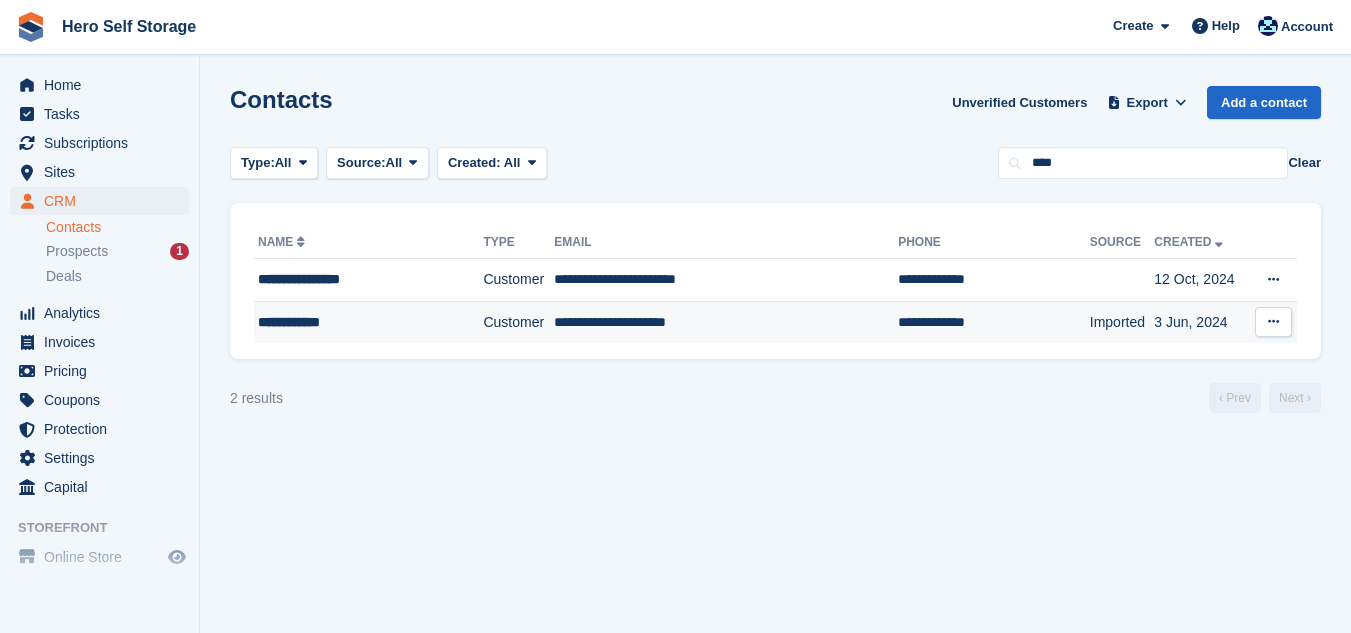 click on "**********" at bounding box center (726, 322) 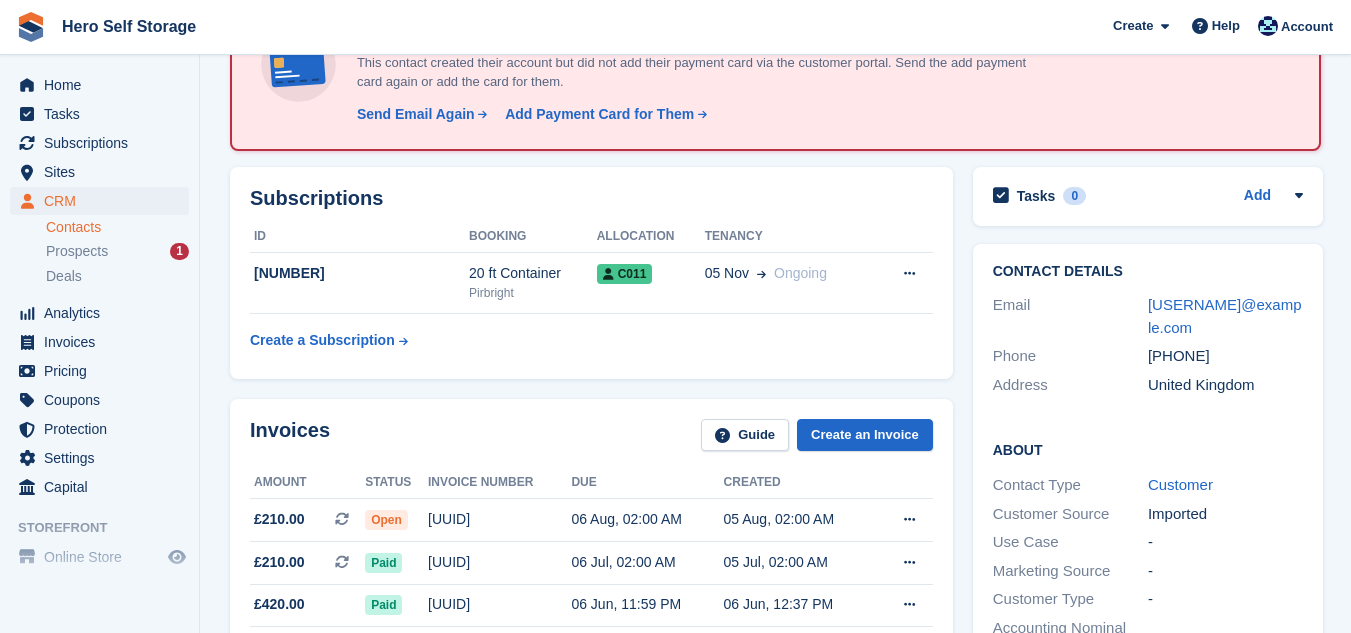 scroll, scrollTop: 160, scrollLeft: 0, axis: vertical 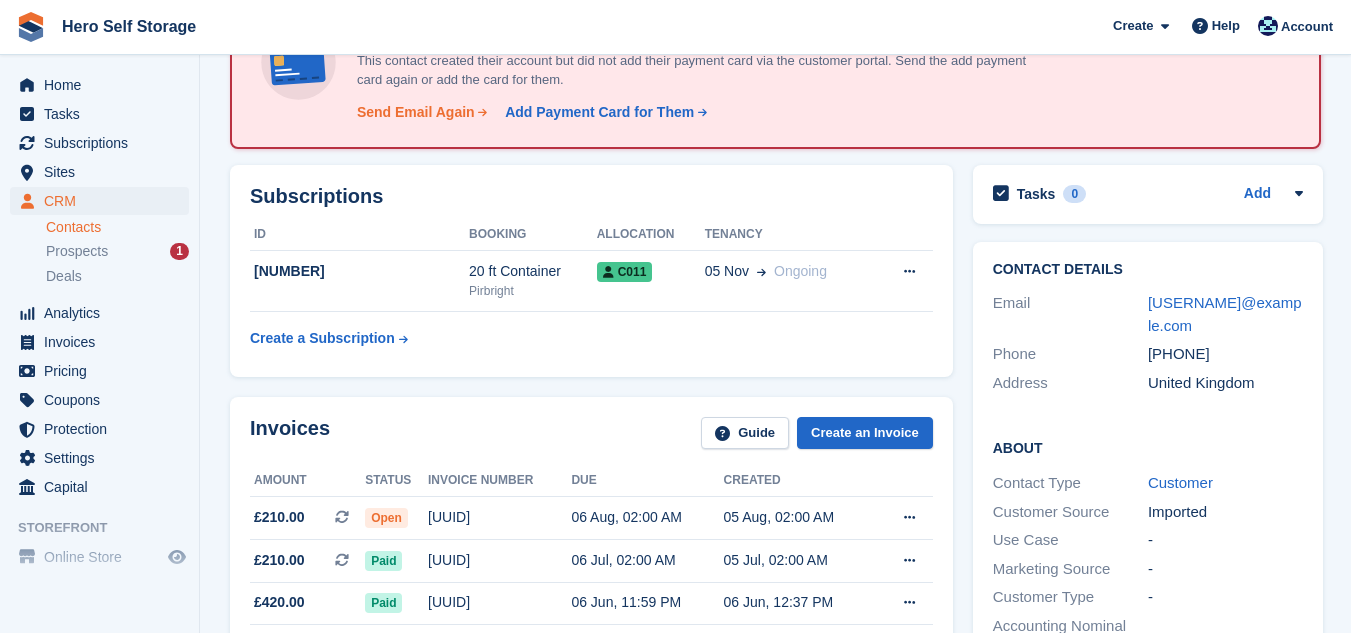 click on "Send Email Again" at bounding box center (416, 112) 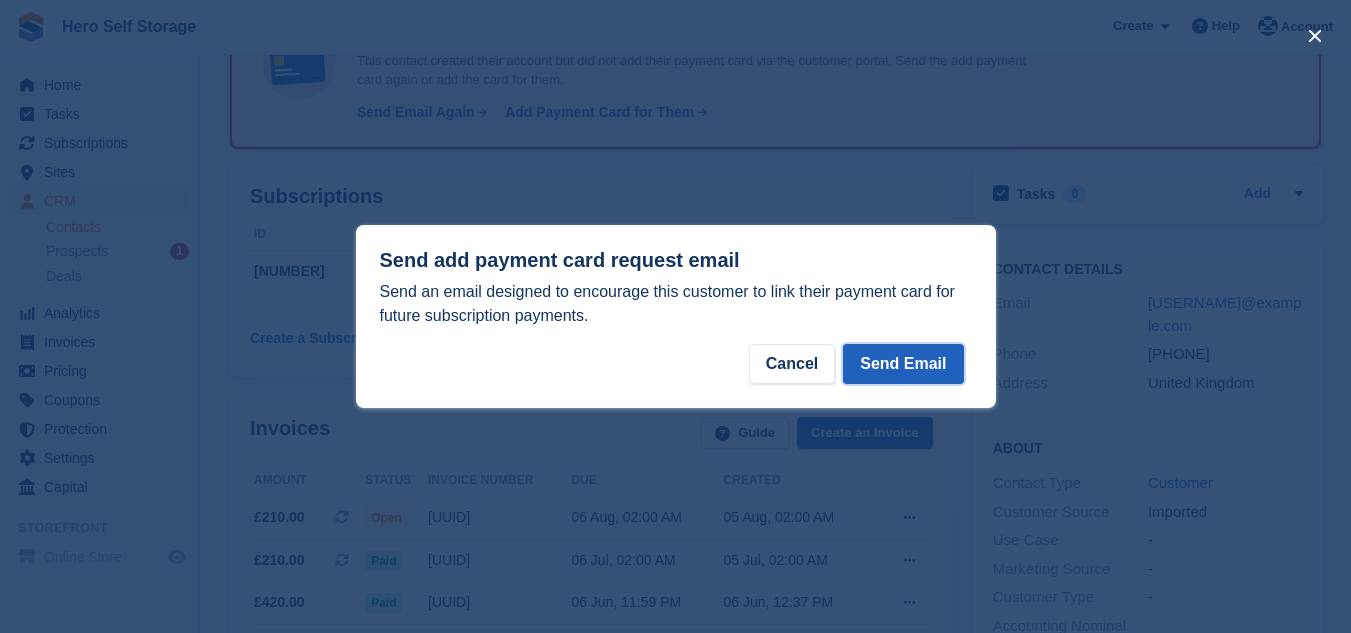 click on "Send Email" at bounding box center (903, 364) 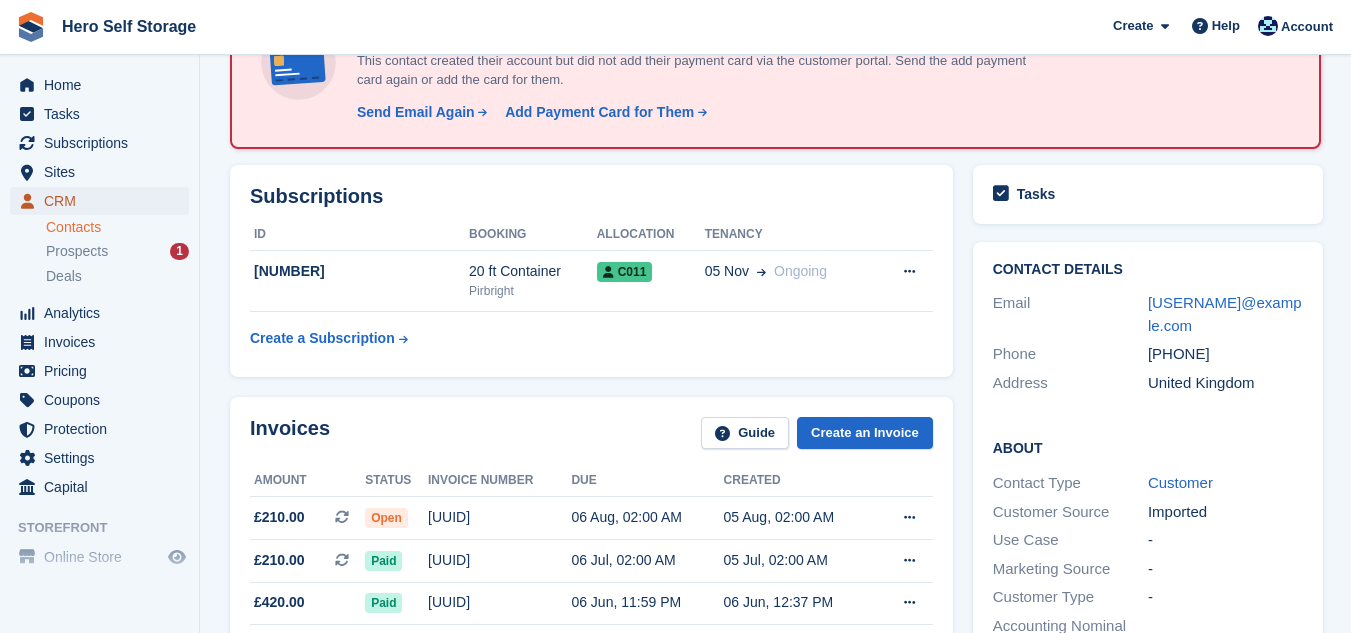 click on "CRM" at bounding box center [104, 201] 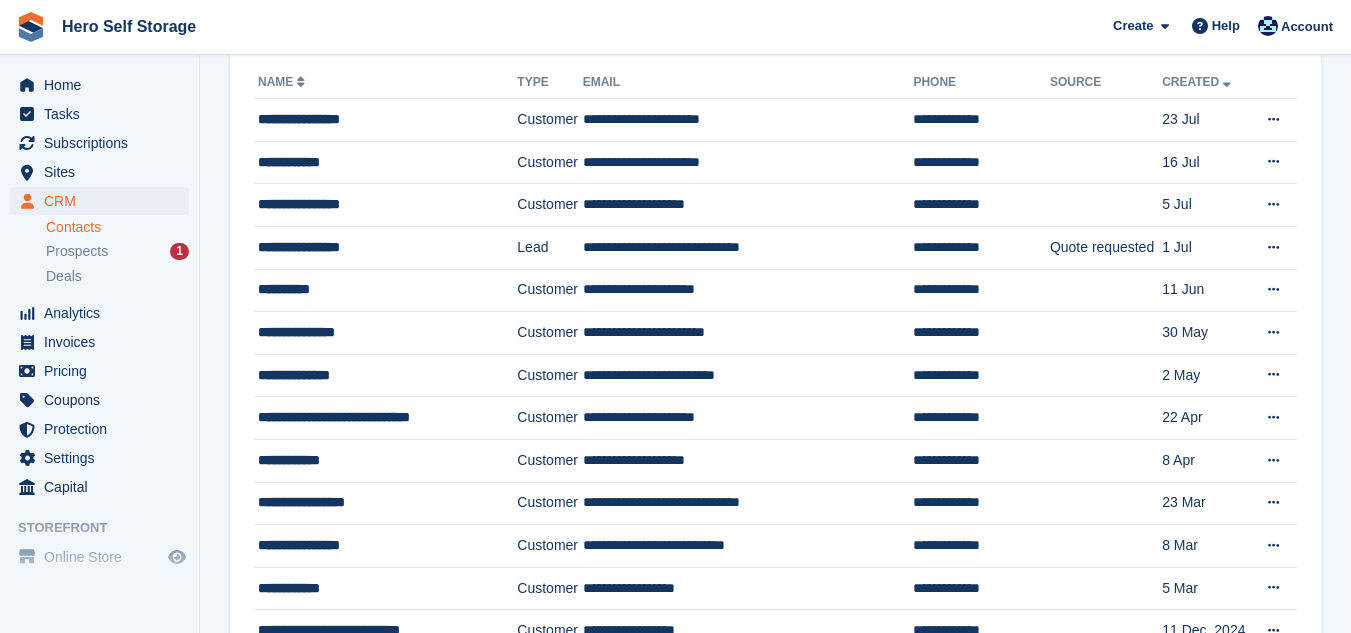 scroll, scrollTop: 0, scrollLeft: 0, axis: both 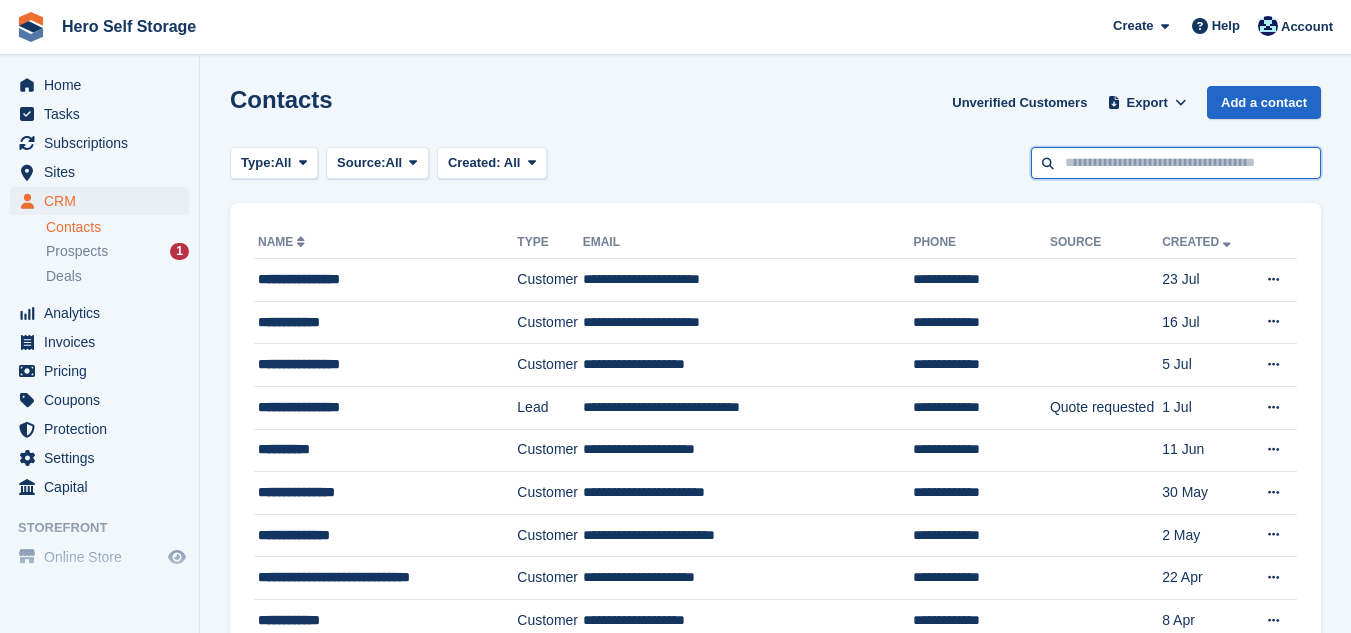 click at bounding box center (1176, 163) 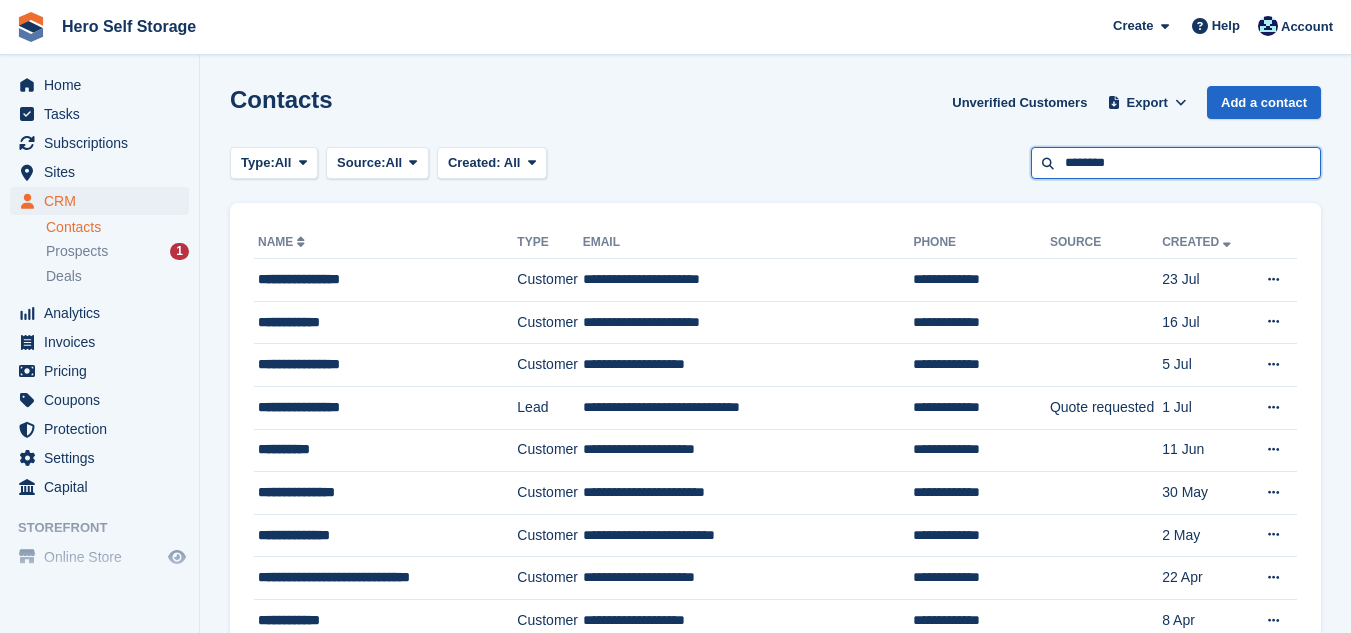 type on "********" 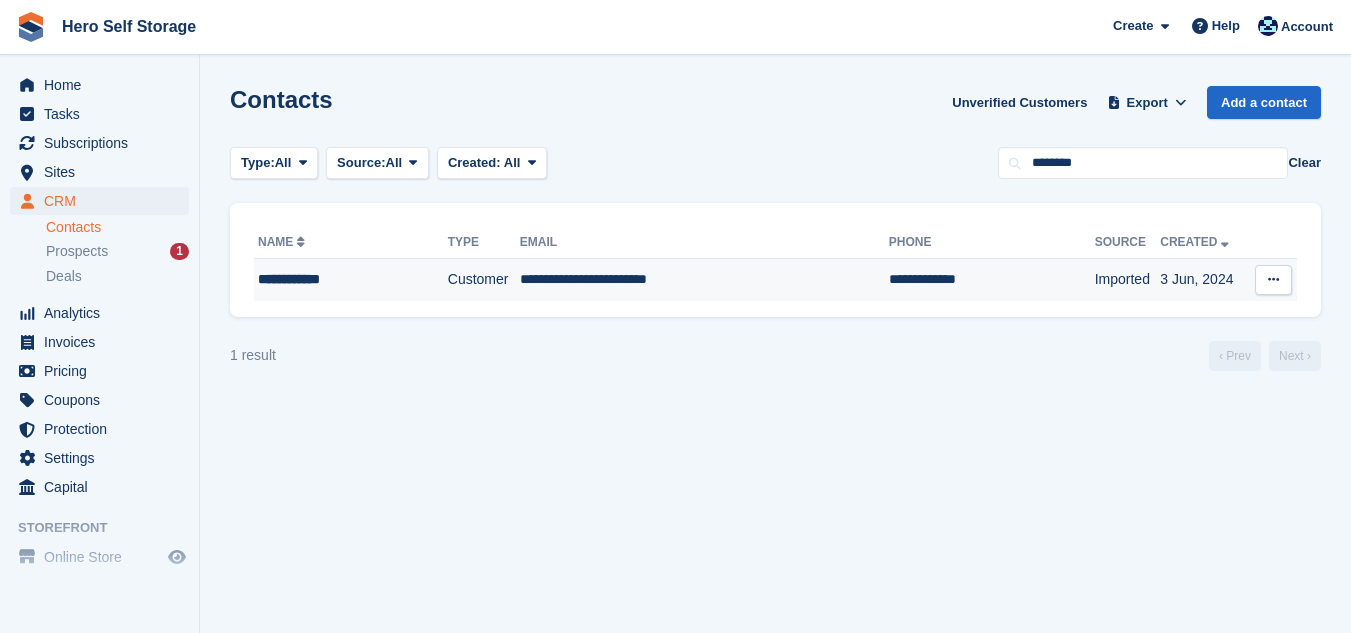 click on "**********" at bounding box center (704, 280) 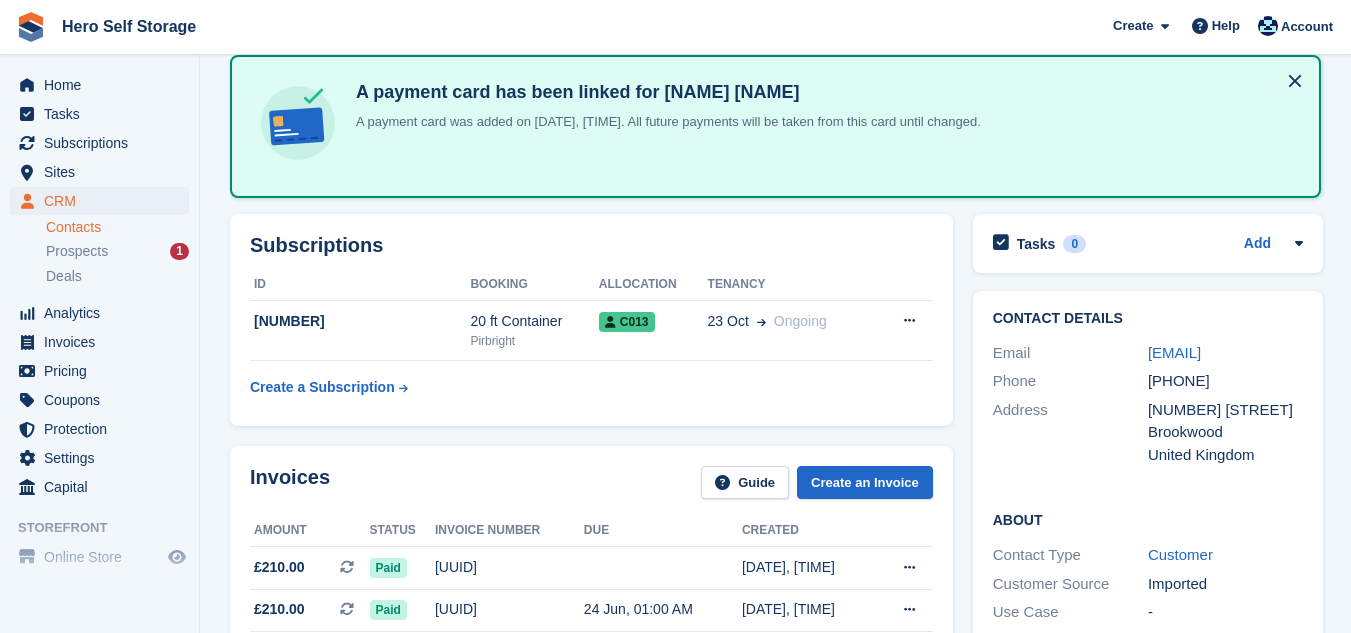 scroll, scrollTop: 320, scrollLeft: 0, axis: vertical 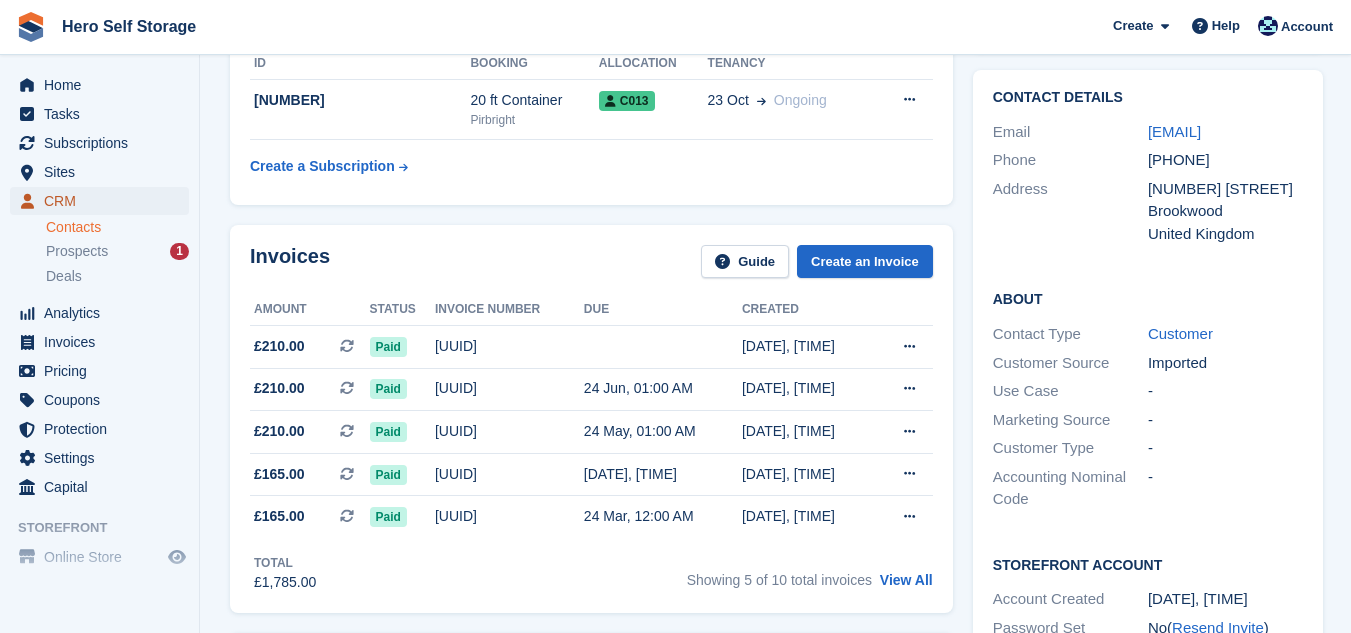click on "CRM" at bounding box center (104, 201) 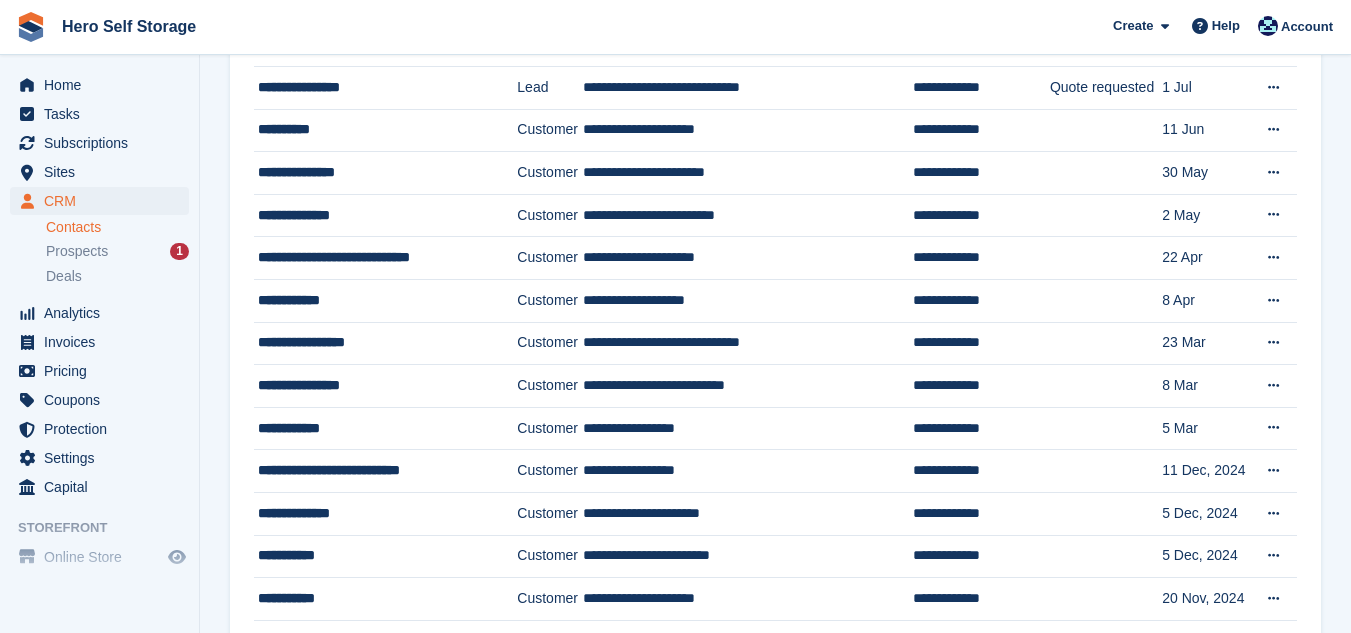scroll, scrollTop: 0, scrollLeft: 0, axis: both 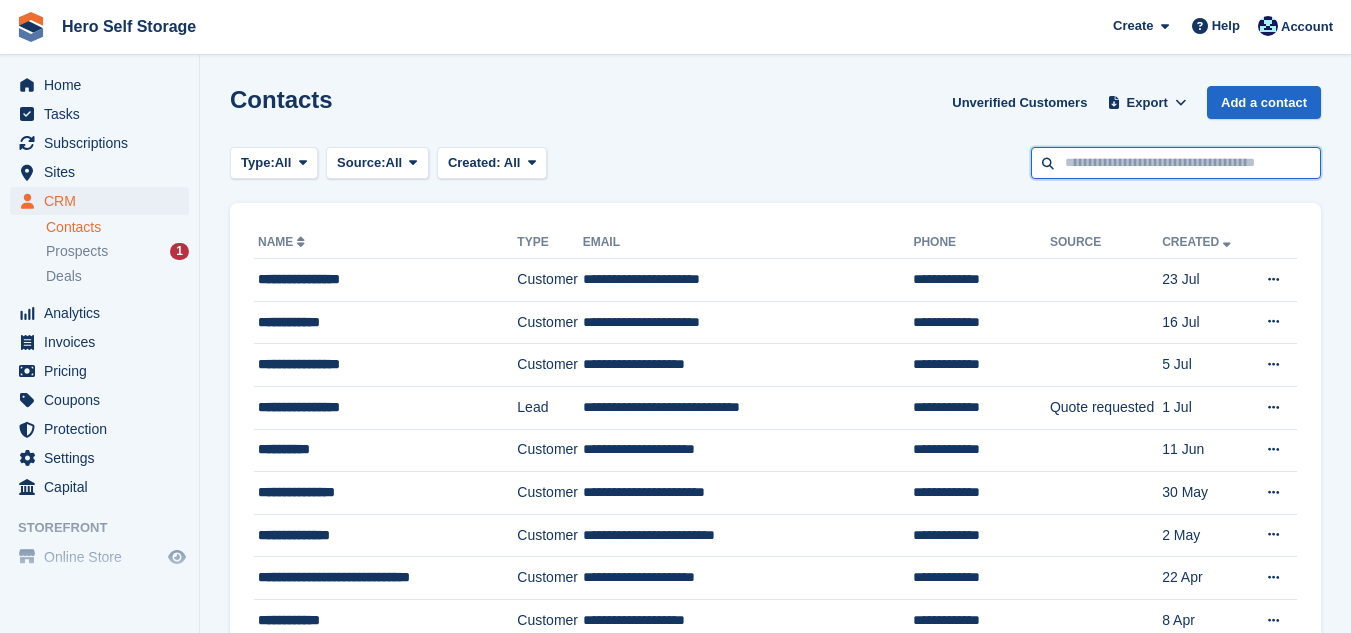 click at bounding box center [1176, 163] 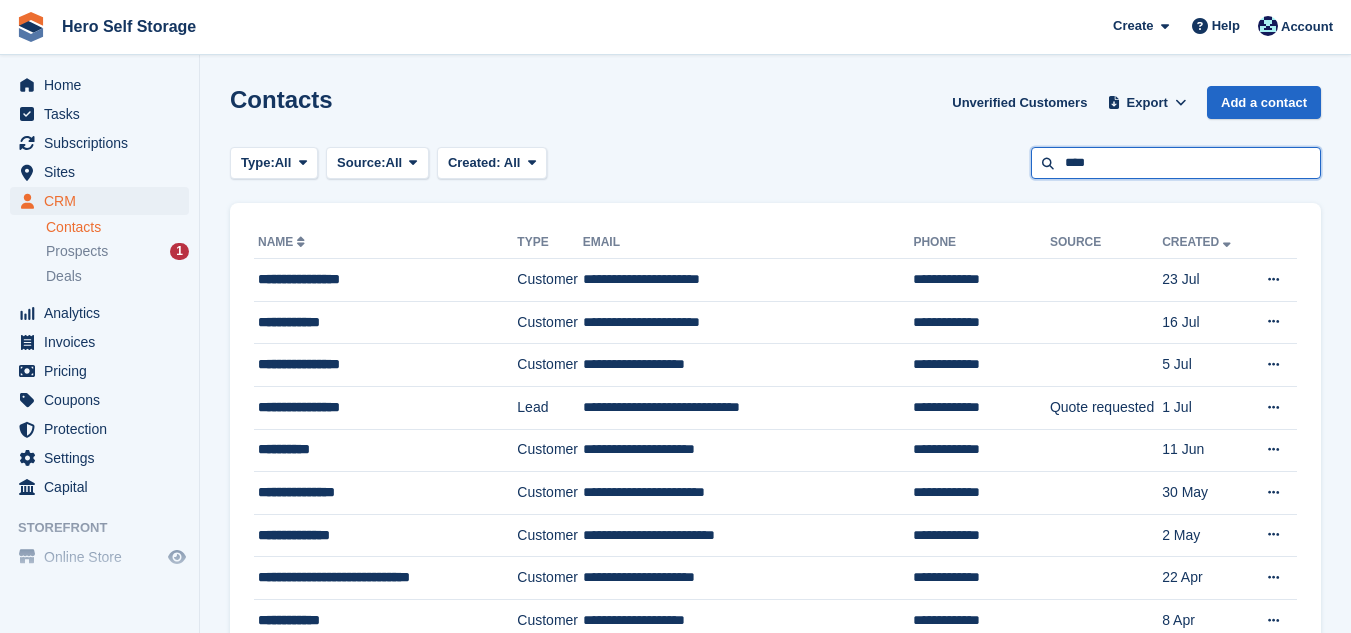 type on "****" 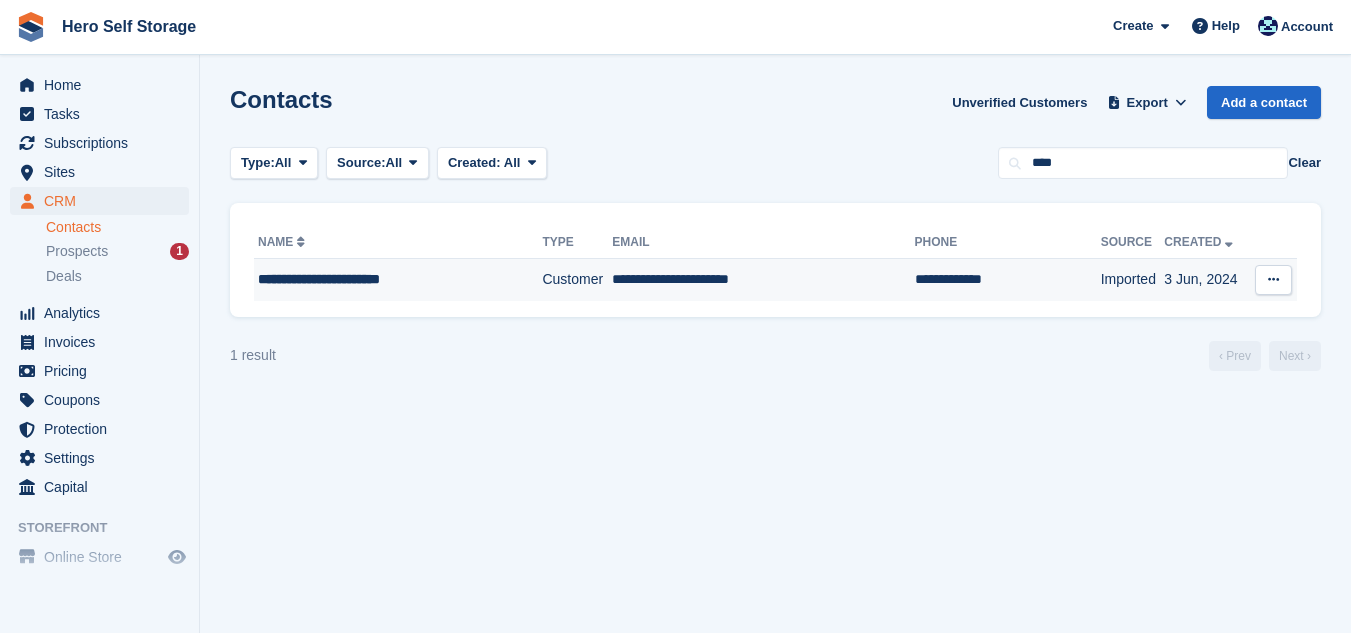 click on "**********" at bounding box center (763, 280) 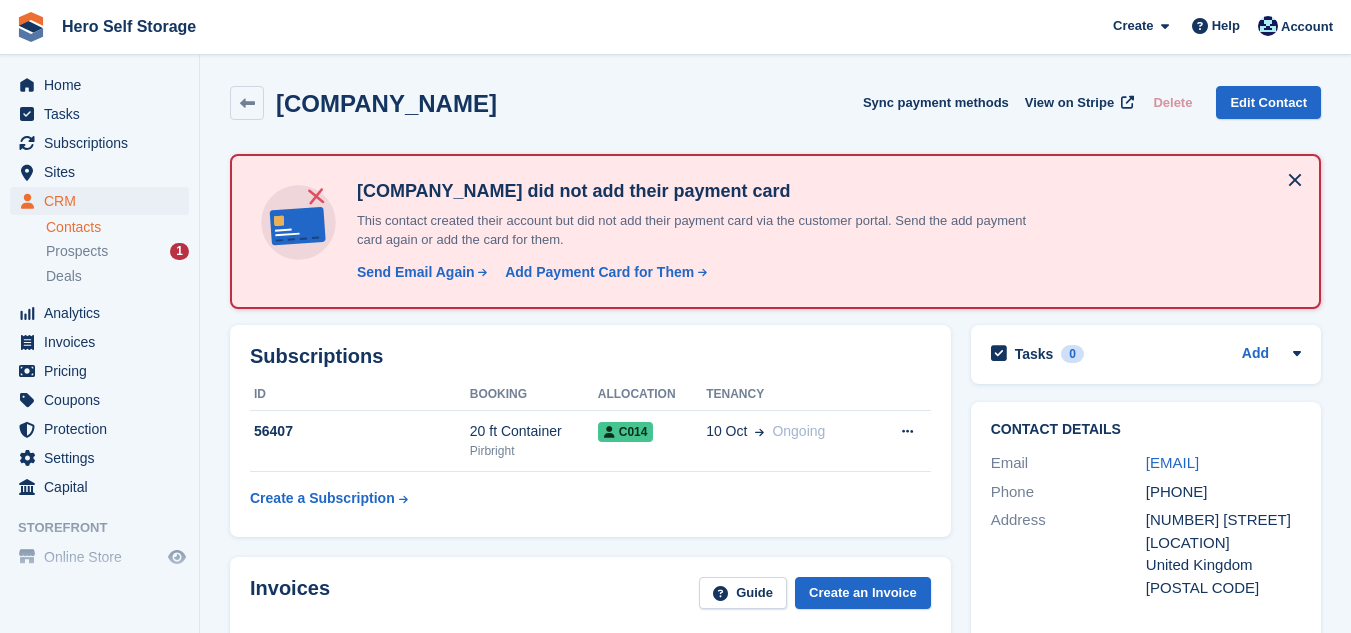 scroll, scrollTop: 0, scrollLeft: 0, axis: both 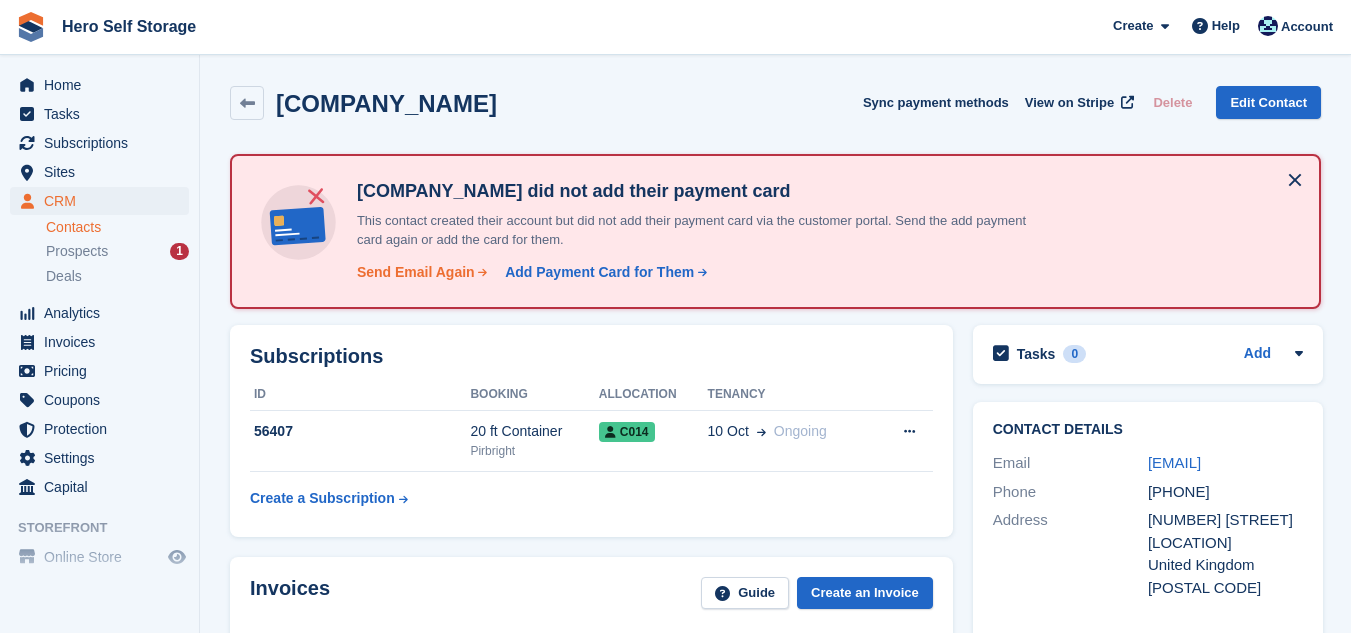 click on "Send Email Again" at bounding box center (416, 272) 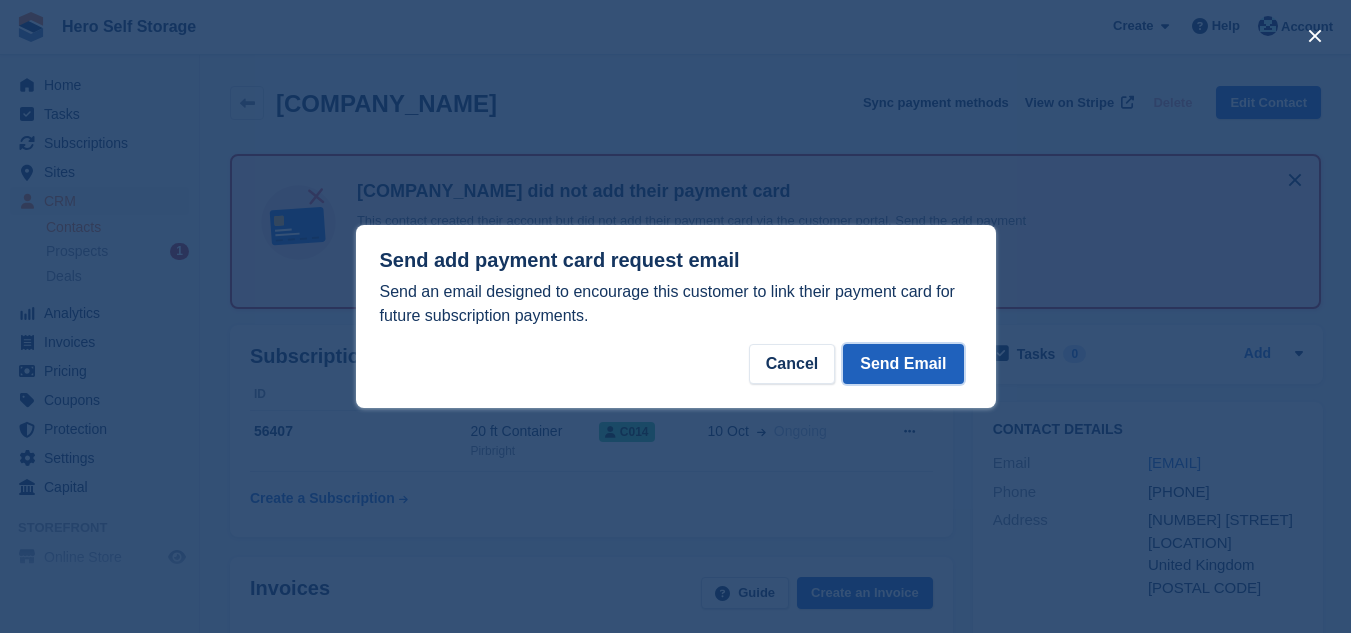 click on "Send Email" at bounding box center (903, 364) 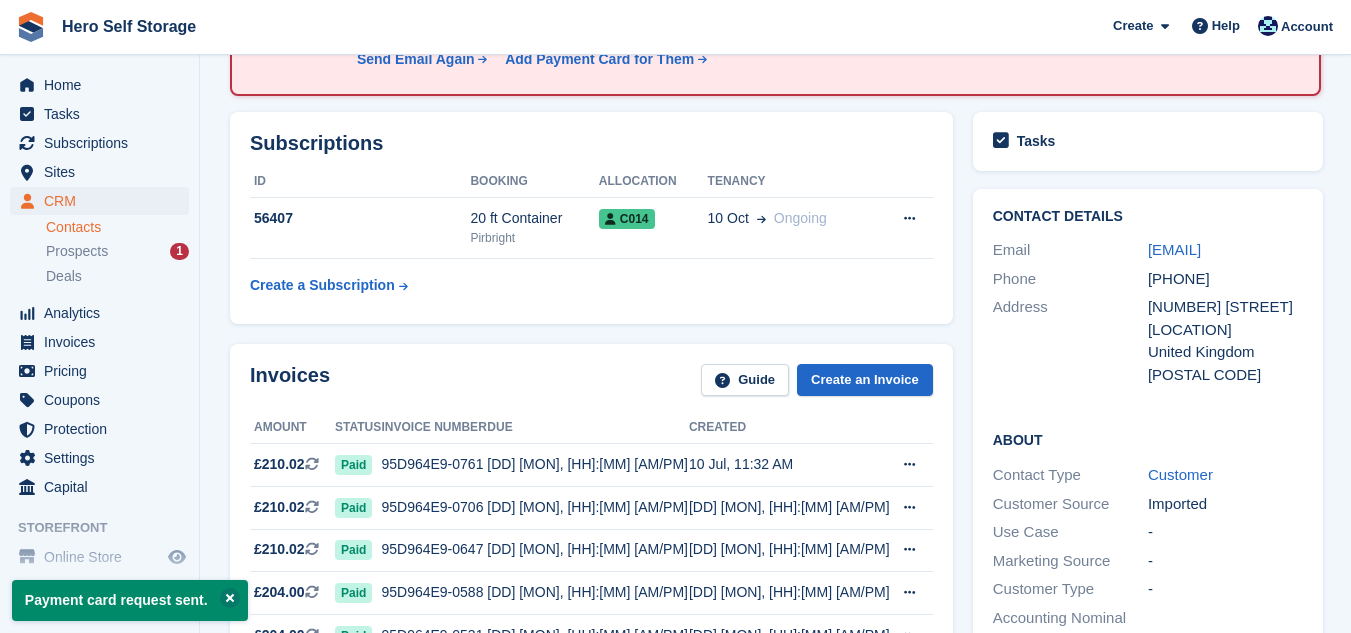 scroll, scrollTop: 240, scrollLeft: 0, axis: vertical 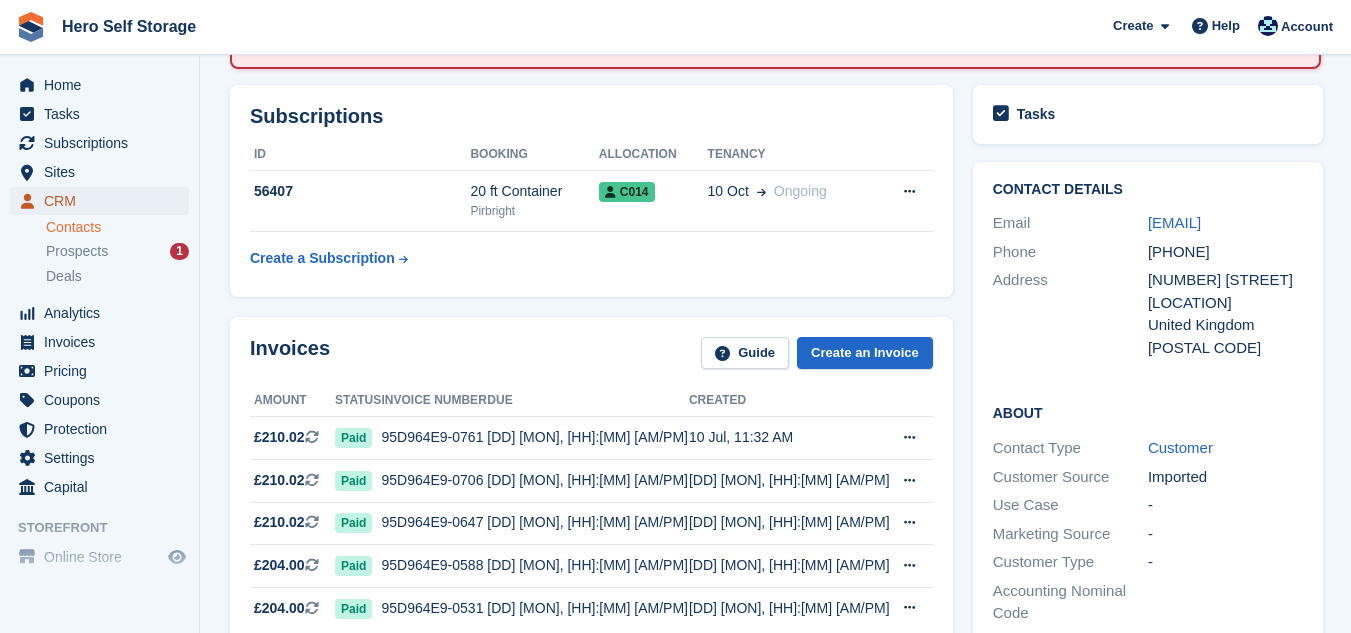 click on "CRM" at bounding box center (104, 201) 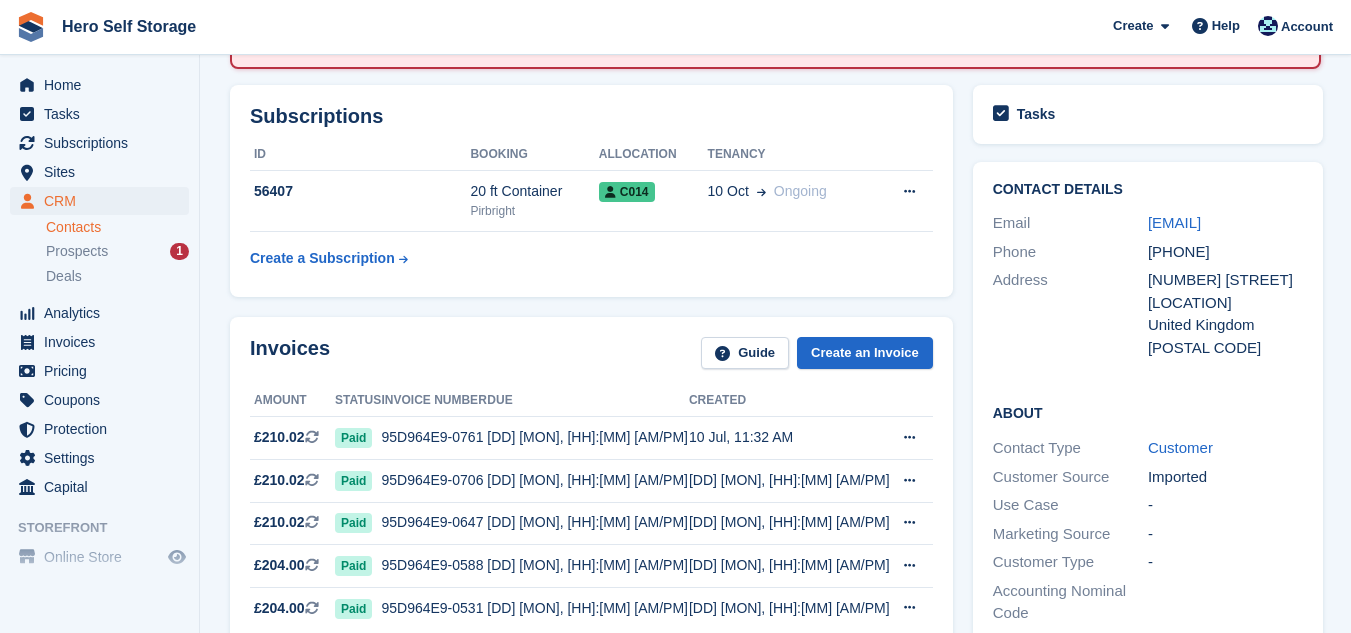 scroll, scrollTop: 0, scrollLeft: 0, axis: both 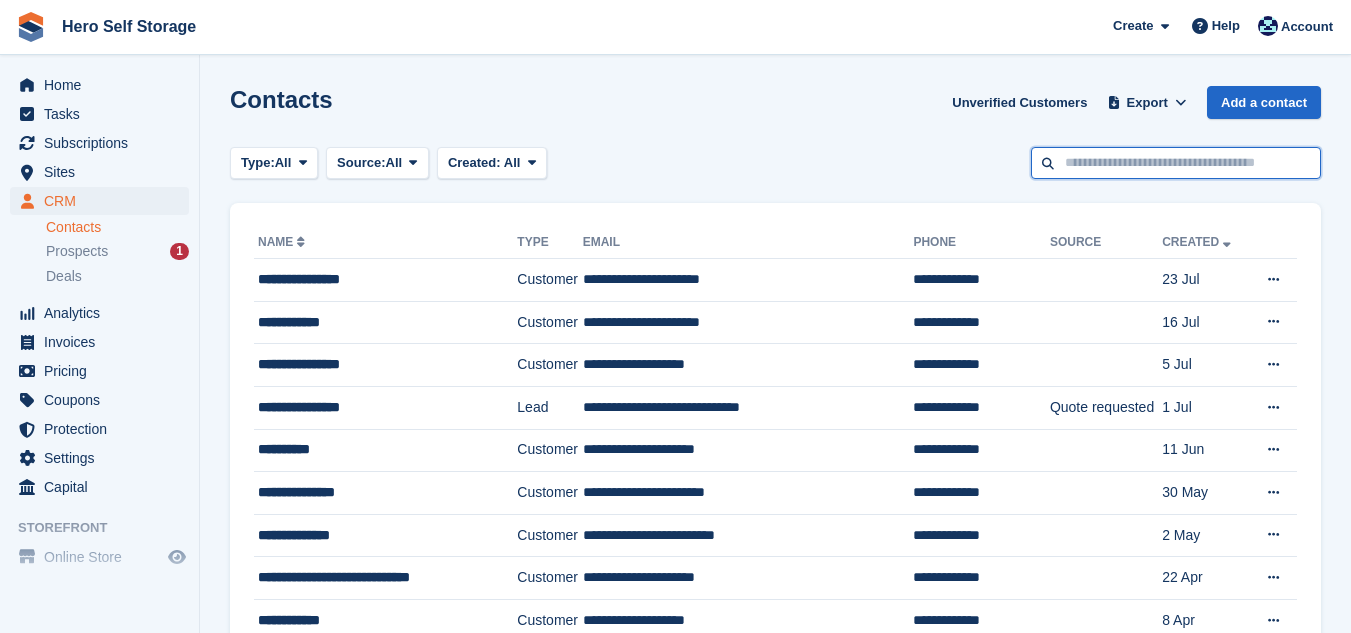 click at bounding box center [1176, 163] 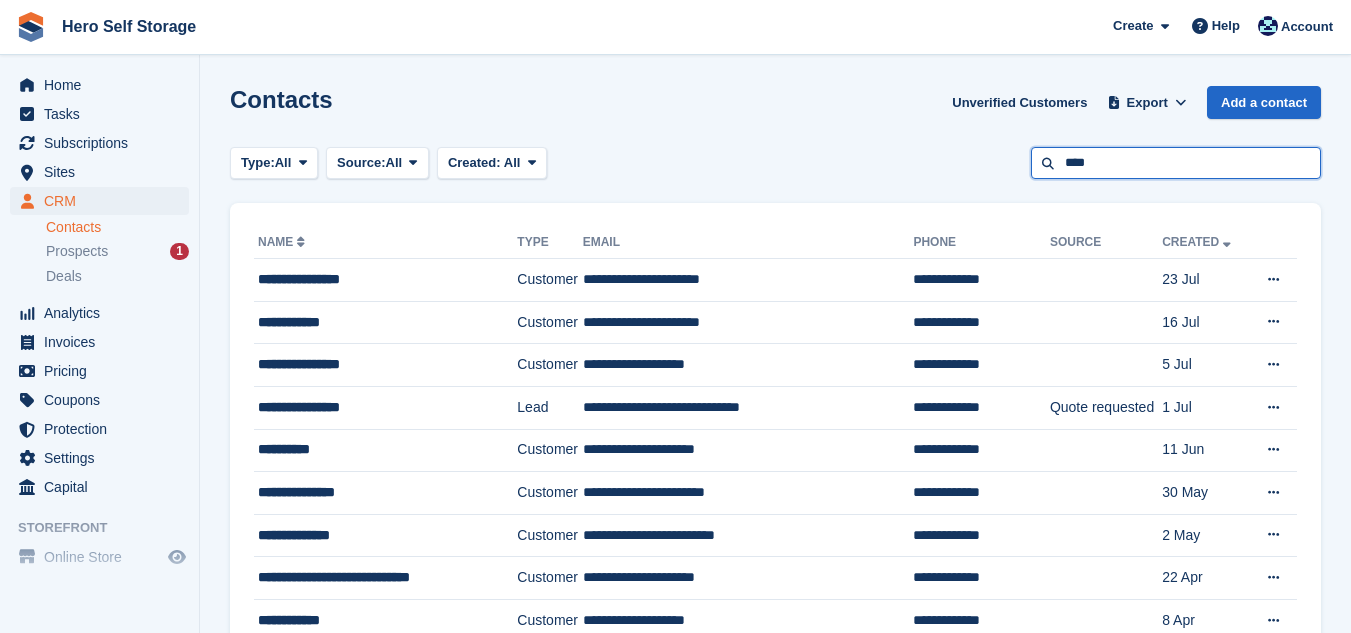 type on "****" 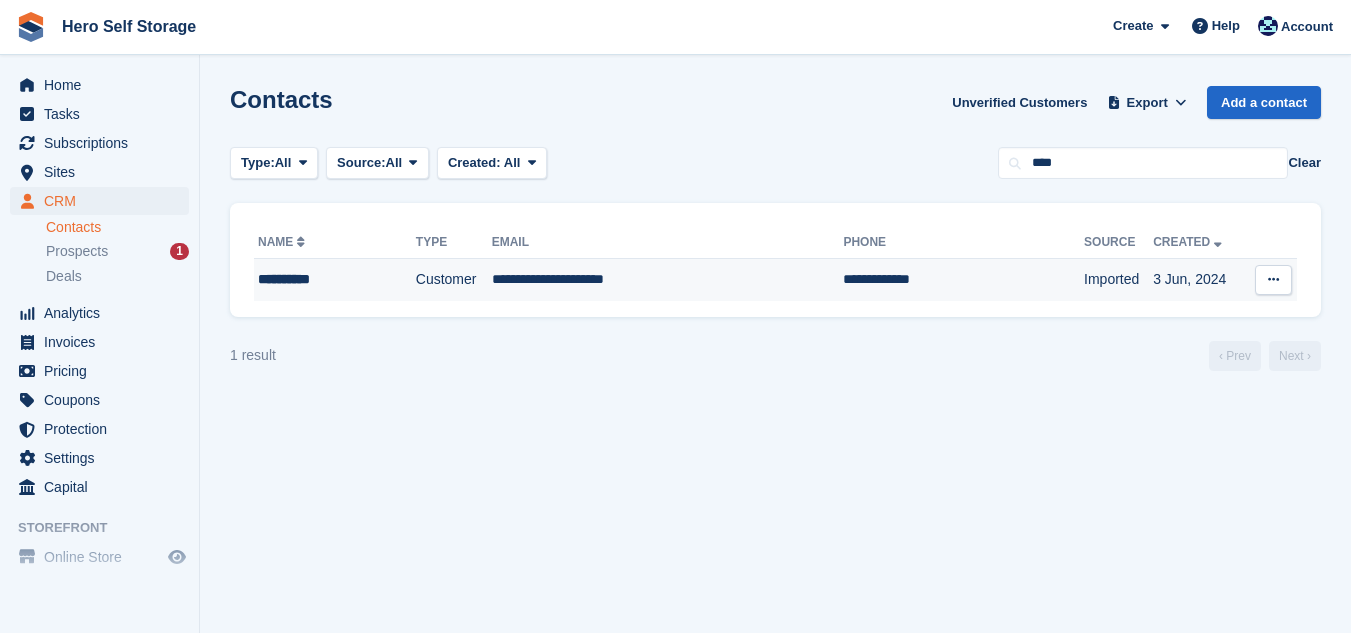 click on "**********" at bounding box center (668, 280) 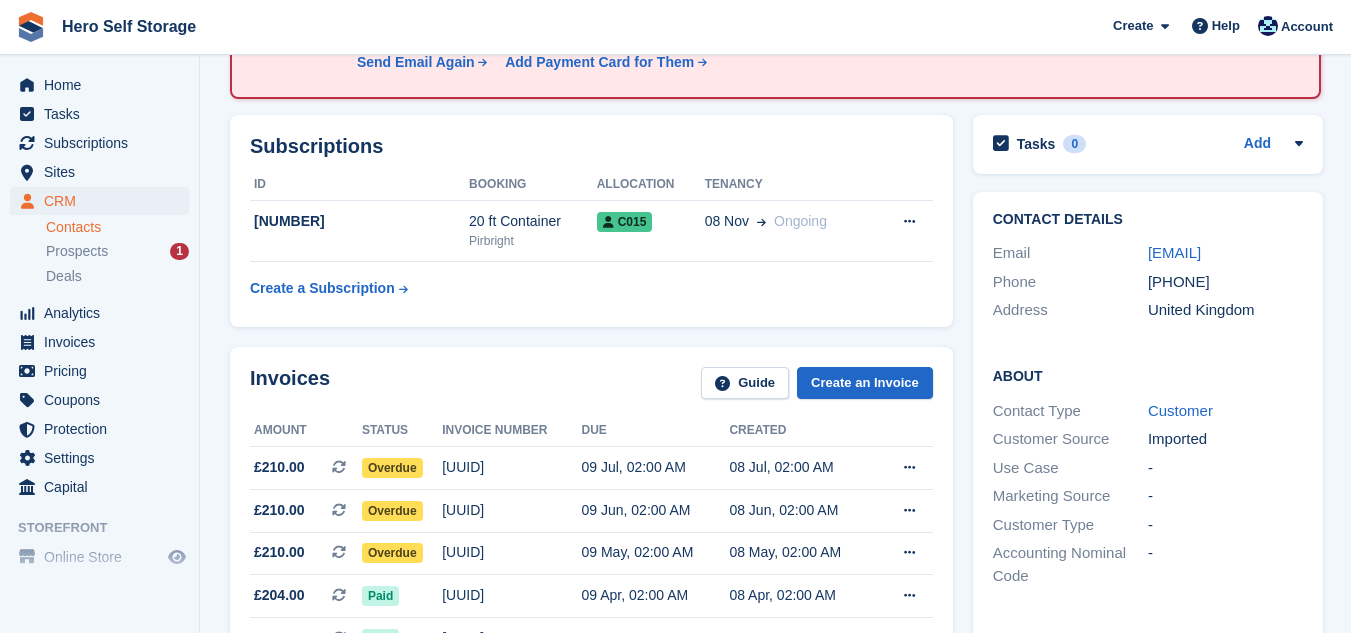 scroll, scrollTop: 240, scrollLeft: 0, axis: vertical 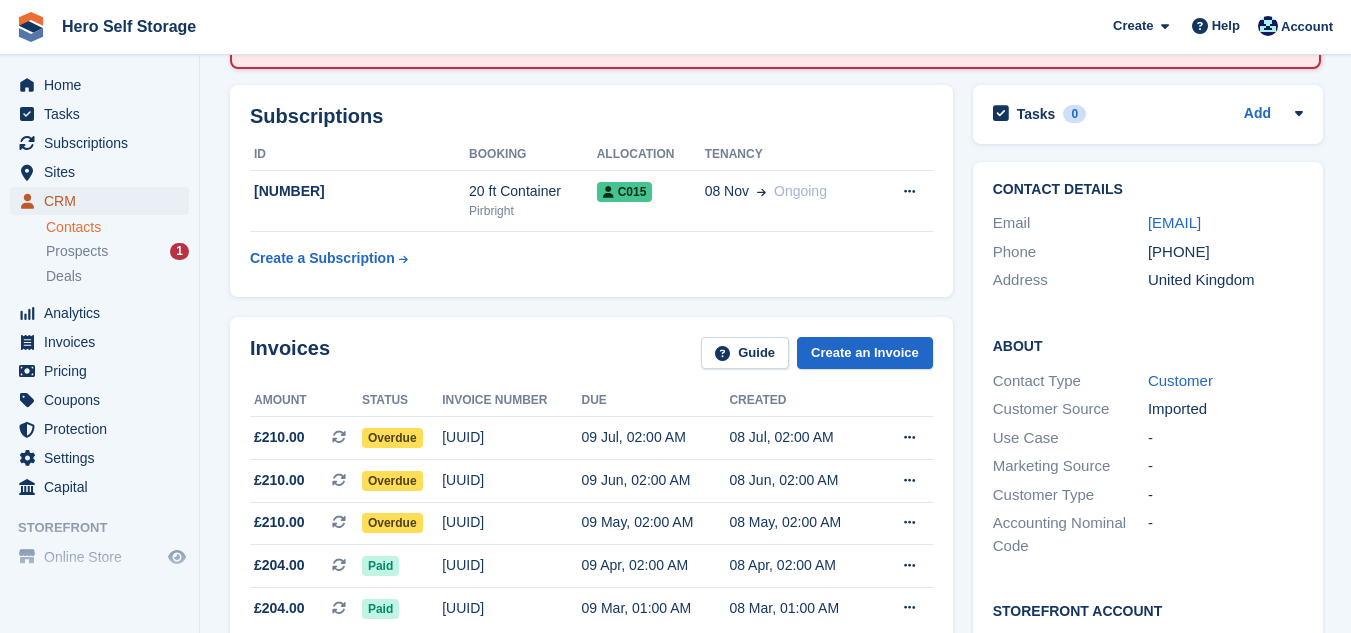 click on "CRM" at bounding box center (104, 201) 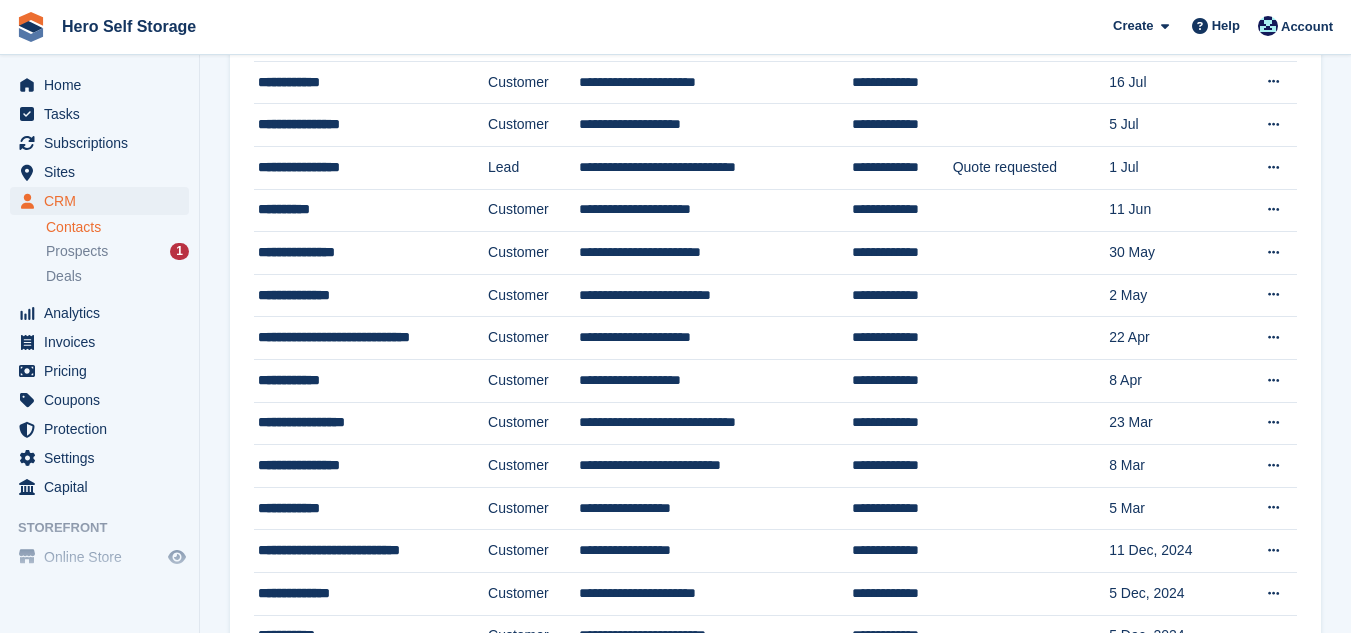 scroll, scrollTop: 0, scrollLeft: 0, axis: both 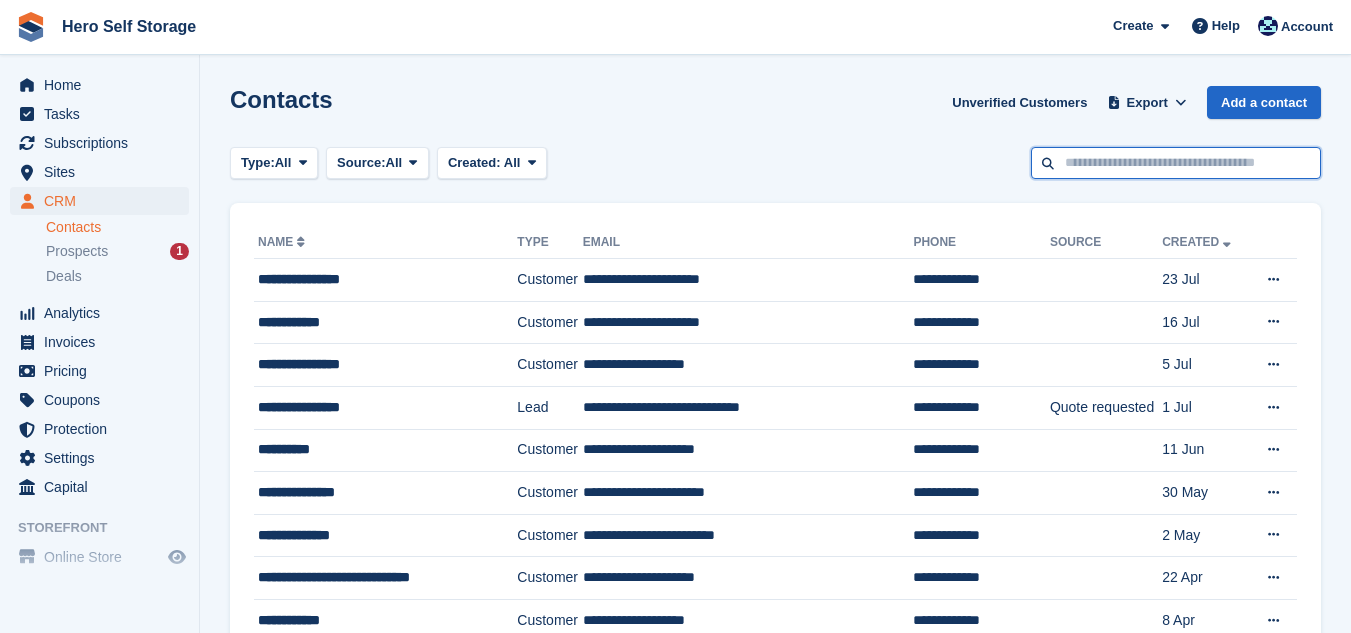 click at bounding box center [1176, 163] 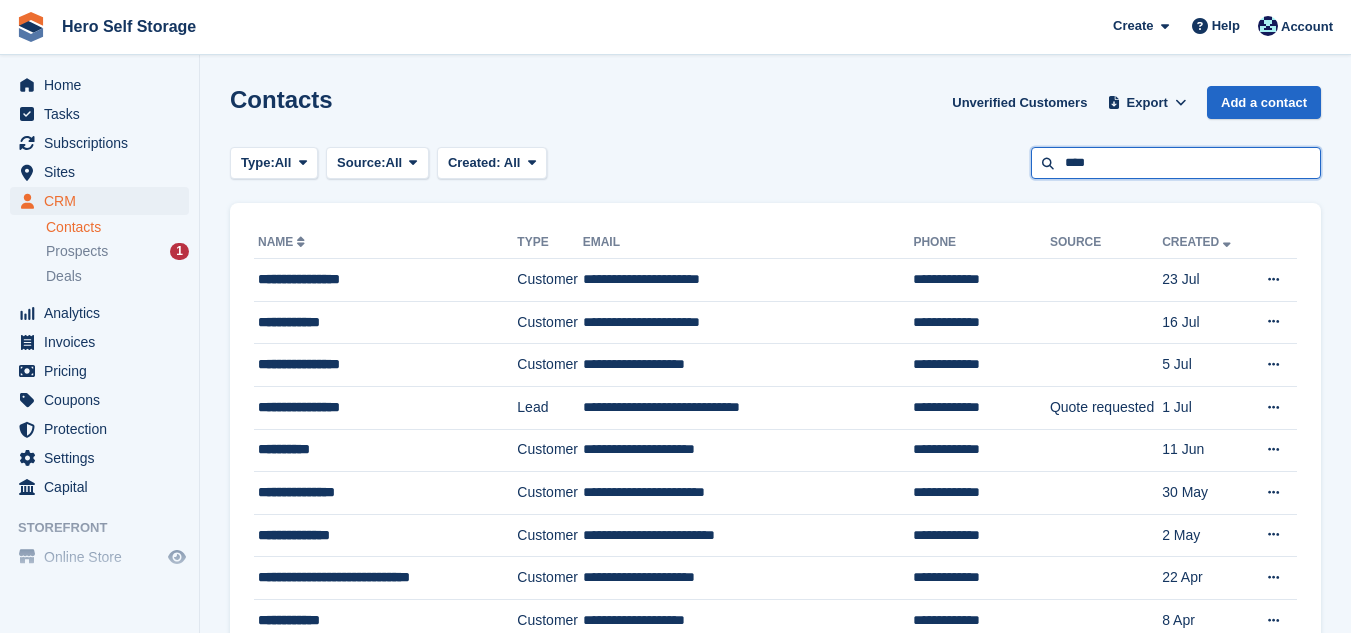 type on "****" 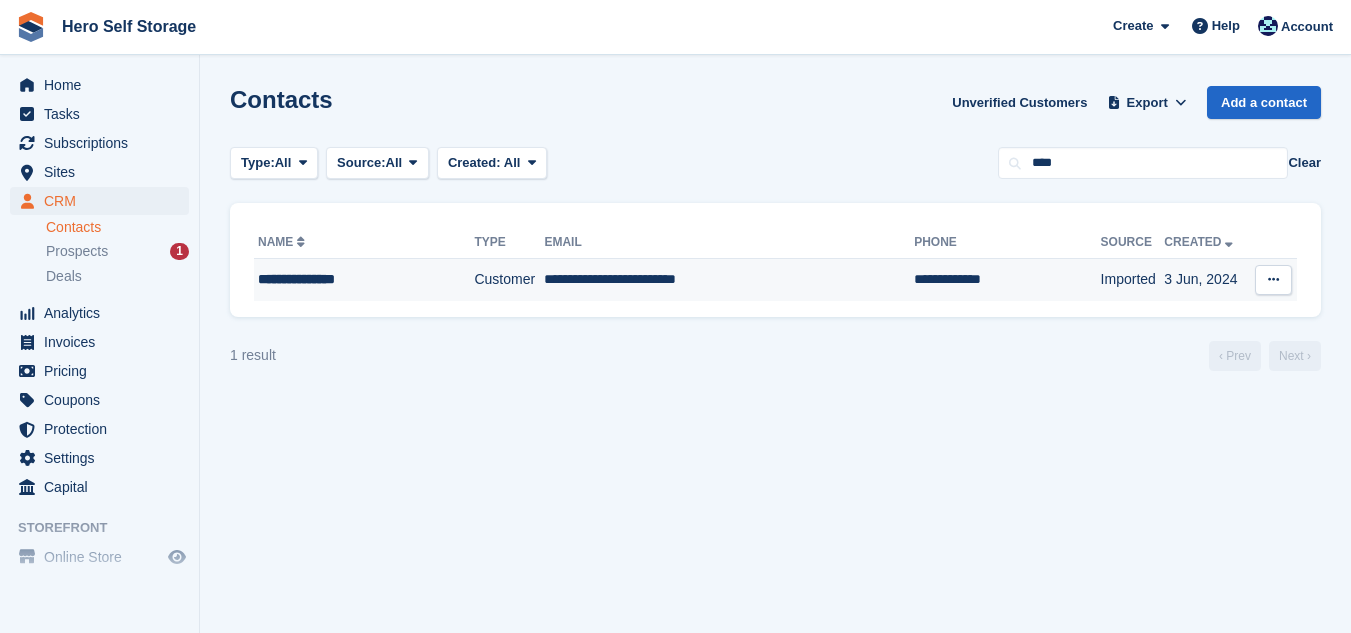 click on "**********" at bounding box center (729, 280) 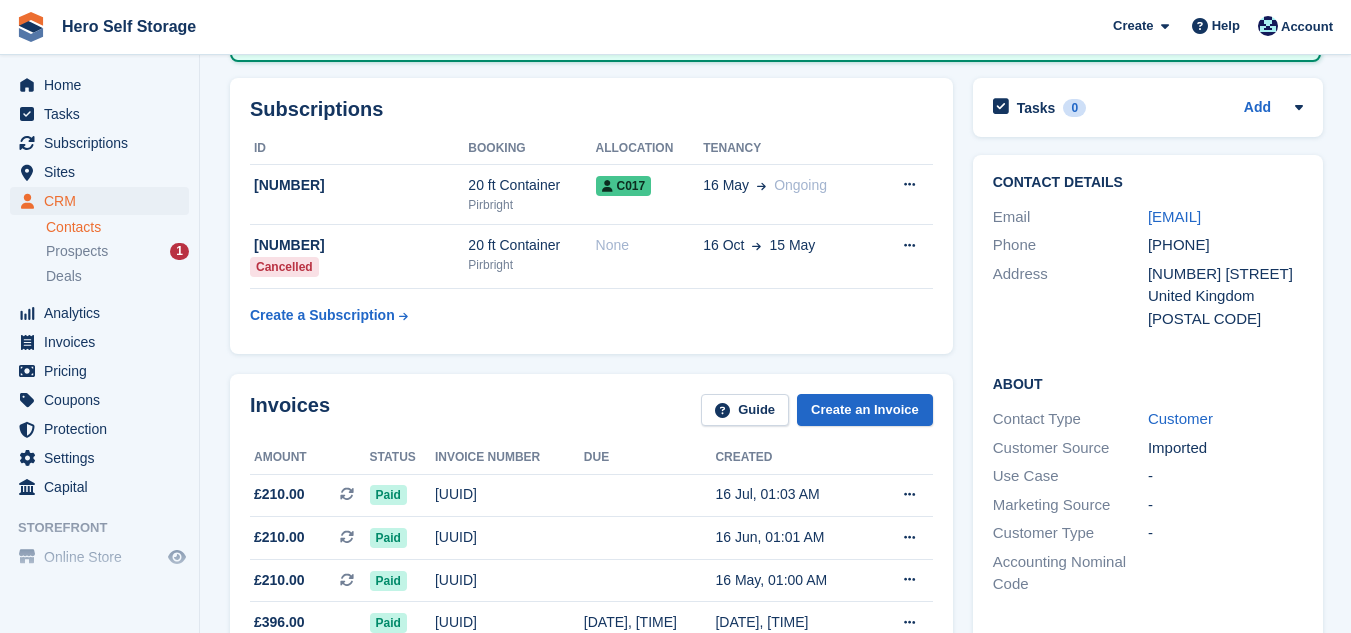 scroll, scrollTop: 280, scrollLeft: 0, axis: vertical 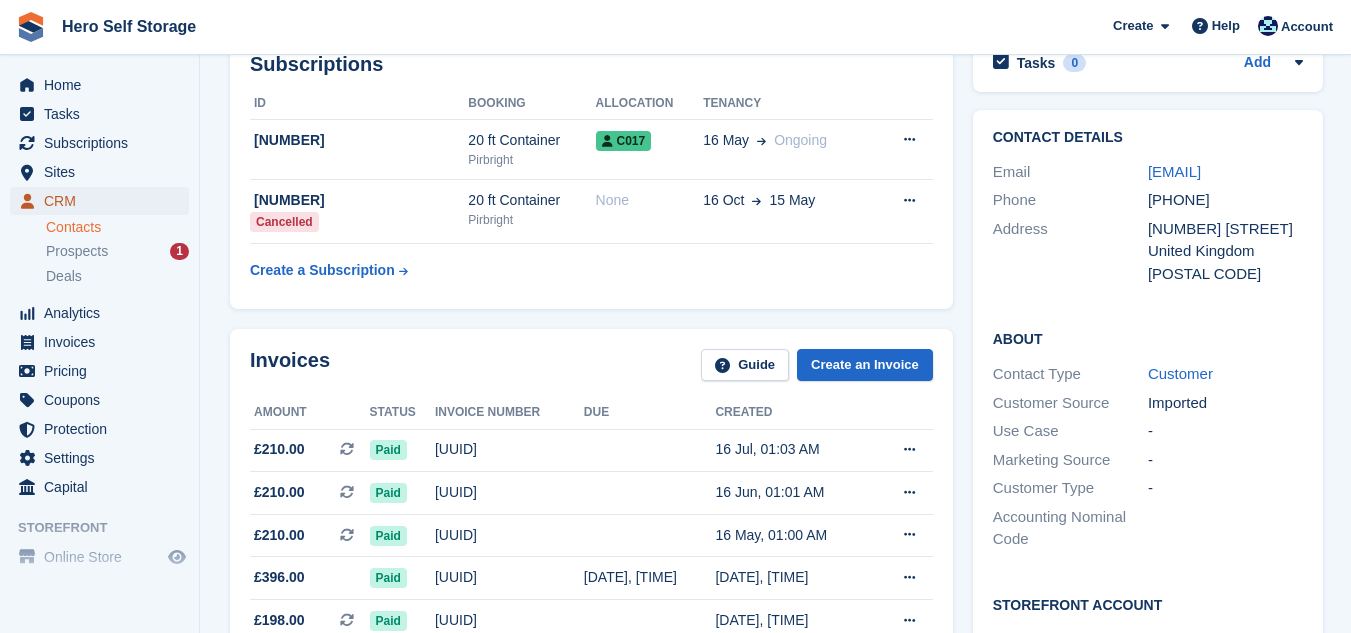 click on "CRM" at bounding box center (104, 201) 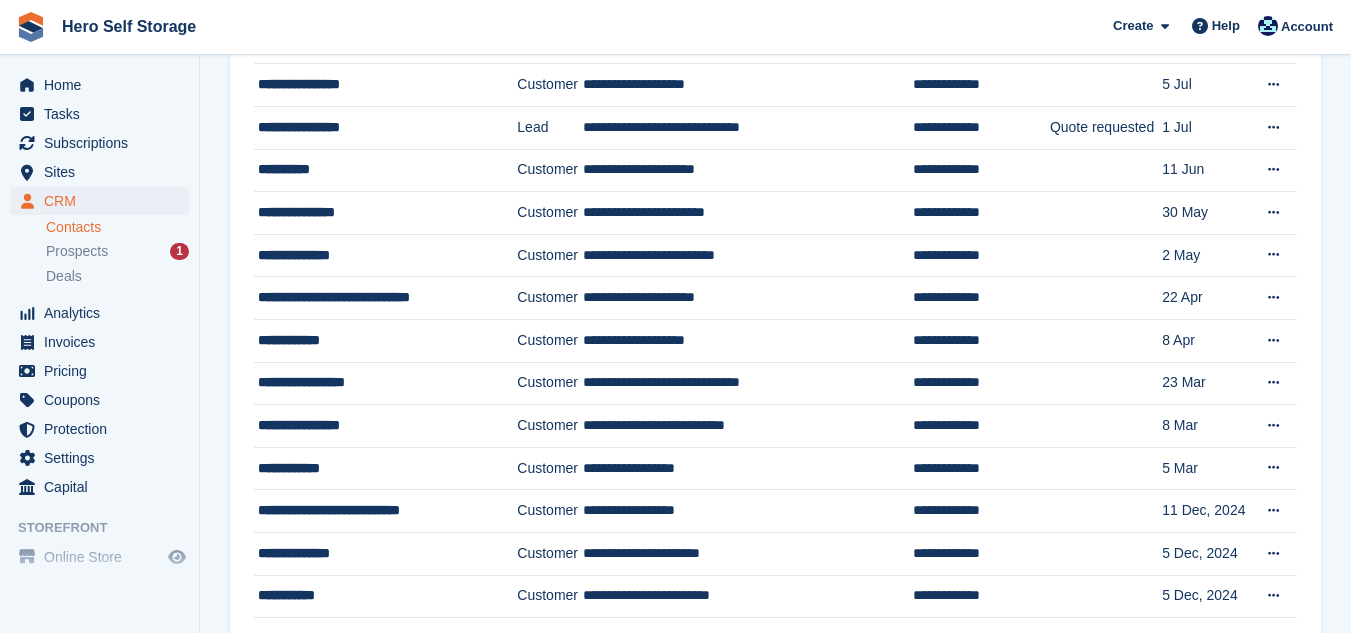 scroll, scrollTop: 0, scrollLeft: 0, axis: both 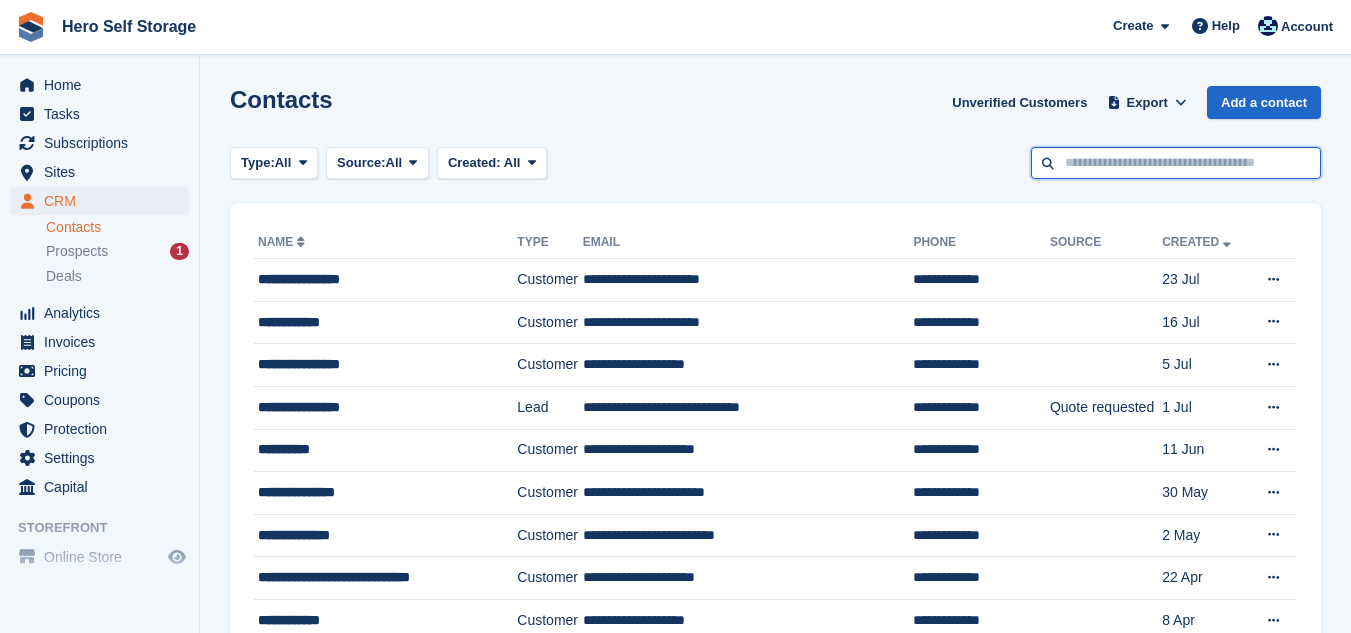 click at bounding box center [1176, 163] 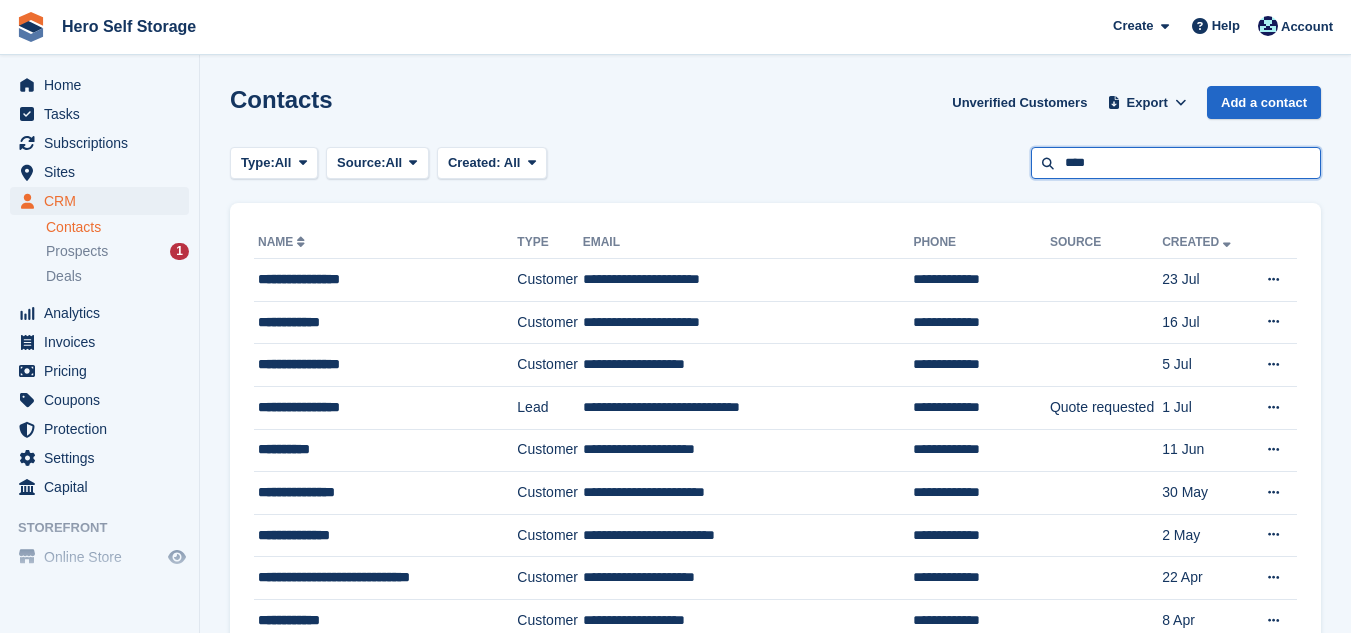 type on "****" 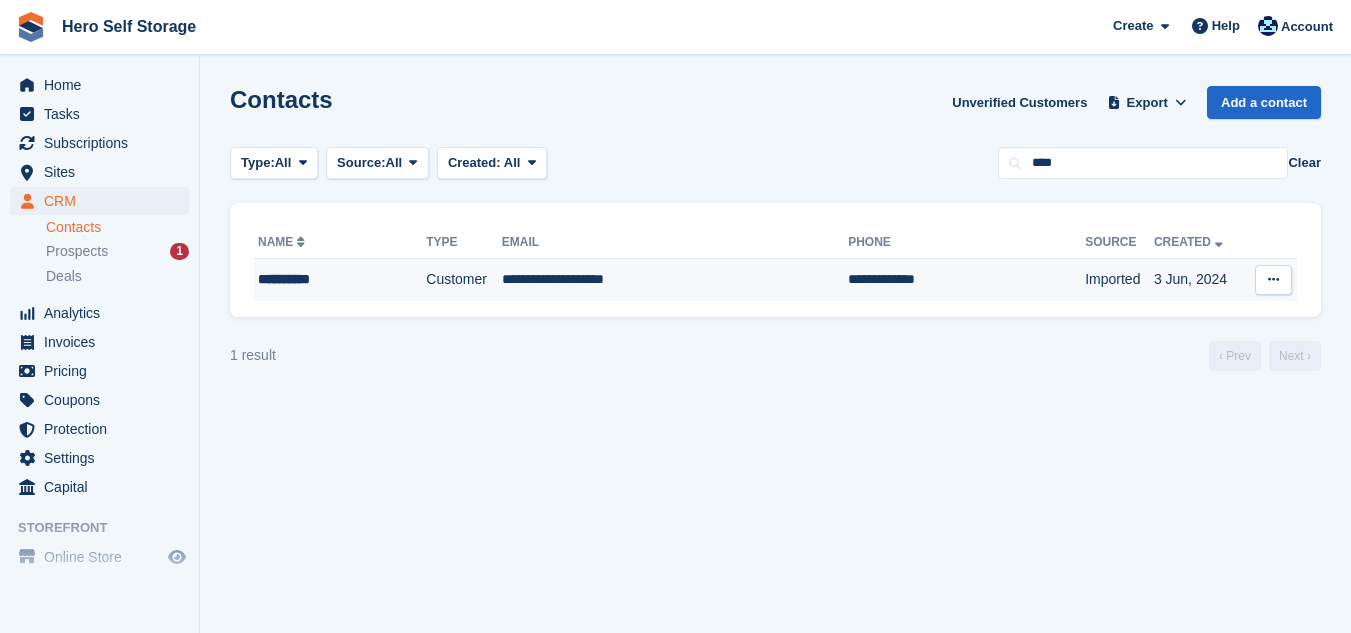 click on "**********" at bounding box center [675, 280] 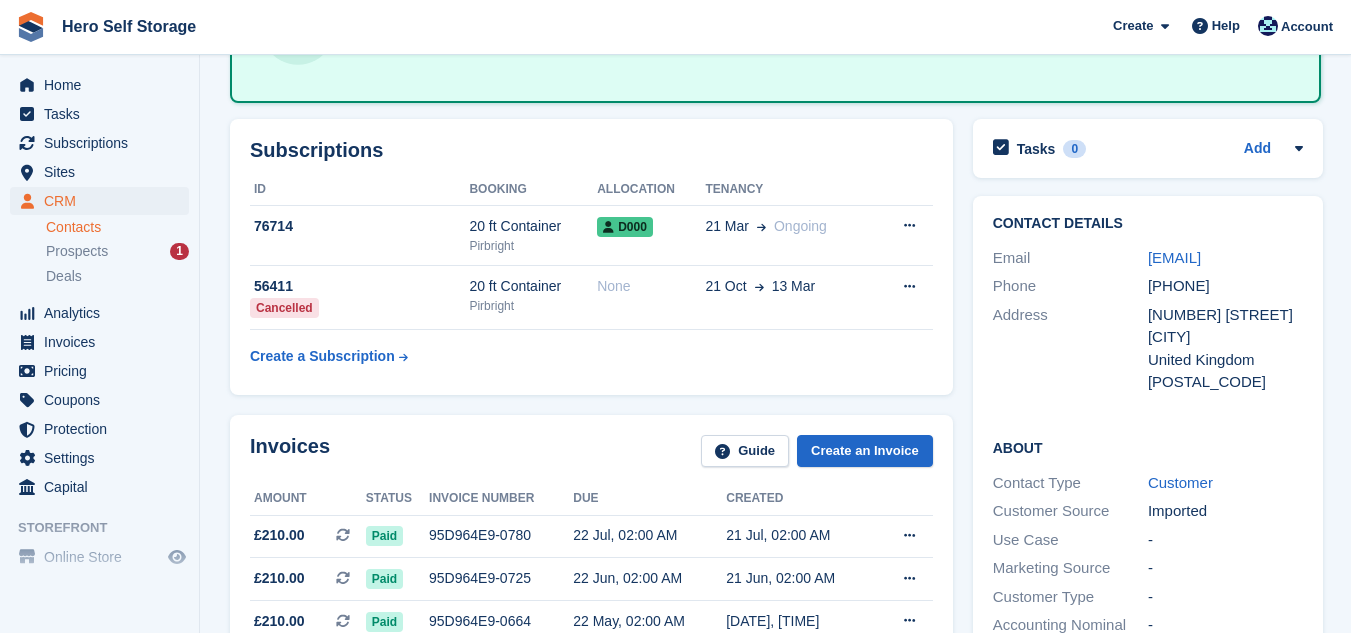 scroll, scrollTop: 360, scrollLeft: 0, axis: vertical 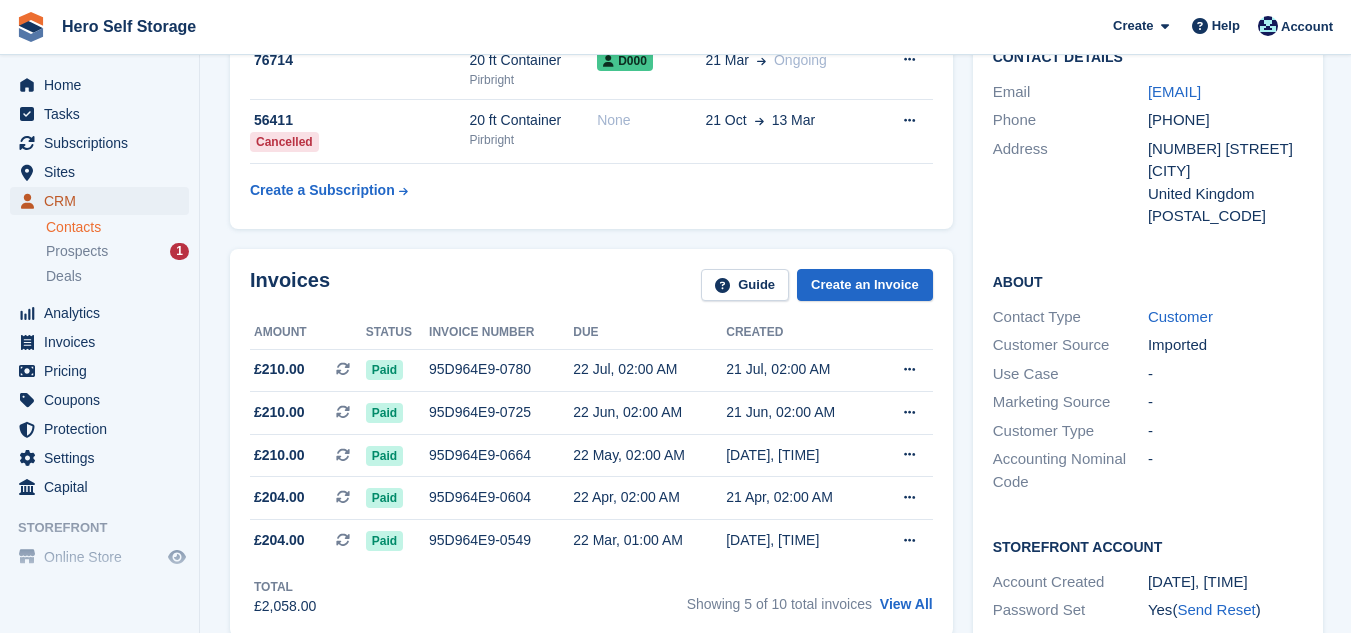 click on "CRM" at bounding box center (104, 201) 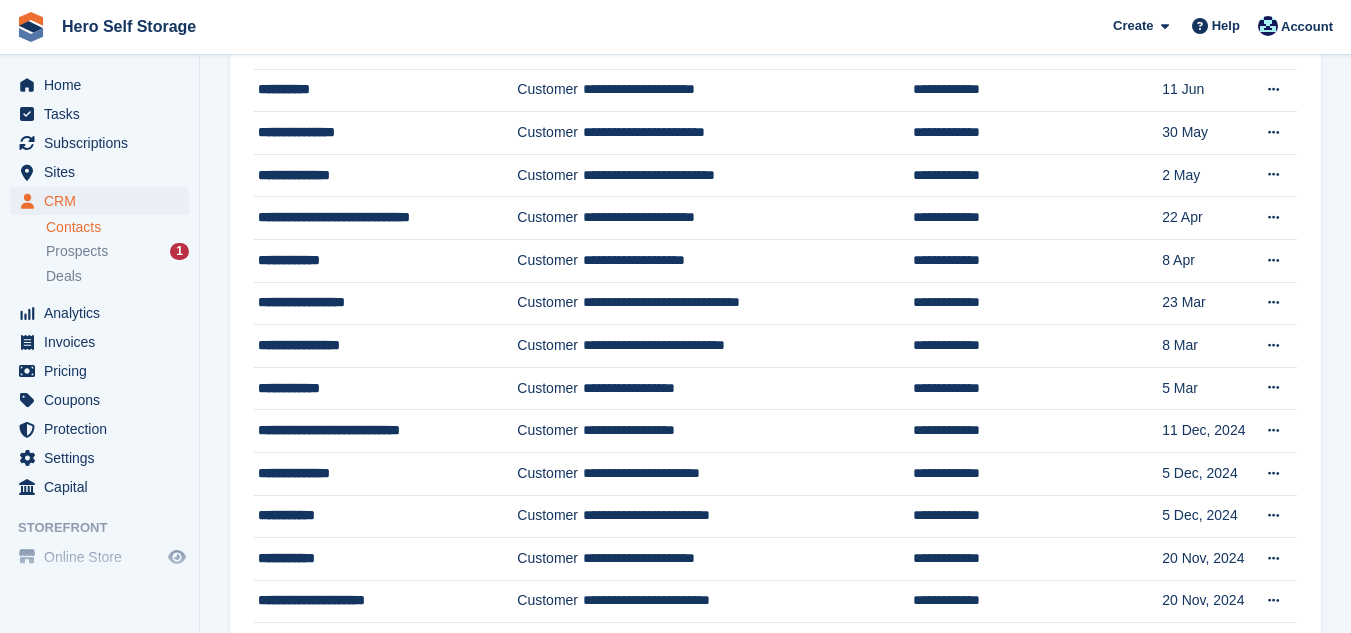 scroll, scrollTop: 0, scrollLeft: 0, axis: both 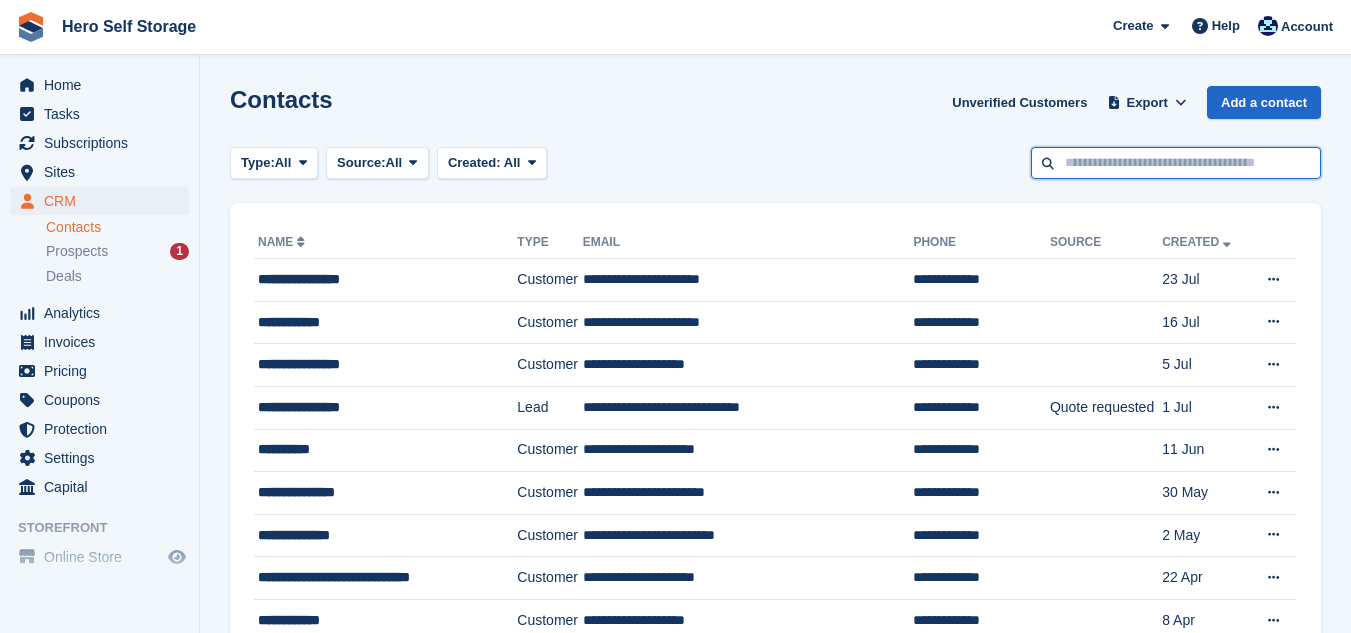 click at bounding box center (1176, 163) 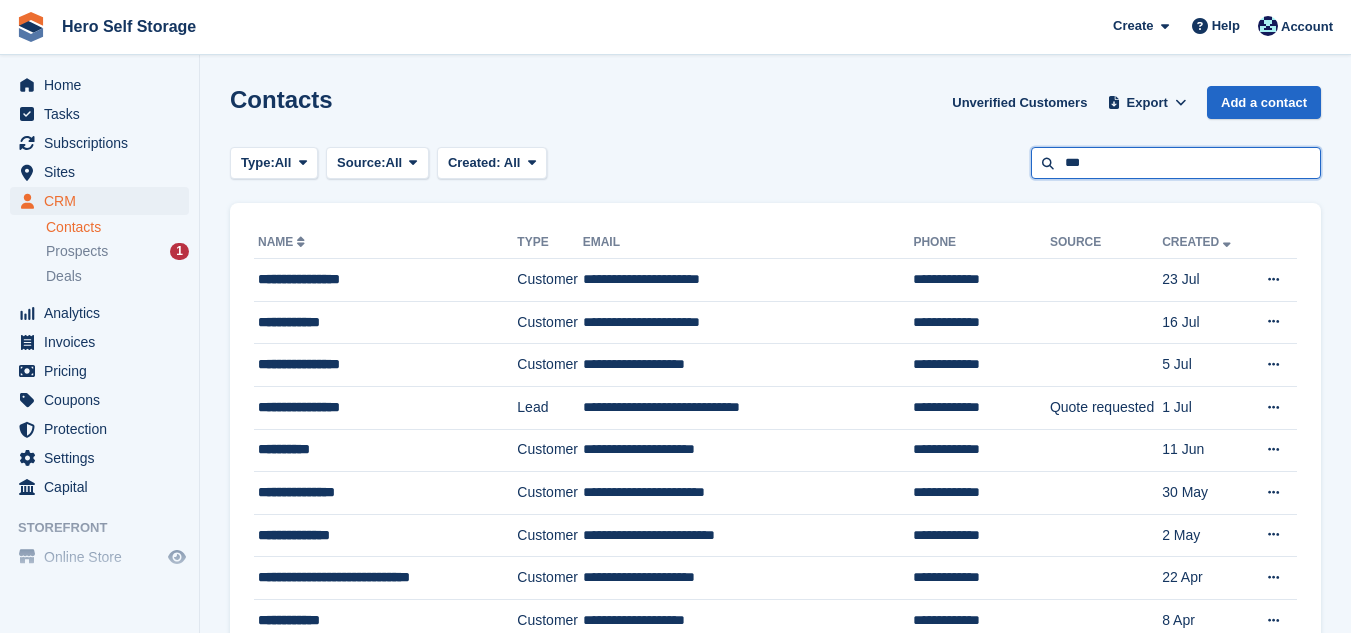 type on "***" 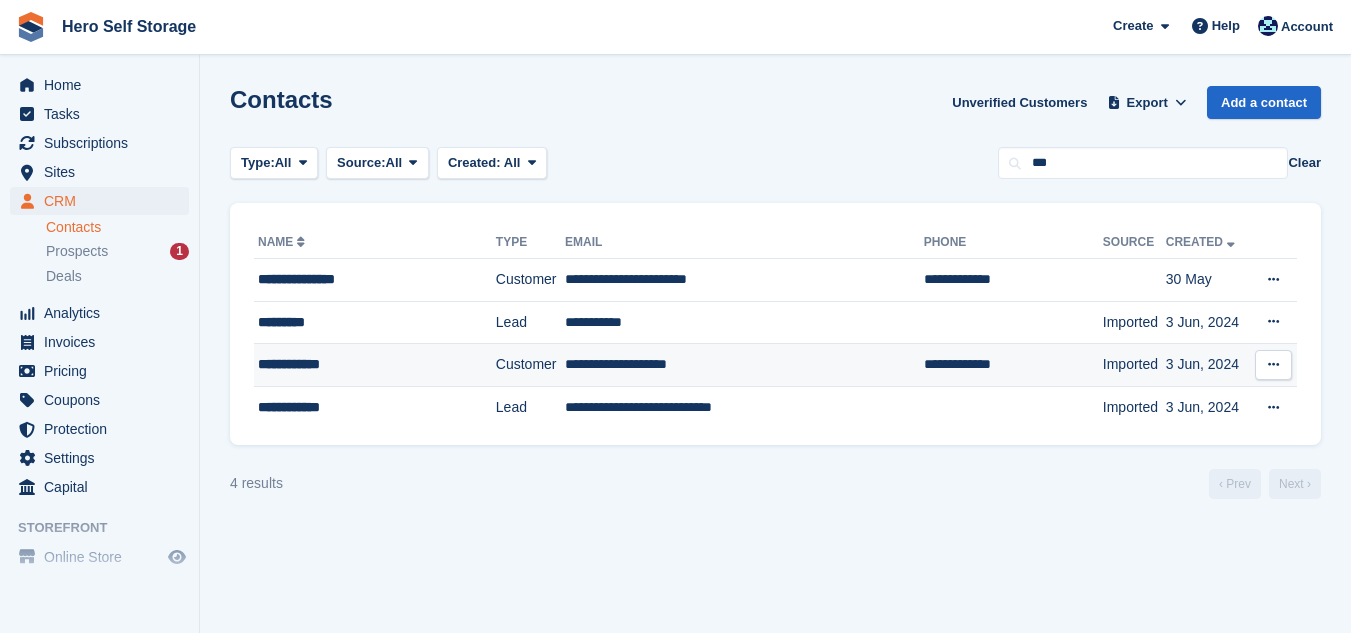 click on "**********" at bounding box center [744, 365] 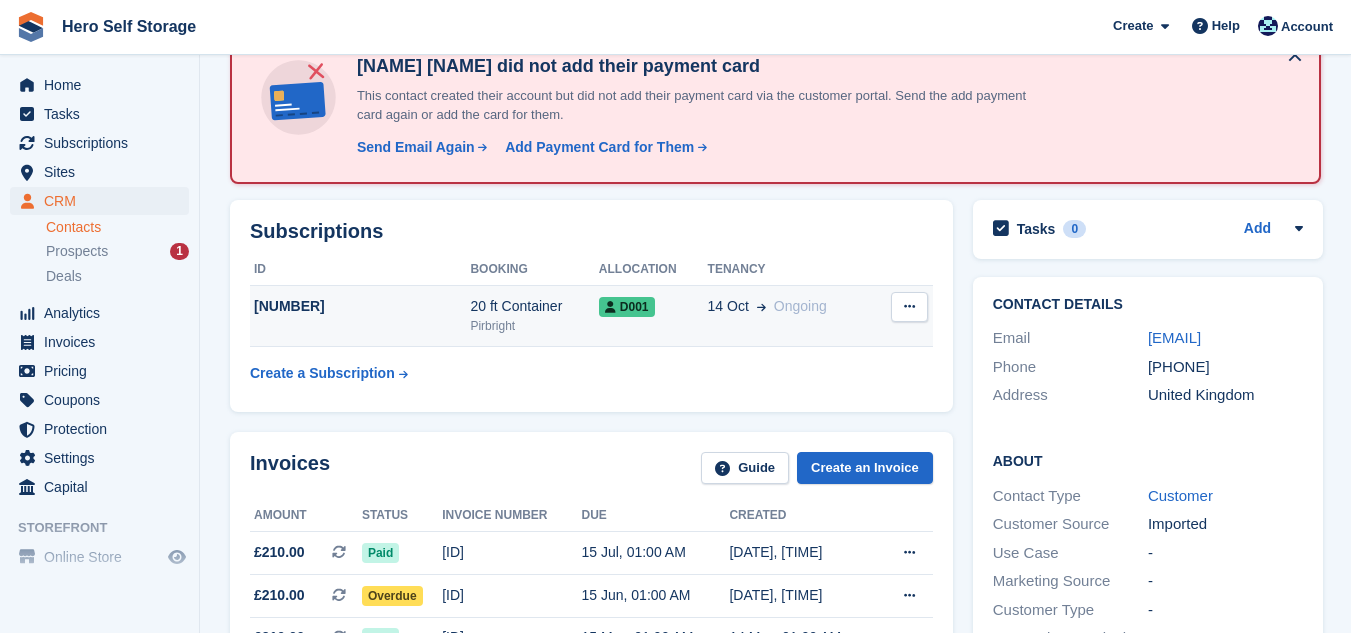 scroll, scrollTop: 120, scrollLeft: 0, axis: vertical 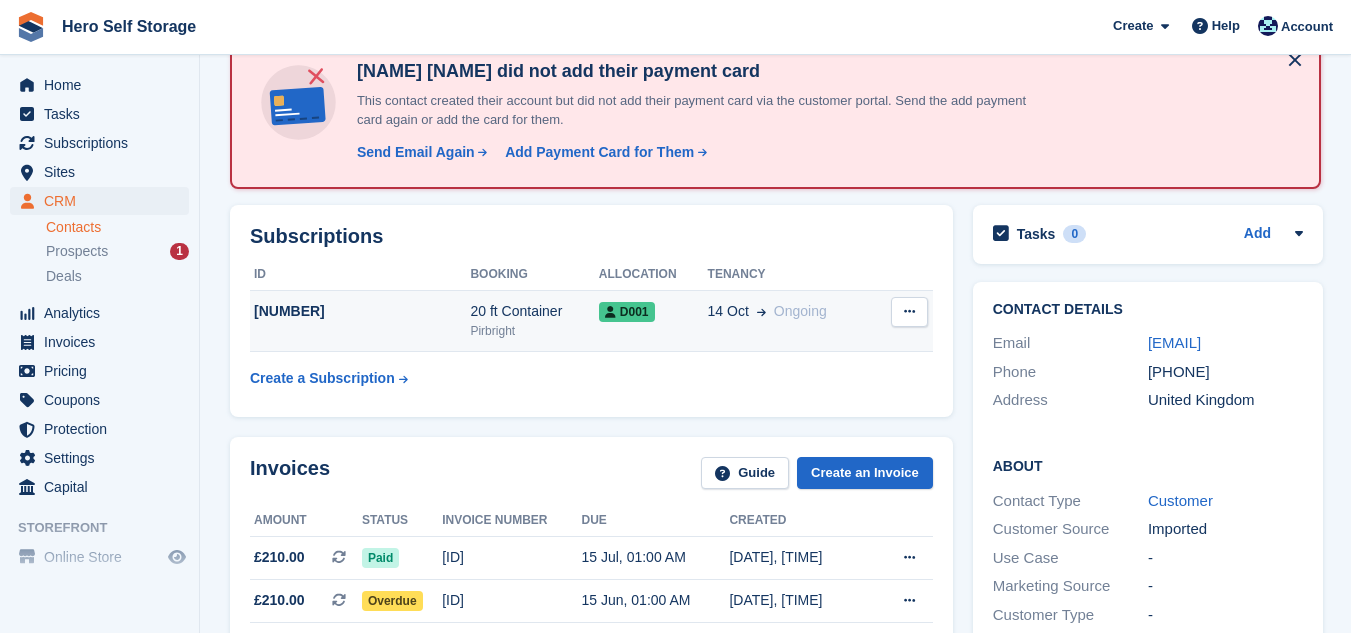 click on "Send Email Again" at bounding box center (416, 152) 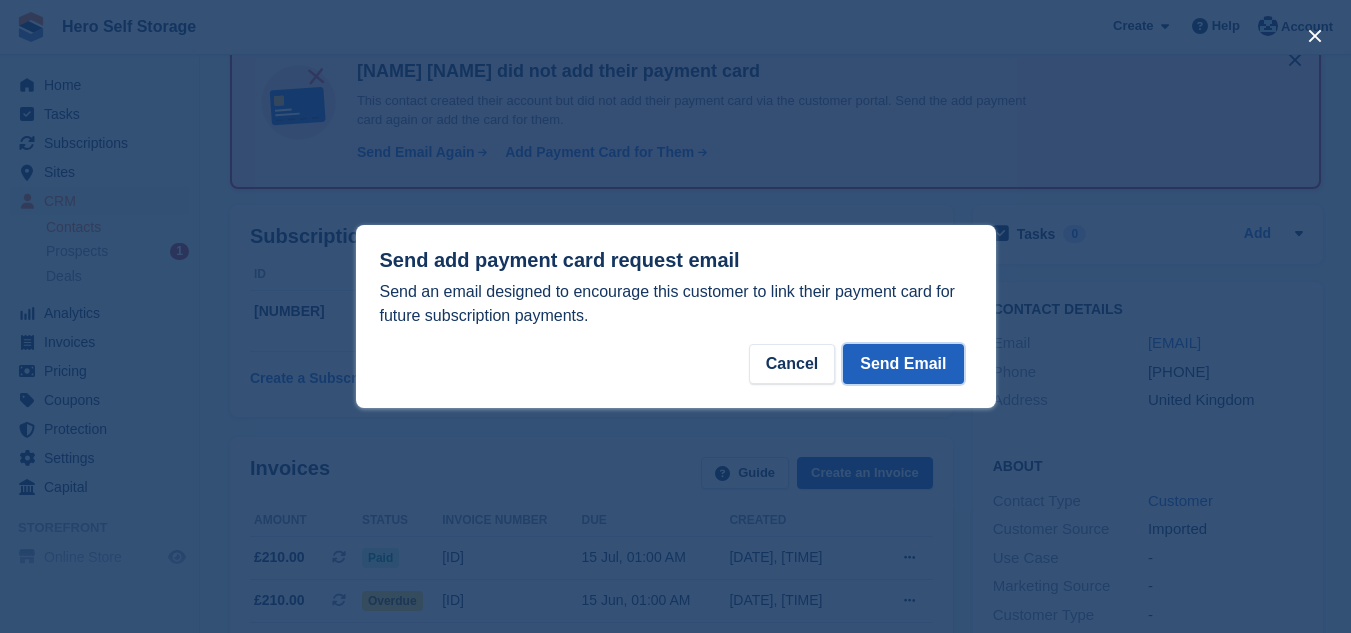 click on "Send Email" at bounding box center (903, 364) 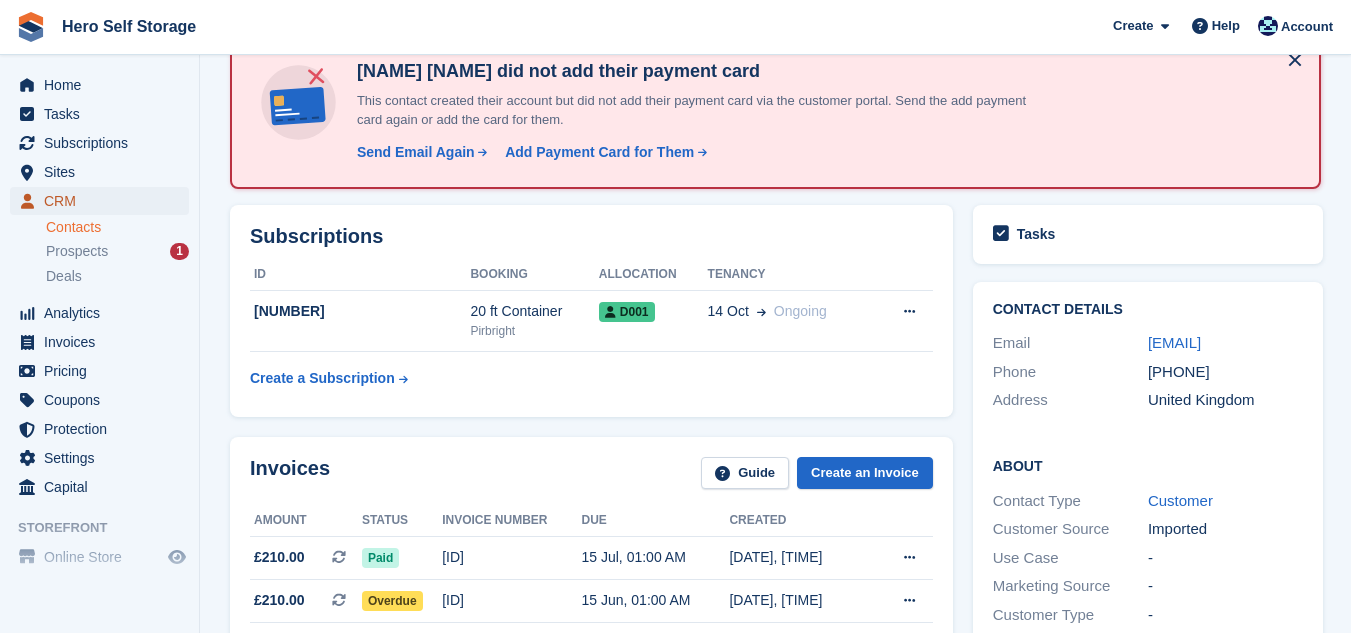 click on "CRM" at bounding box center (104, 201) 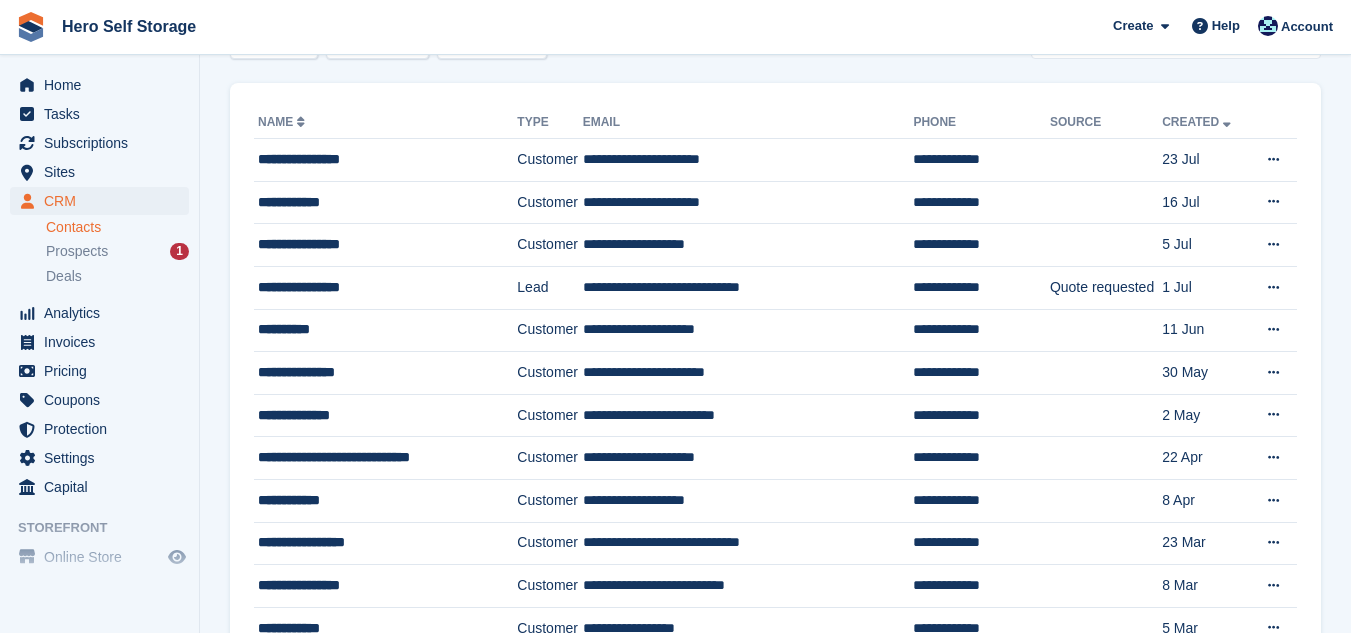 scroll, scrollTop: 0, scrollLeft: 0, axis: both 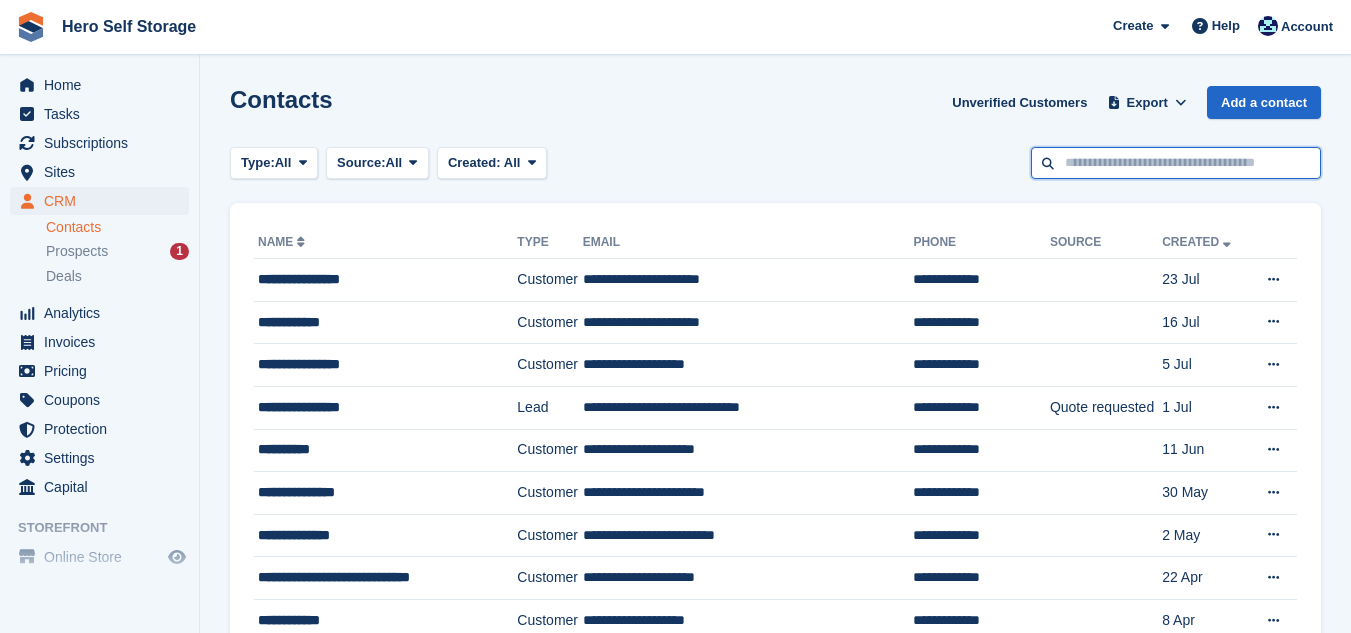 click at bounding box center [1176, 163] 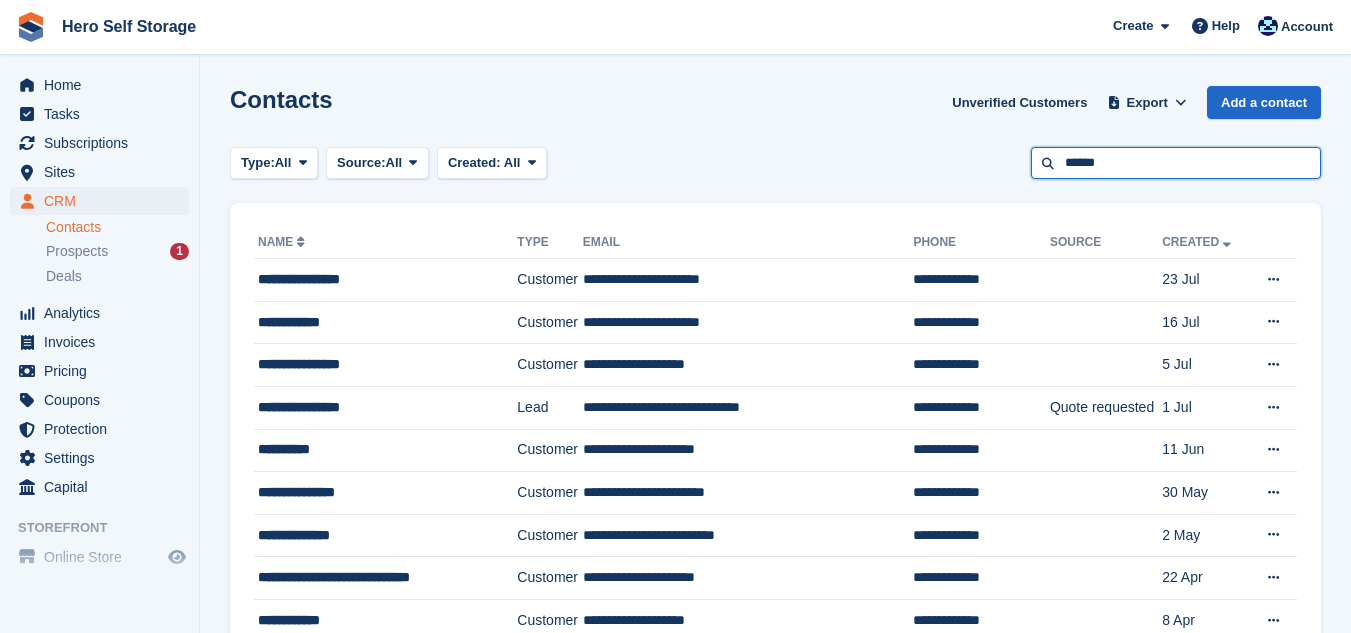 type on "******" 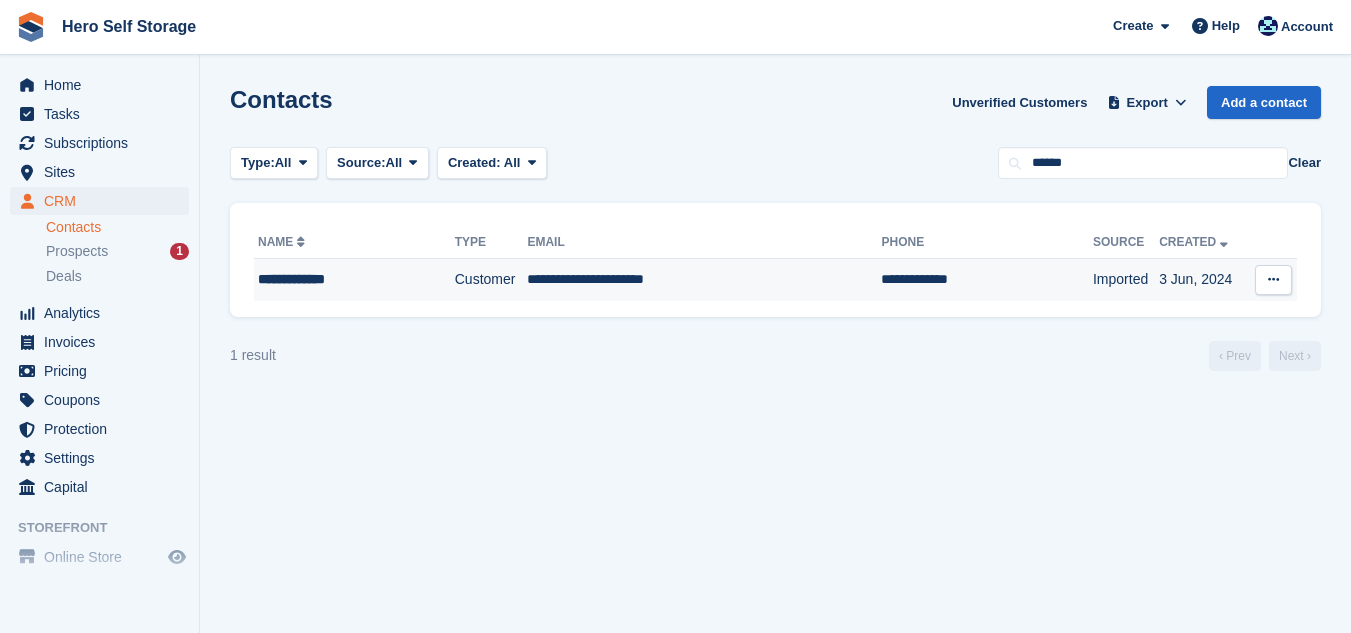 click on "**********" at bounding box center (704, 280) 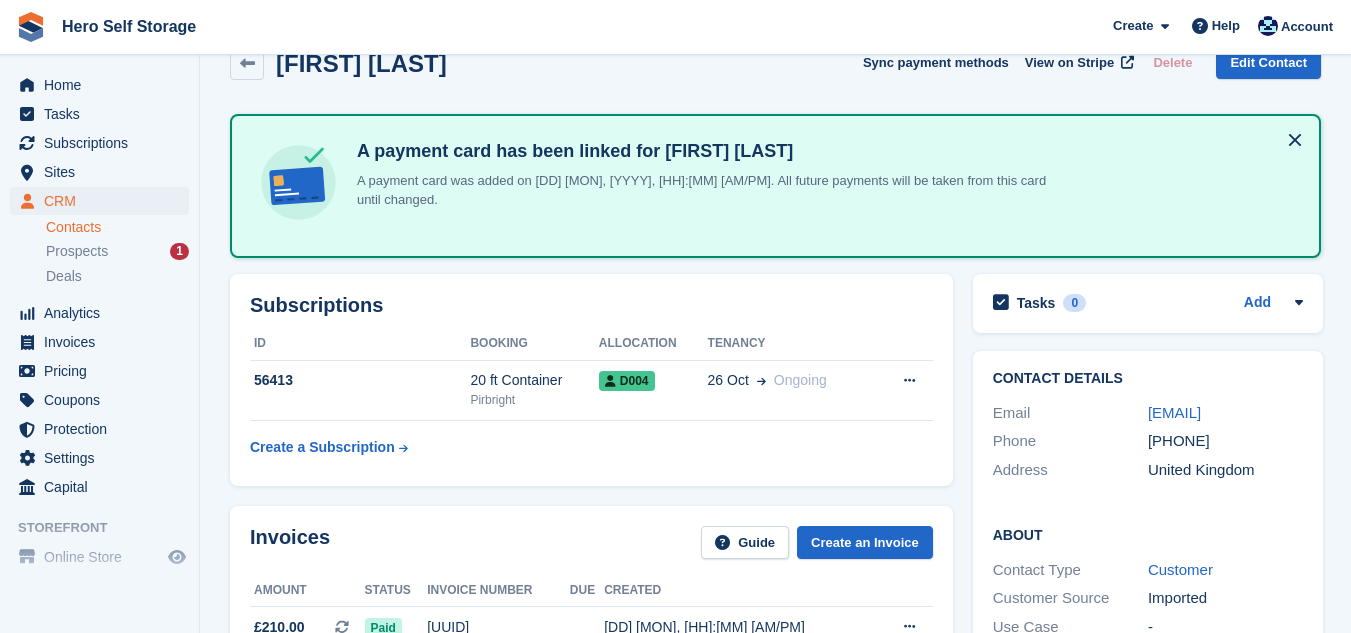 scroll, scrollTop: 160, scrollLeft: 0, axis: vertical 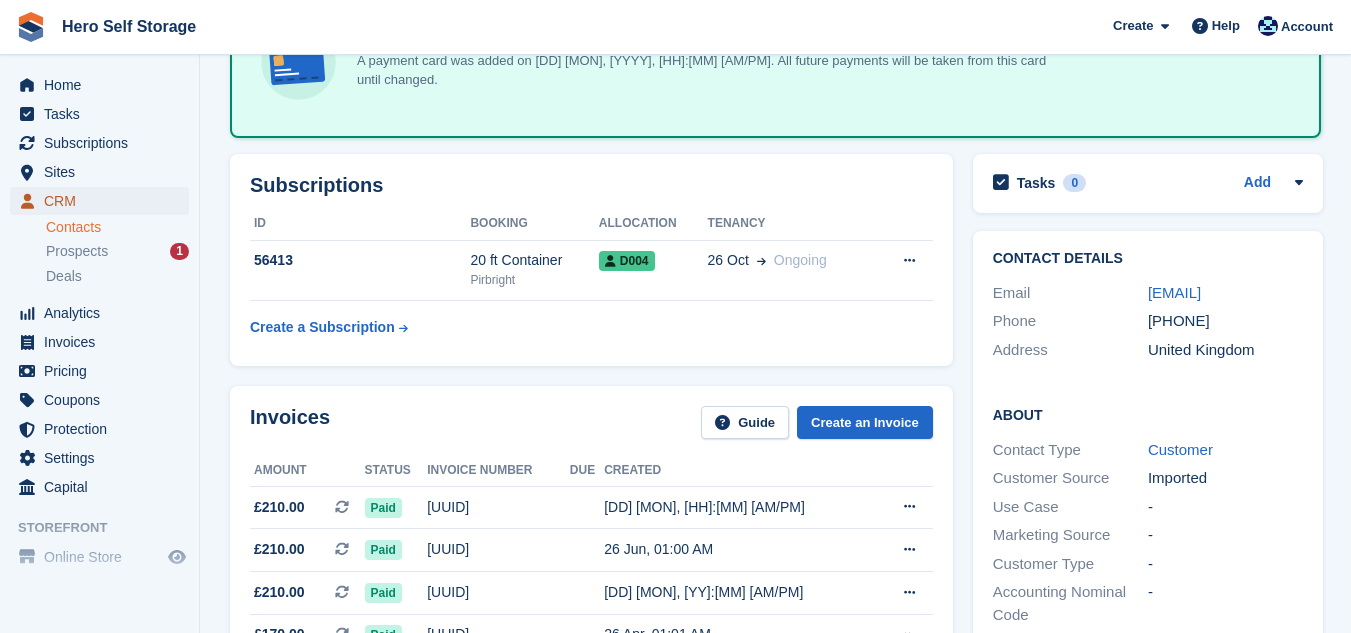click on "CRM" at bounding box center (104, 201) 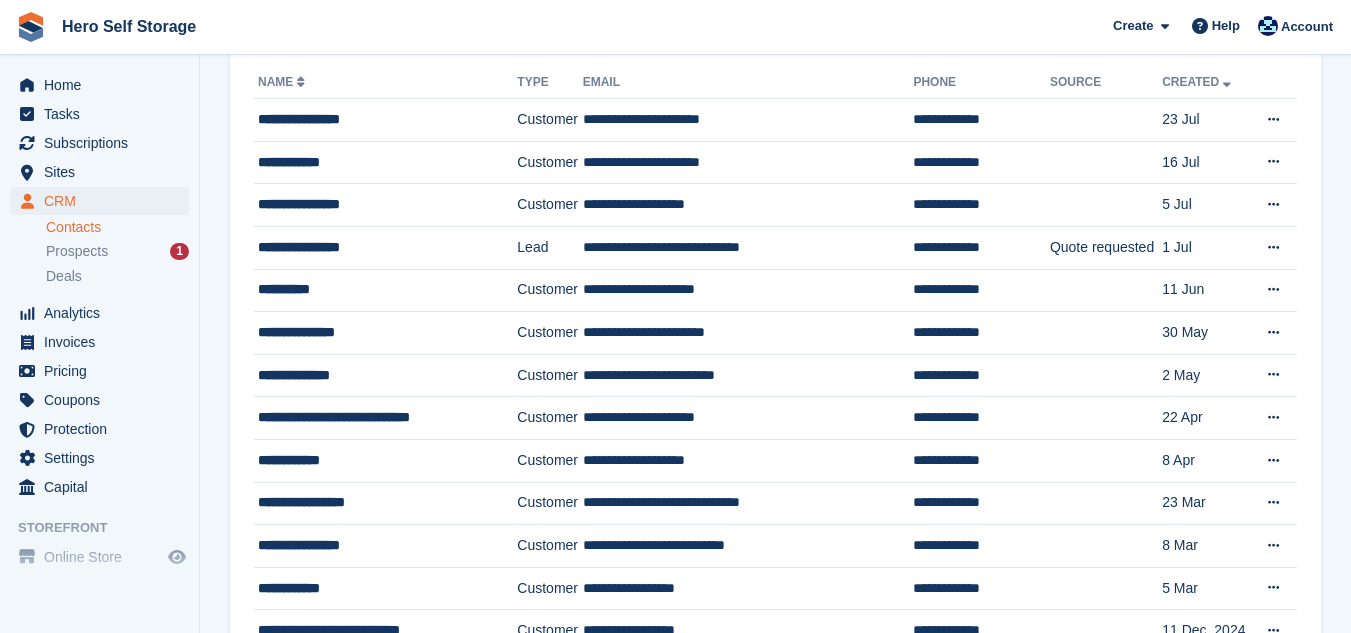 scroll, scrollTop: 0, scrollLeft: 0, axis: both 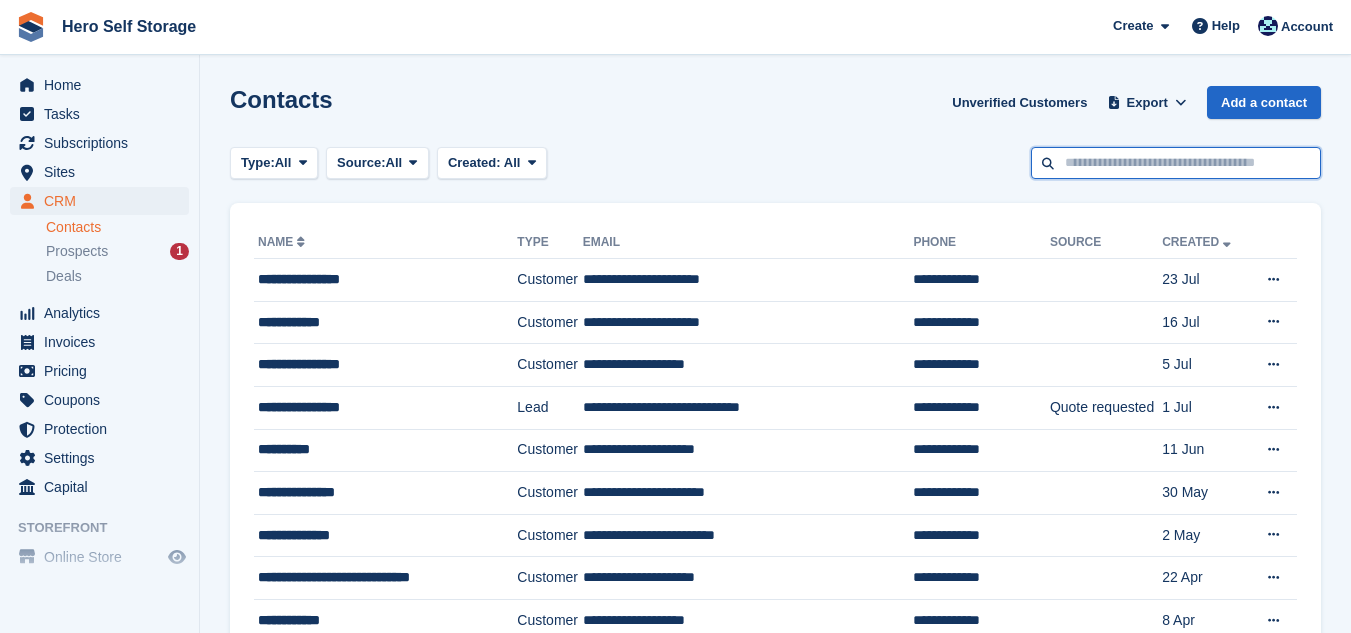 click at bounding box center (1176, 163) 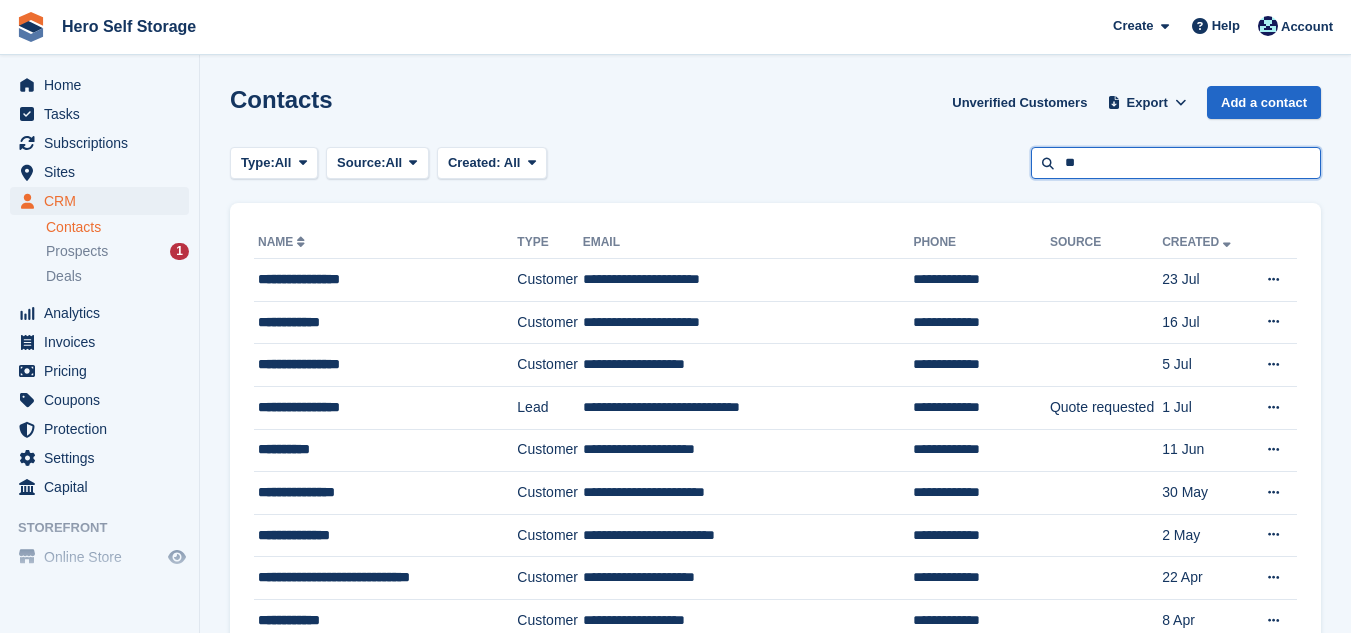 type on "**" 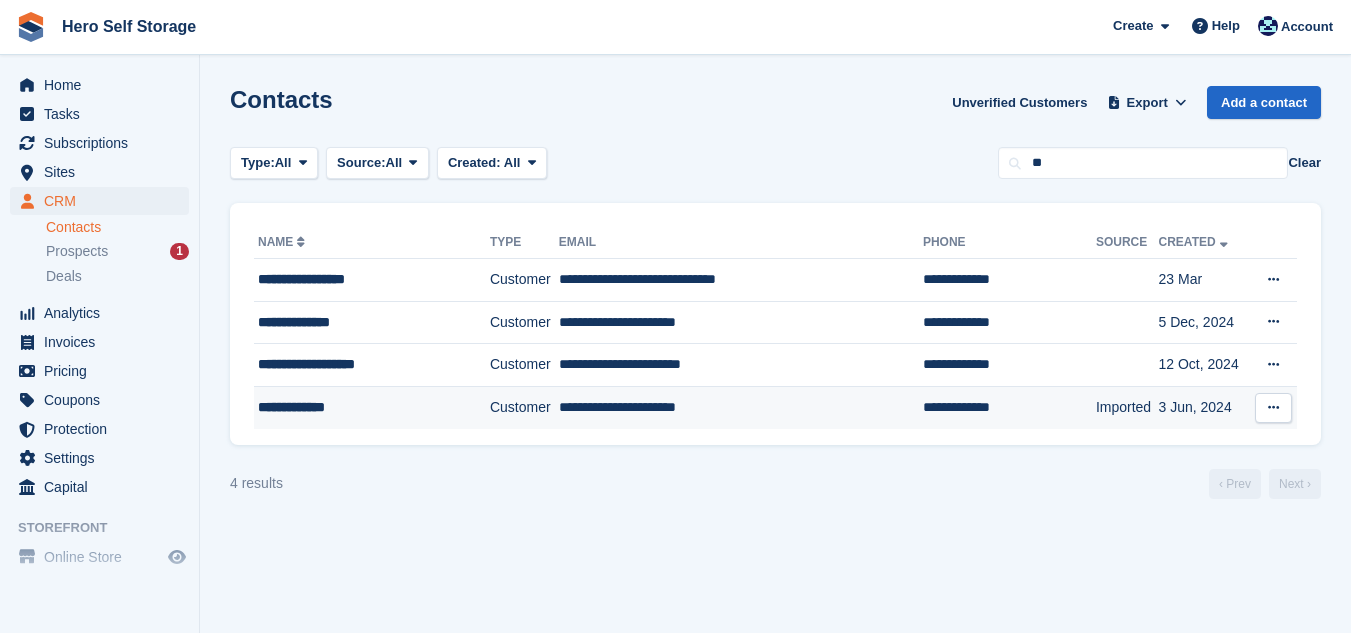click on "**********" at bounding box center (741, 407) 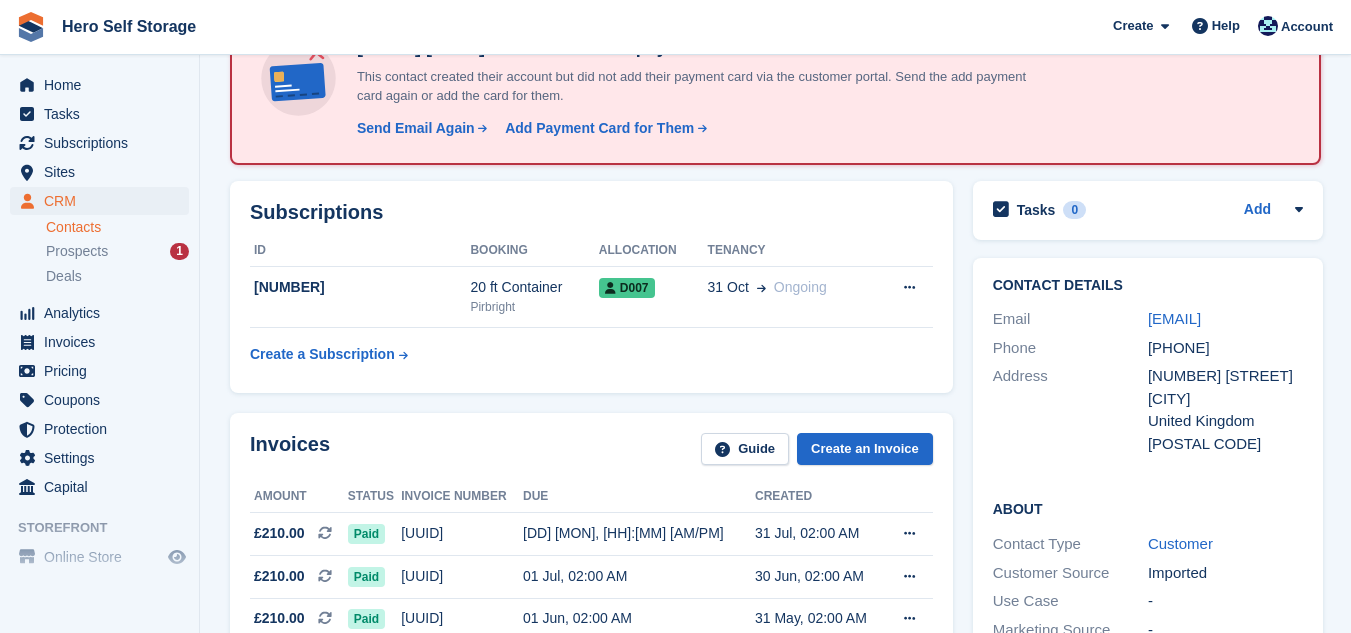 scroll, scrollTop: 160, scrollLeft: 0, axis: vertical 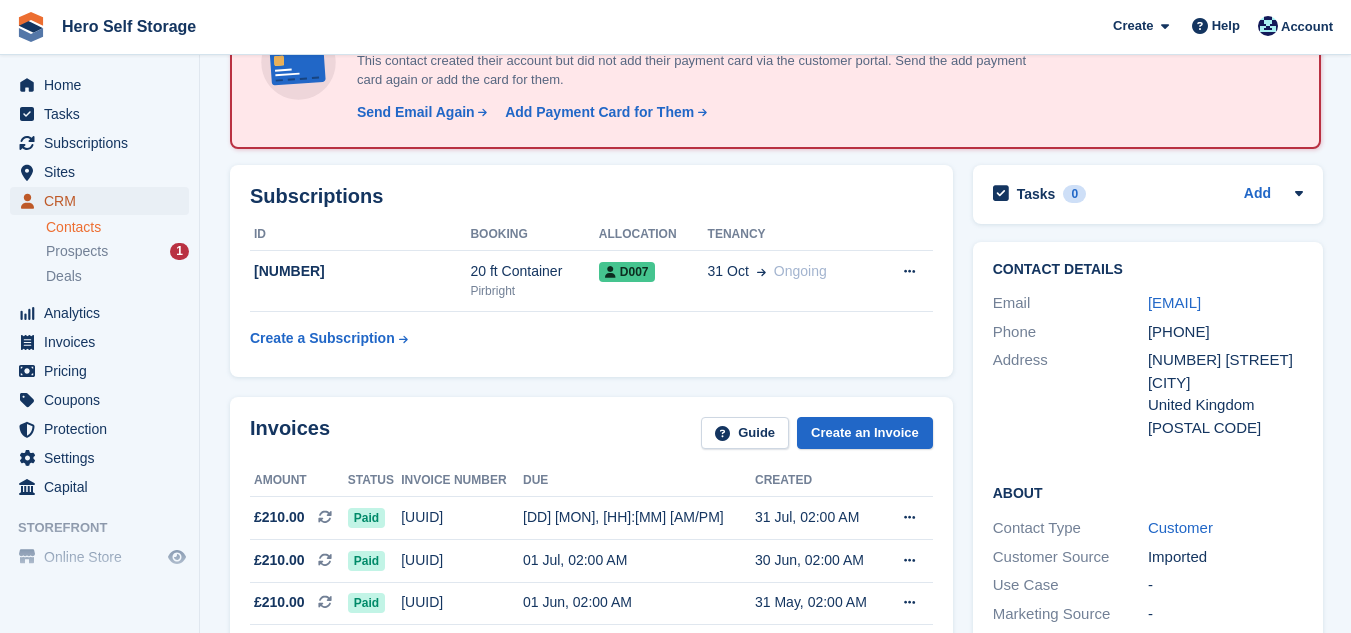 click on "CRM" at bounding box center [104, 201] 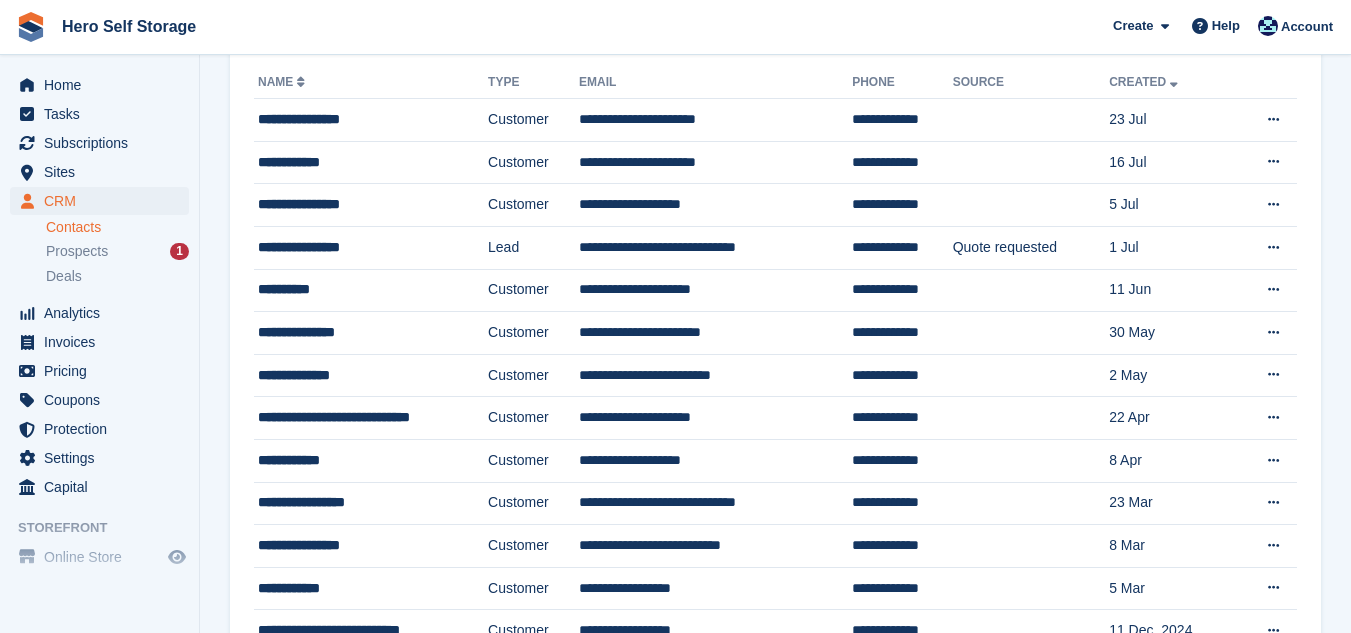 scroll, scrollTop: 0, scrollLeft: 0, axis: both 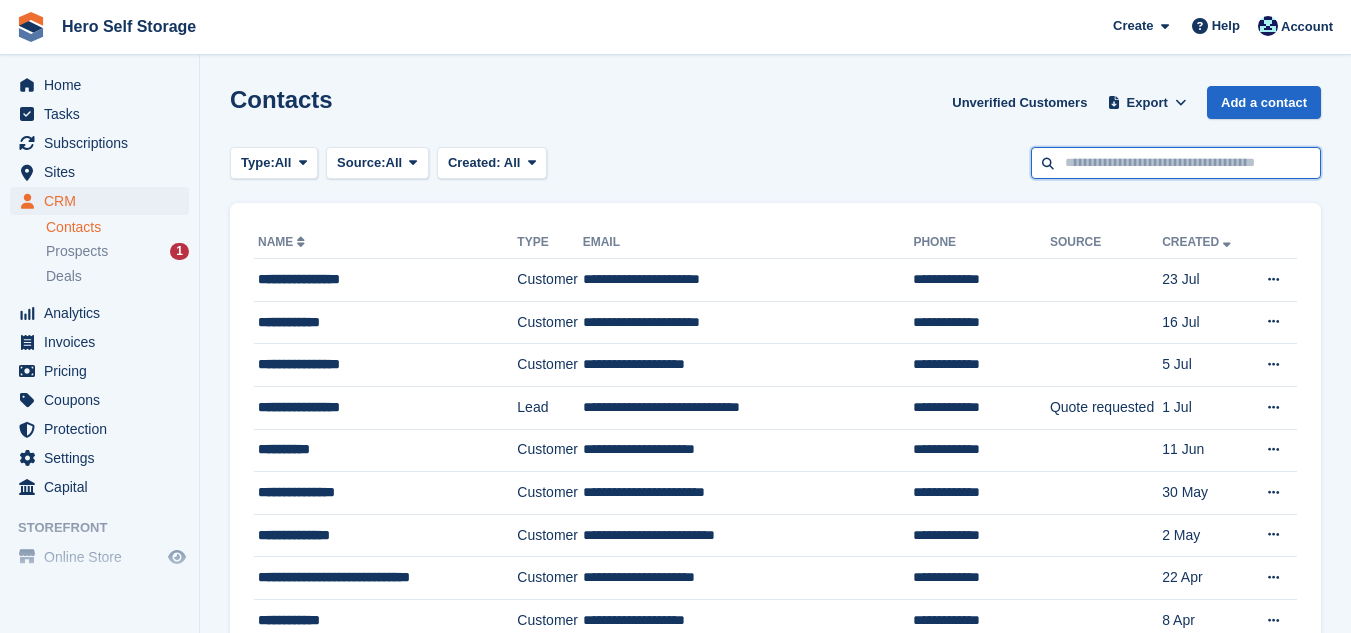 click at bounding box center (1176, 163) 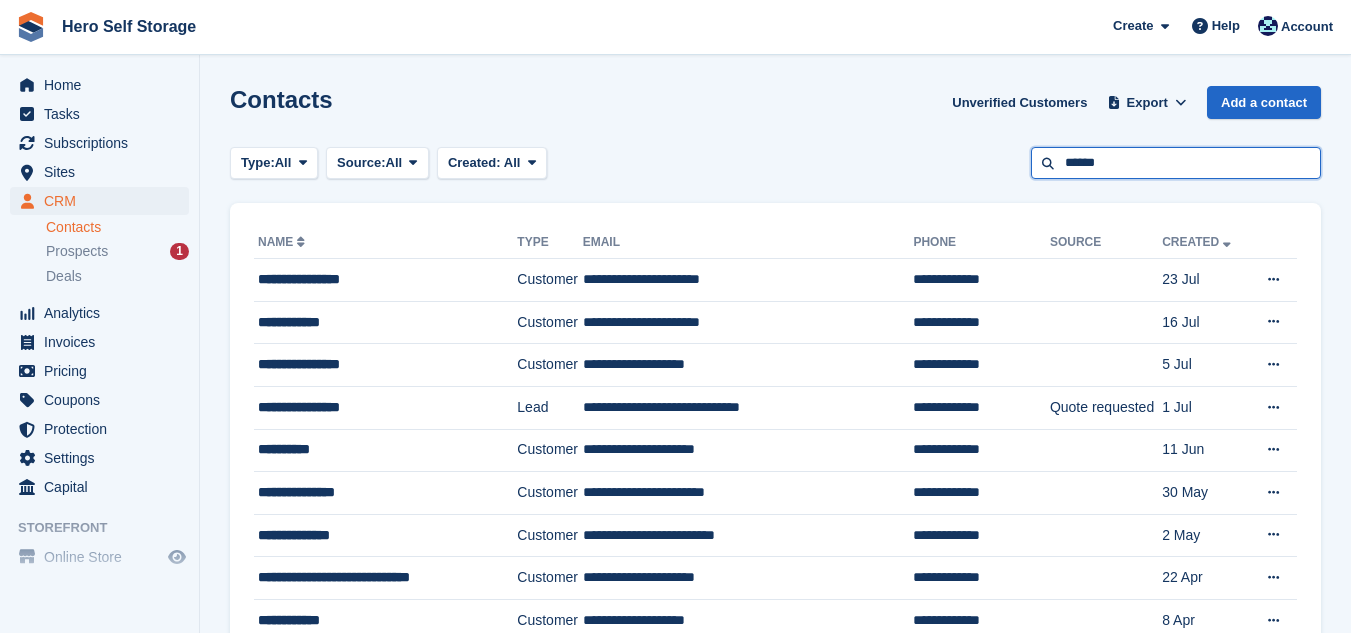 type on "******" 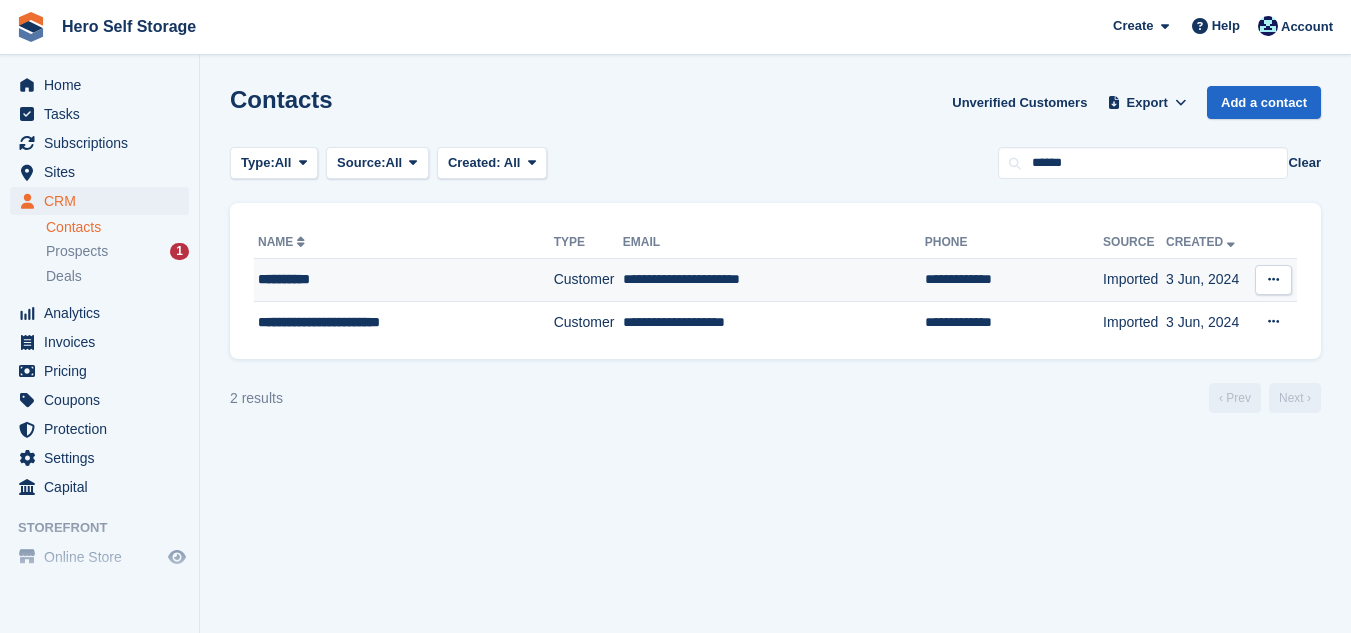 click on "**********" at bounding box center (774, 280) 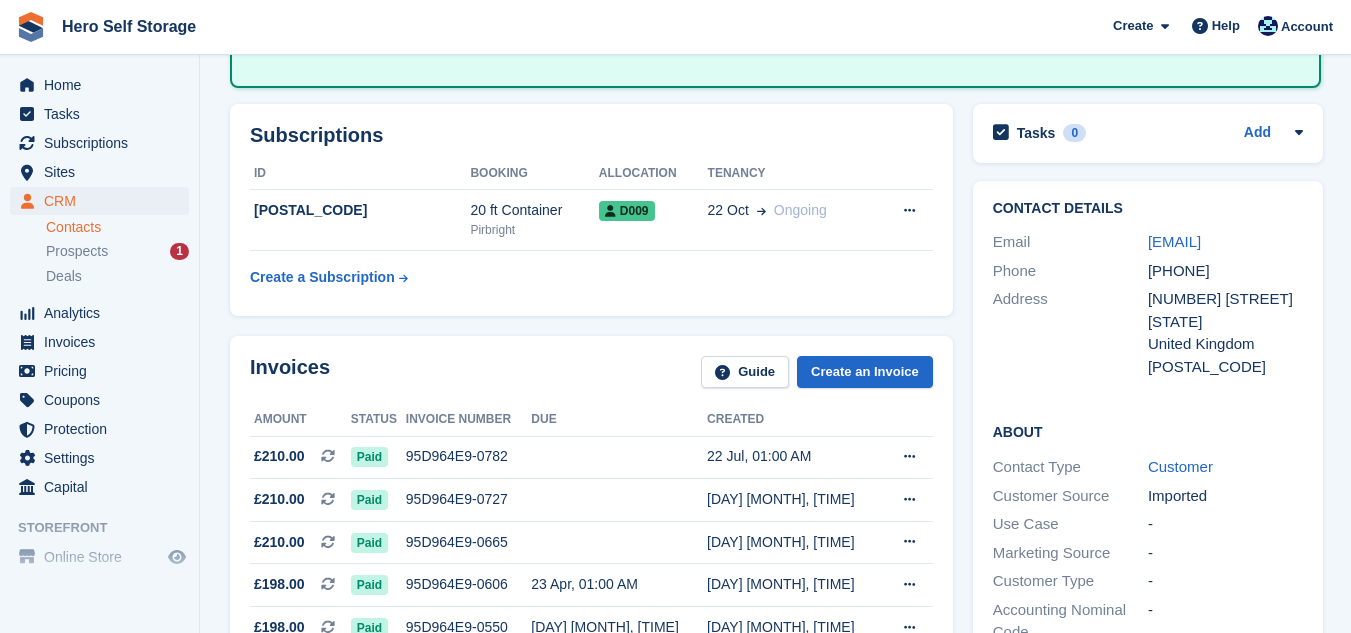 scroll, scrollTop: 240, scrollLeft: 0, axis: vertical 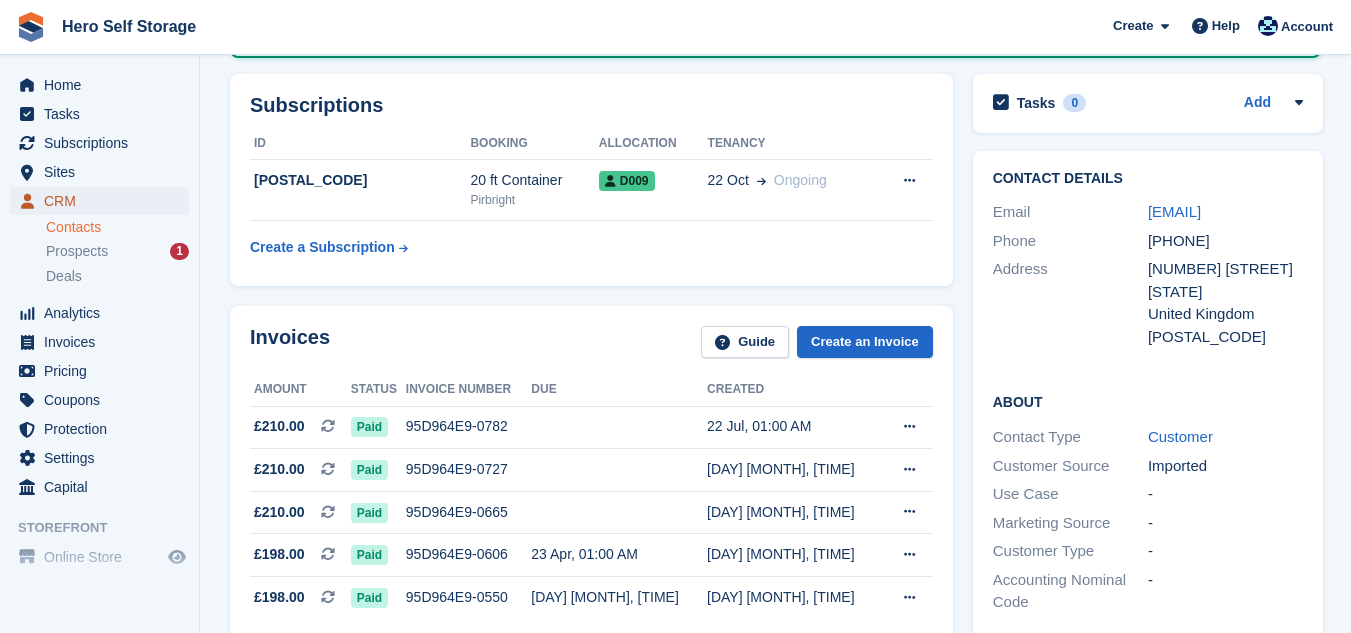 click on "CRM" at bounding box center [104, 201] 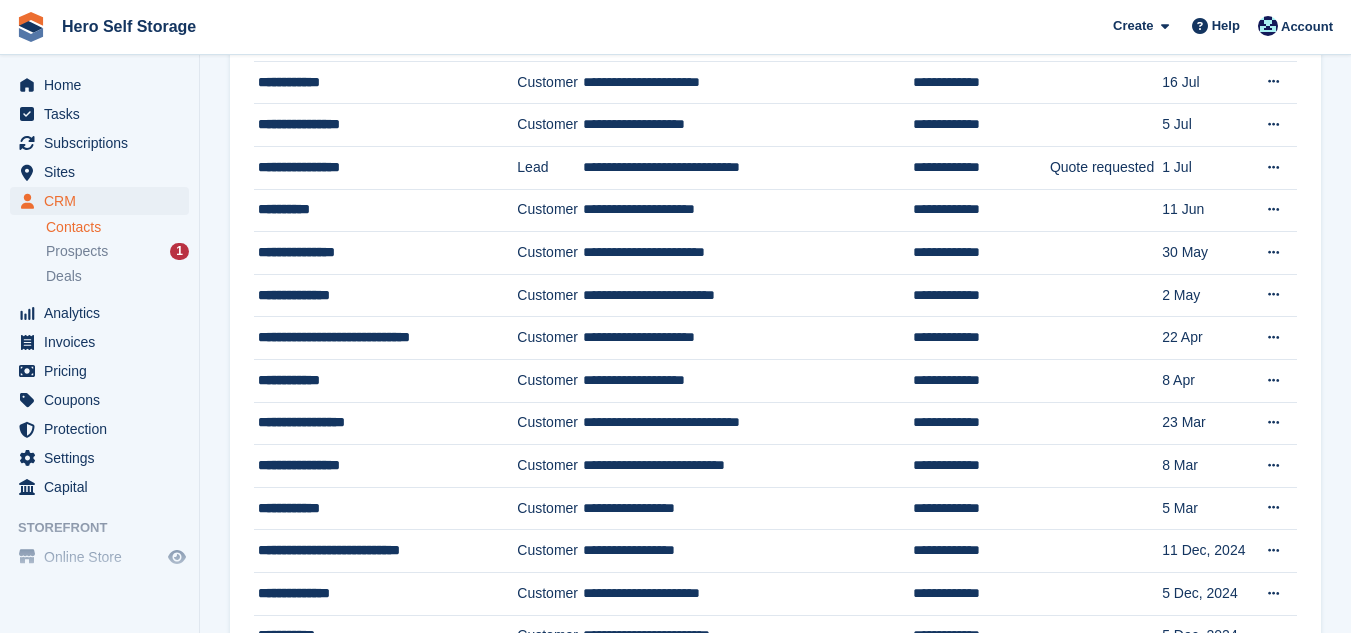 scroll, scrollTop: 0, scrollLeft: 0, axis: both 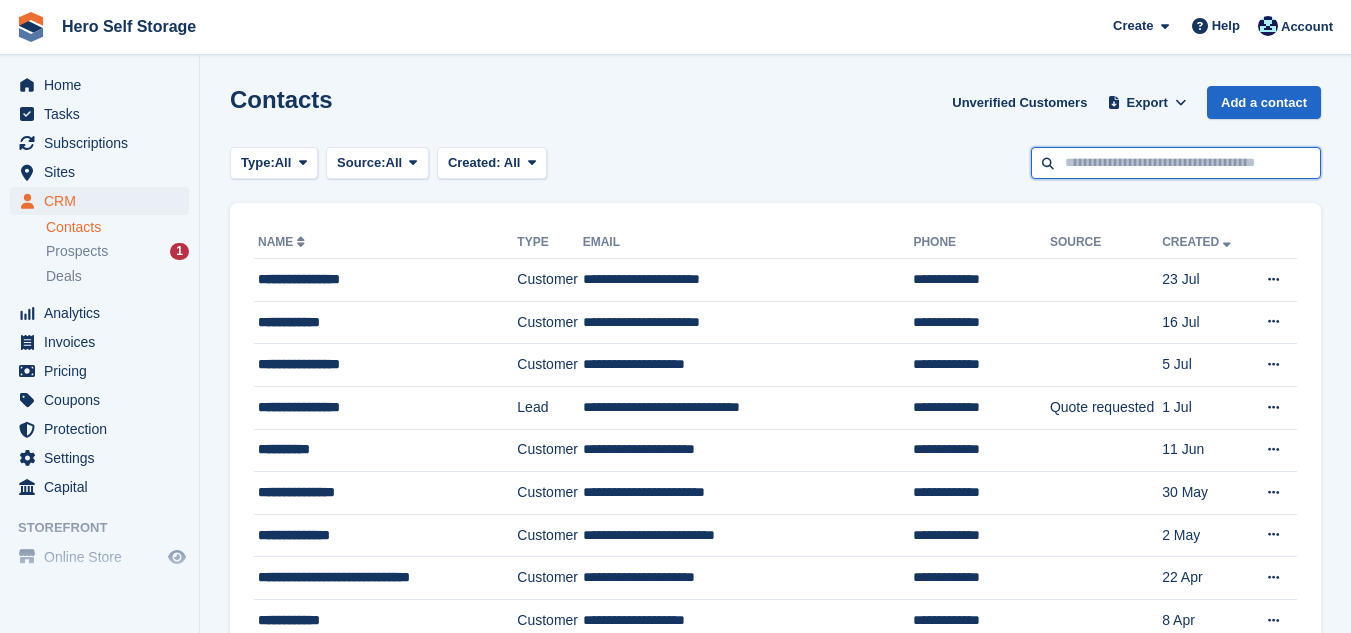 click at bounding box center (1176, 163) 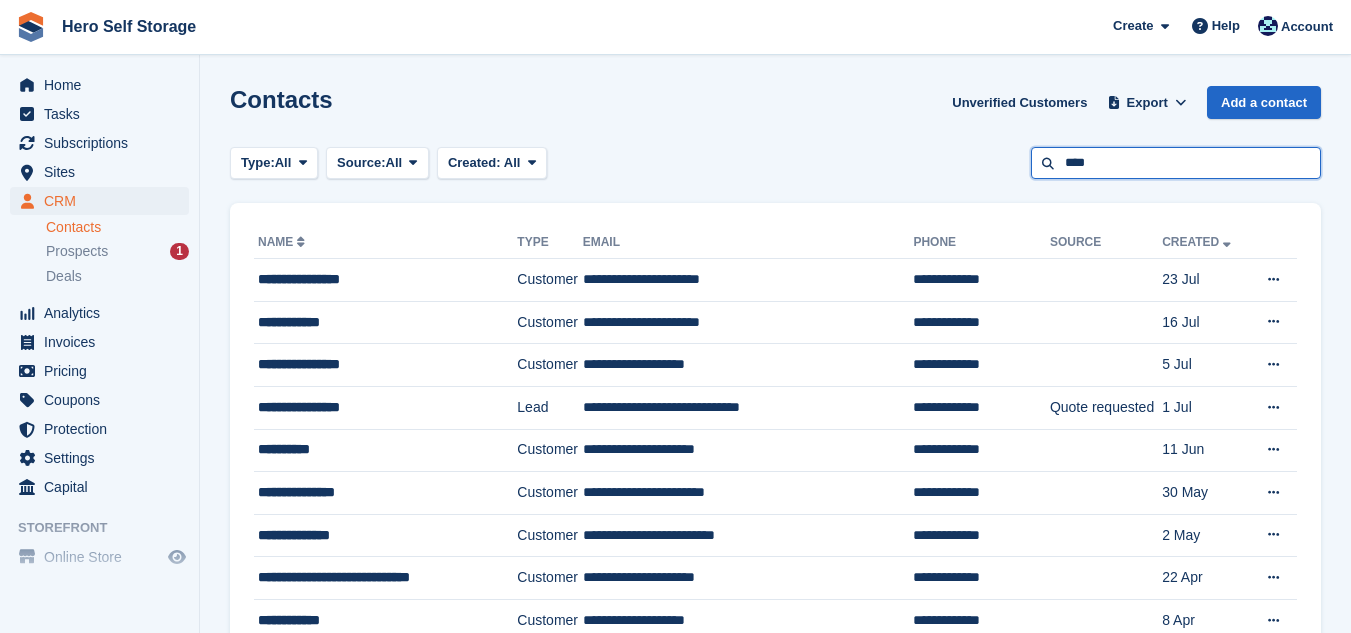 type on "****" 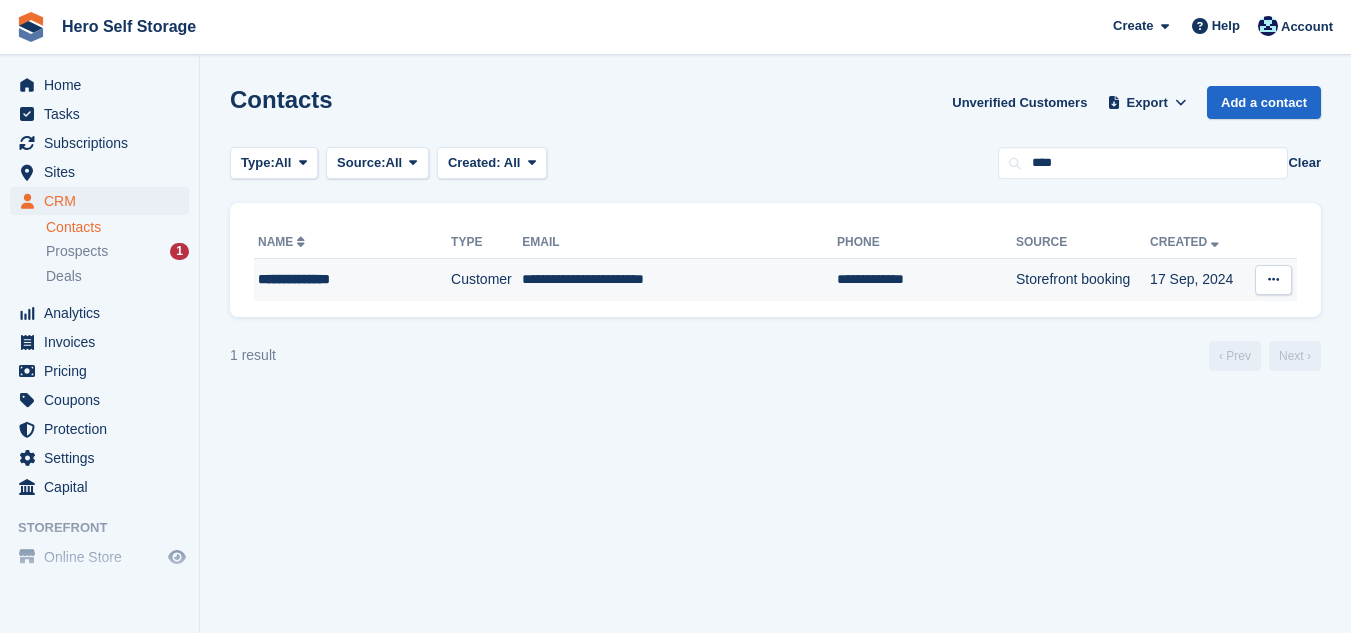 click on "**********" at bounding box center [679, 280] 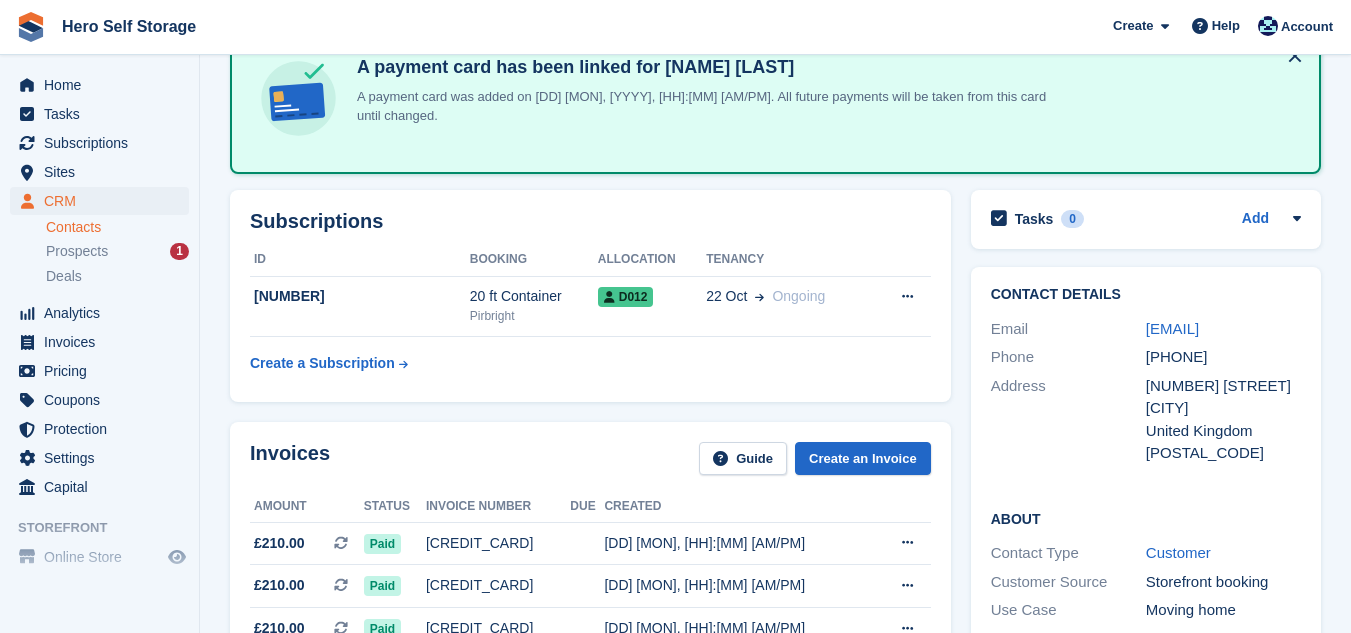scroll, scrollTop: 160, scrollLeft: 0, axis: vertical 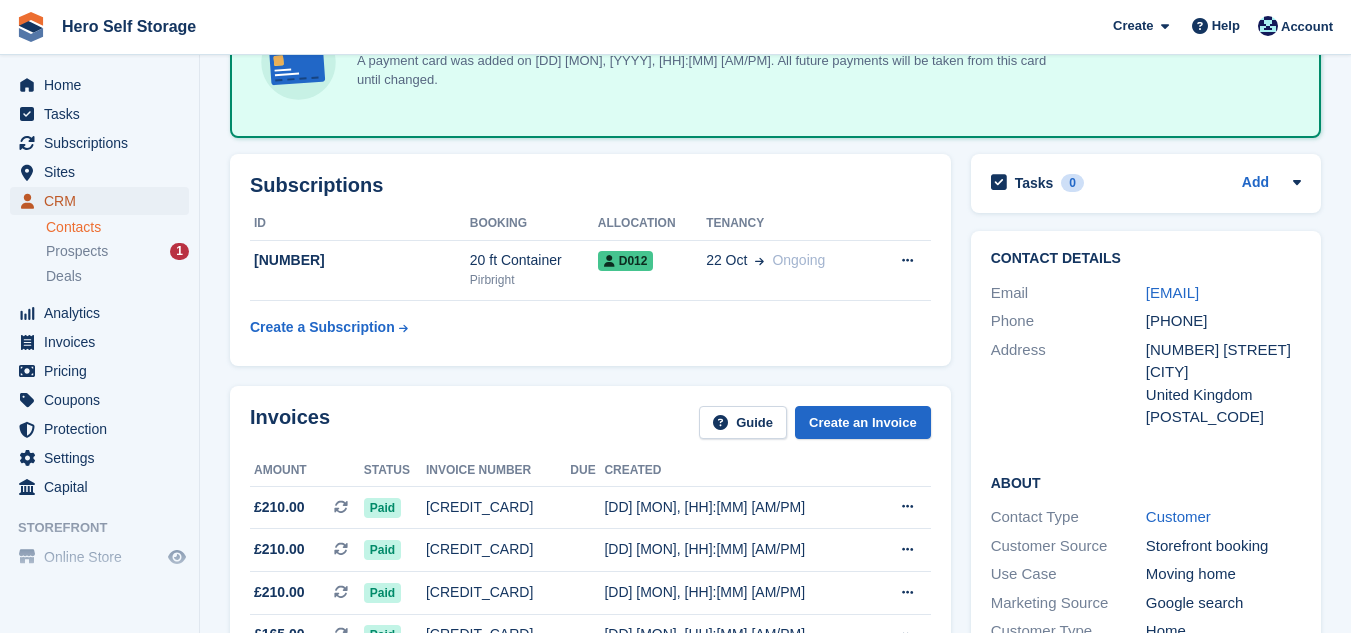 click on "CRM" at bounding box center [104, 201] 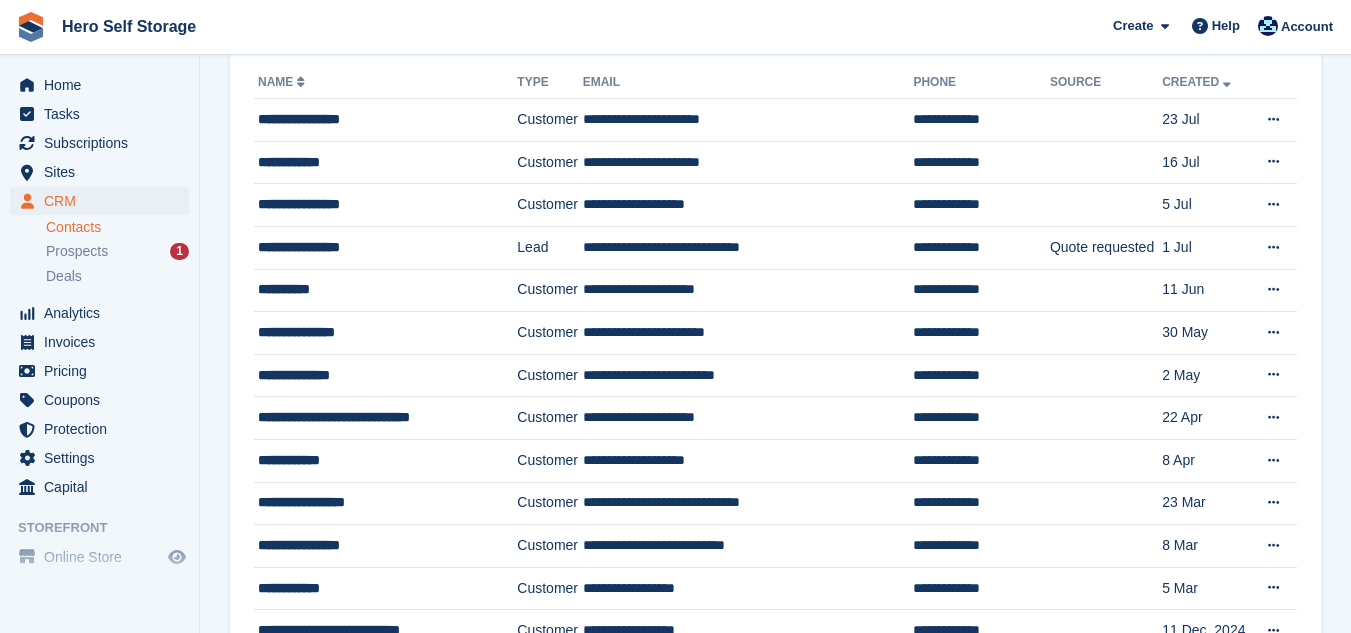 scroll, scrollTop: 0, scrollLeft: 0, axis: both 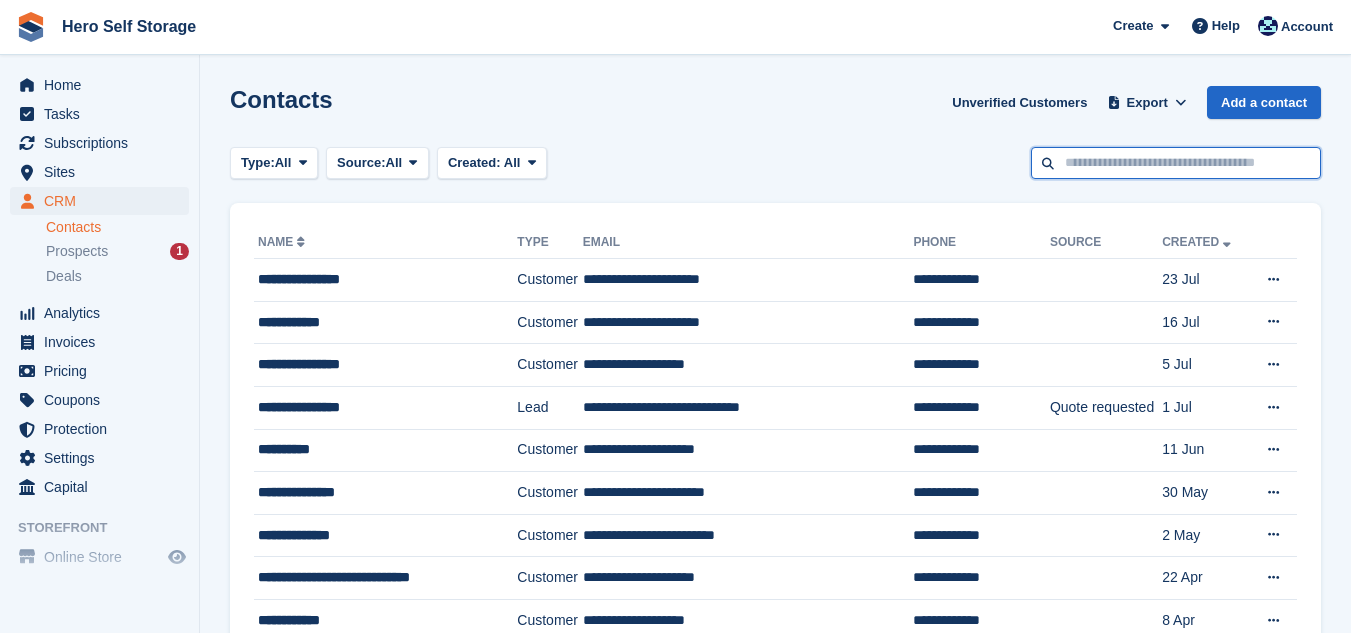 click at bounding box center (1176, 163) 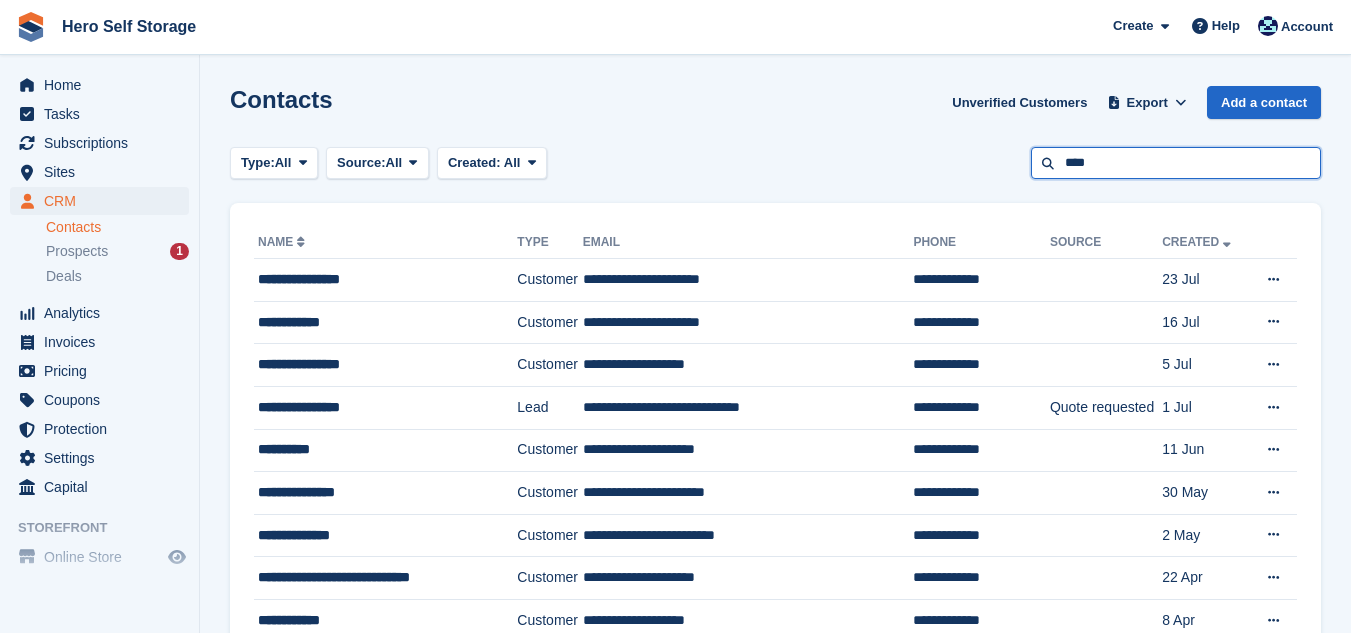 type on "****" 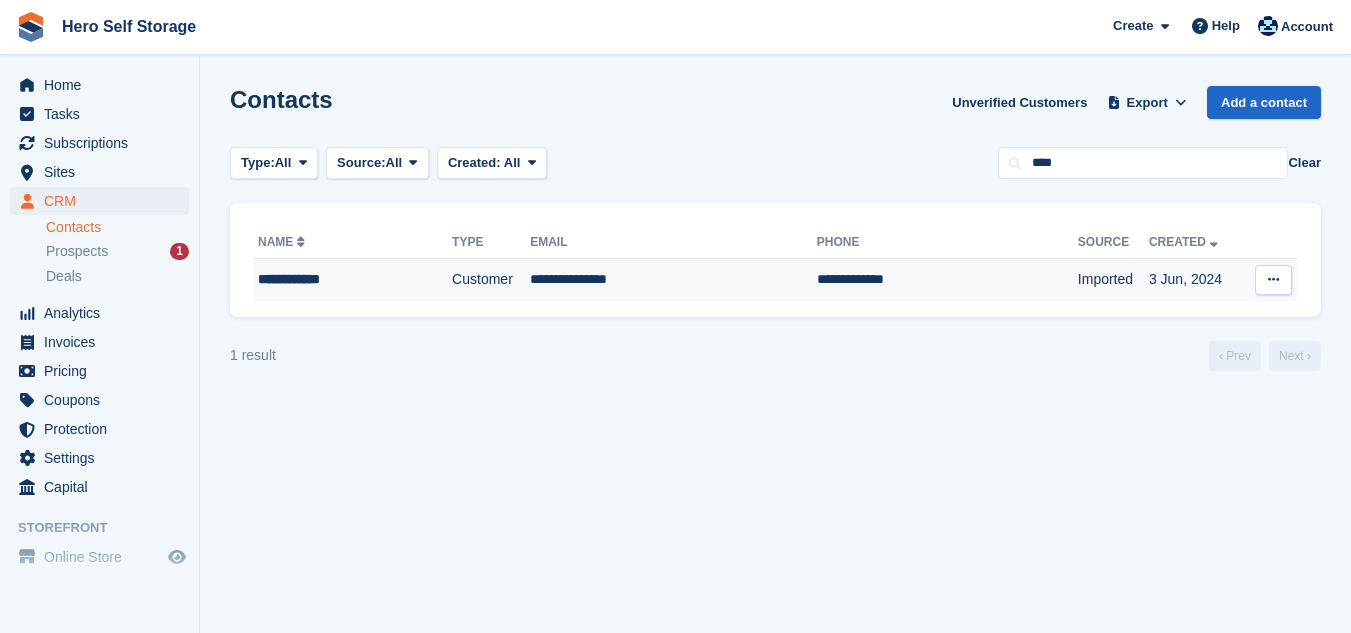click on "**********" at bounding box center [673, 280] 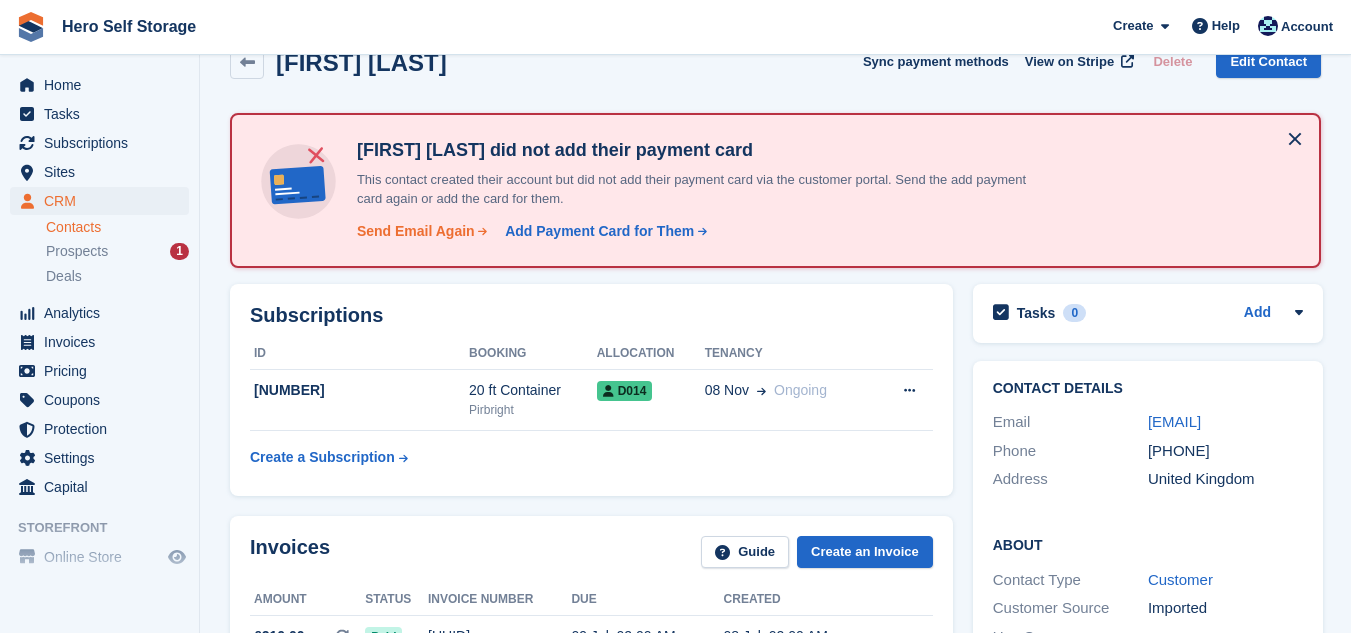 scroll, scrollTop: 40, scrollLeft: 0, axis: vertical 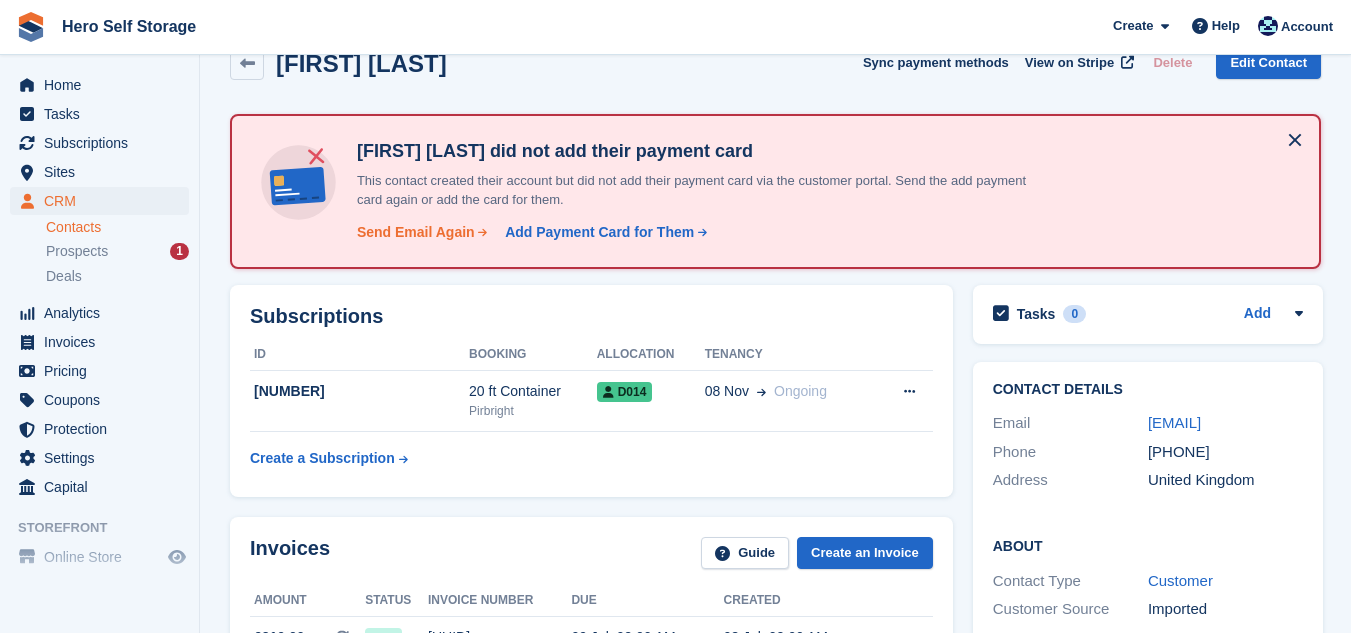 click on "Send Email Again" at bounding box center [416, 232] 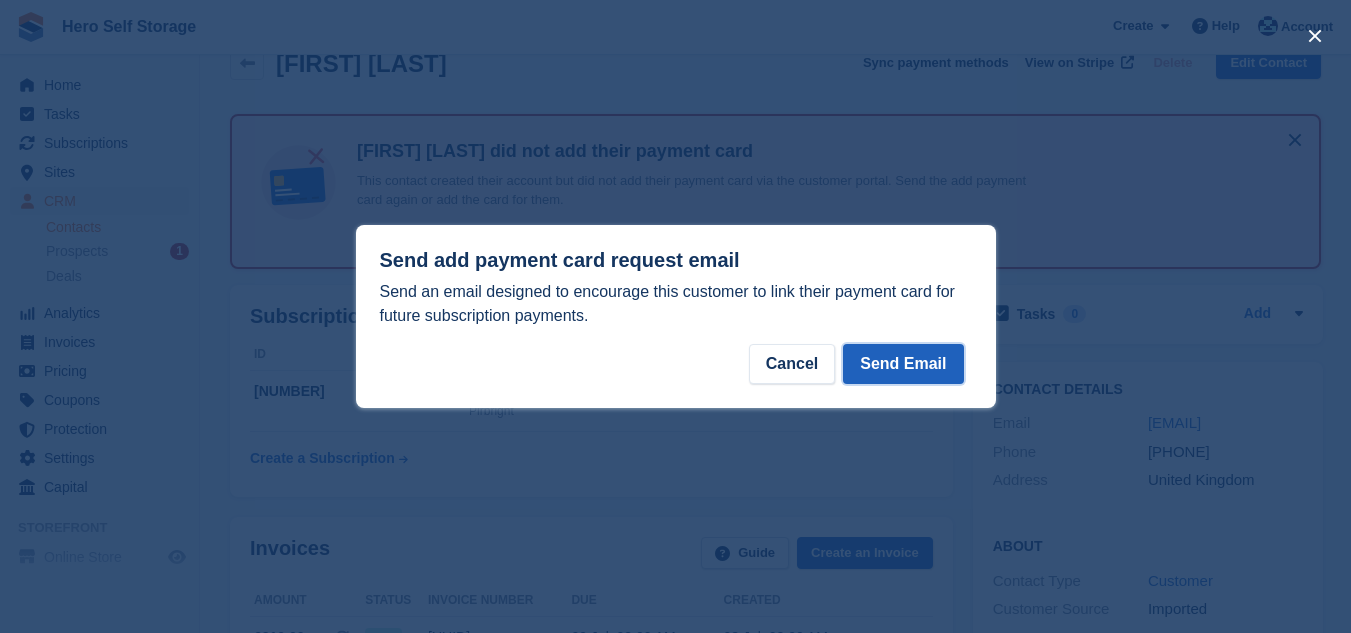 click on "Send Email" at bounding box center (903, 364) 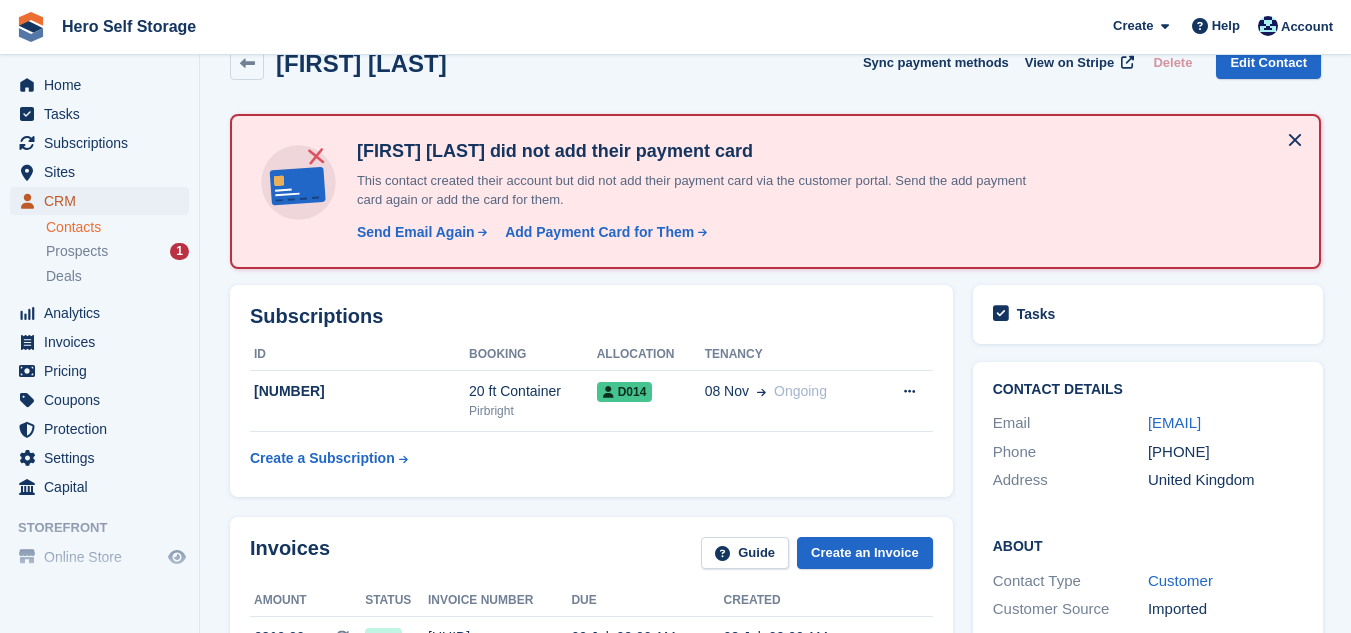 click on "CRM" at bounding box center [104, 201] 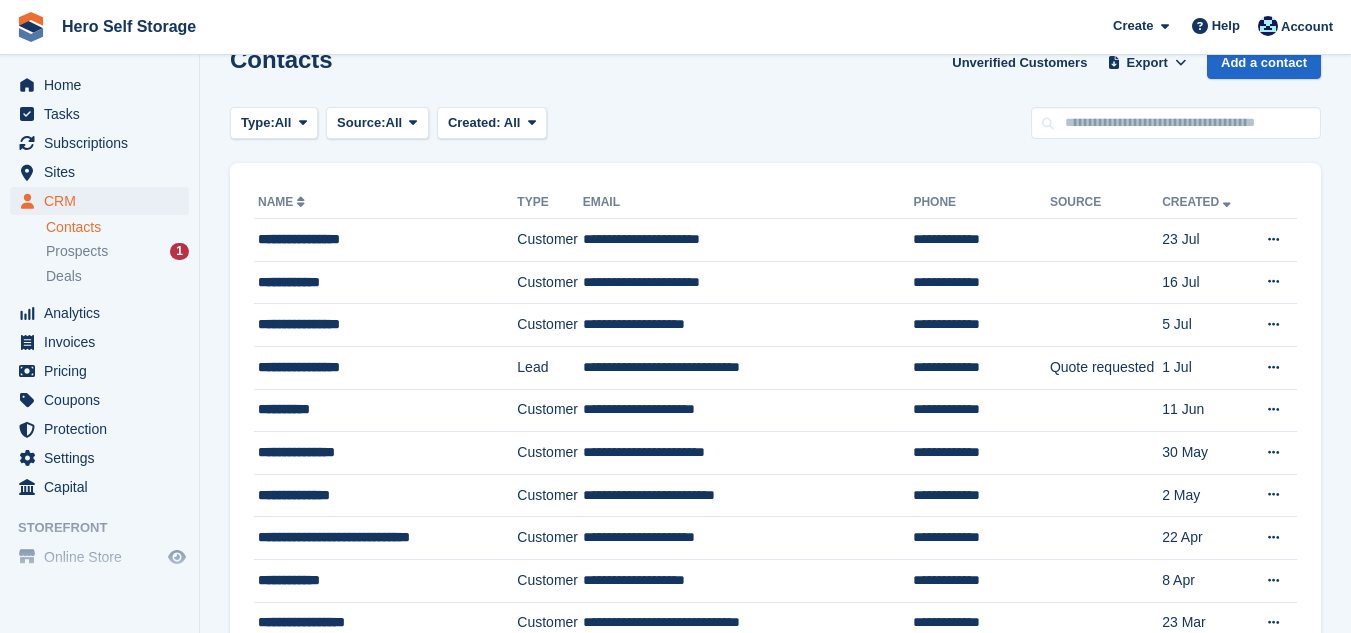 scroll, scrollTop: 0, scrollLeft: 0, axis: both 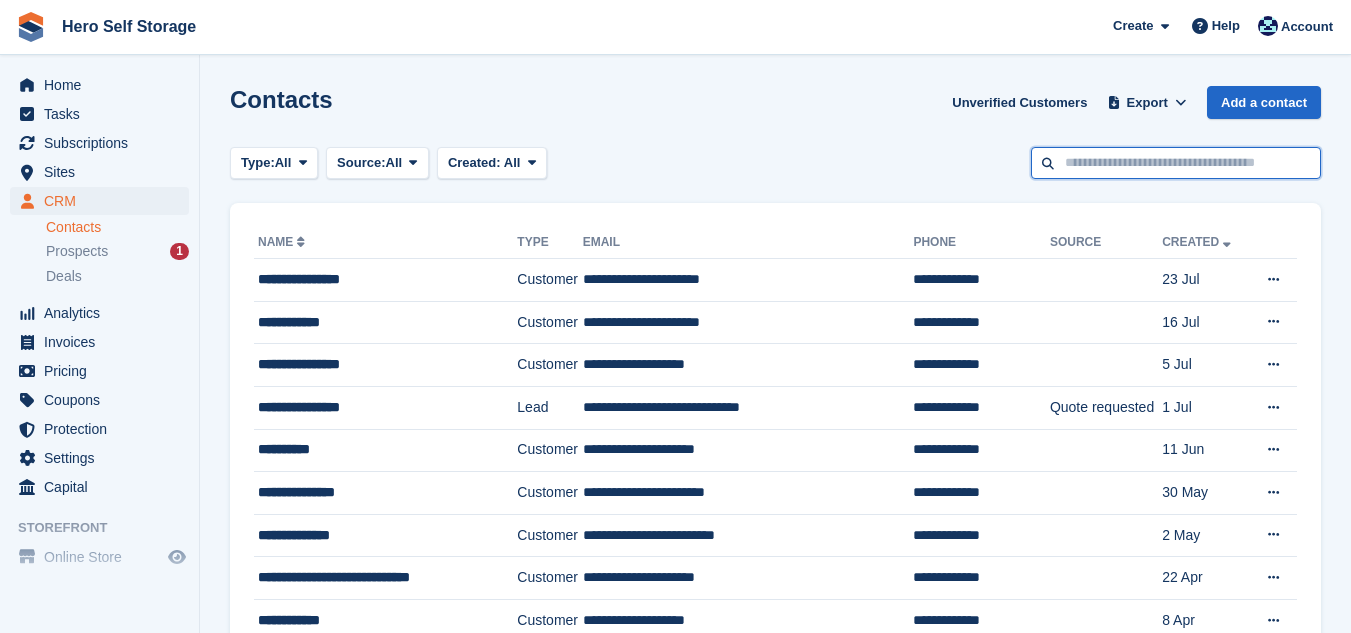 click at bounding box center [1176, 163] 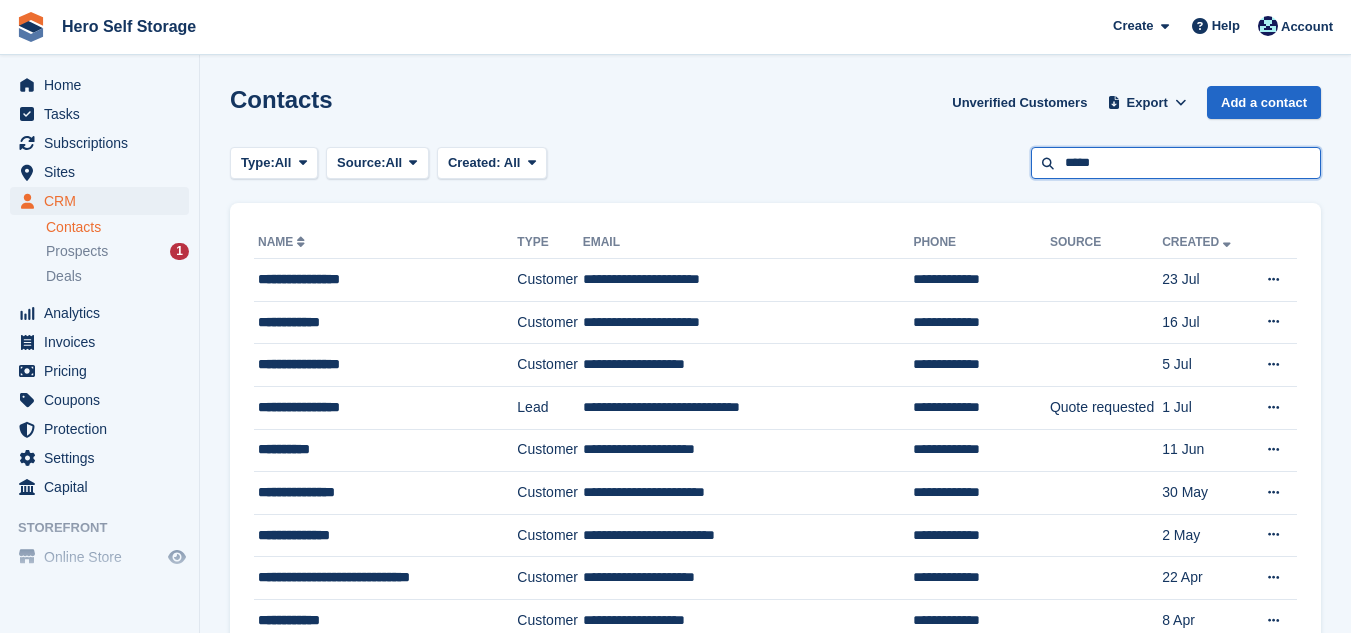 type on "*****" 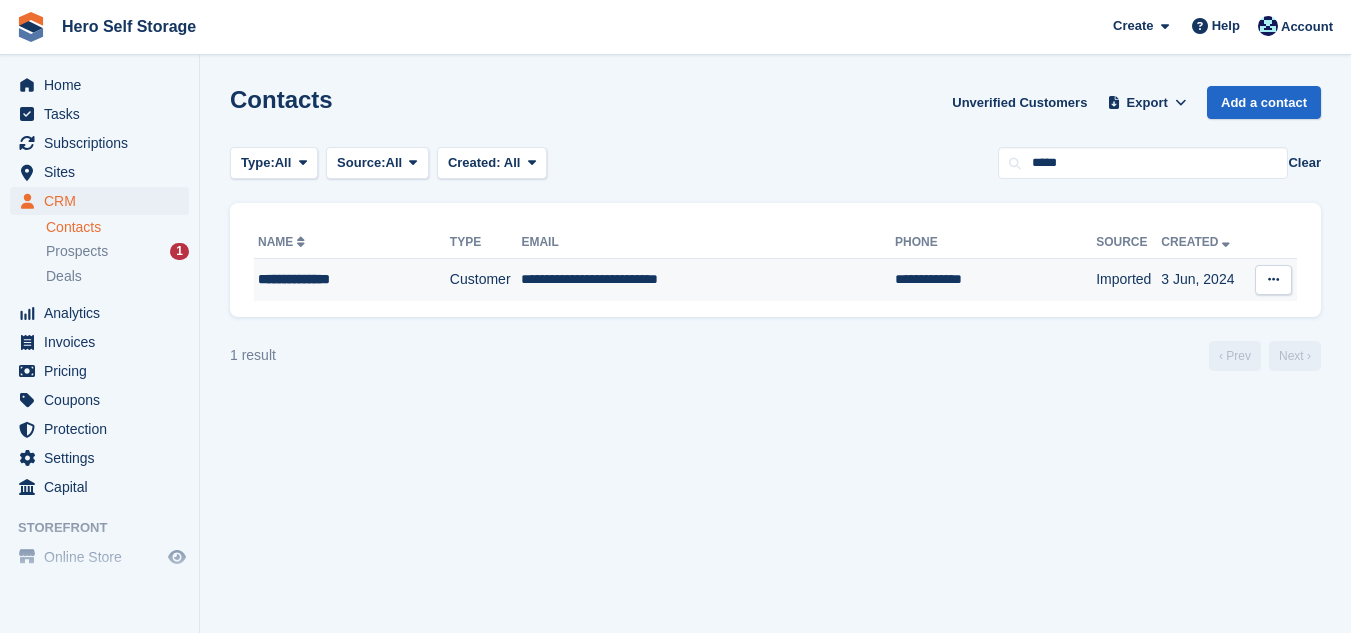 click on "**********" at bounding box center [708, 280] 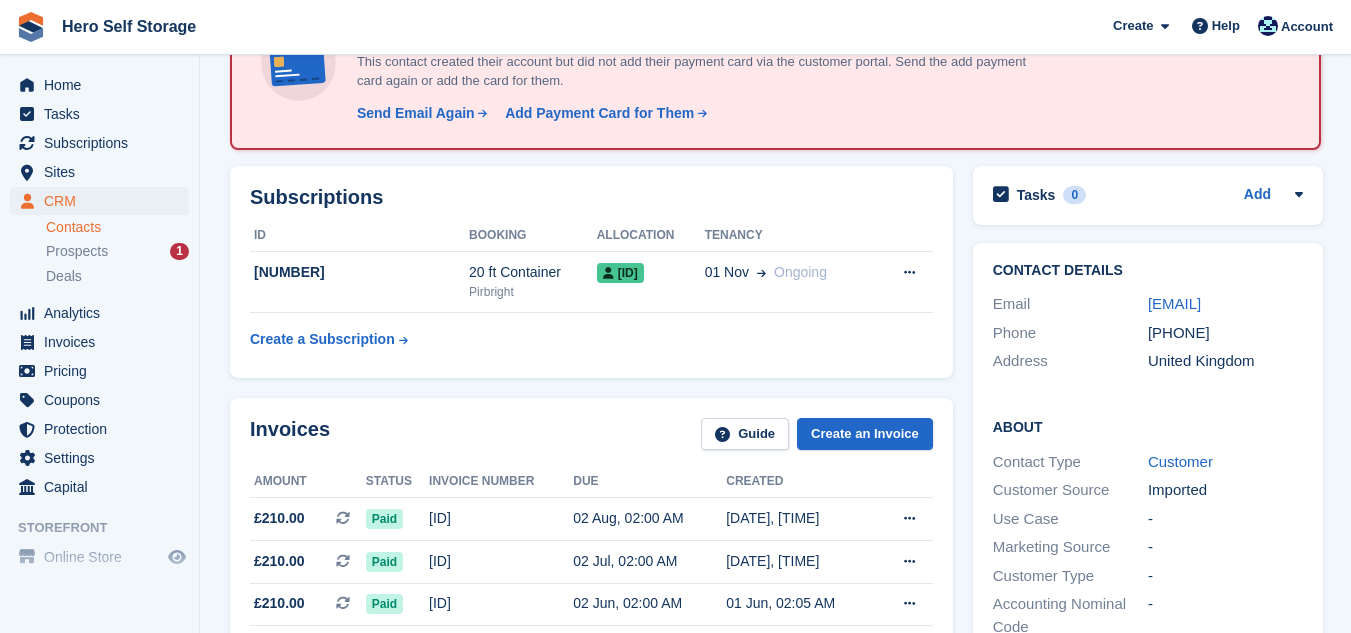 scroll, scrollTop: 200, scrollLeft: 0, axis: vertical 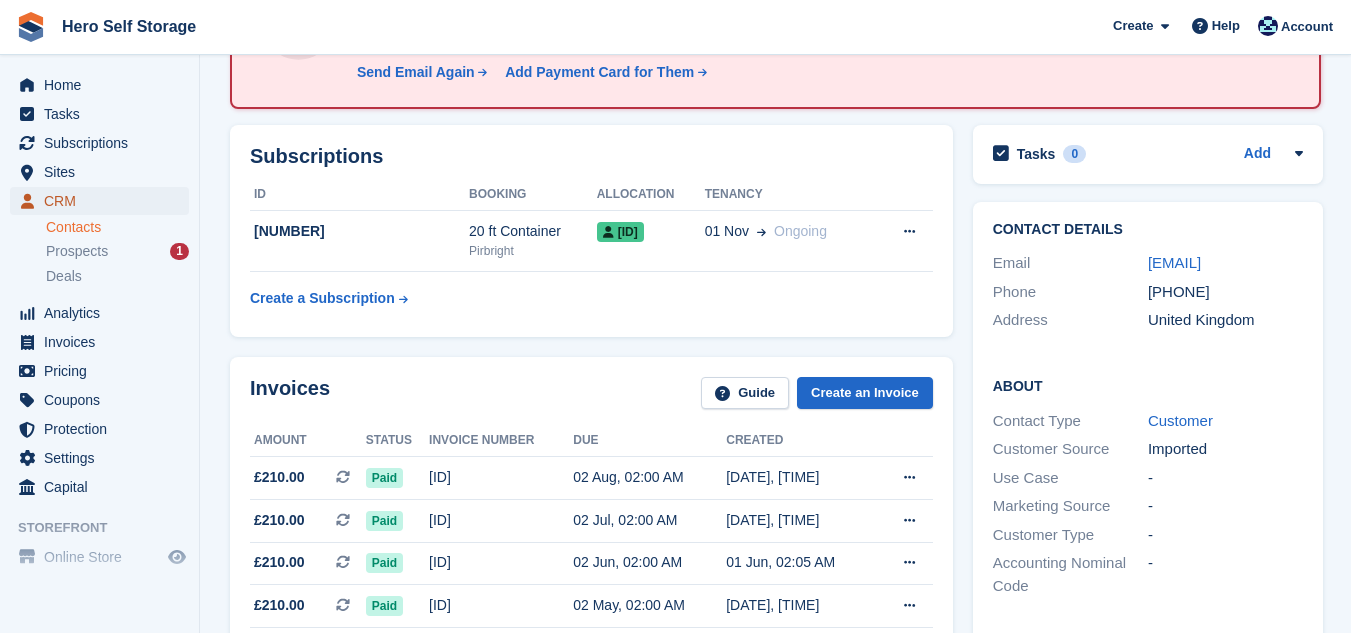 click on "CRM" at bounding box center (104, 201) 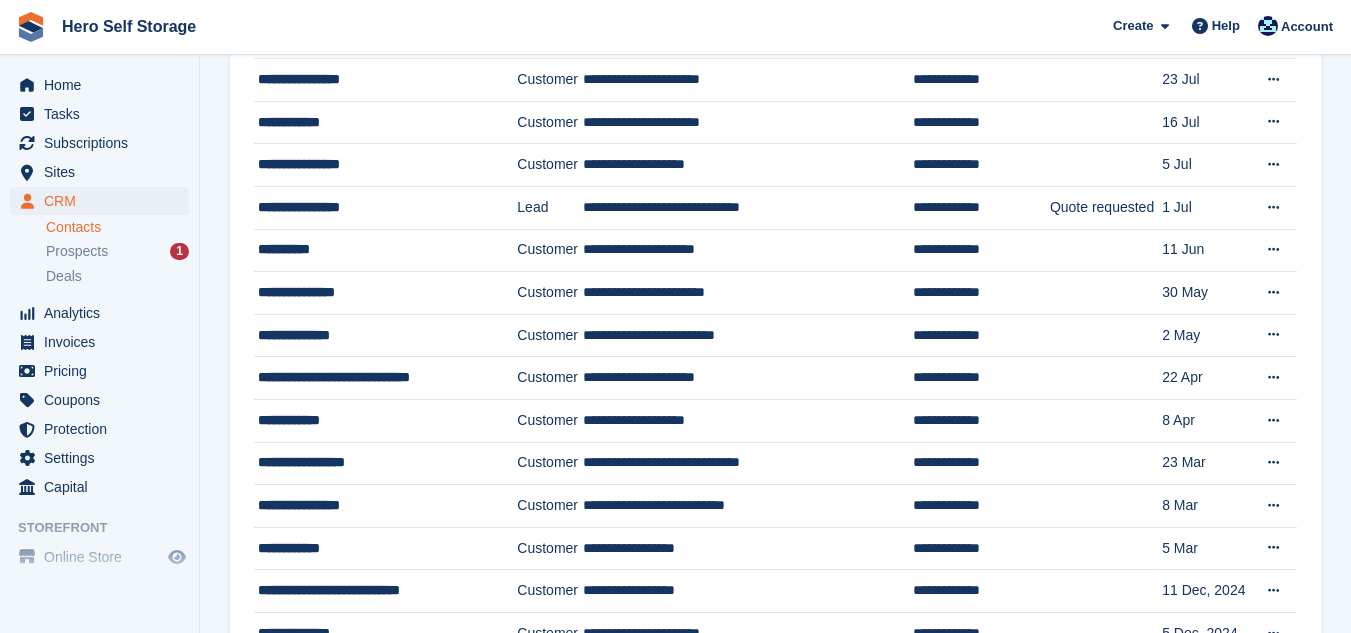 scroll, scrollTop: 0, scrollLeft: 0, axis: both 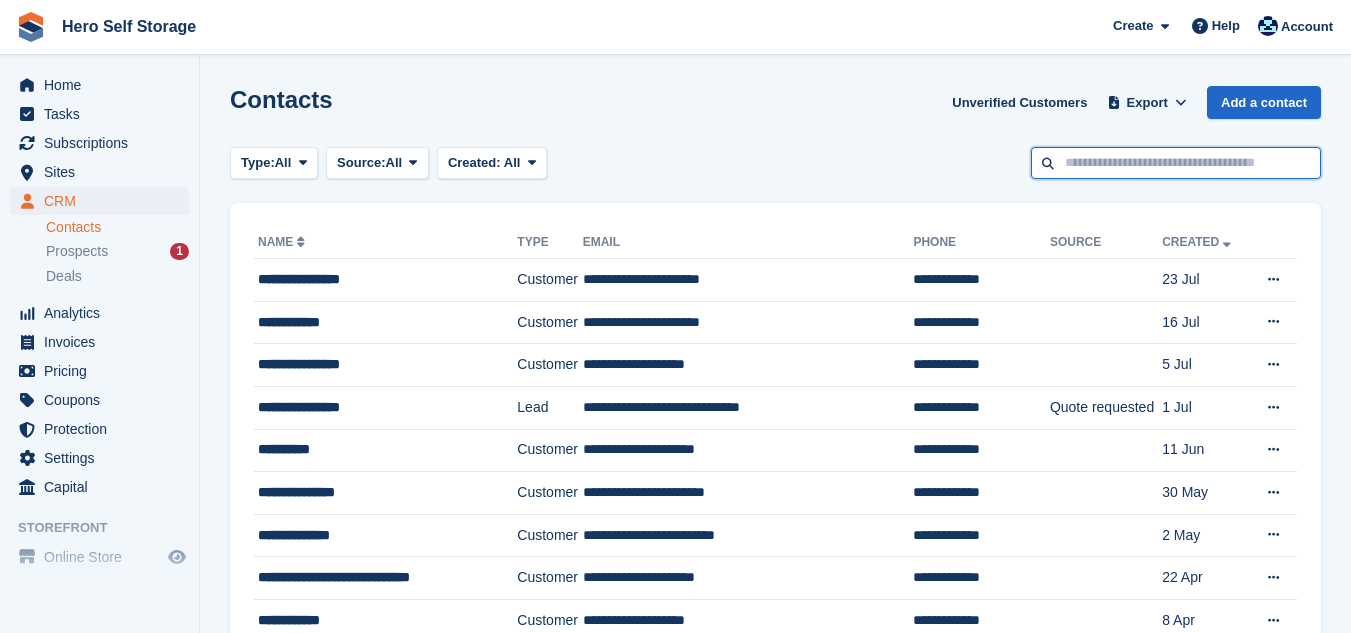 click at bounding box center (1176, 163) 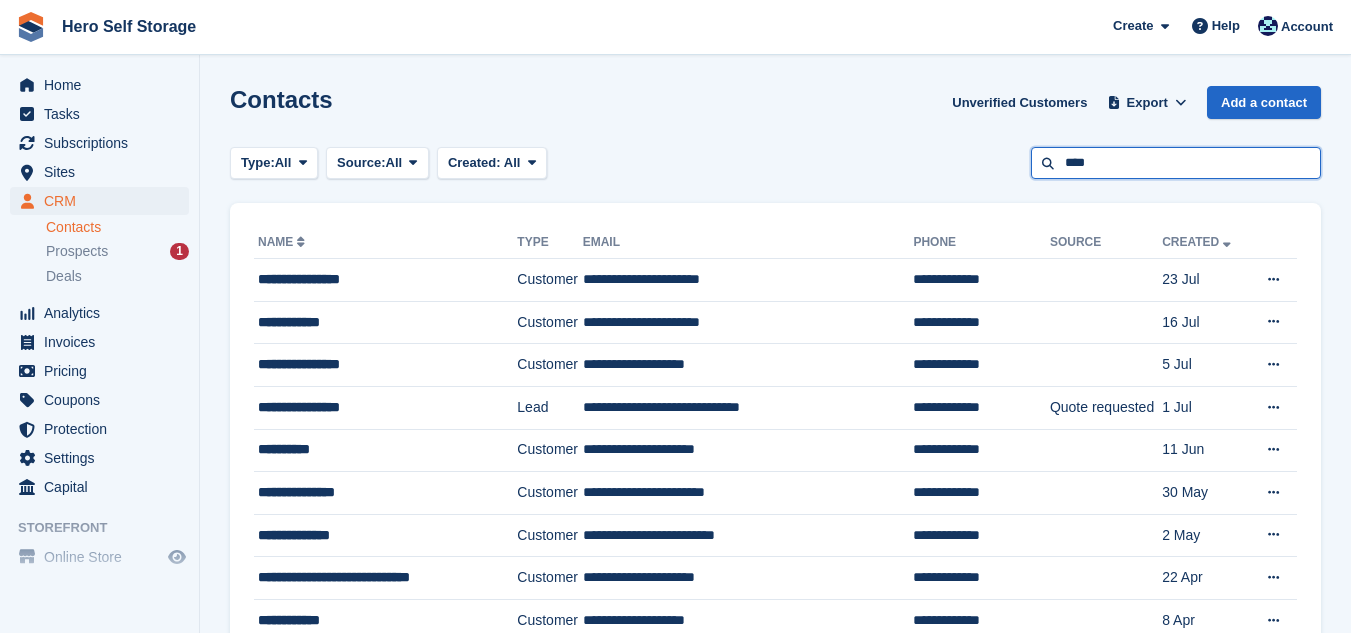 type on "****" 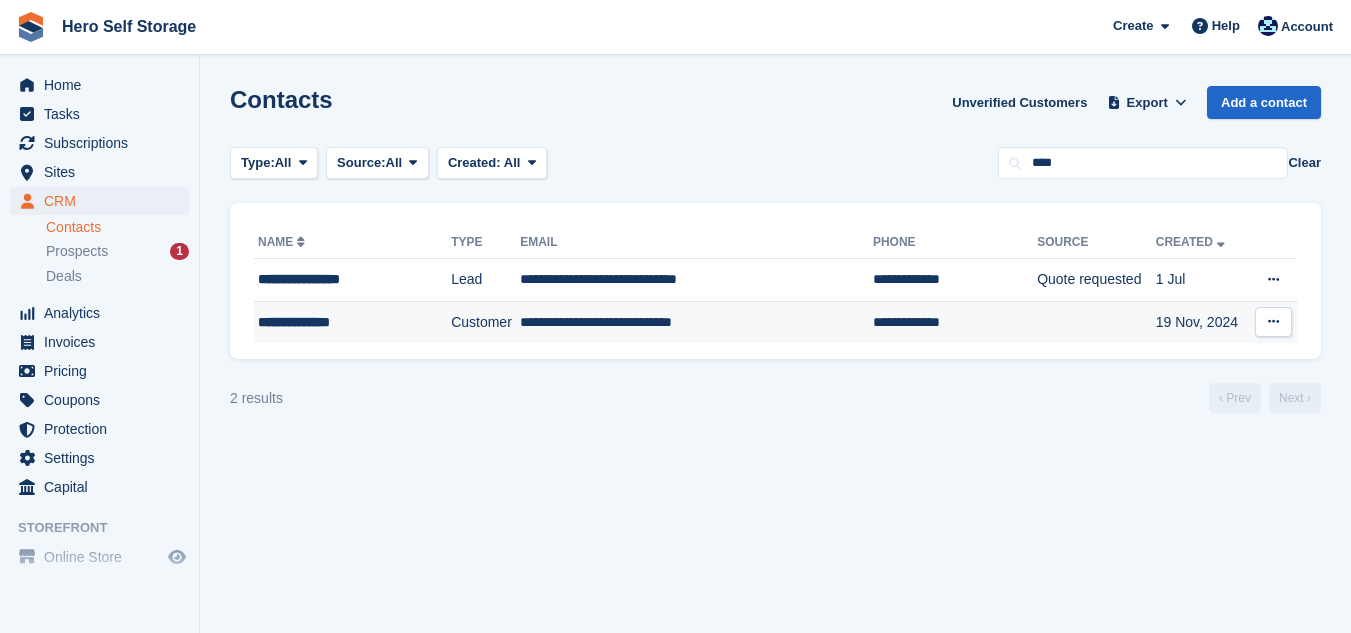 click on "**********" at bounding box center (696, 322) 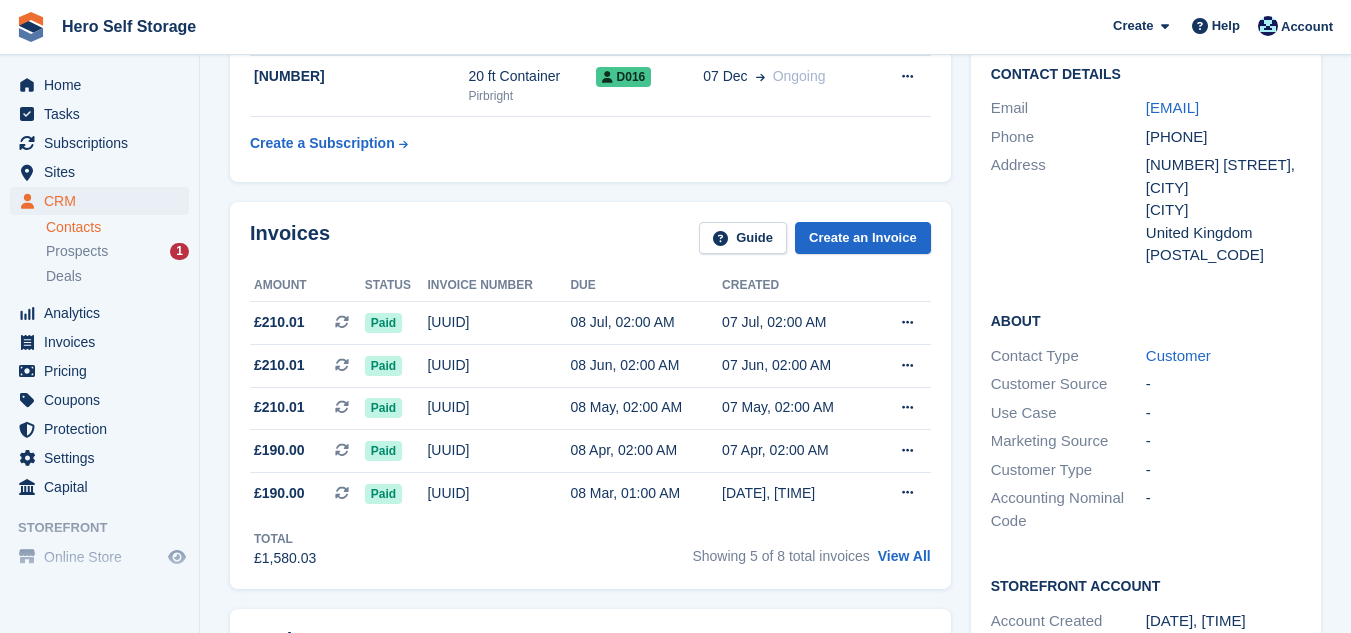 scroll, scrollTop: 360, scrollLeft: 0, axis: vertical 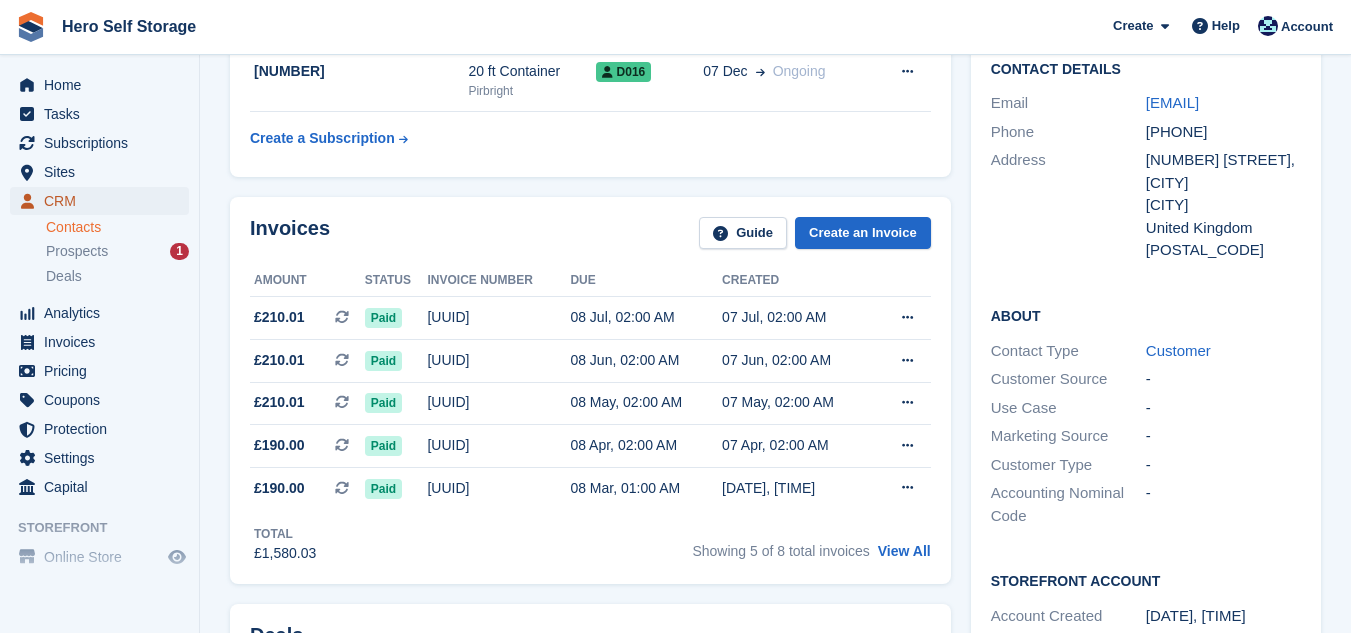 click on "CRM" at bounding box center (104, 201) 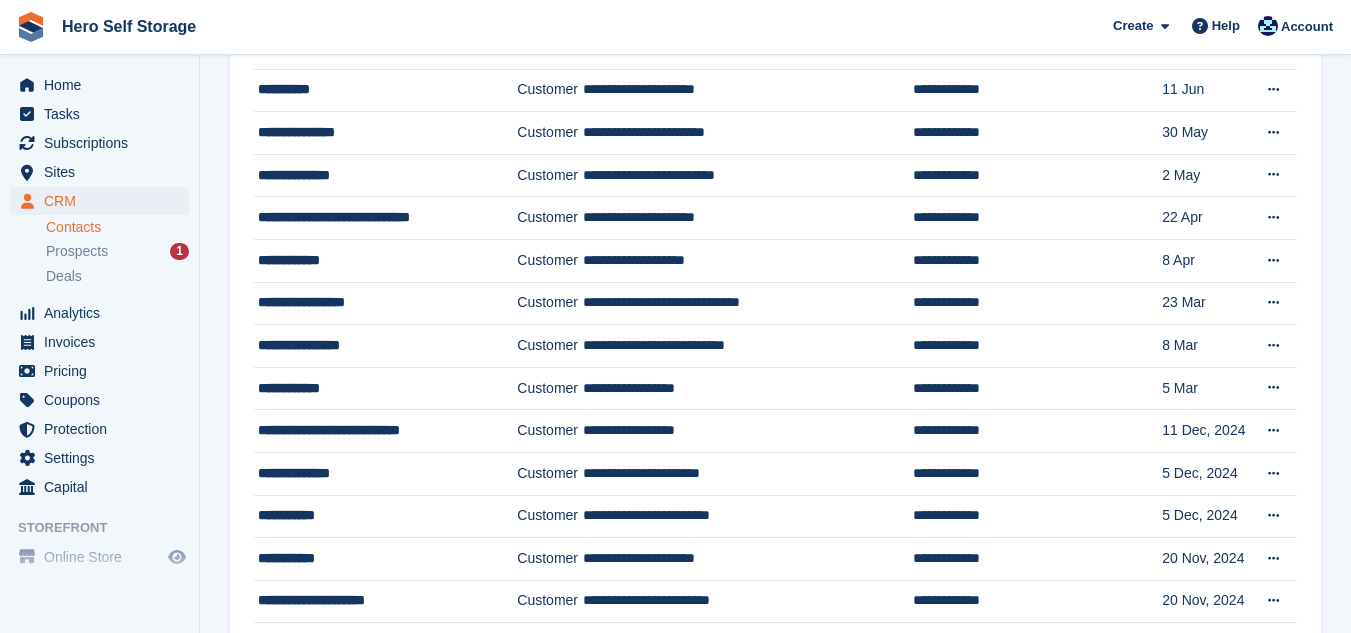 scroll, scrollTop: 0, scrollLeft: 0, axis: both 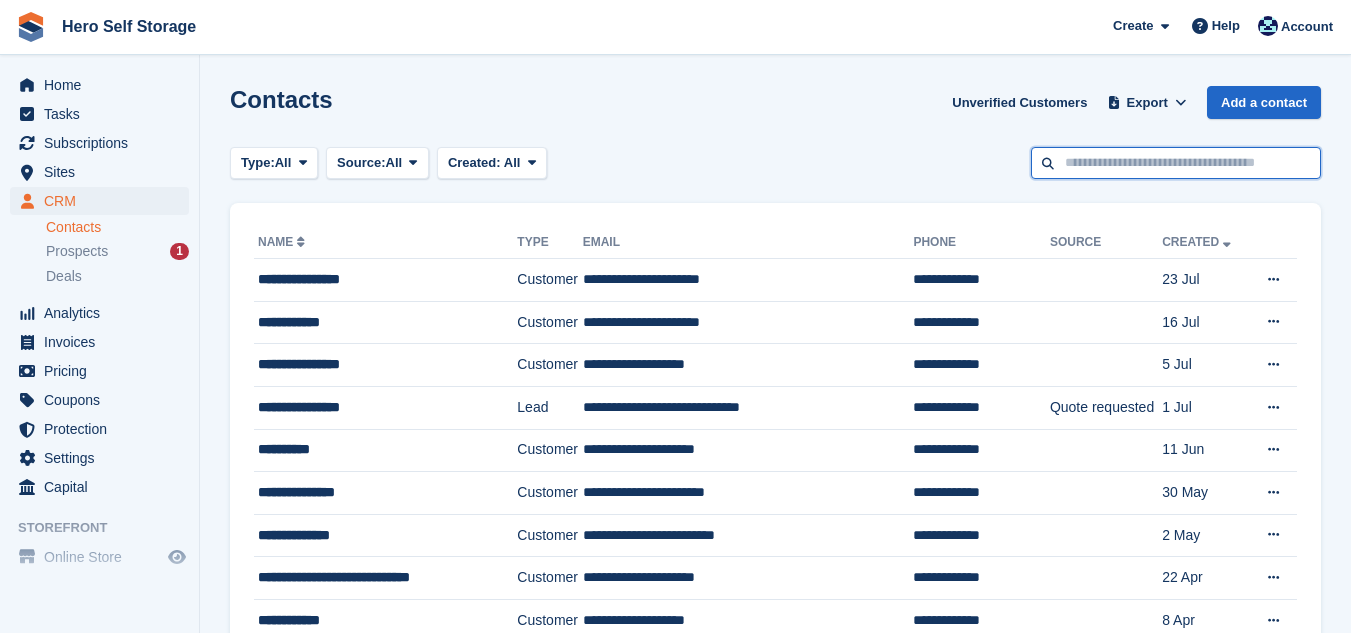 click at bounding box center [1176, 163] 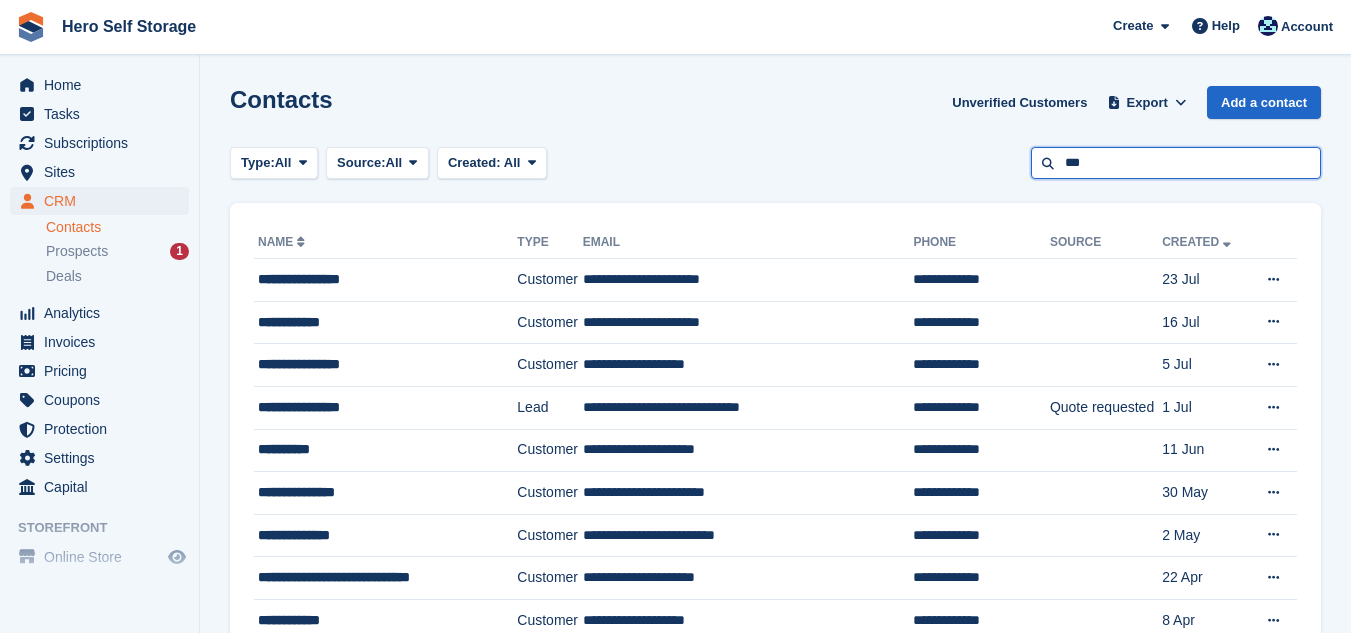 type on "***" 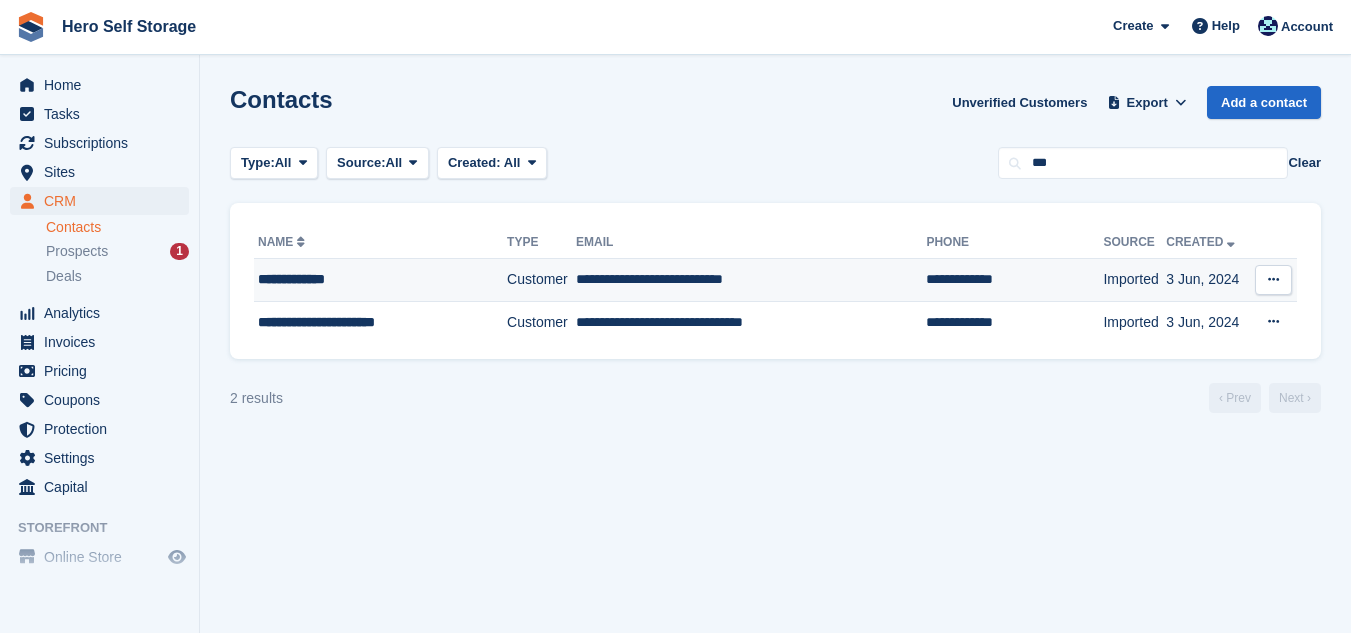 click on "**********" at bounding box center [751, 280] 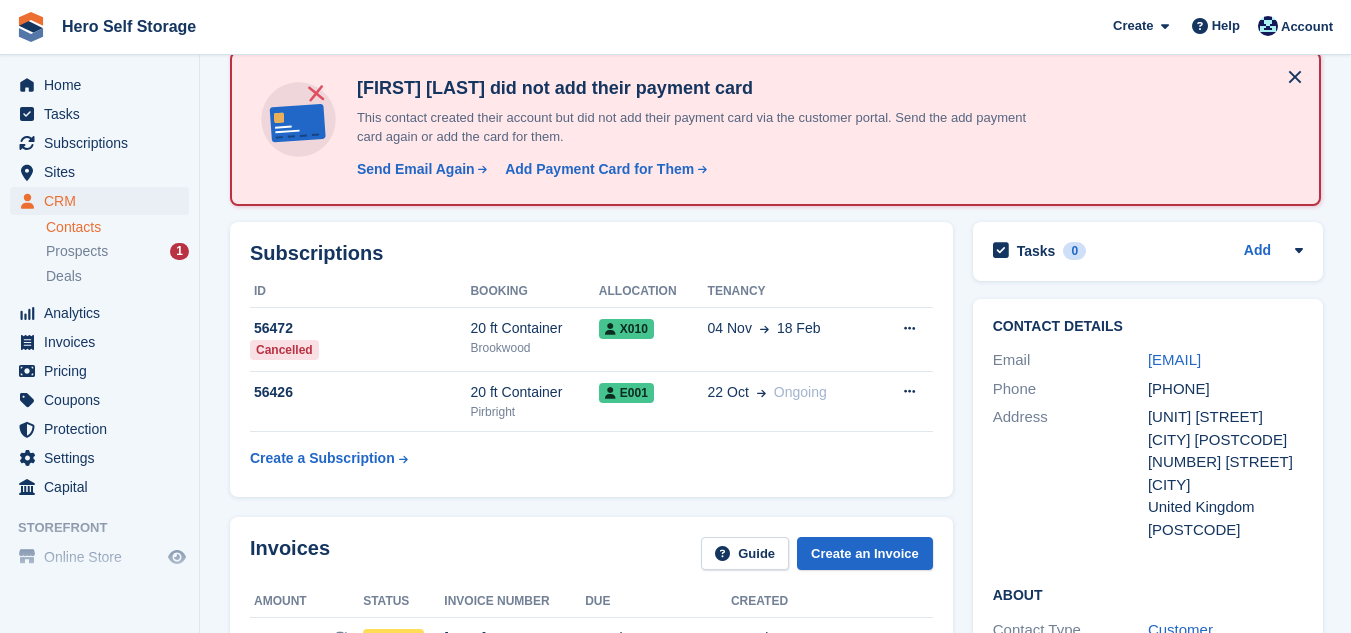 scroll, scrollTop: 40, scrollLeft: 0, axis: vertical 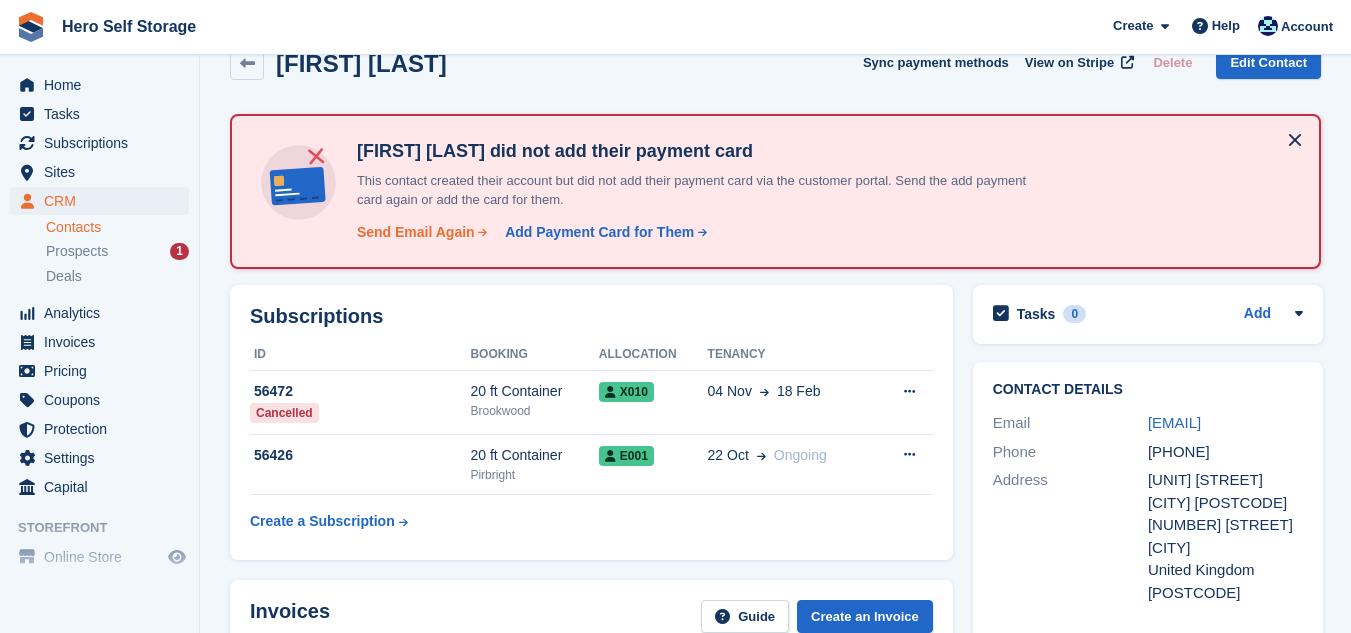 click on "Send Email Again" at bounding box center (416, 232) 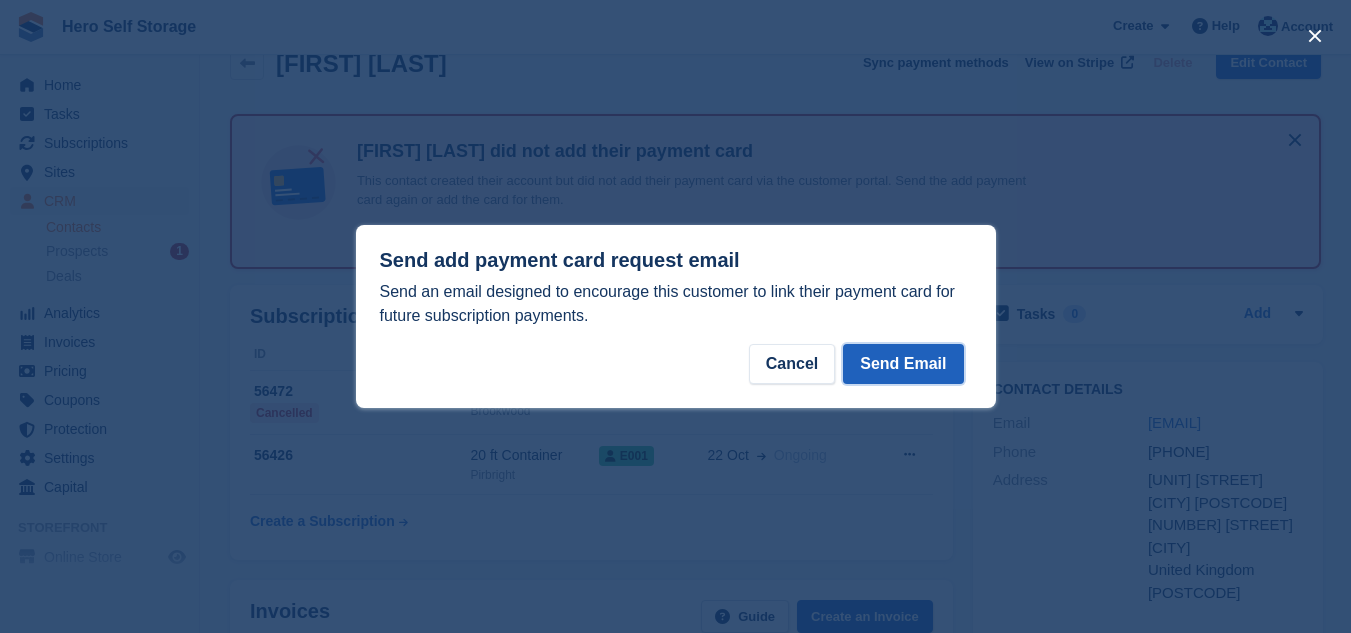 click on "Send Email" at bounding box center [903, 364] 